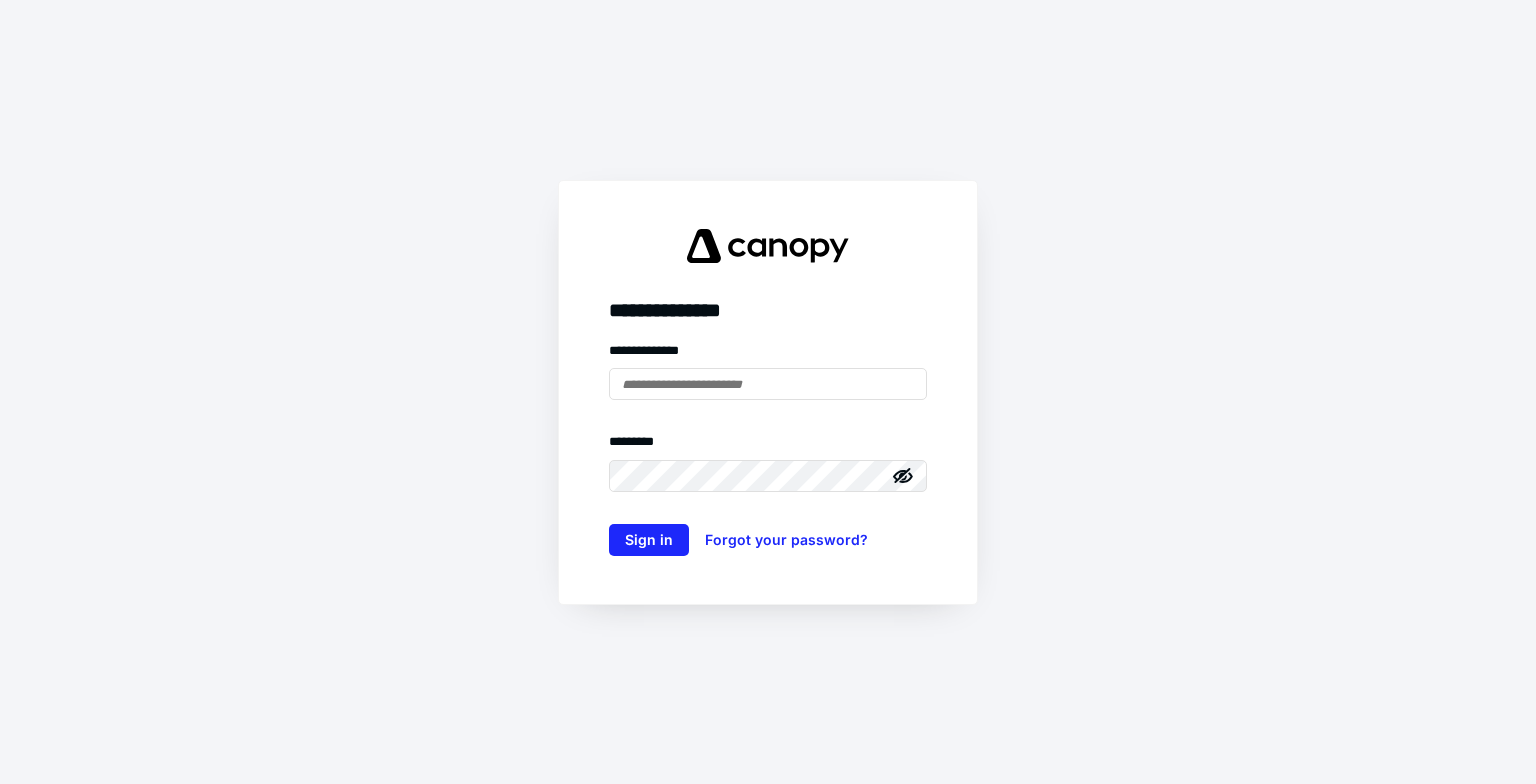scroll, scrollTop: 0, scrollLeft: 0, axis: both 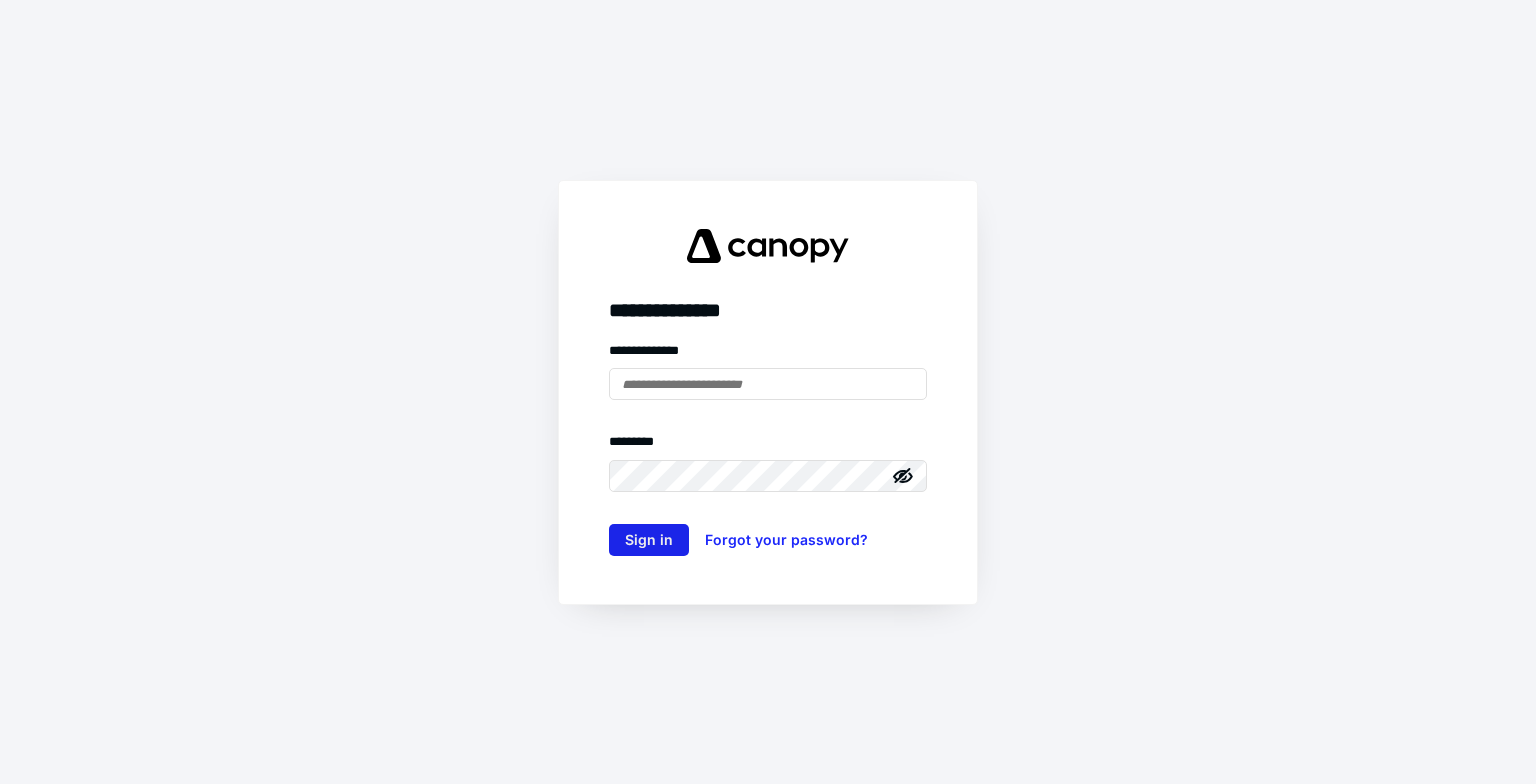 type on "**********" 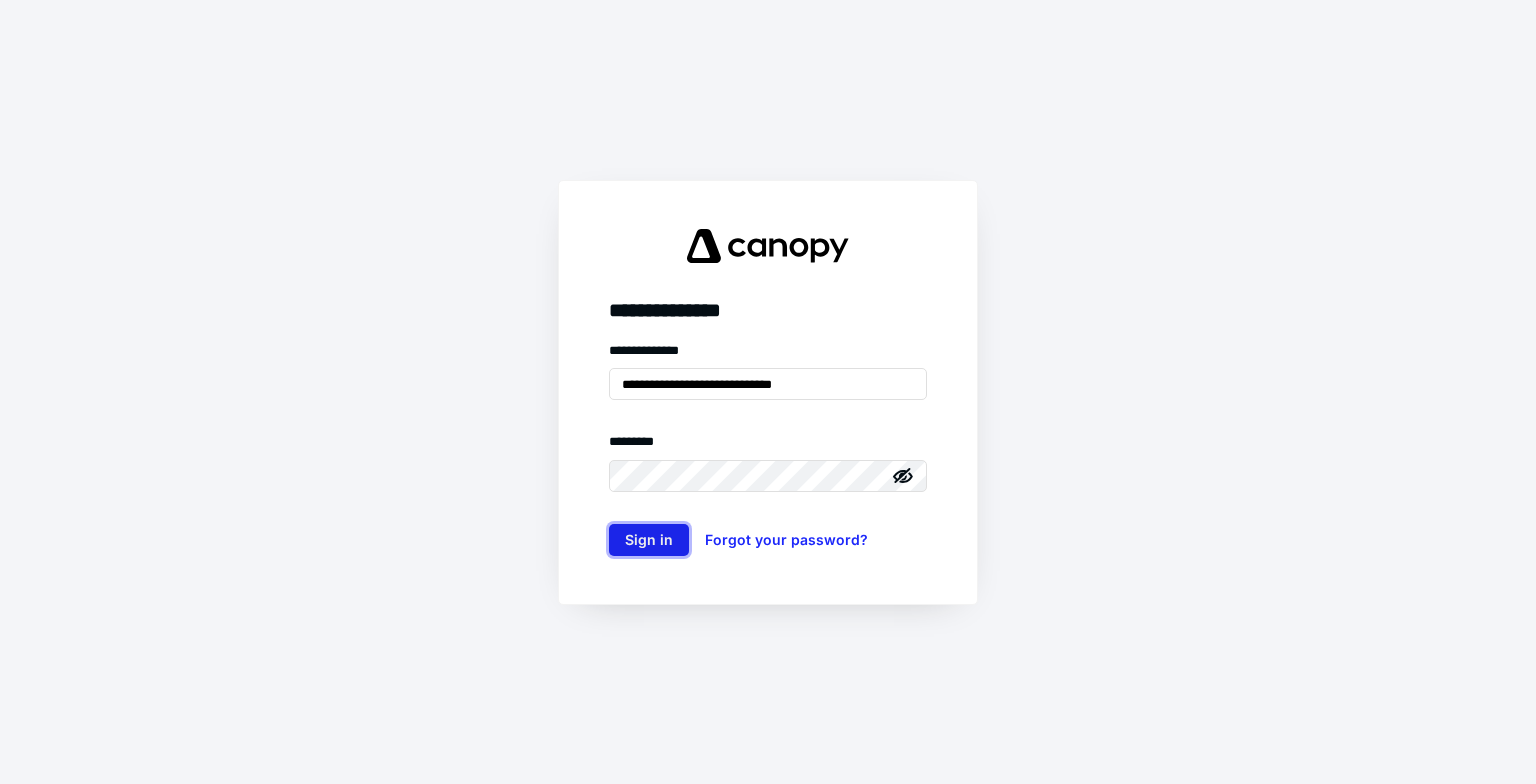 click on "Sign in" at bounding box center (649, 540) 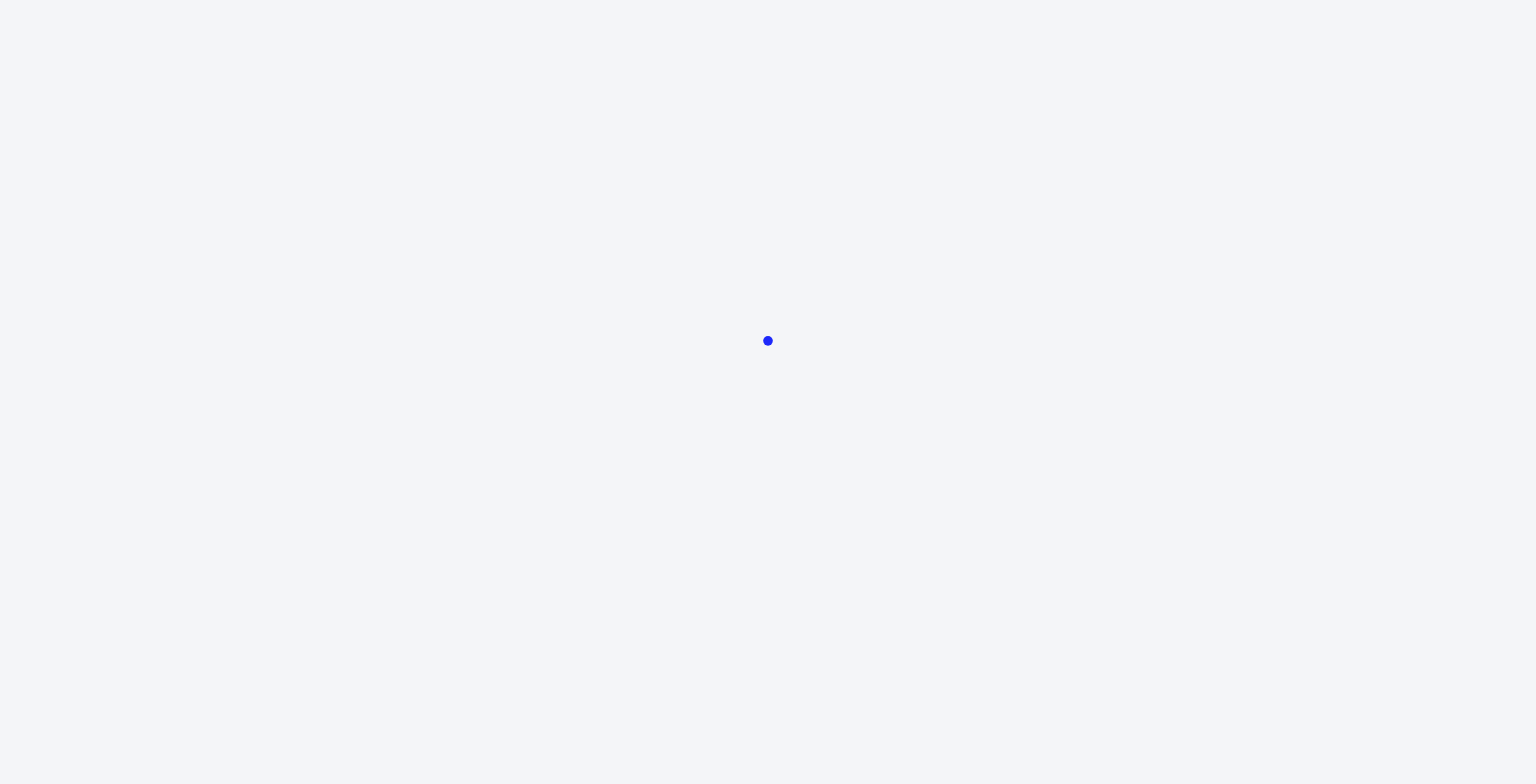 scroll, scrollTop: 0, scrollLeft: 0, axis: both 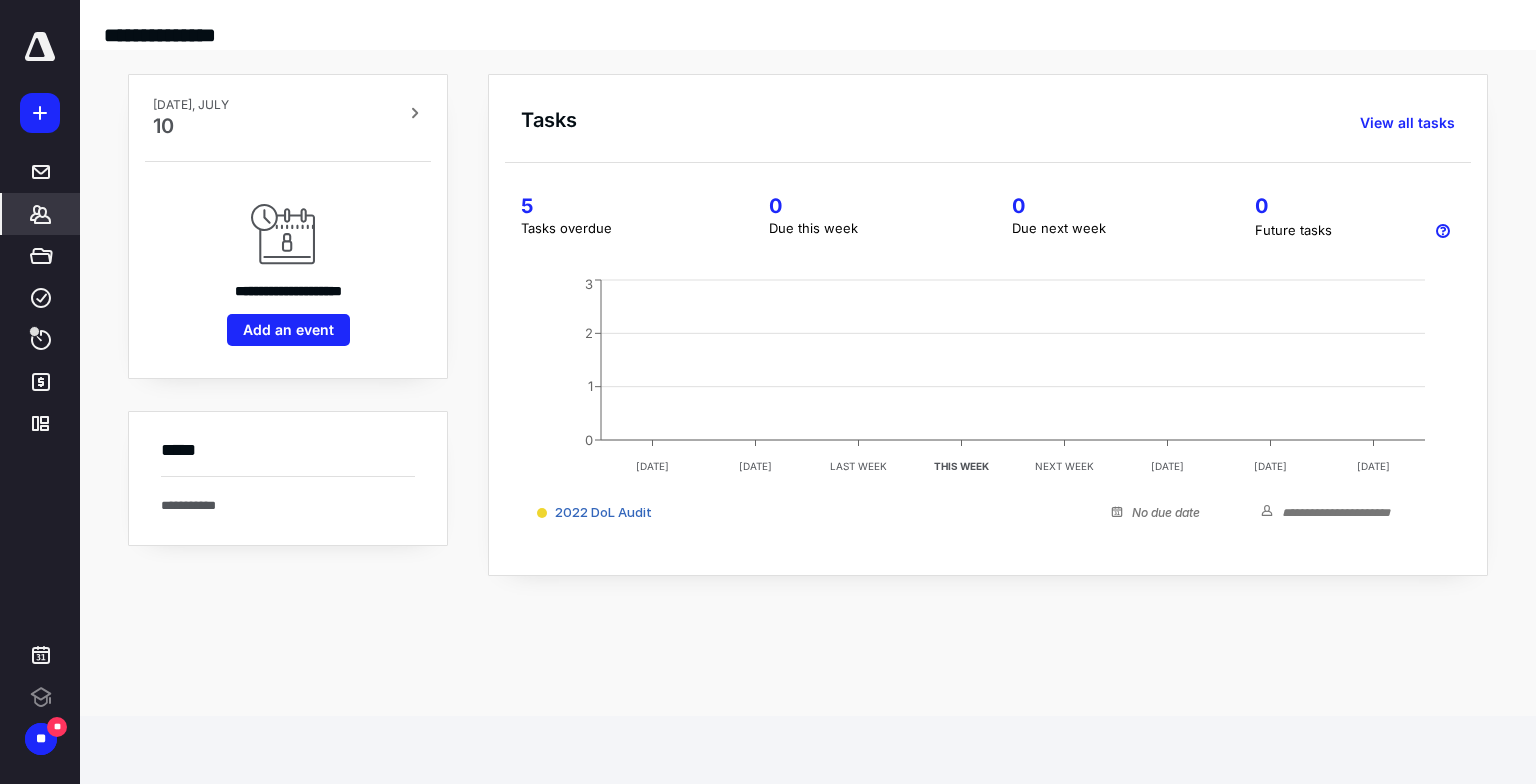 click 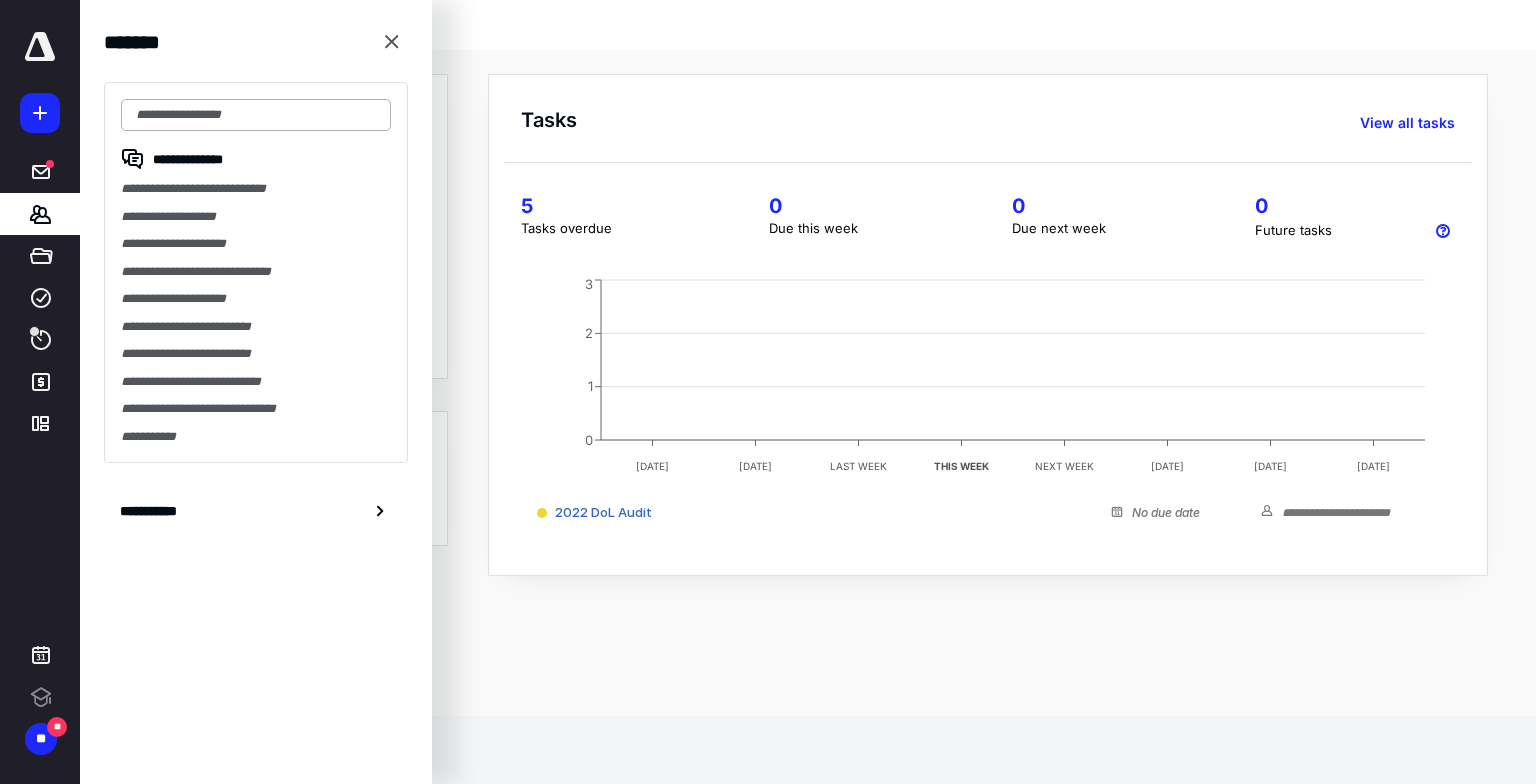 click at bounding box center (256, 115) 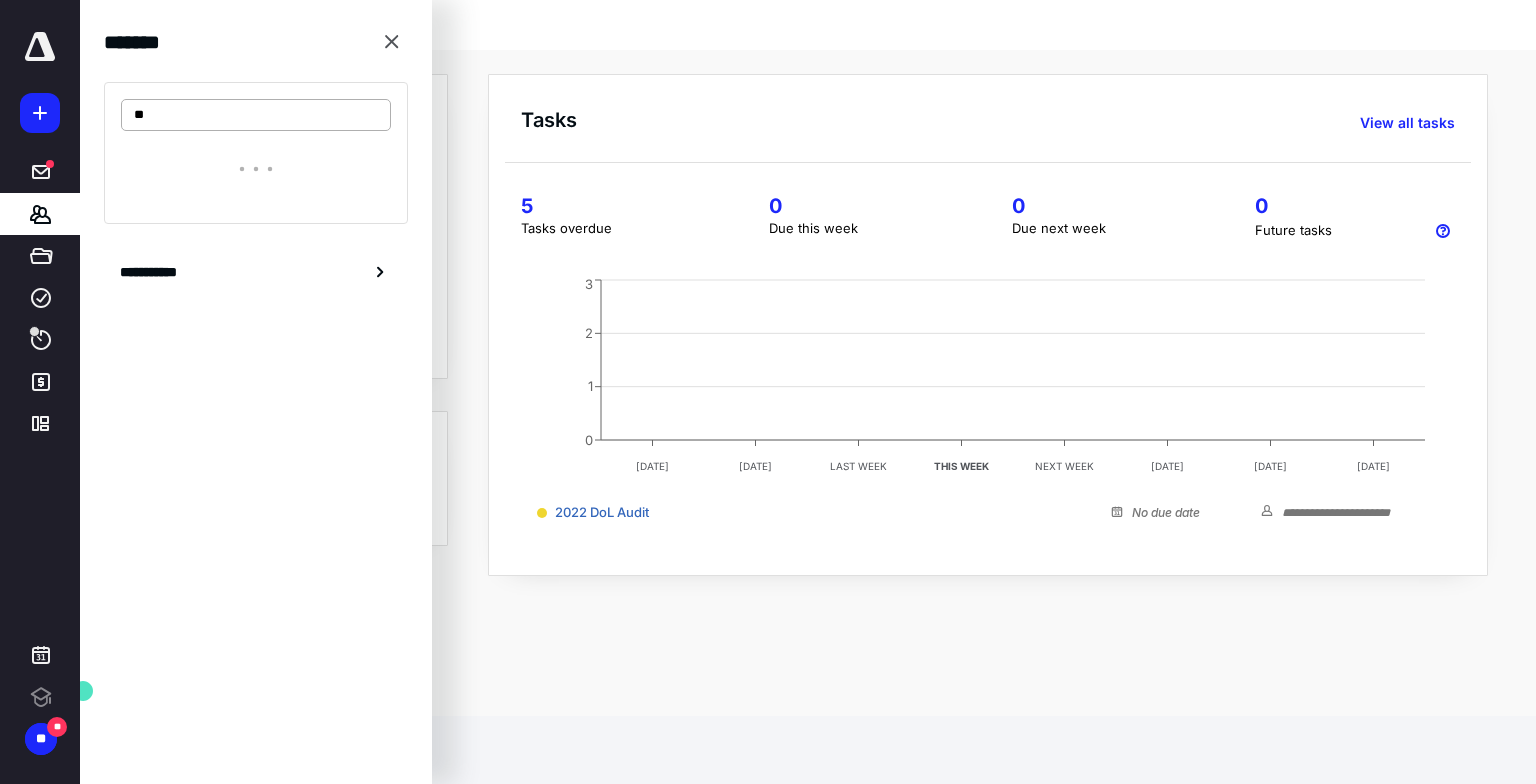 scroll, scrollTop: 0, scrollLeft: 0, axis: both 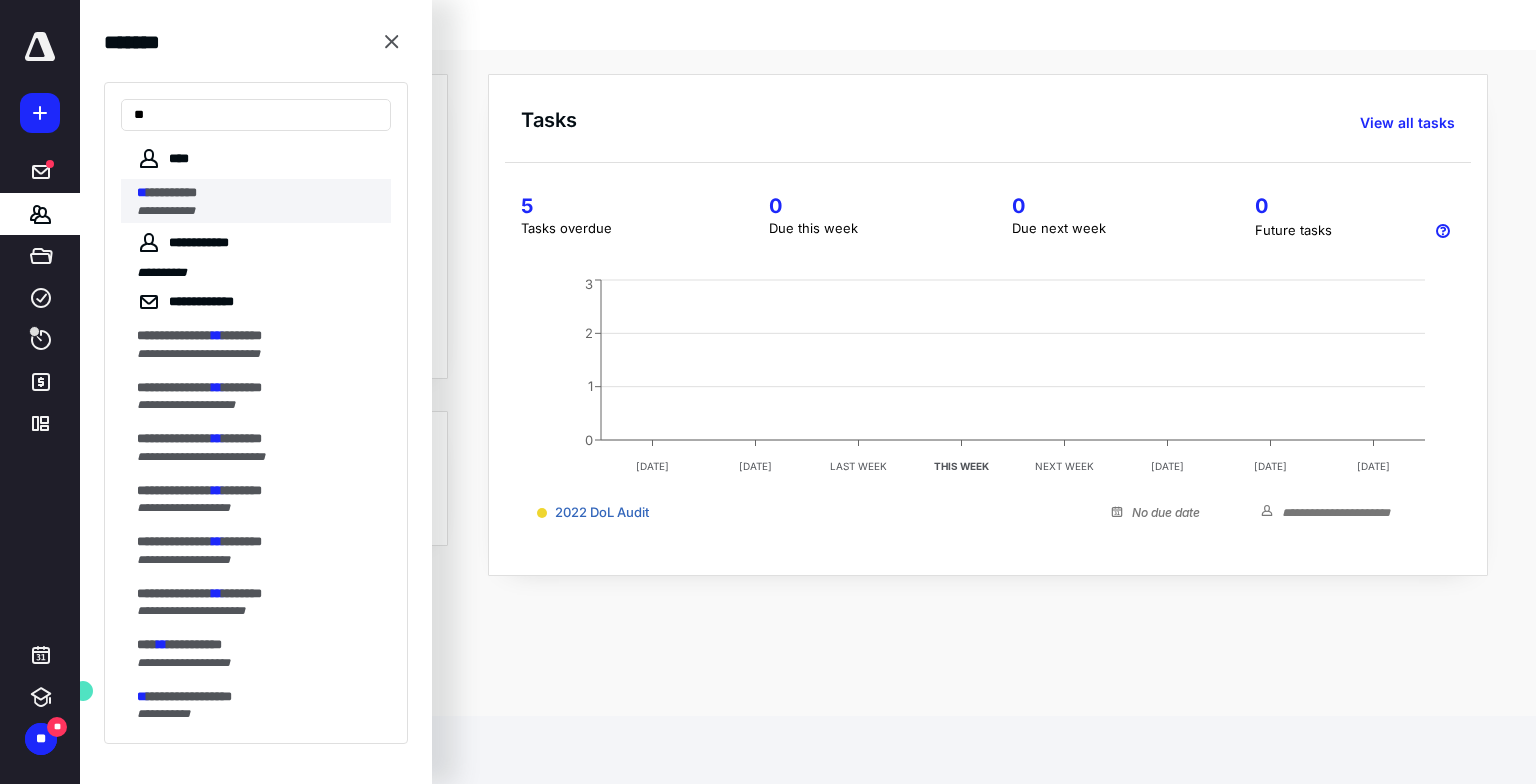type on "**" 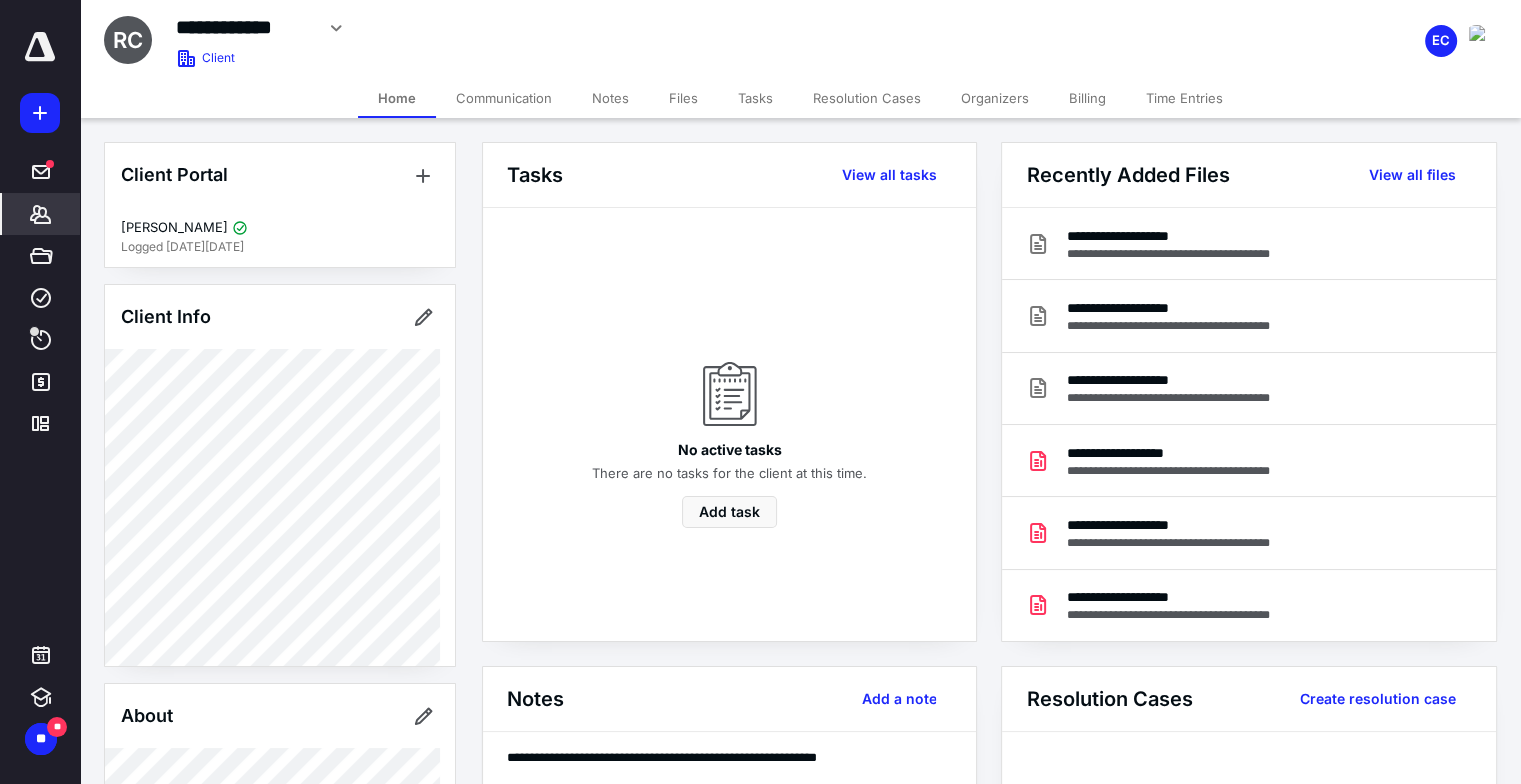 click on "Files" at bounding box center [683, 98] 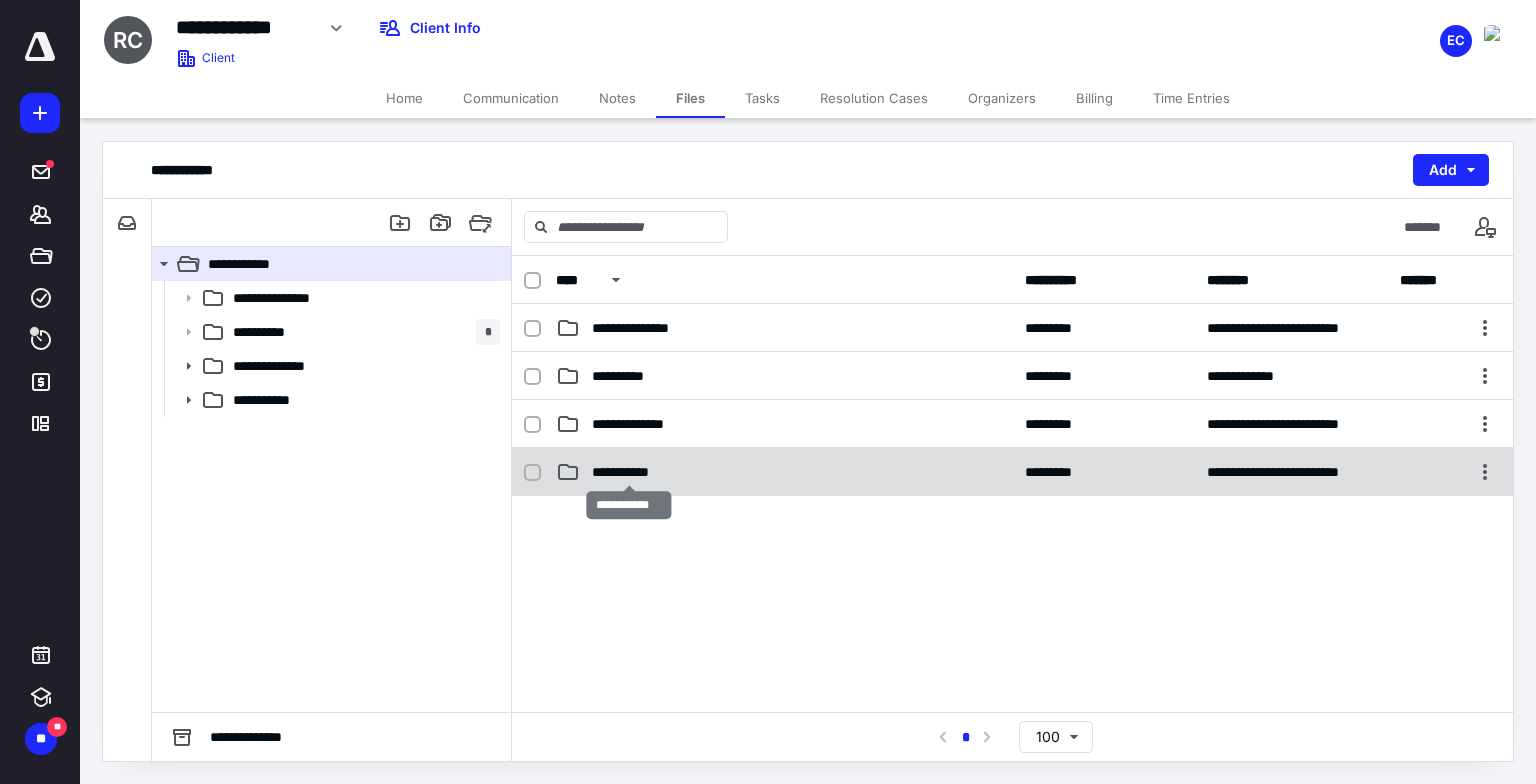 click on "**********" at bounding box center [629, 472] 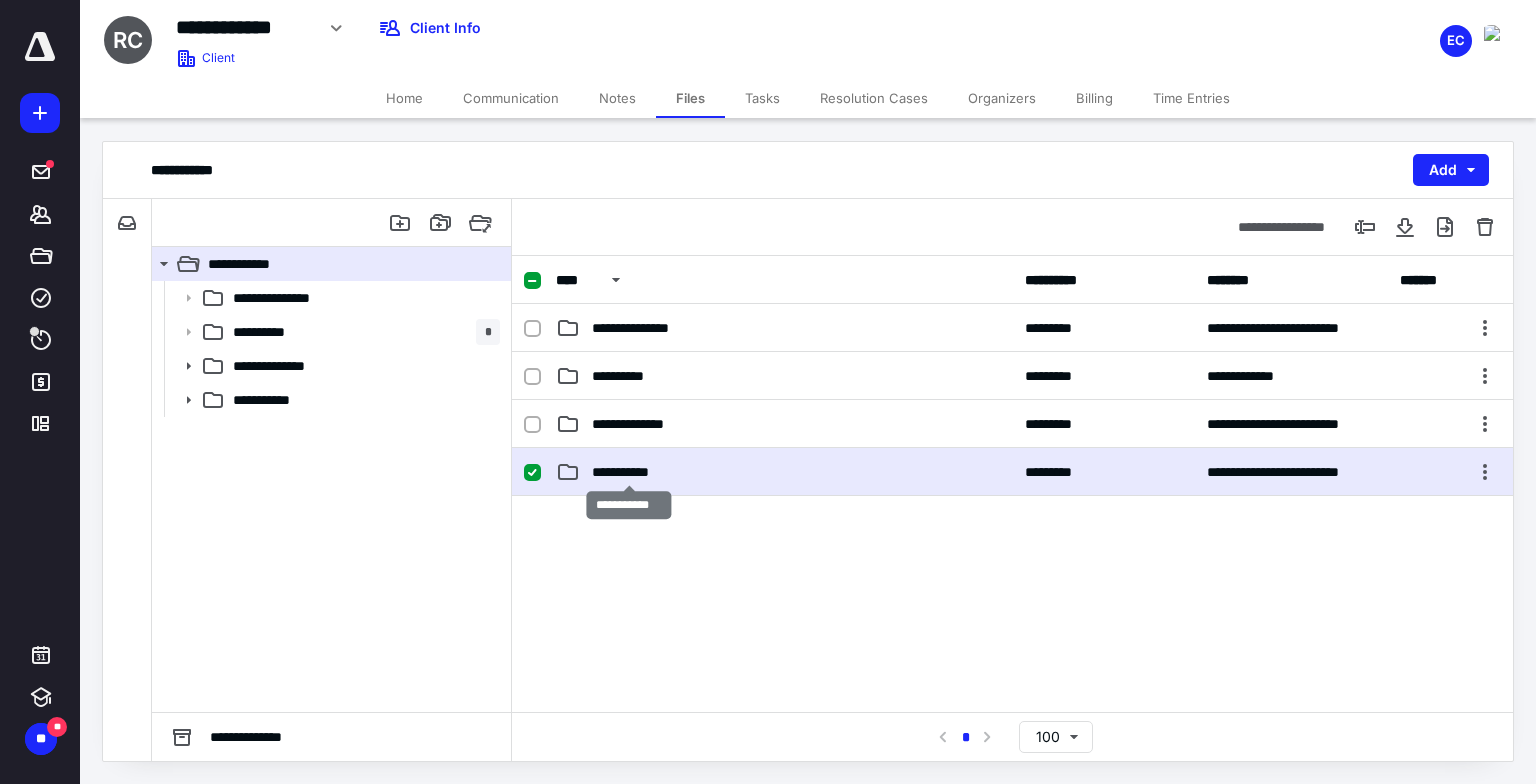 click on "**********" at bounding box center [629, 472] 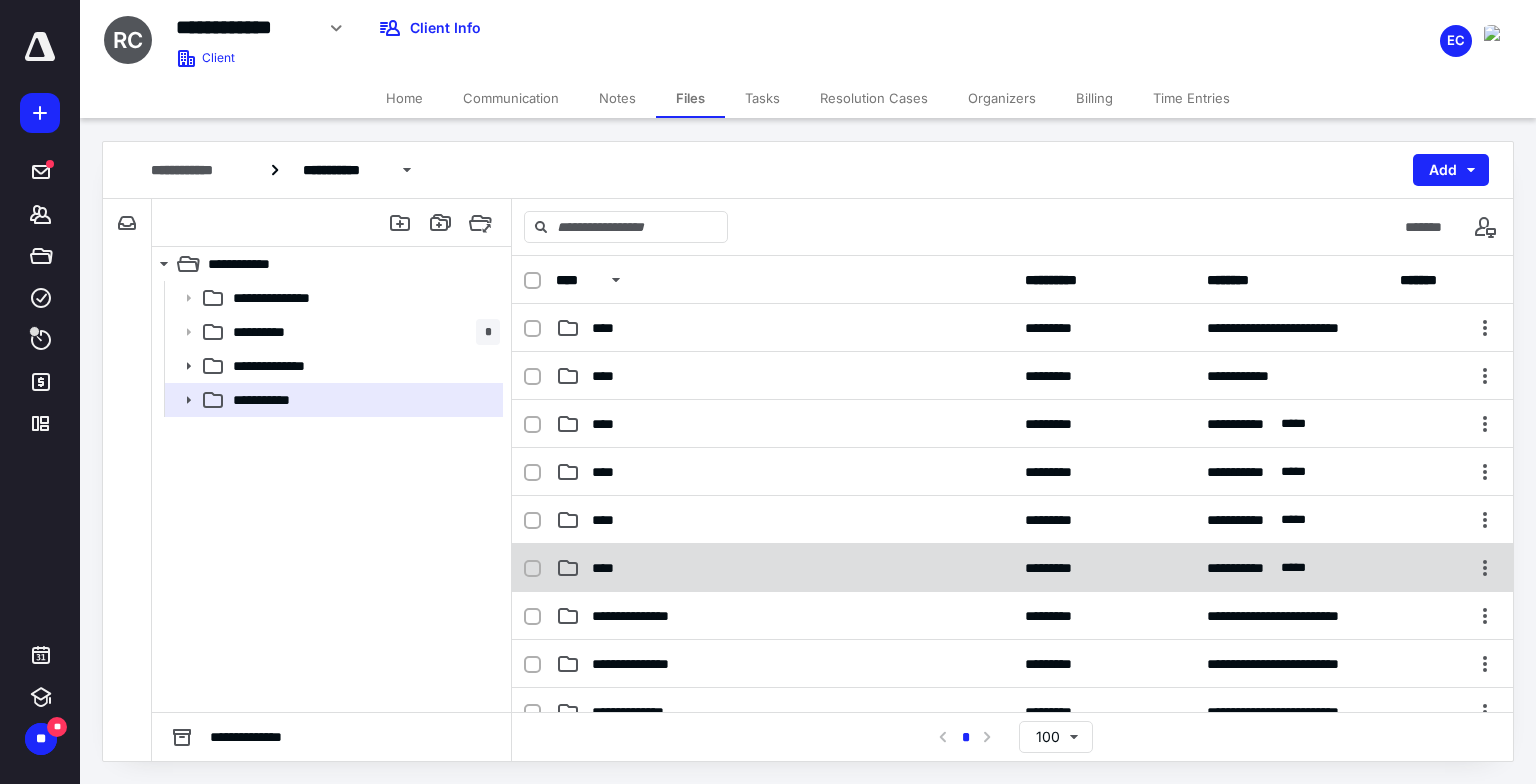 click on "****" at bounding box center (784, 568) 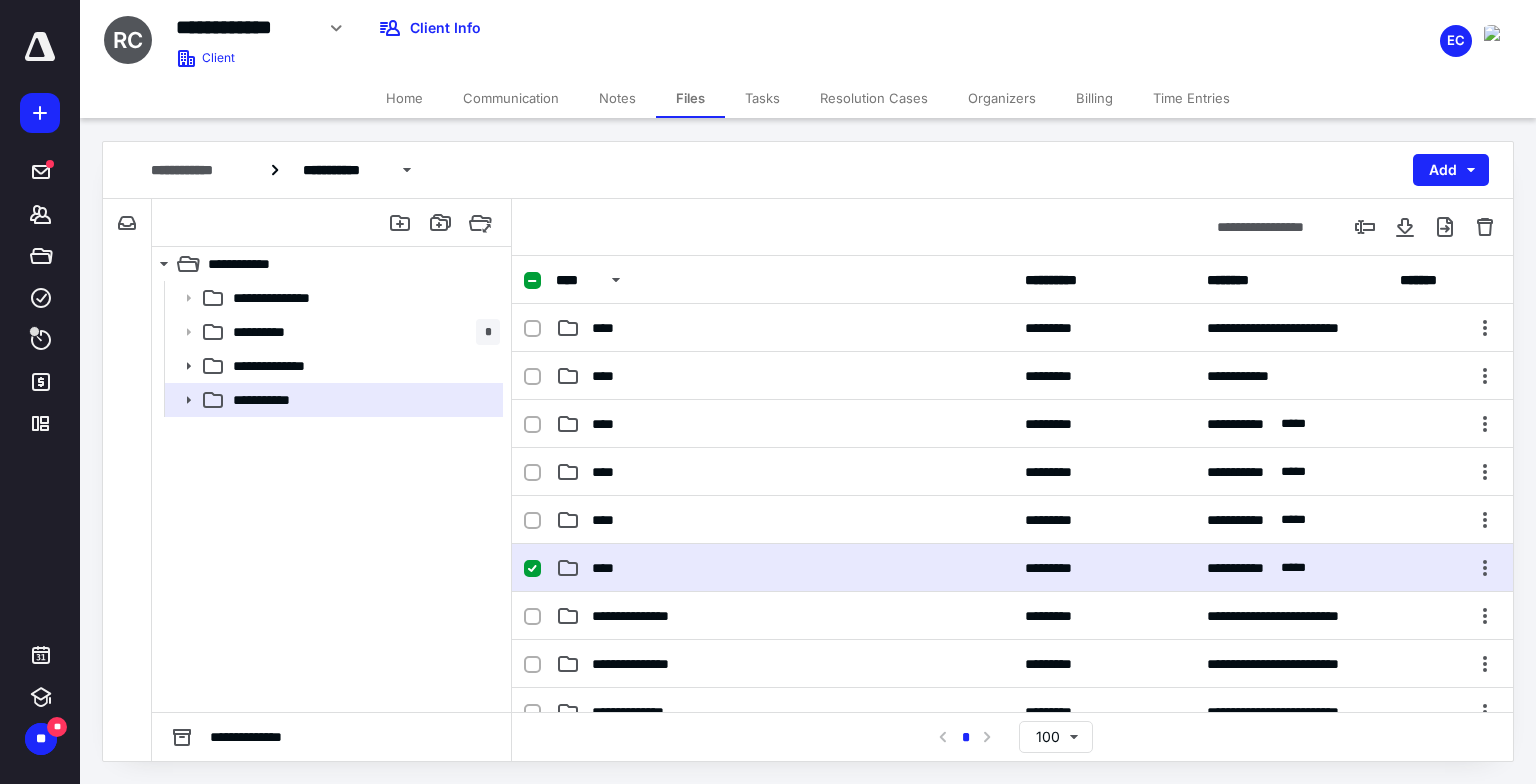 click on "****" at bounding box center [784, 568] 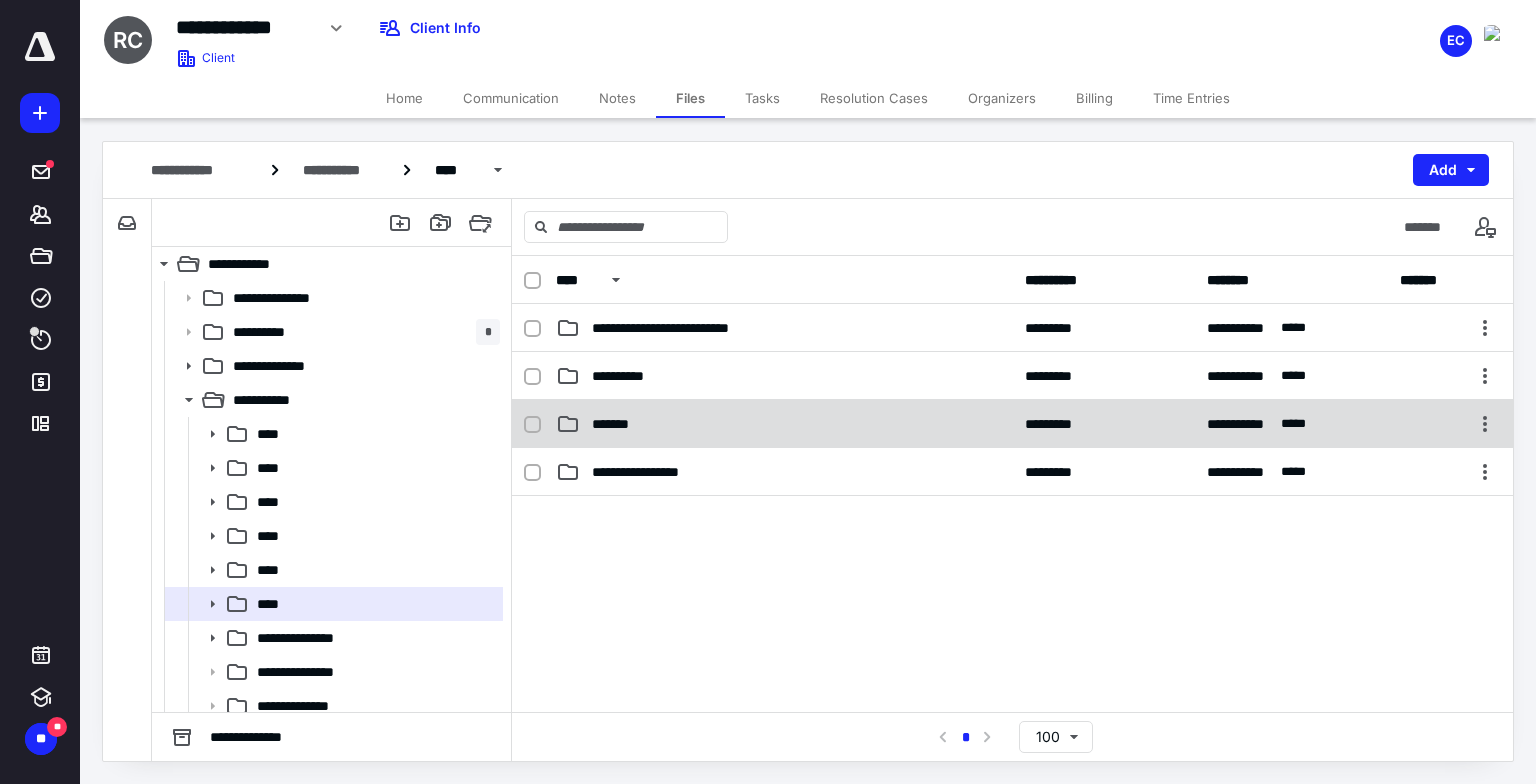 click on "*******" at bounding box center (784, 424) 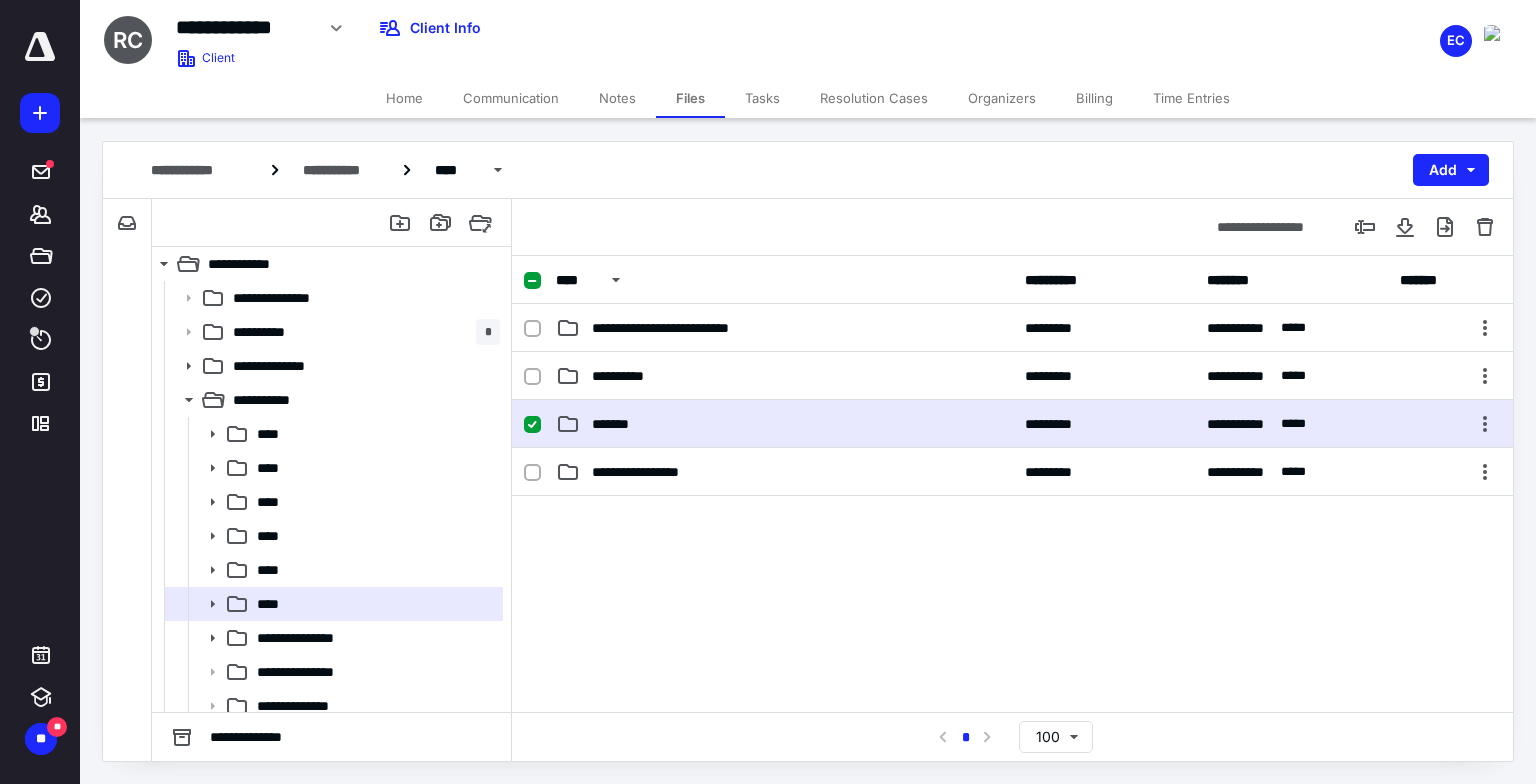 click on "*******" at bounding box center (784, 424) 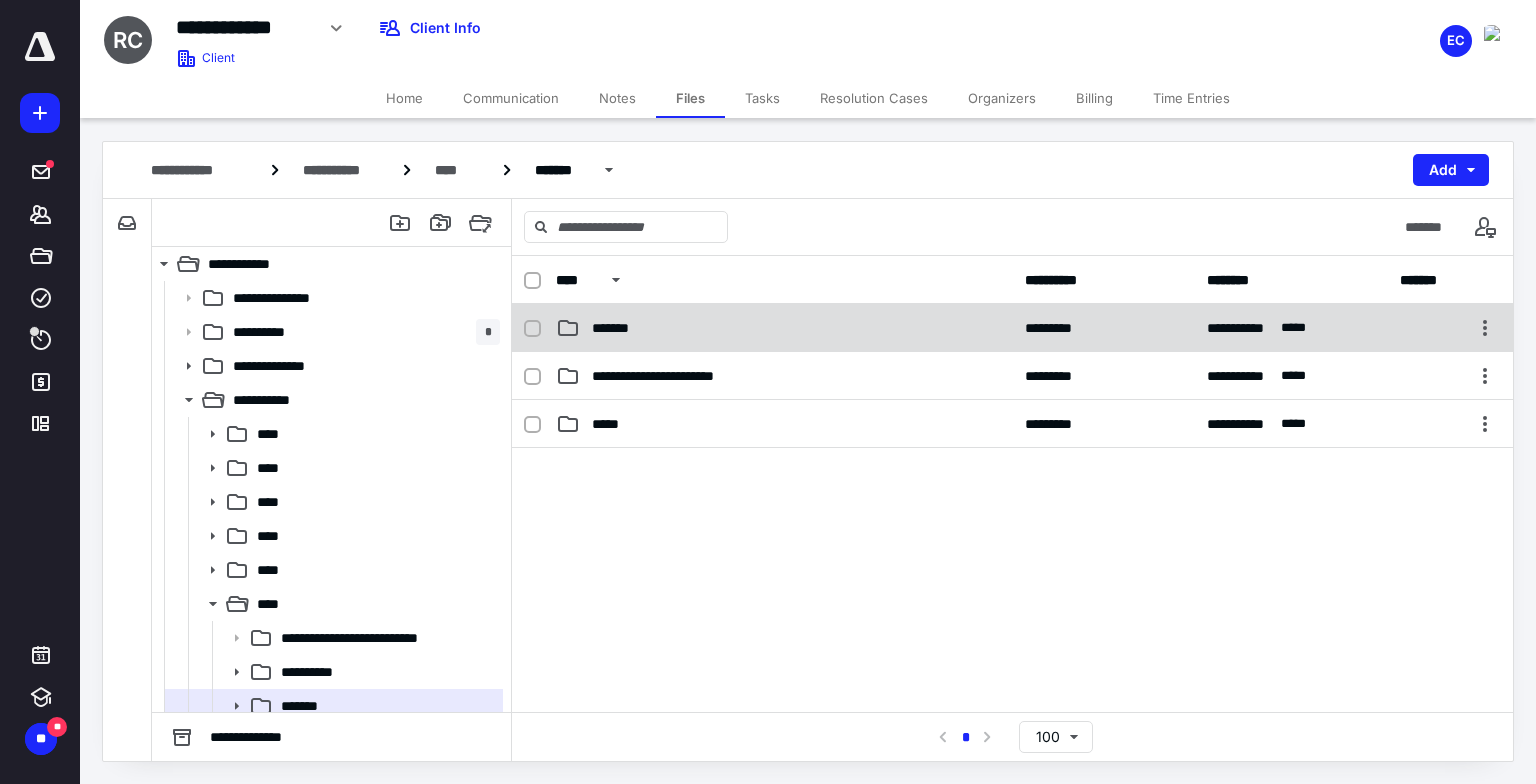 click on "*******" at bounding box center (784, 328) 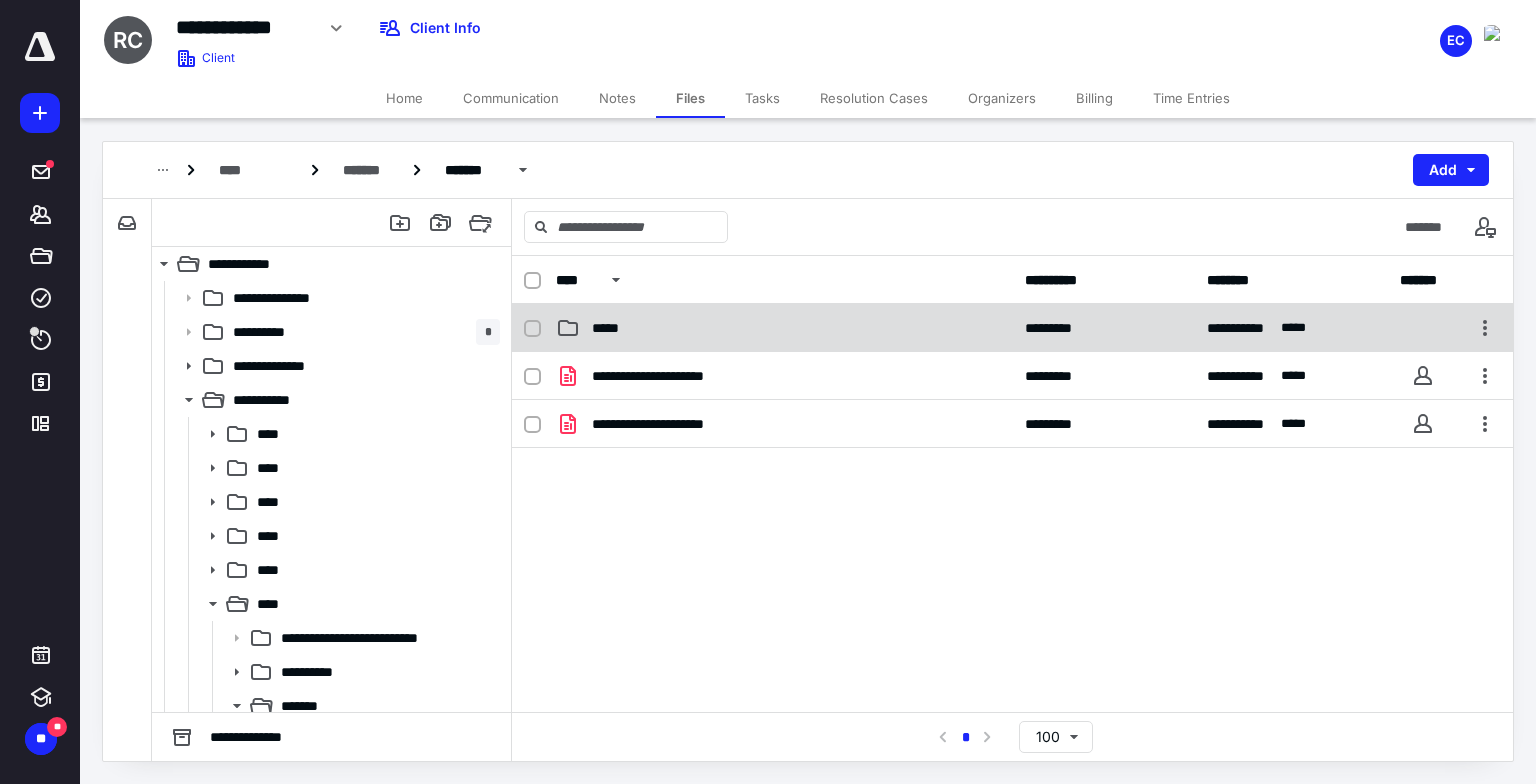 click on "*****" at bounding box center [784, 328] 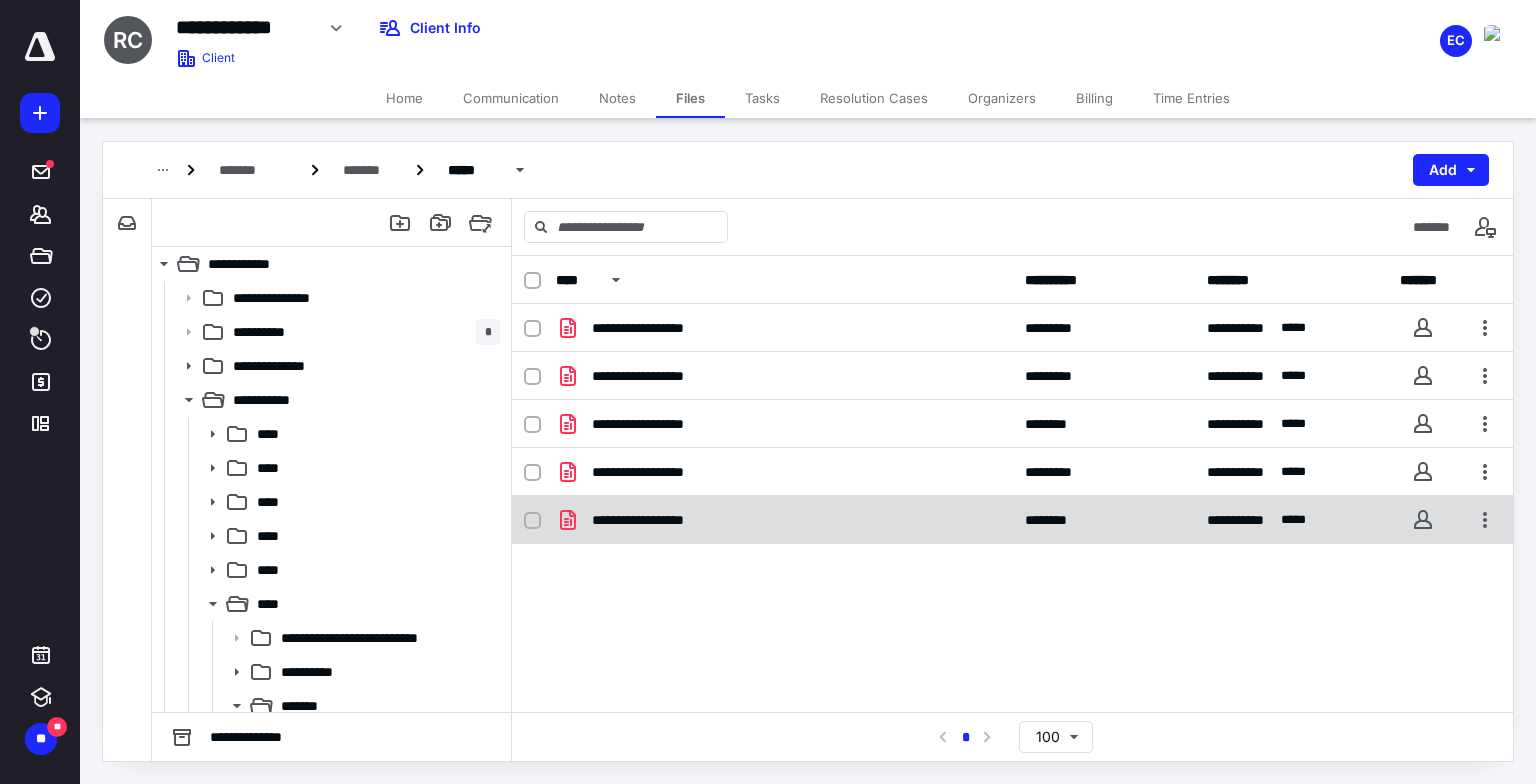 click on "**********" at bounding box center (1012, 520) 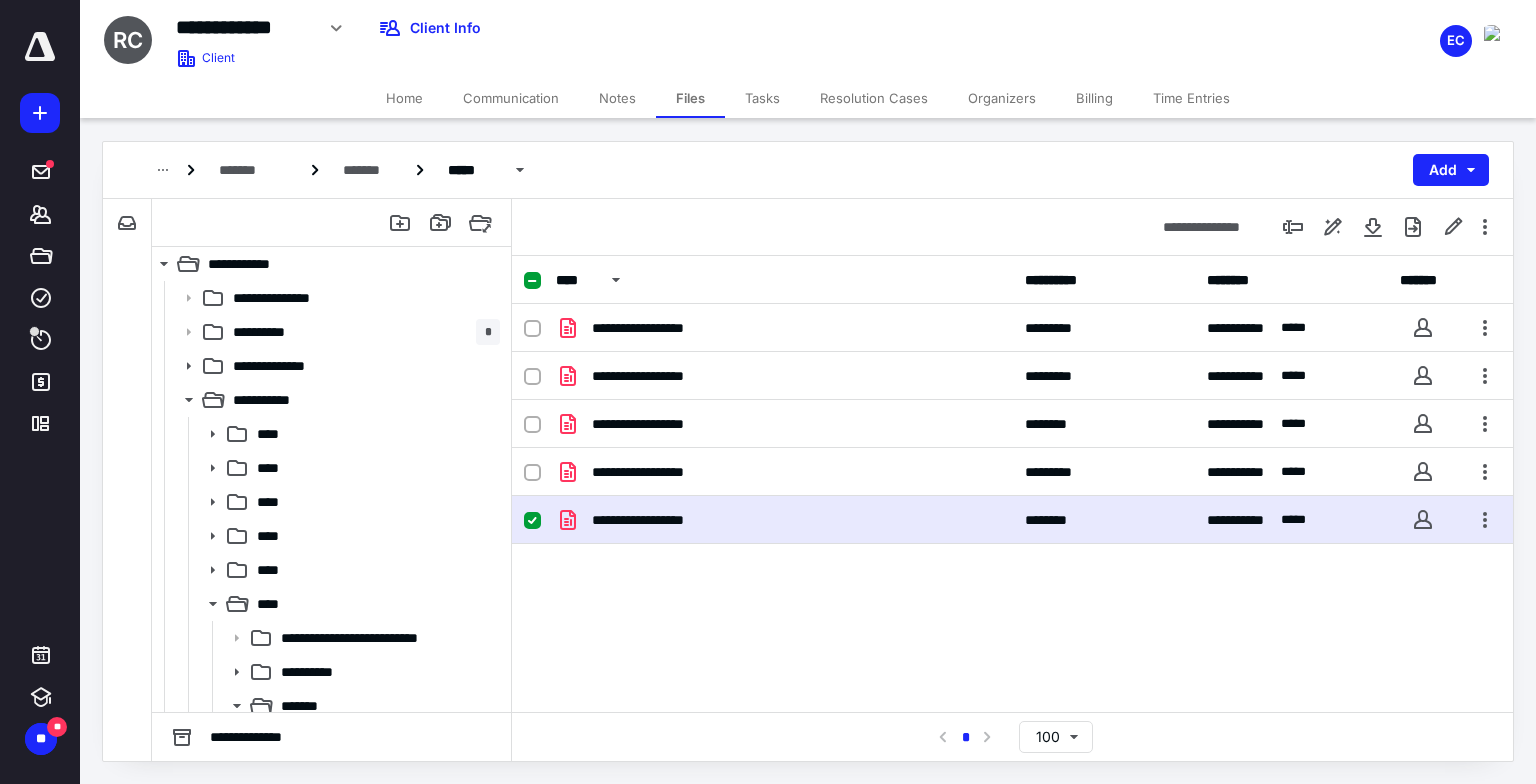click on "**********" at bounding box center (1012, 520) 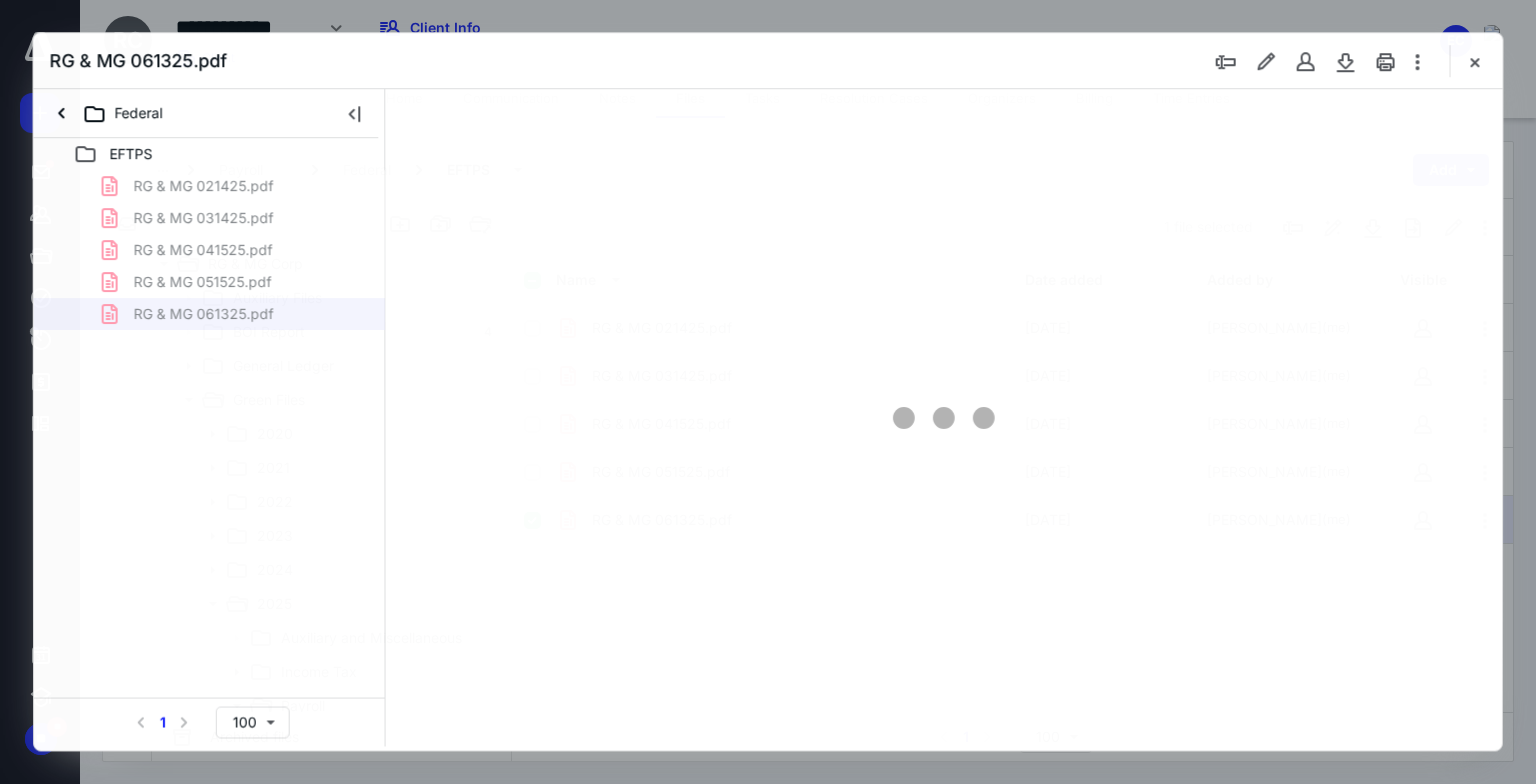 scroll, scrollTop: 0, scrollLeft: 0, axis: both 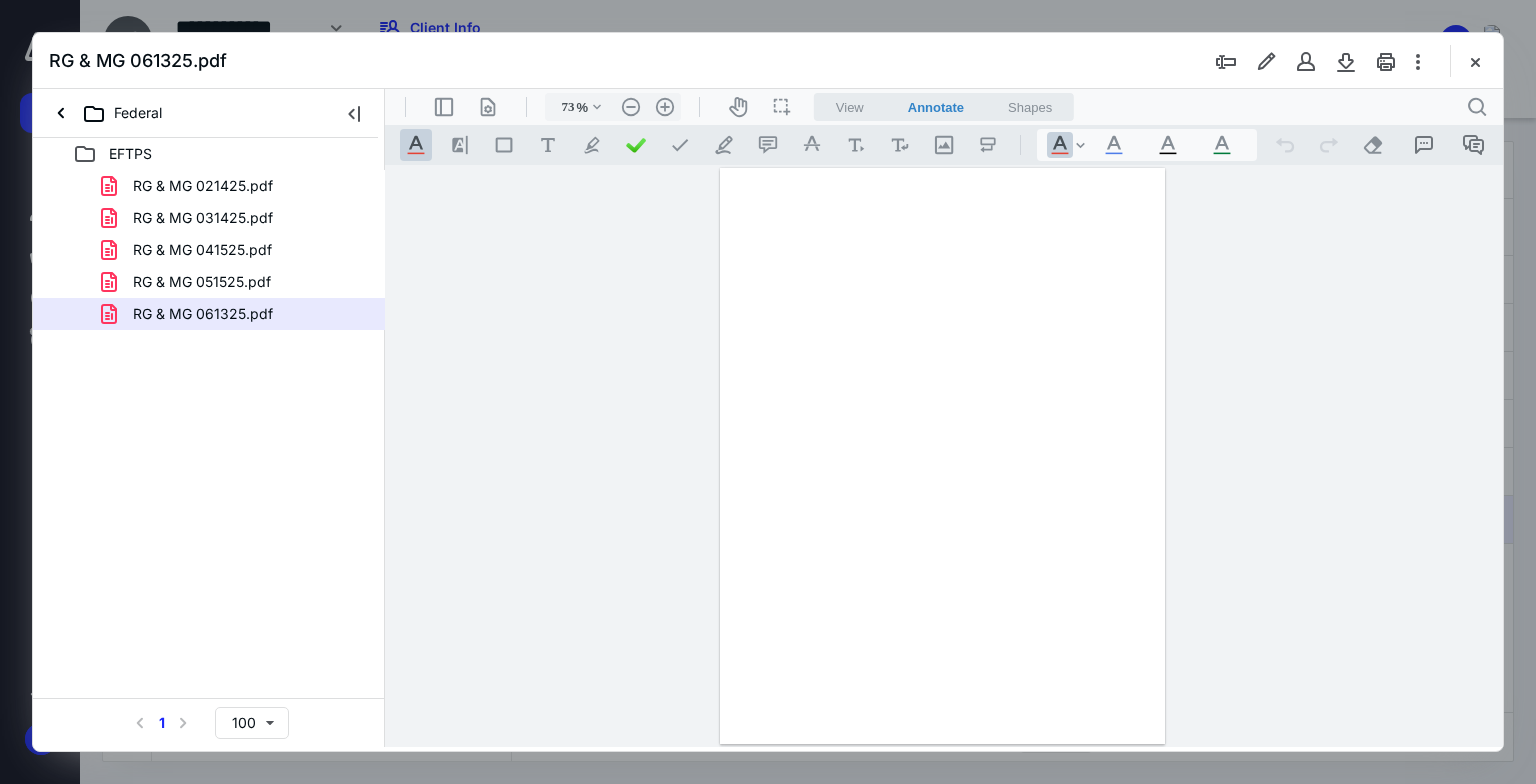 type on "179" 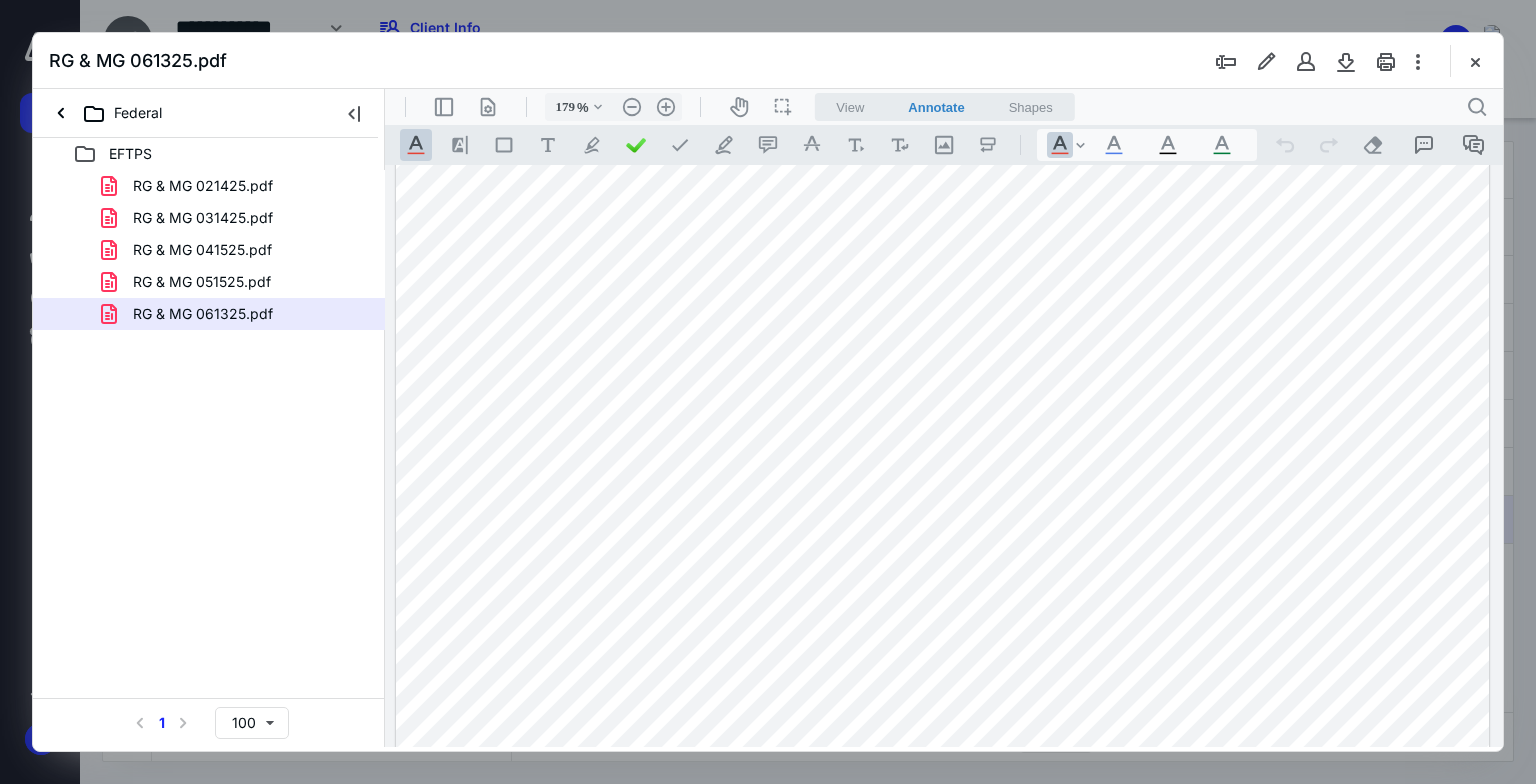 scroll, scrollTop: 294, scrollLeft: 0, axis: vertical 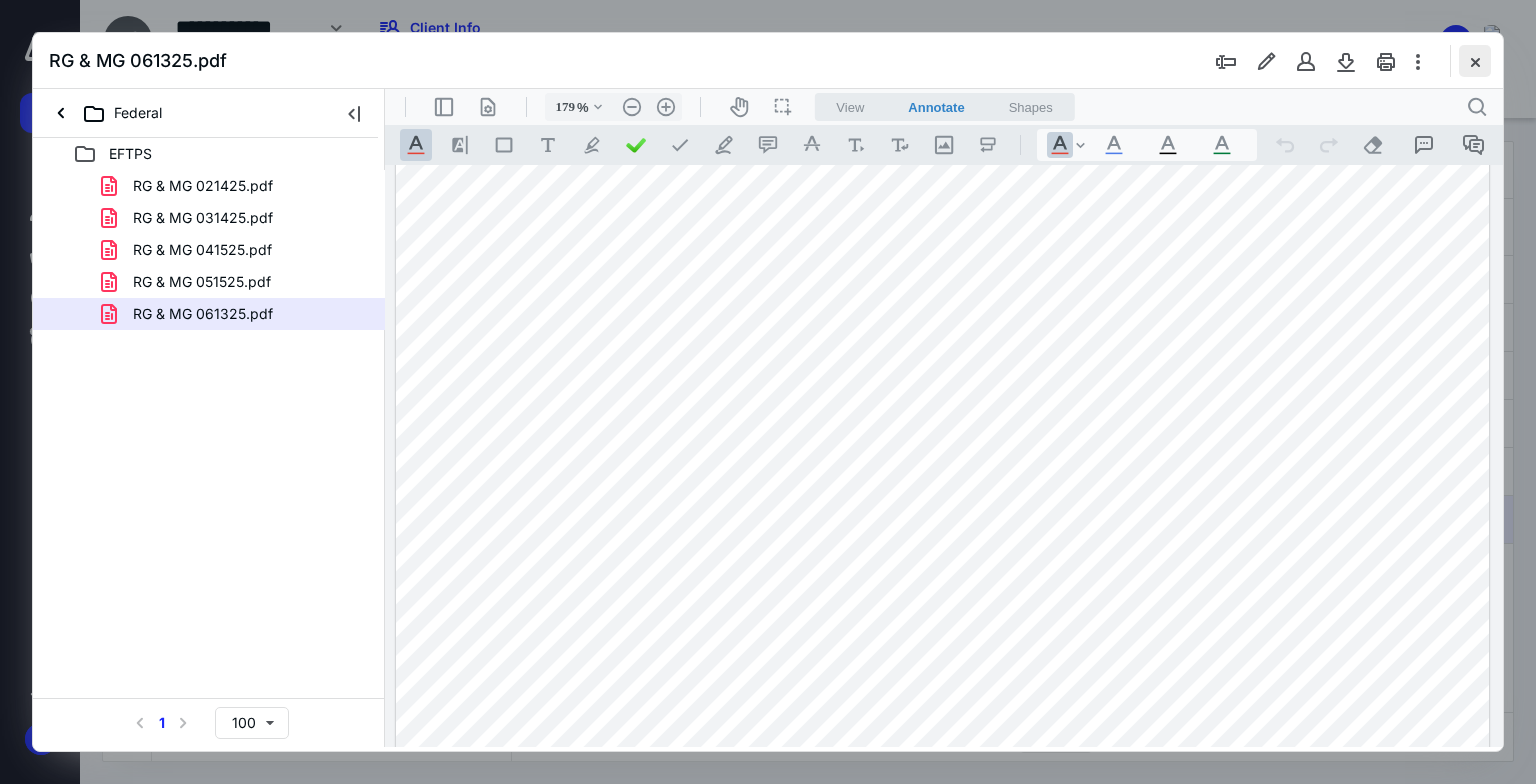 click at bounding box center (1475, 61) 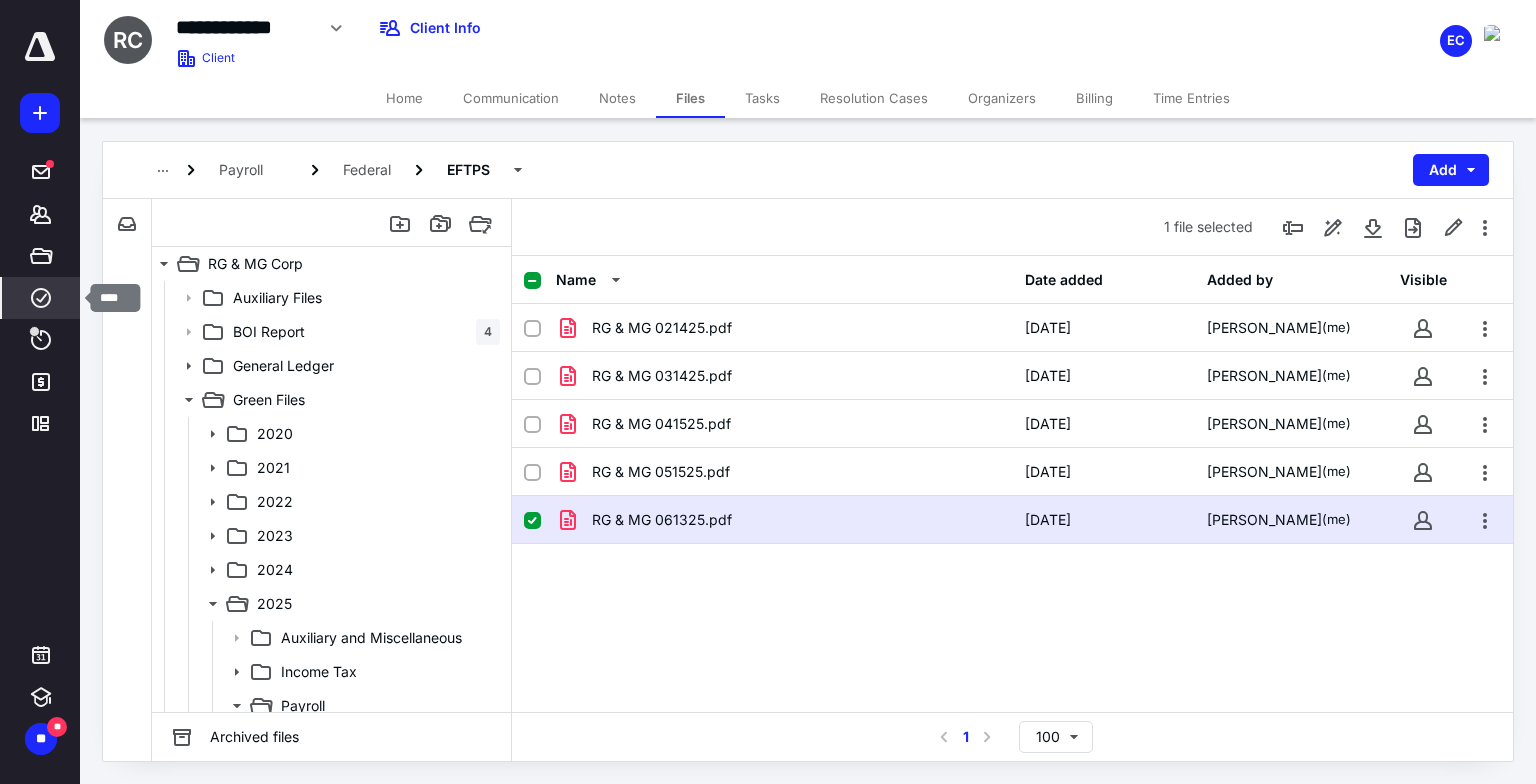 click on "****" at bounding box center (41, 298) 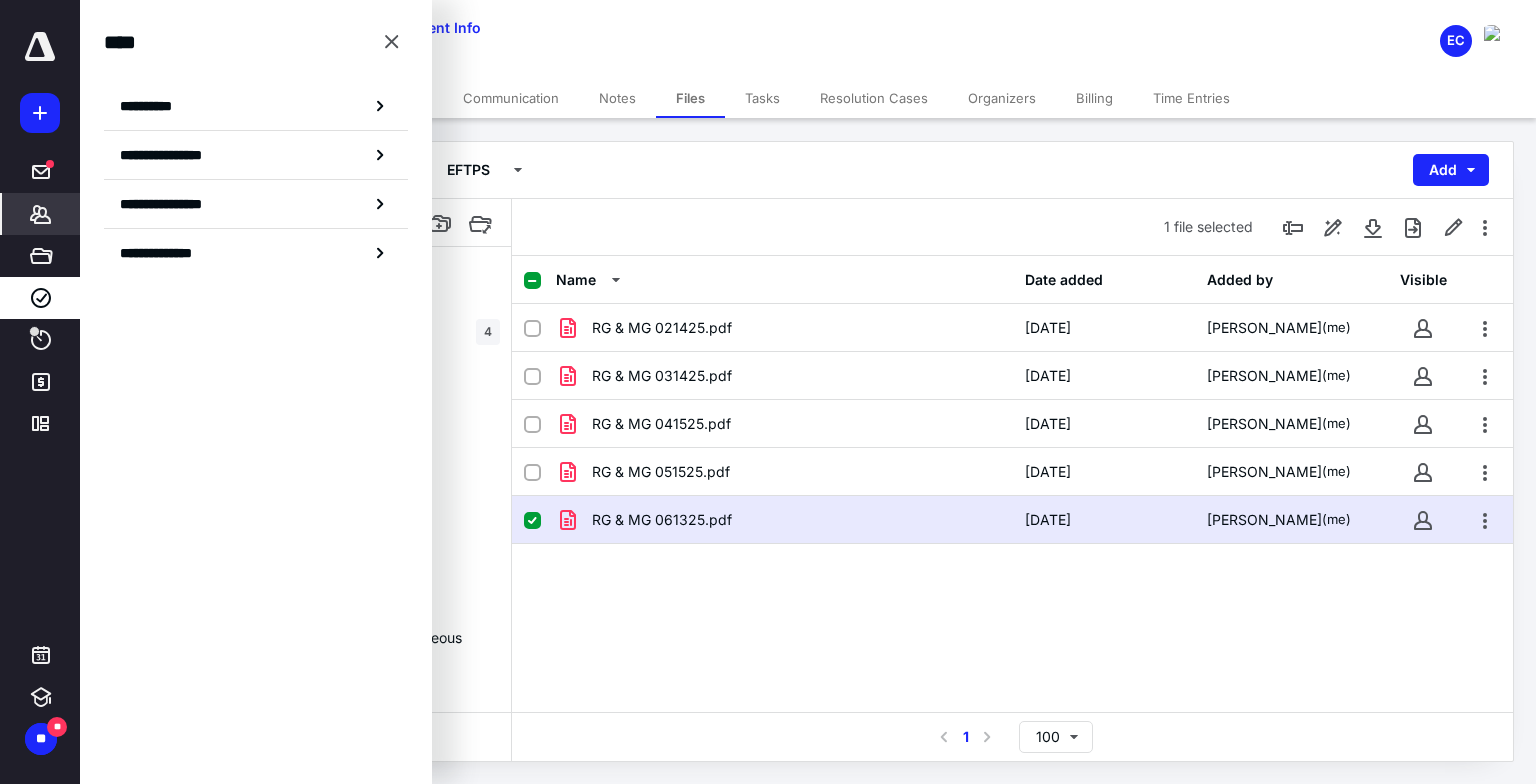 click on "*******" at bounding box center (41, 214) 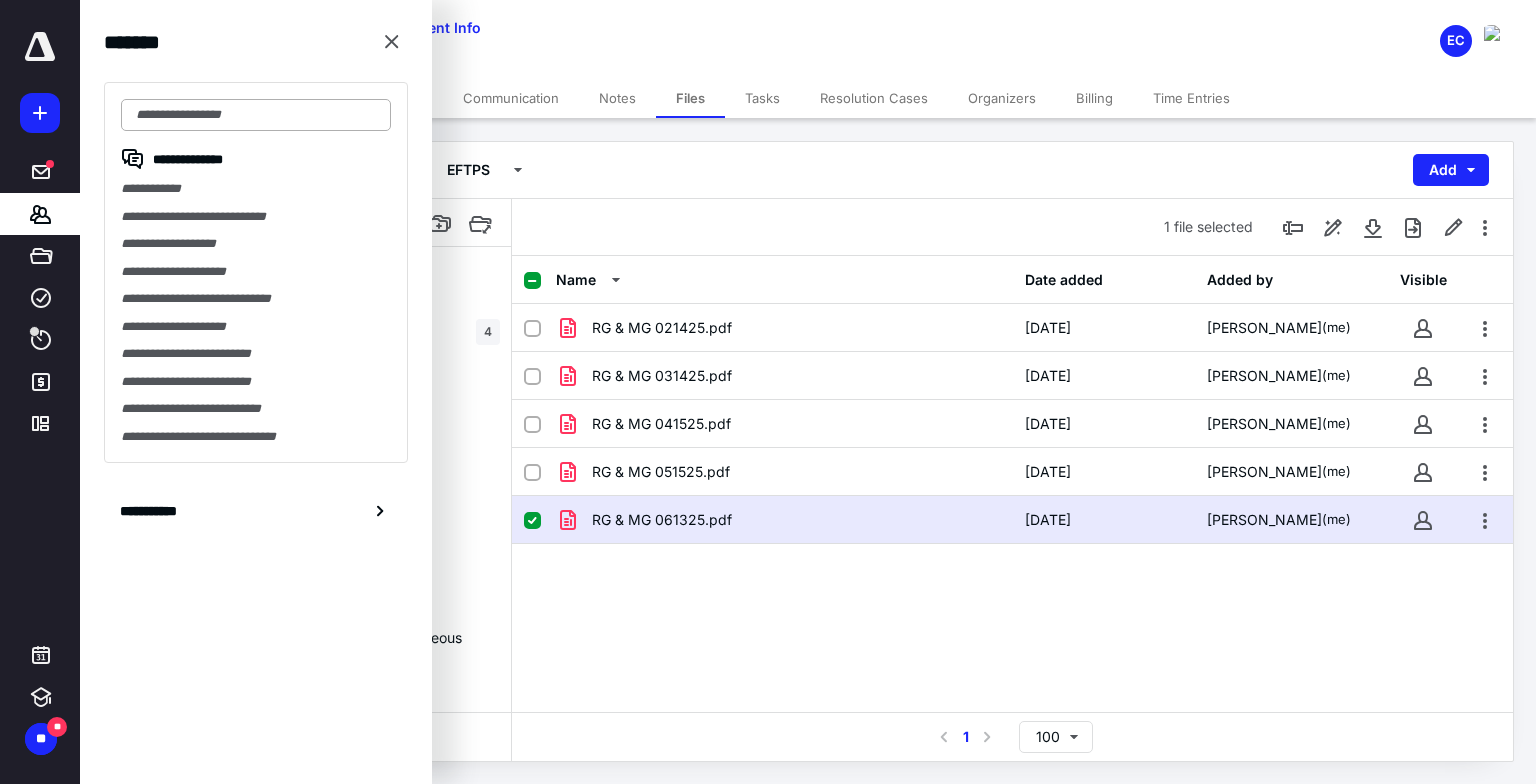 click at bounding box center (256, 115) 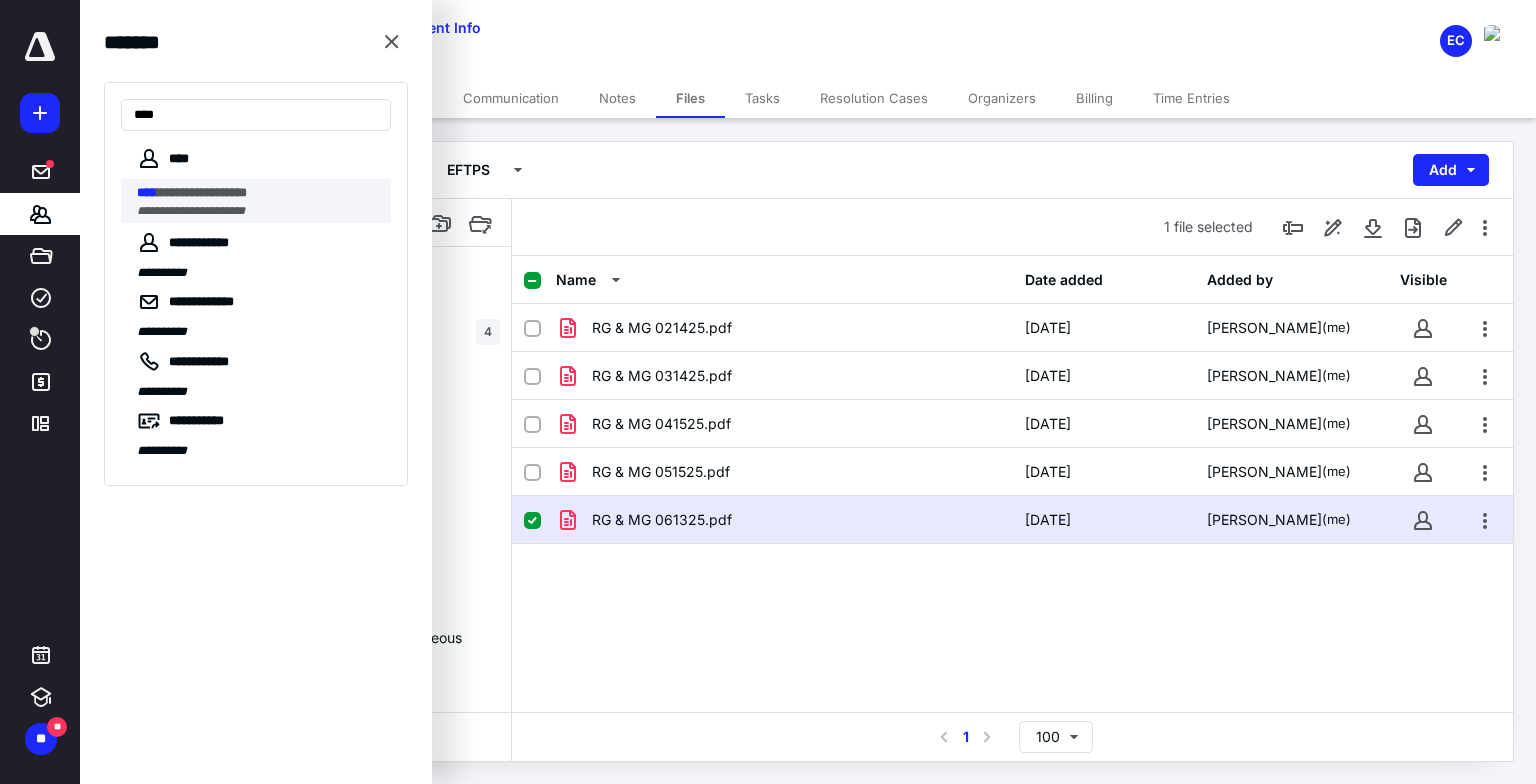 type on "****" 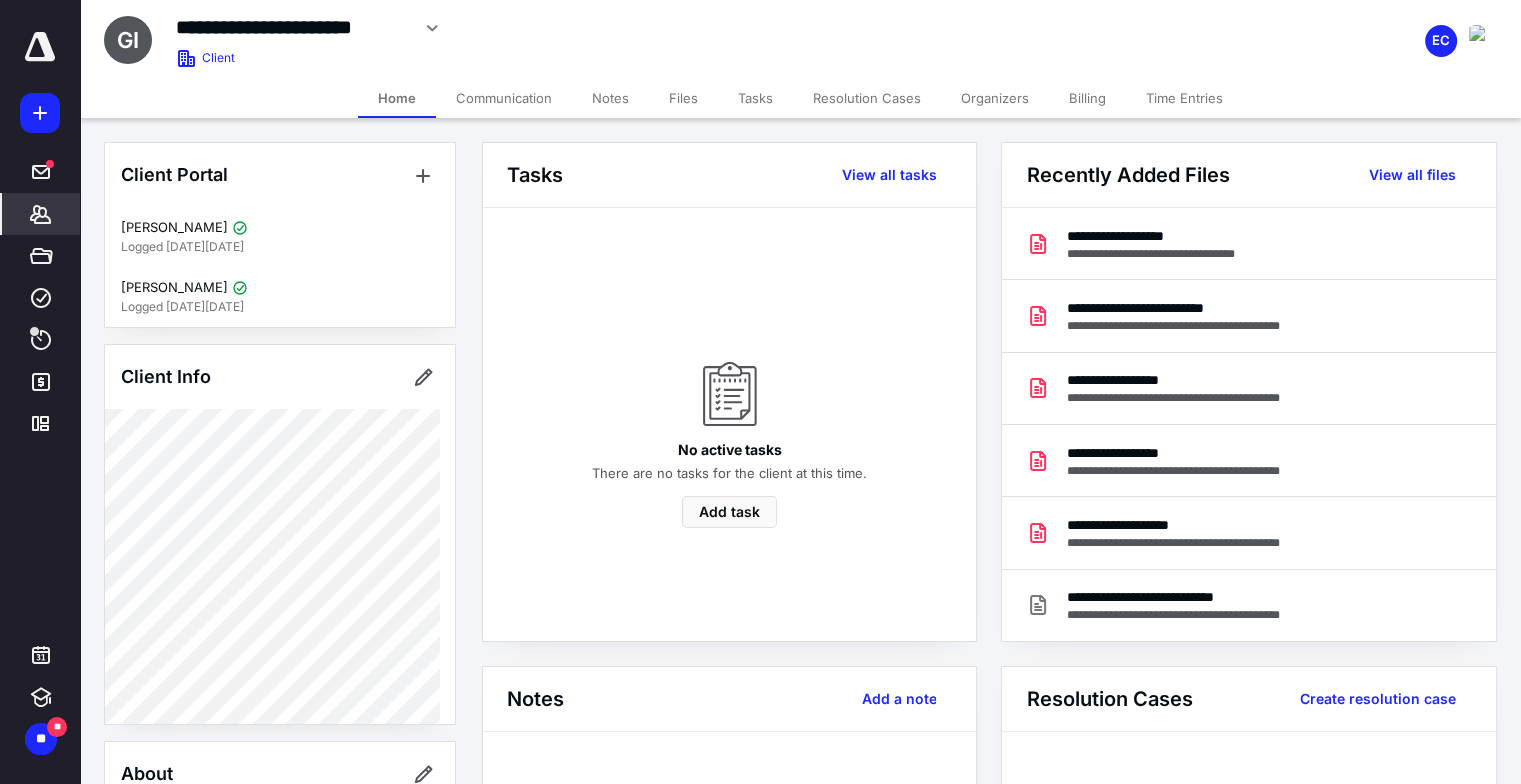 click on "Files" at bounding box center [683, 98] 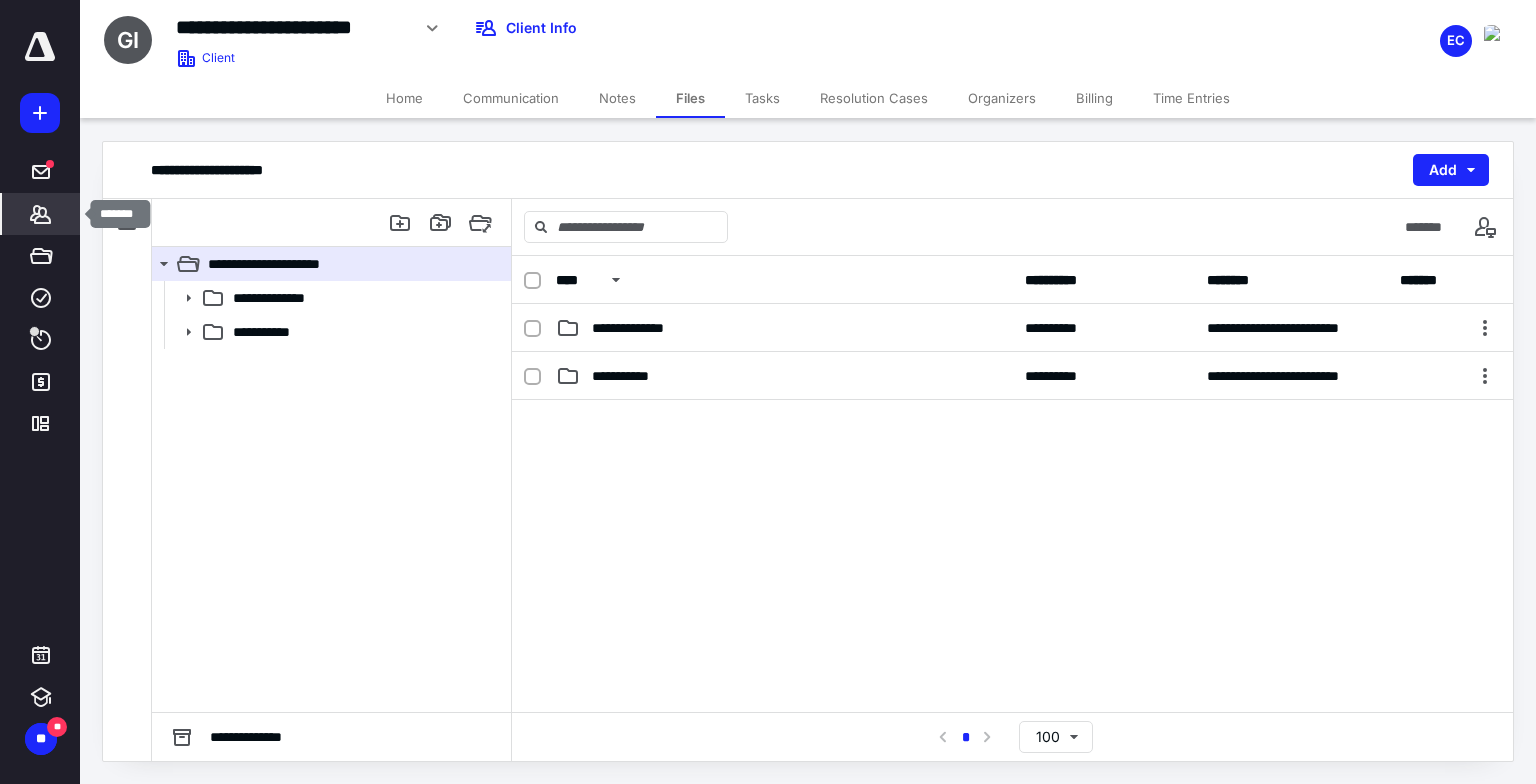 click on "*******" at bounding box center (41, 214) 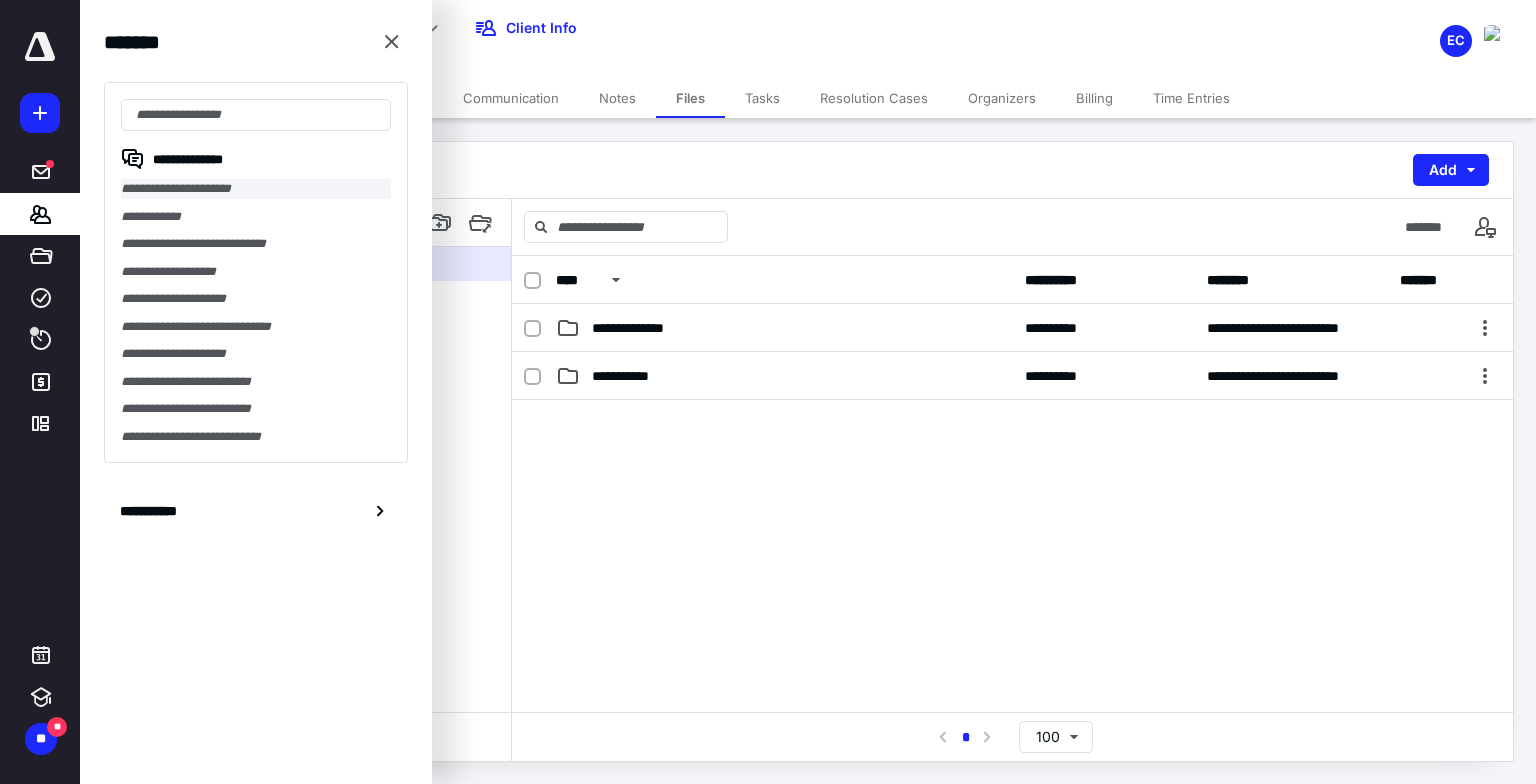 click on "**********" at bounding box center (256, 189) 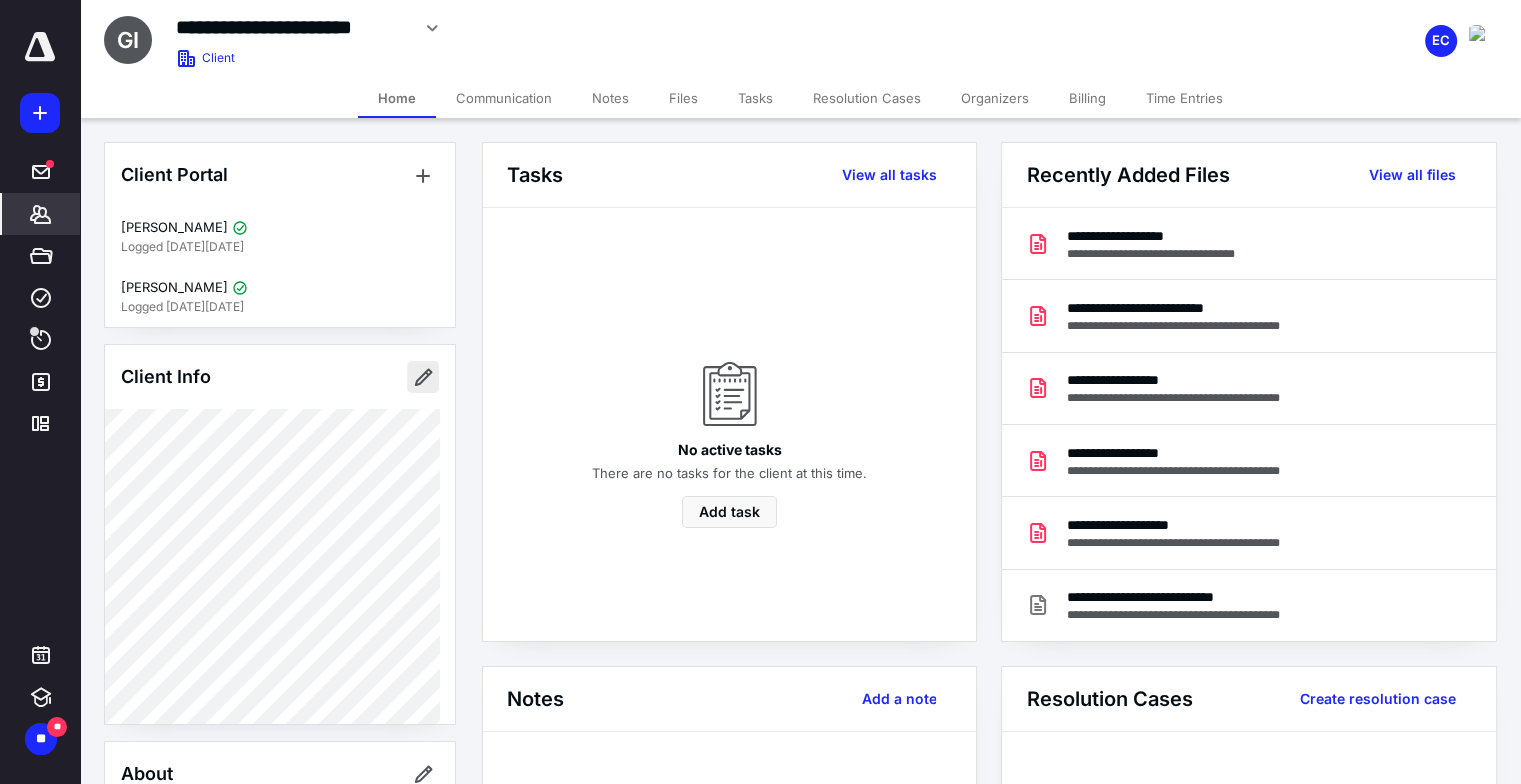 click at bounding box center [423, 377] 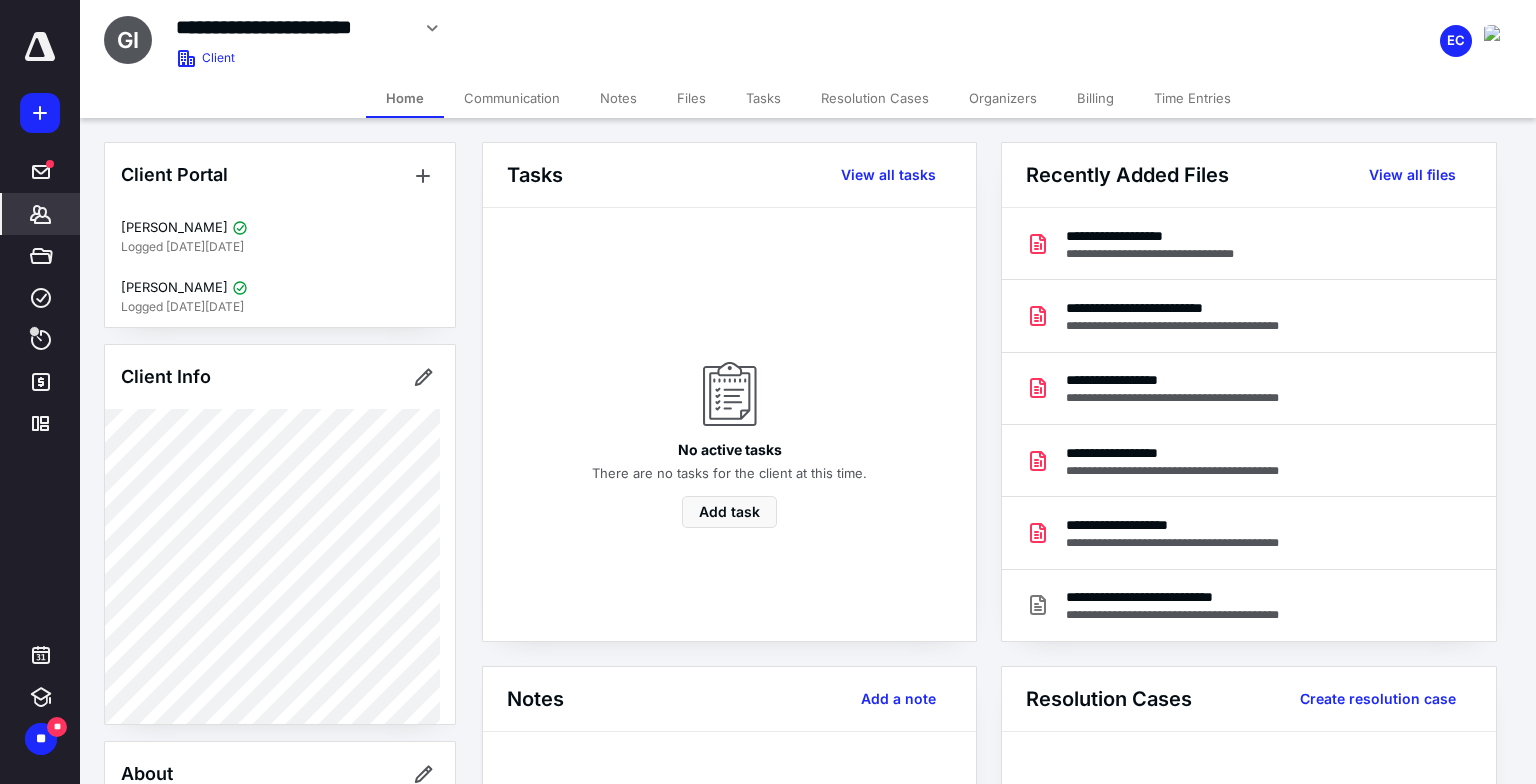 type on "**********" 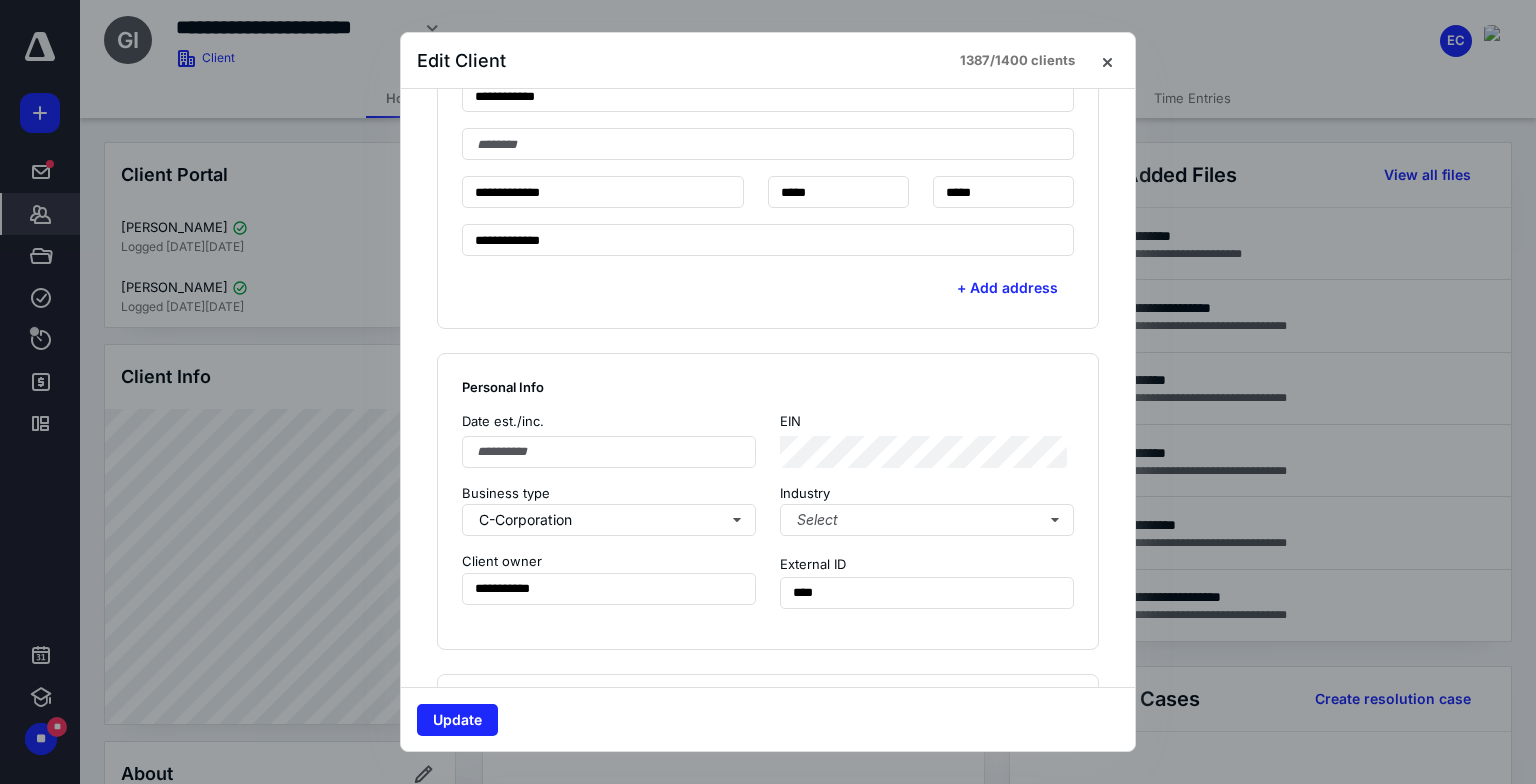 scroll, scrollTop: 794, scrollLeft: 0, axis: vertical 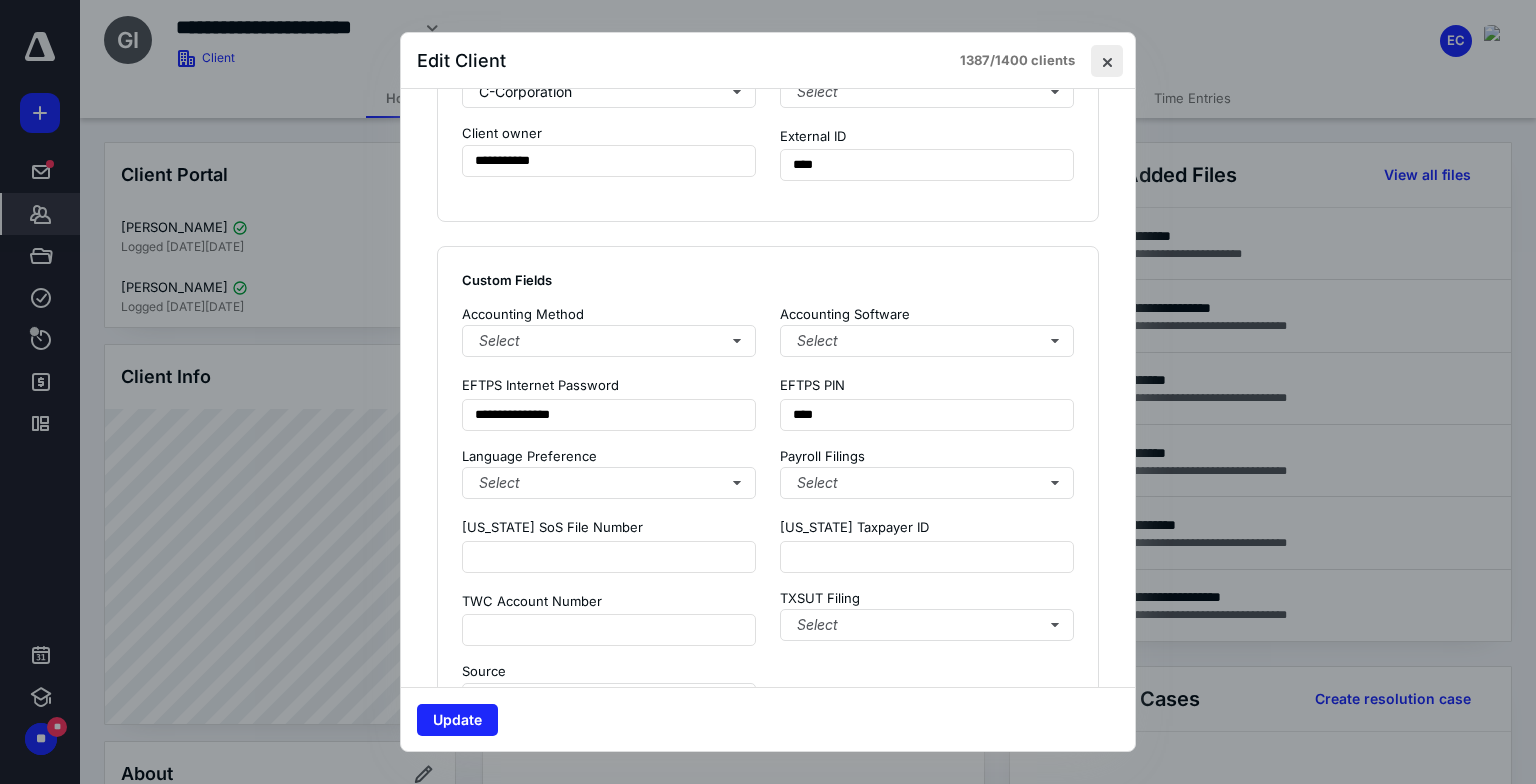 click at bounding box center (1107, 61) 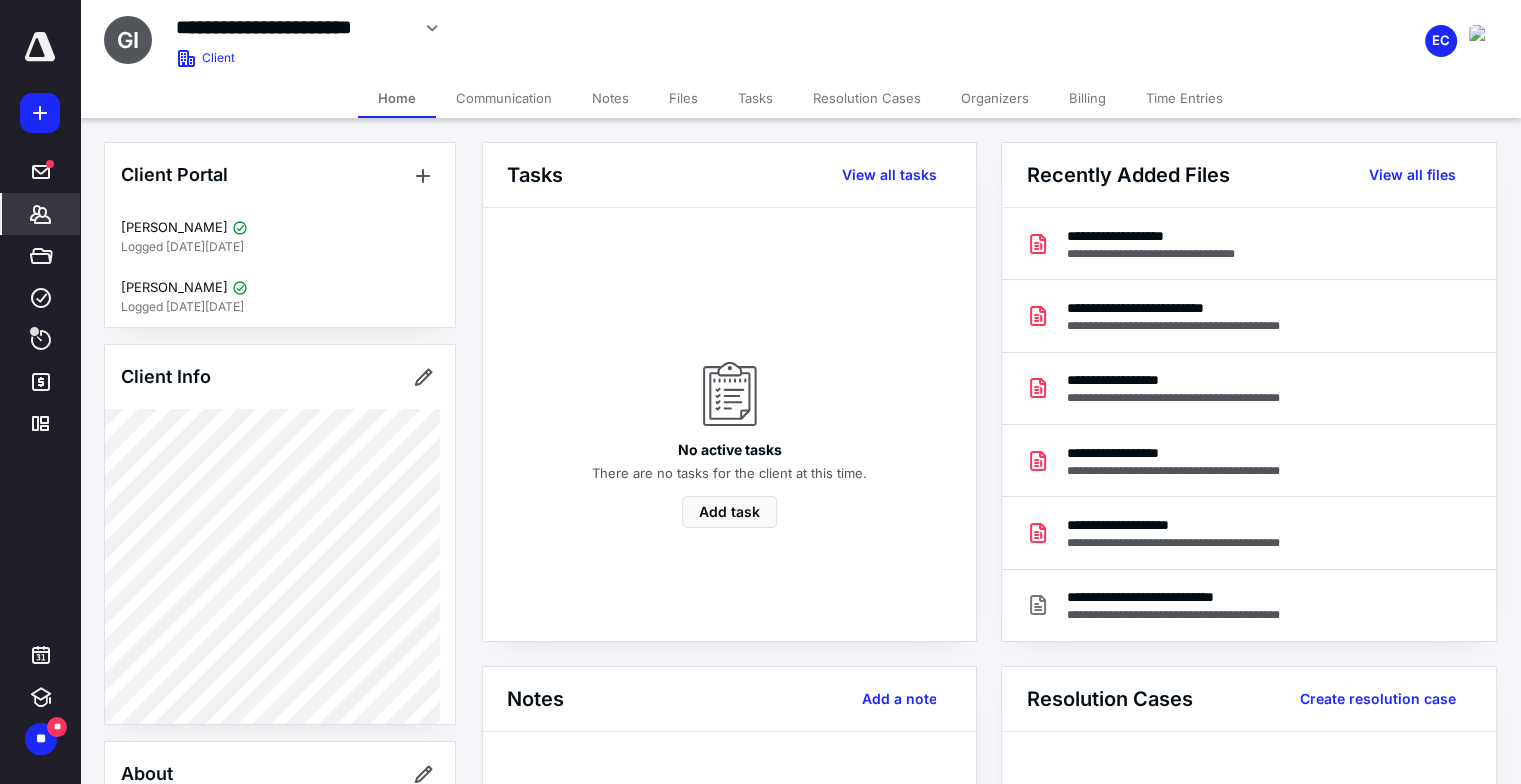 click 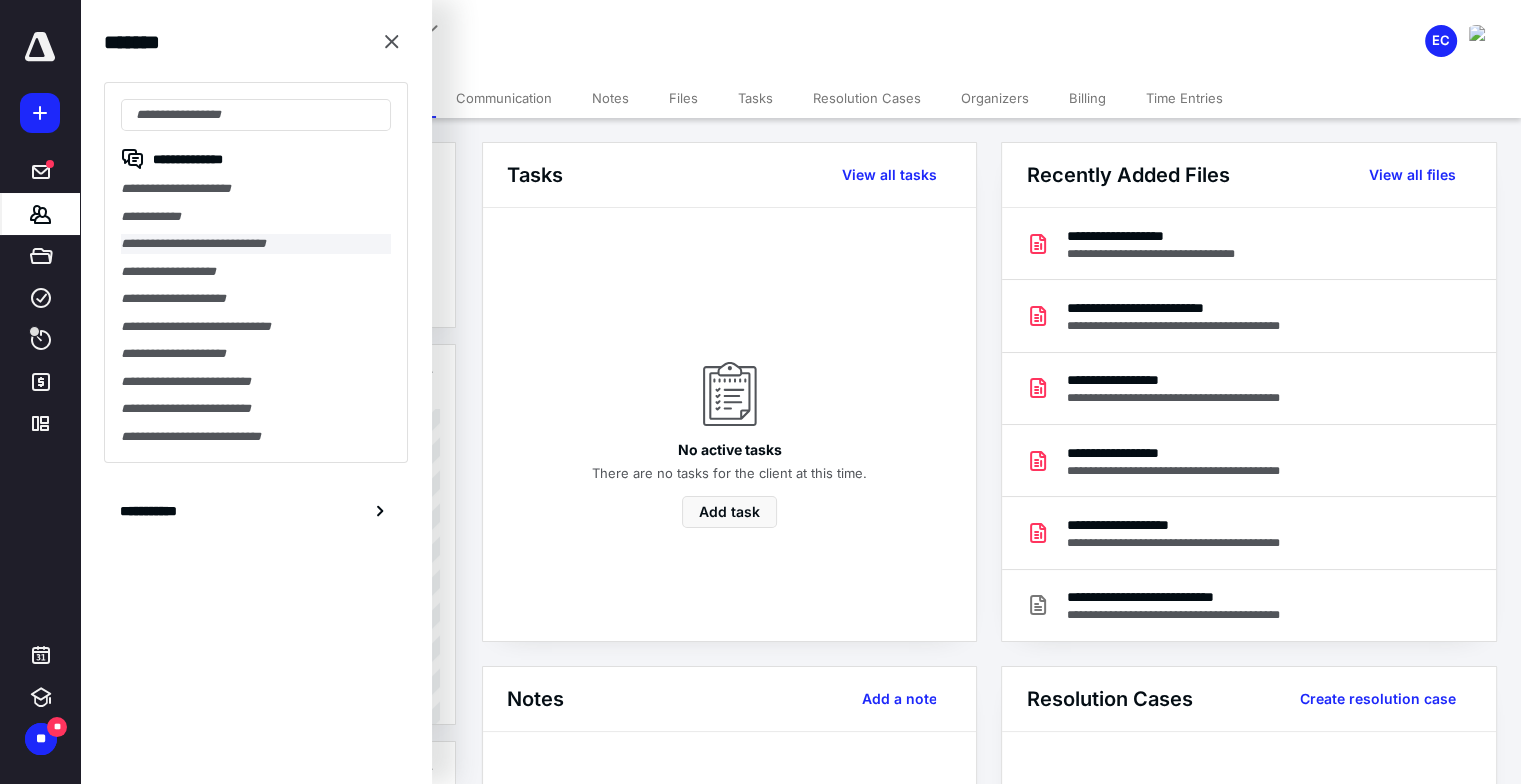 click on "**********" at bounding box center (256, 244) 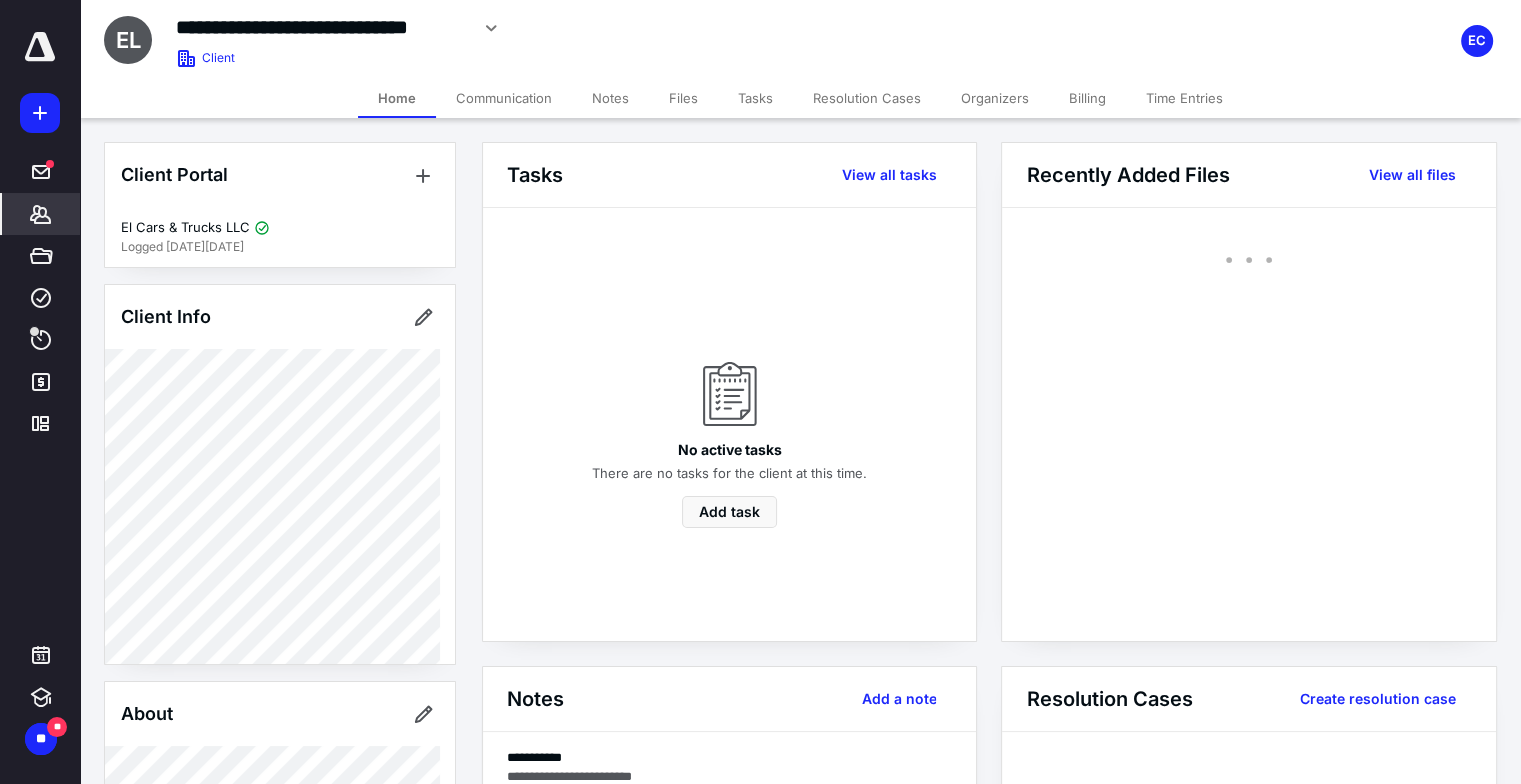click on "Files" at bounding box center [683, 98] 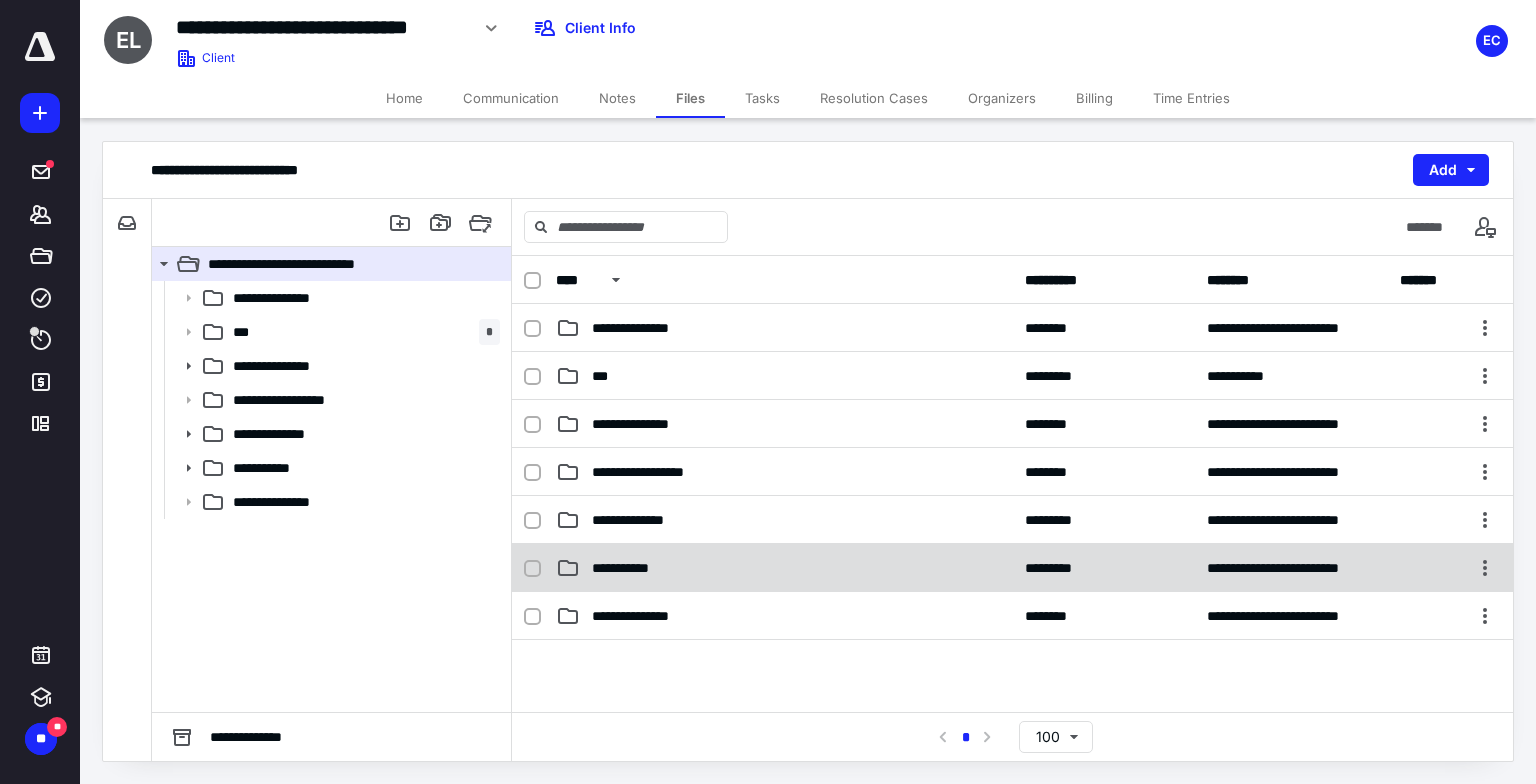 click on "**********" at bounding box center [629, 568] 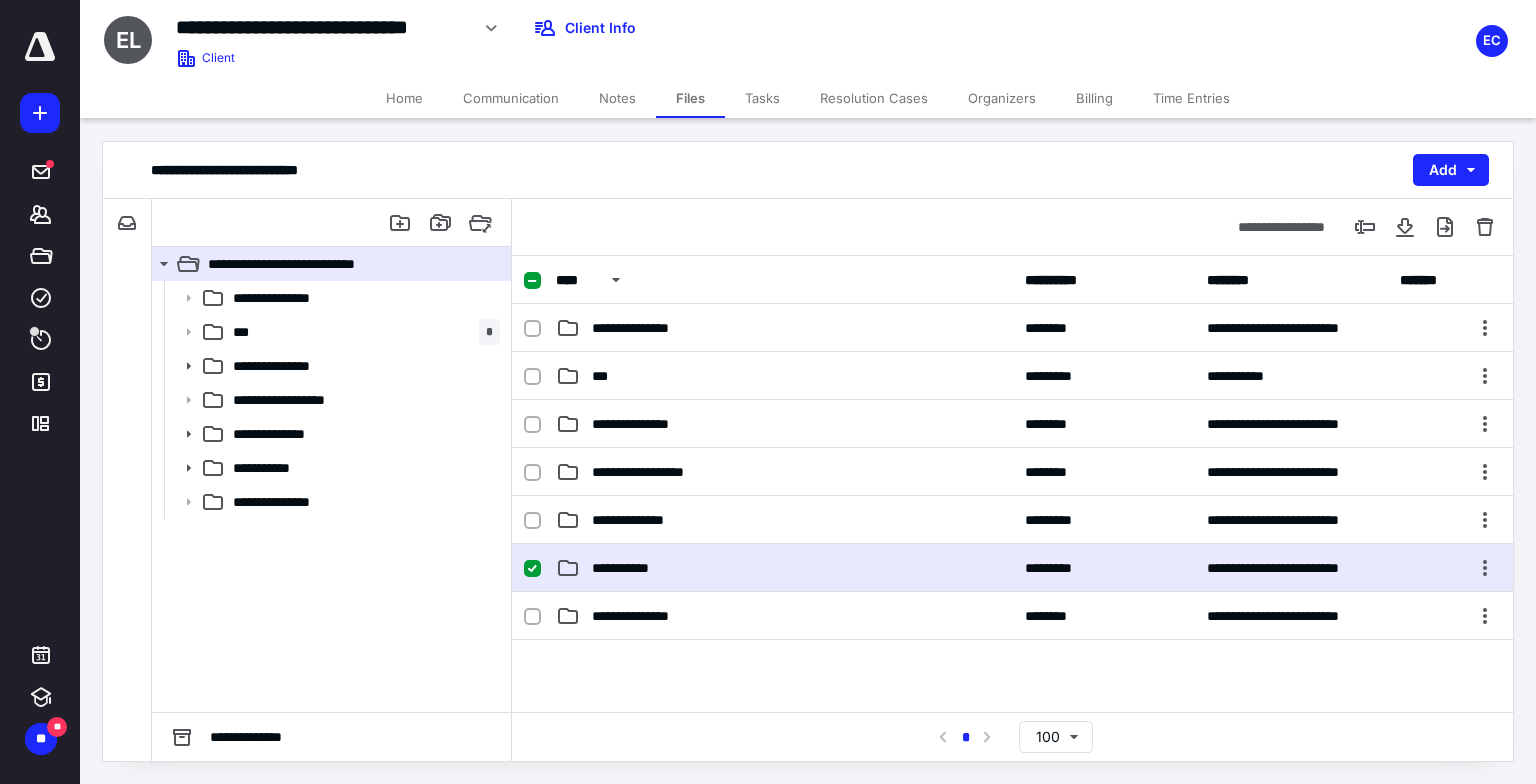 click on "**********" at bounding box center (629, 568) 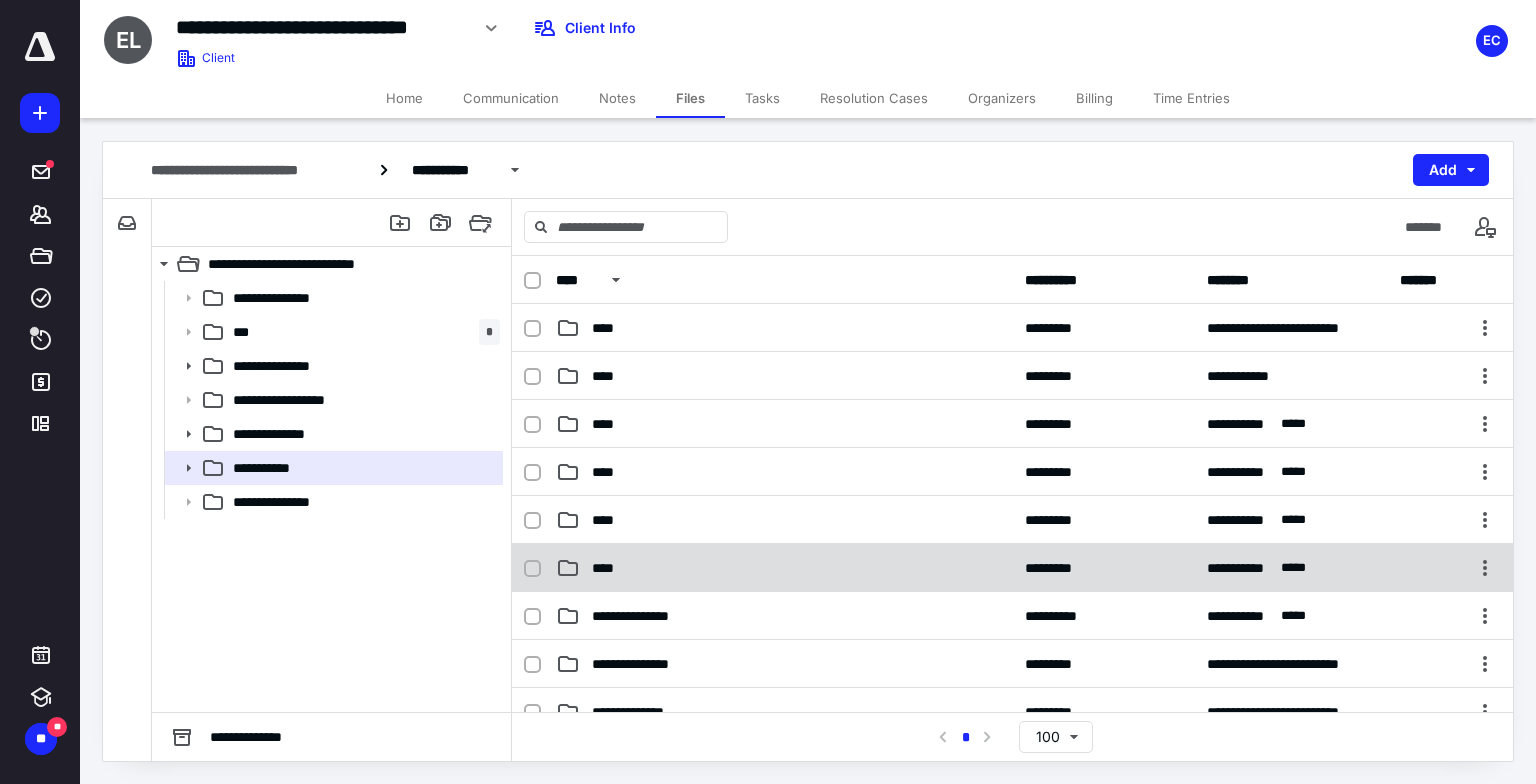 click on "****" at bounding box center [784, 568] 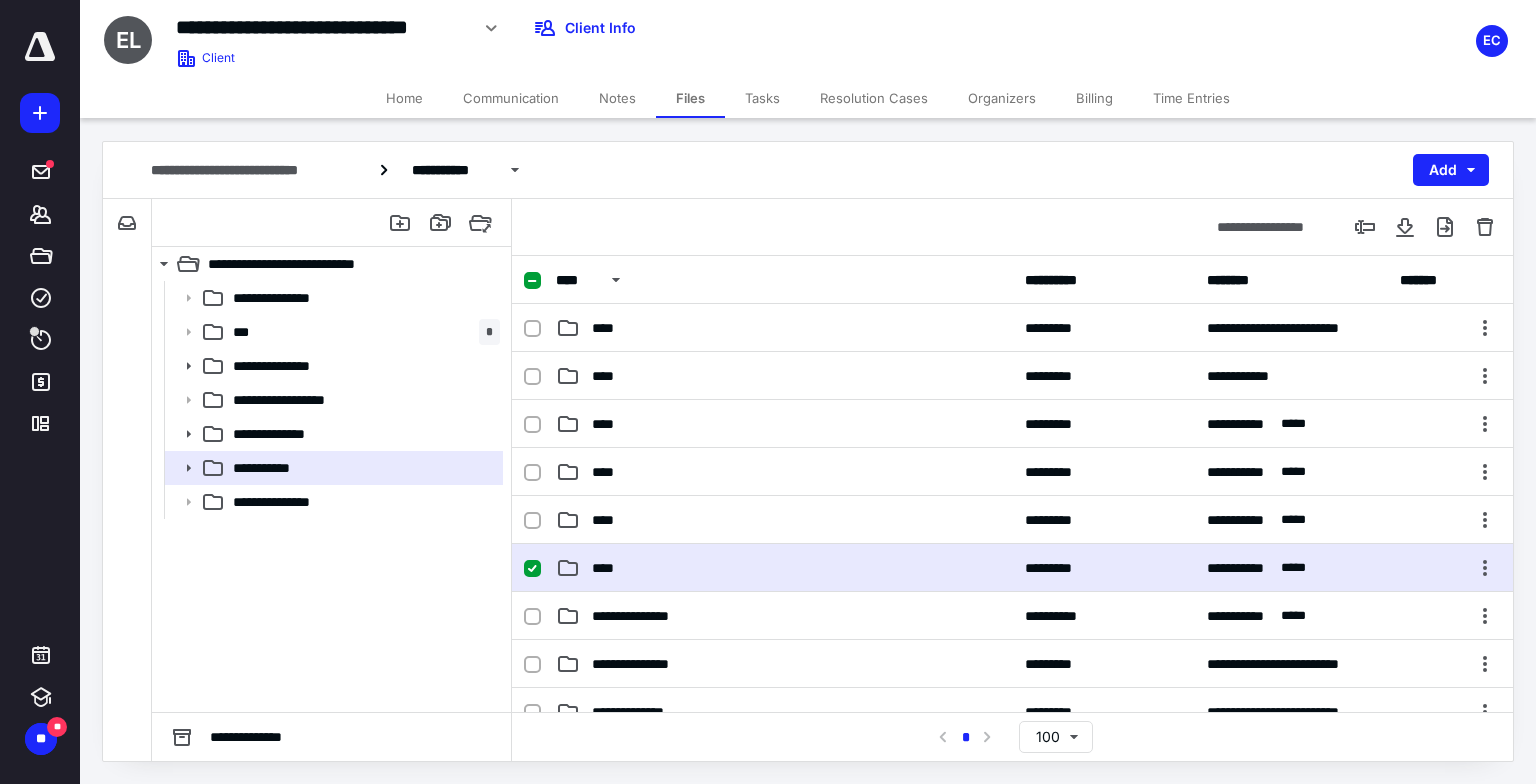 click on "****" at bounding box center (784, 568) 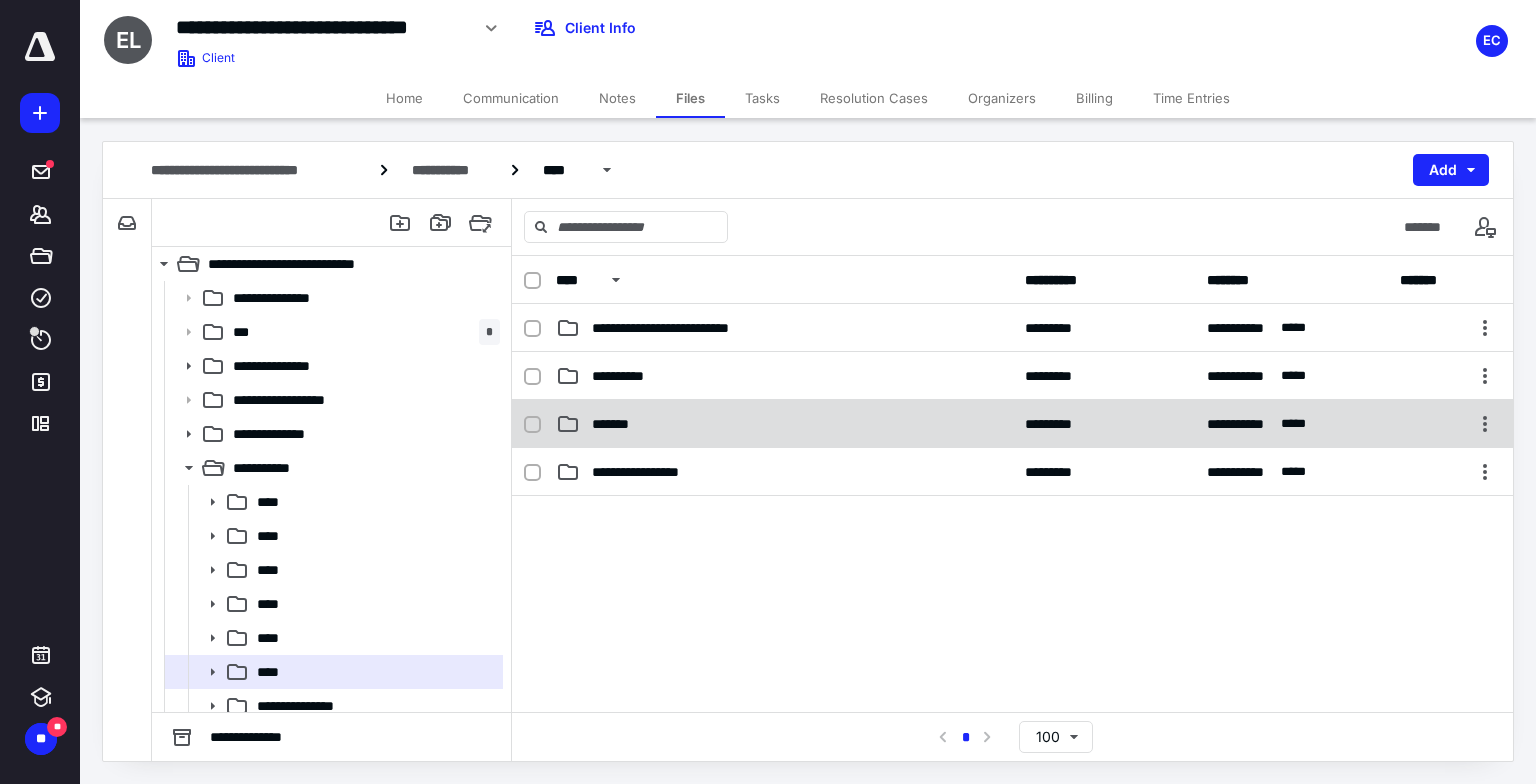 click on "**********" at bounding box center [1012, 424] 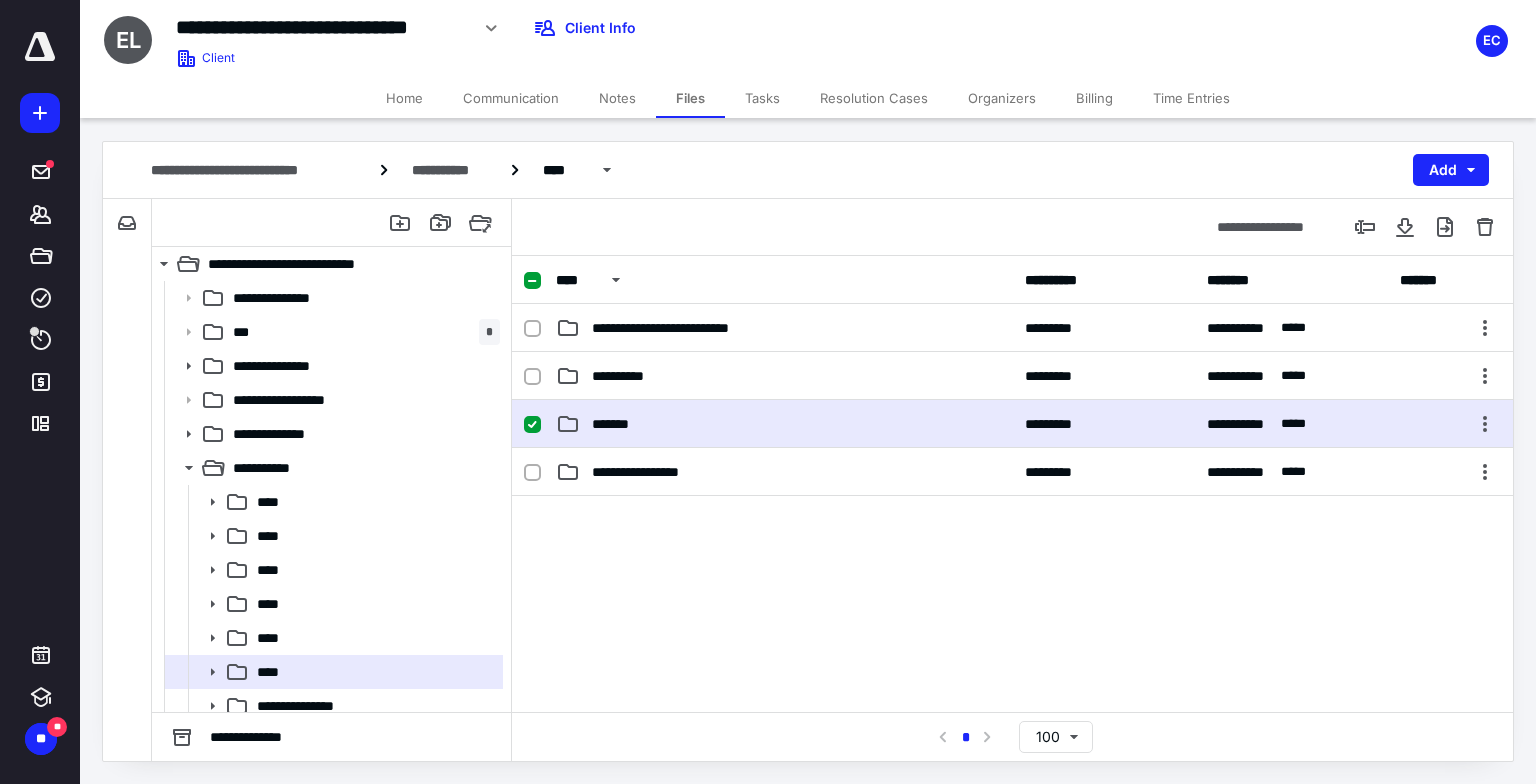click on "**********" at bounding box center (1012, 424) 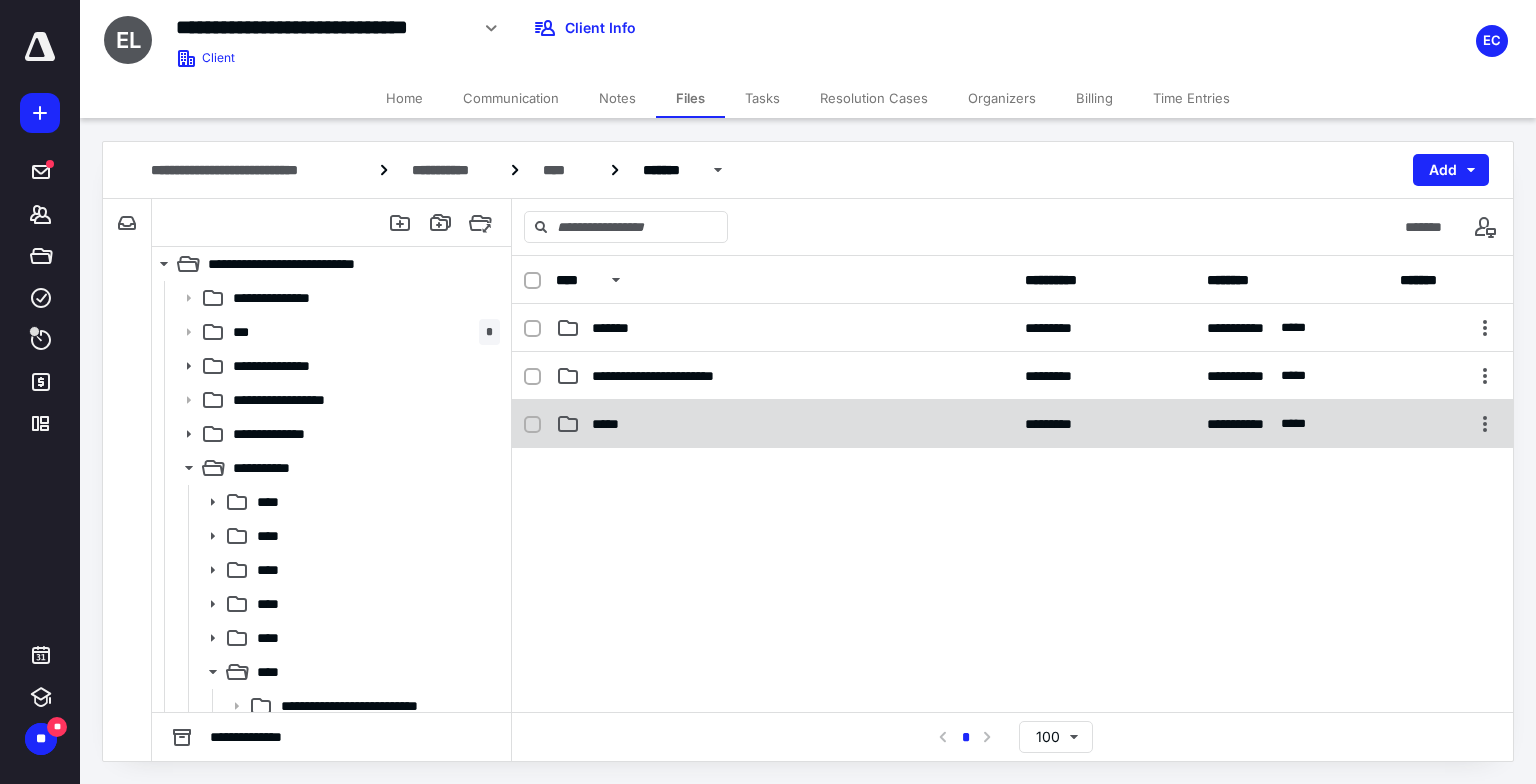 click on "**********" at bounding box center [1012, 424] 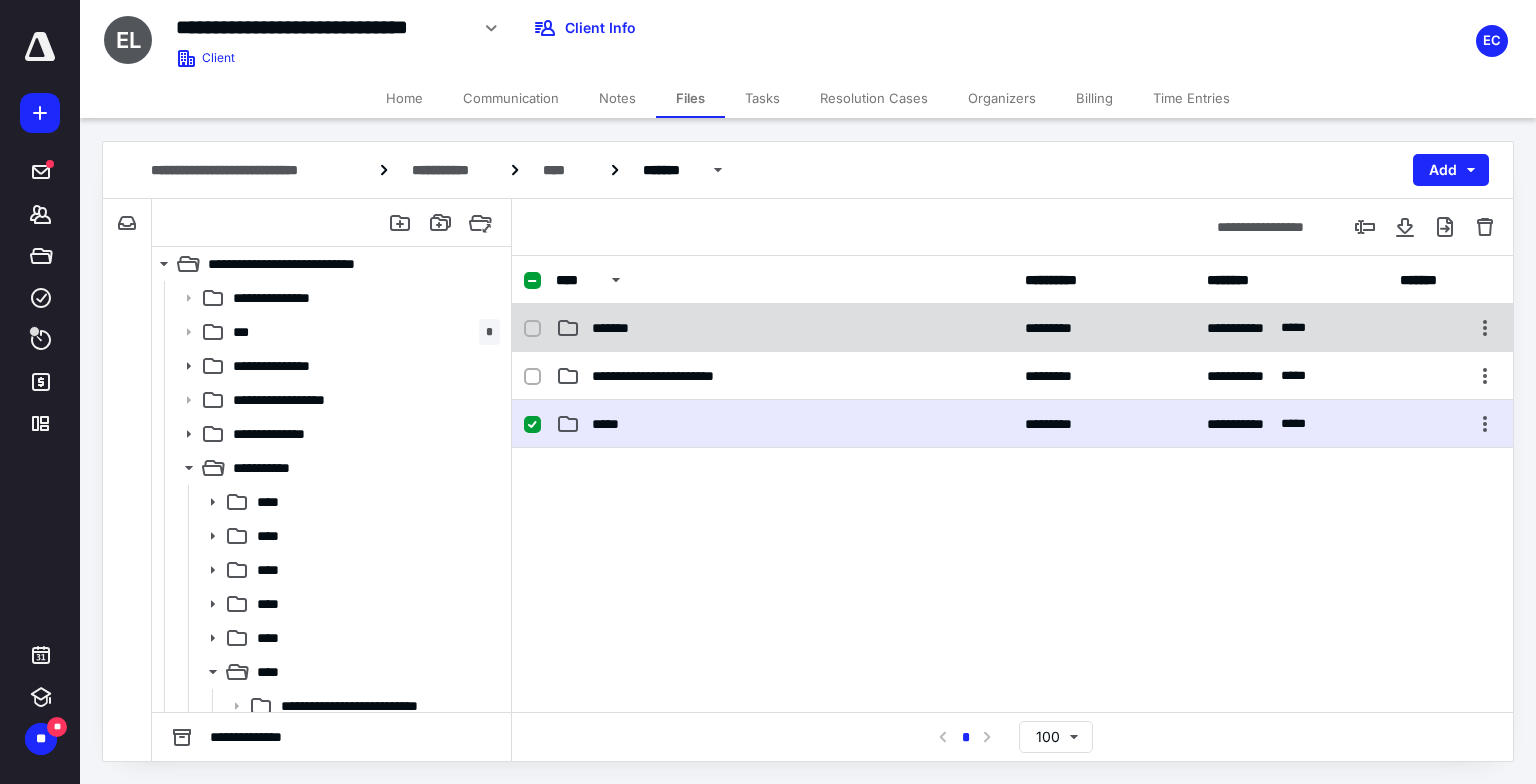 click on "*******" at bounding box center (784, 328) 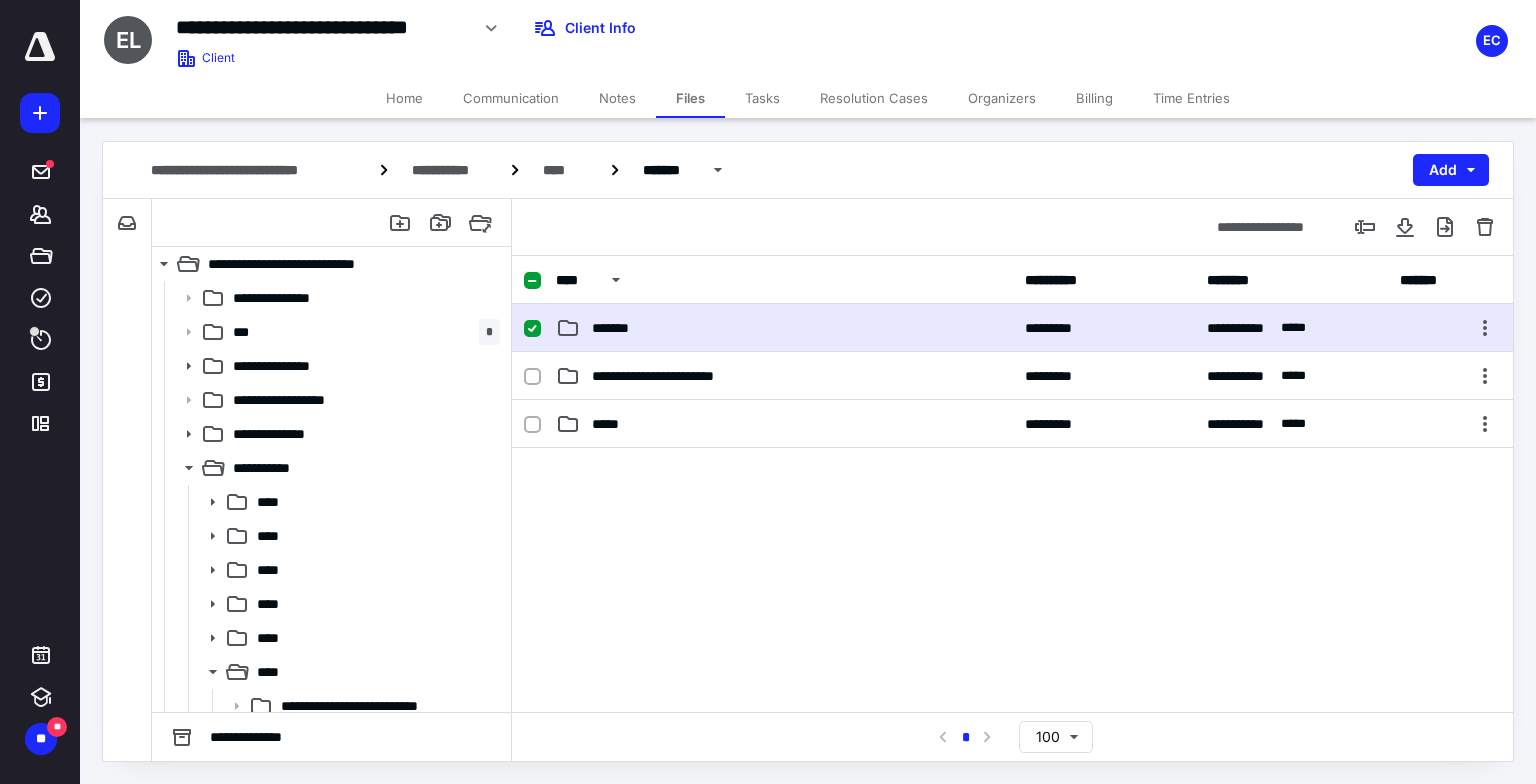 click on "*******" at bounding box center [784, 328] 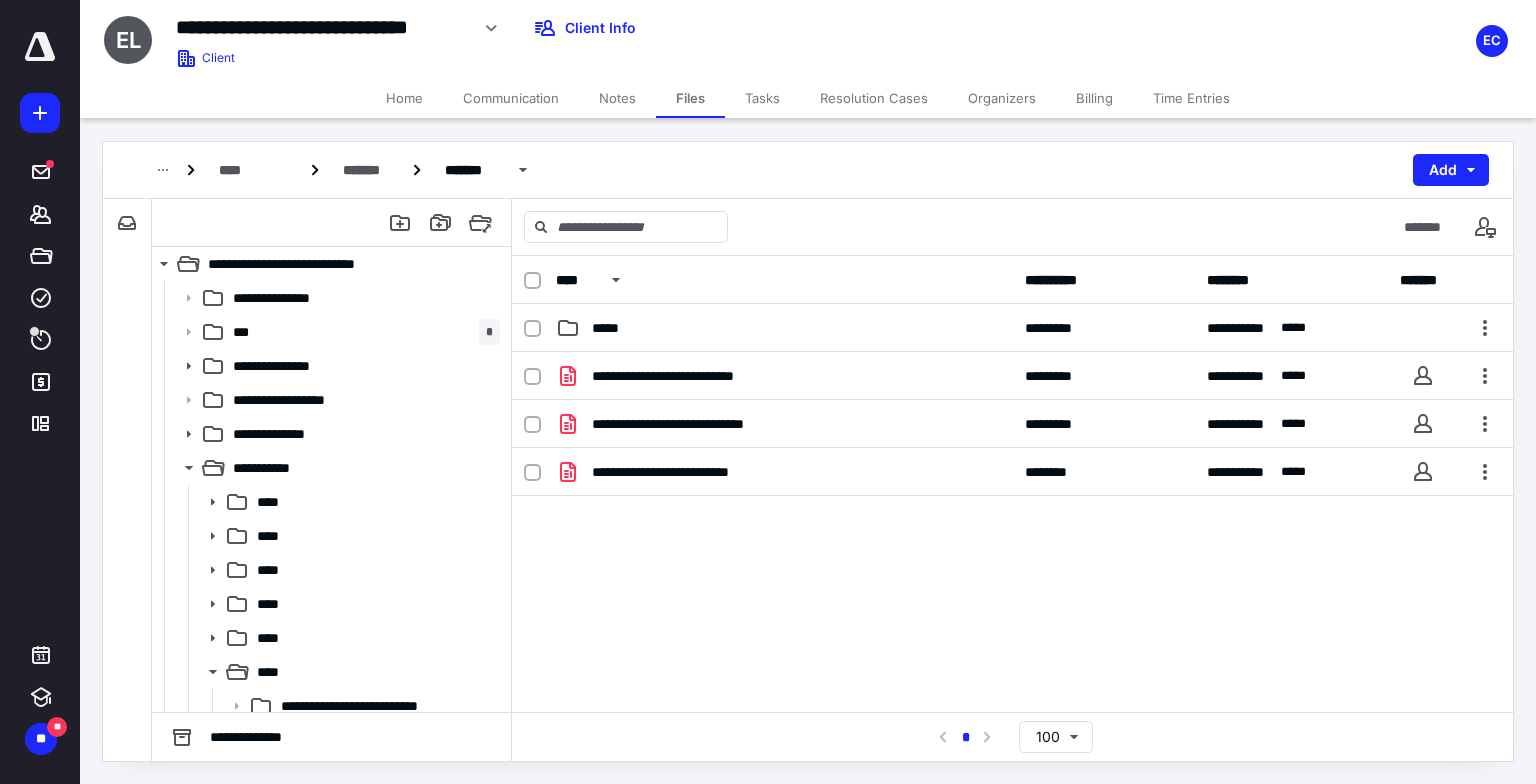 click on "*****" at bounding box center [784, 328] 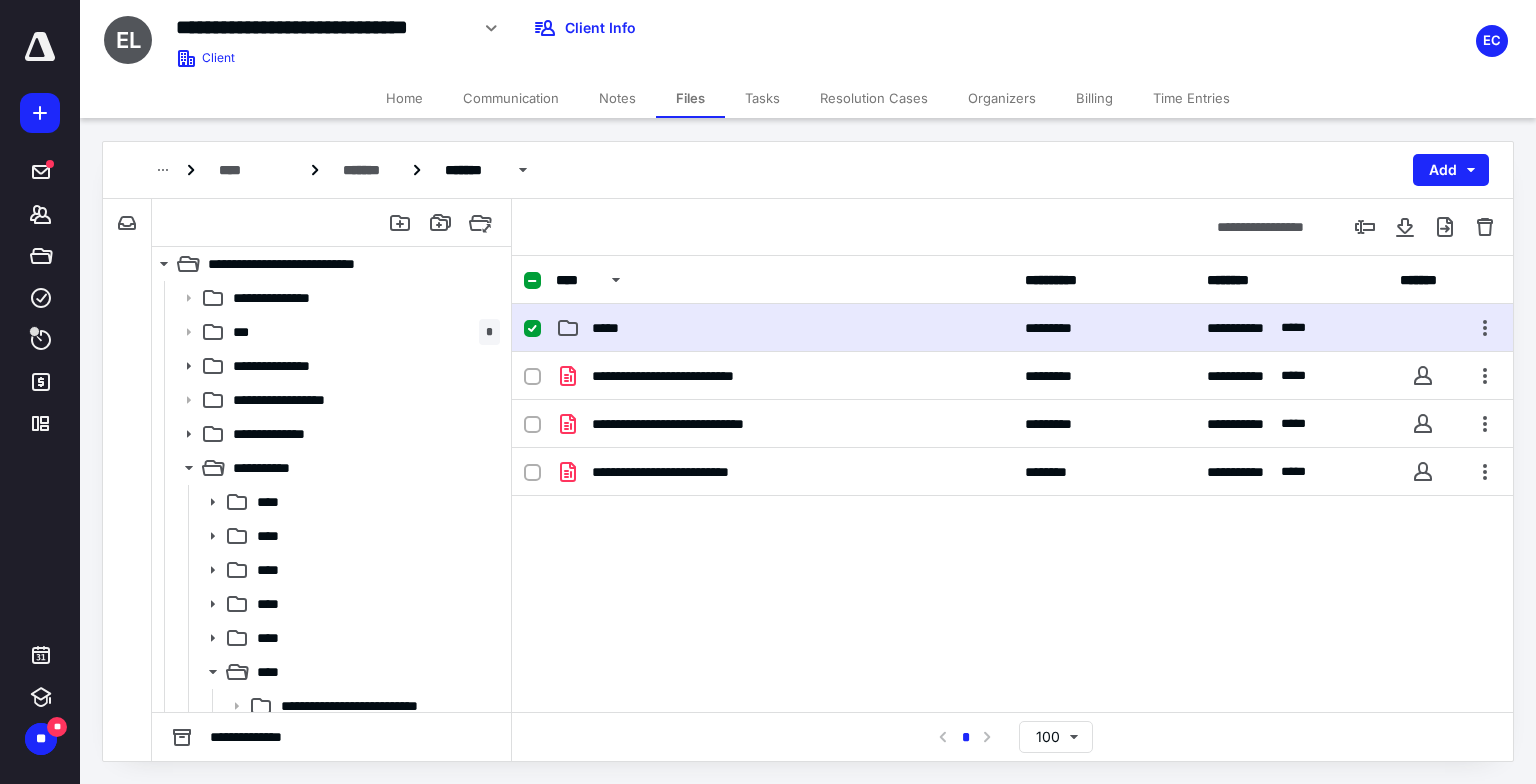 click on "*****" at bounding box center [784, 328] 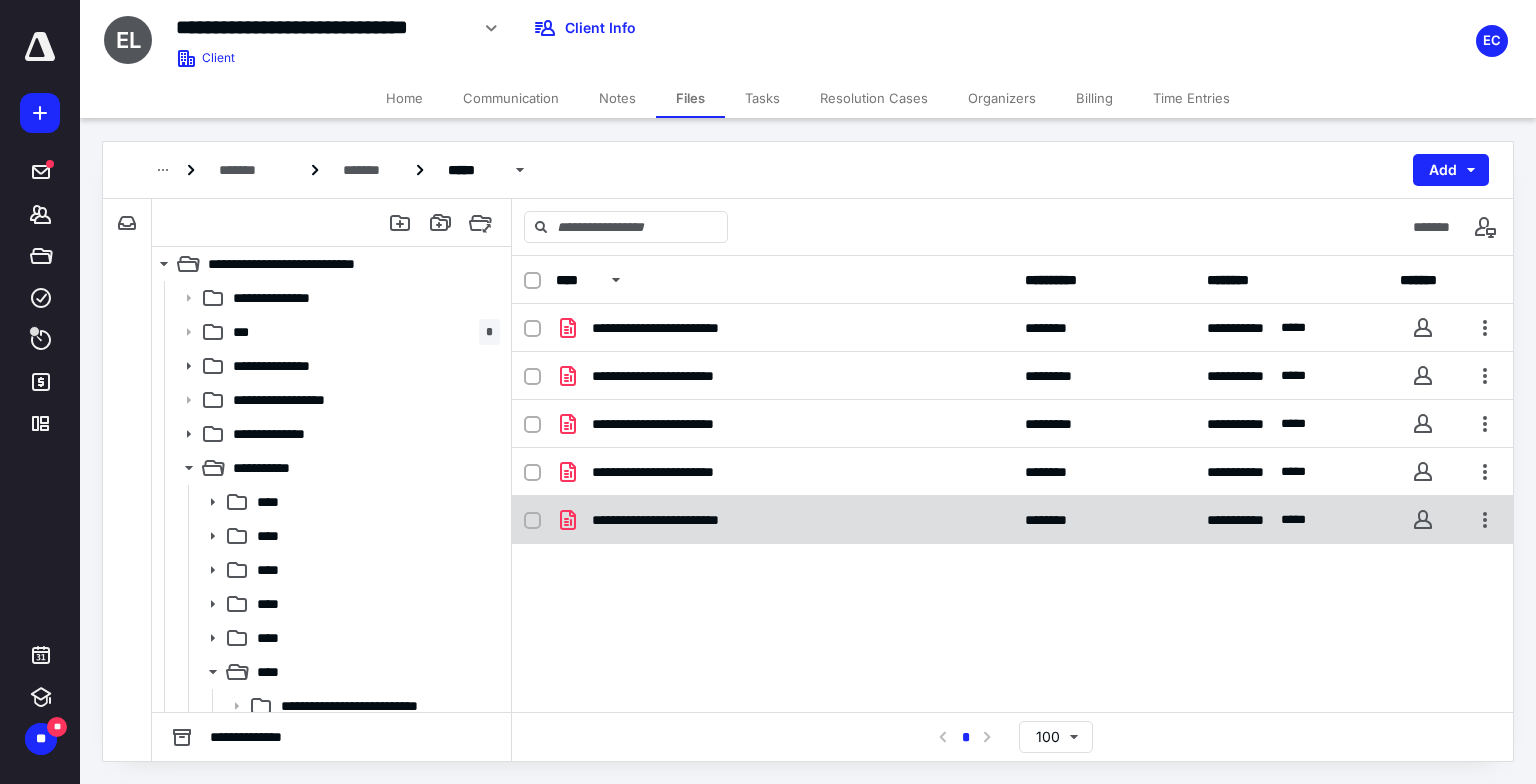 click on "**********" at bounding box center [688, 520] 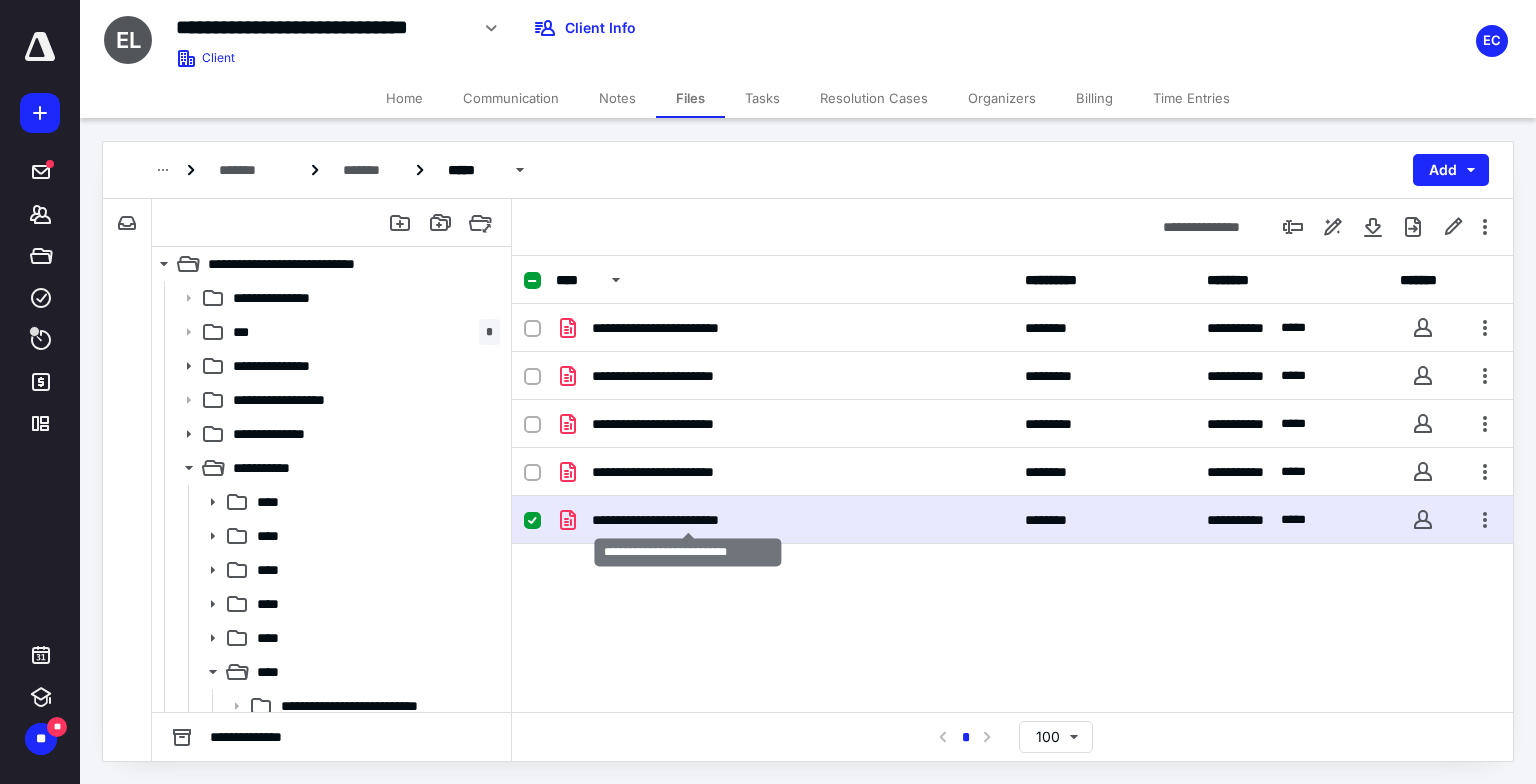click on "**********" at bounding box center [688, 520] 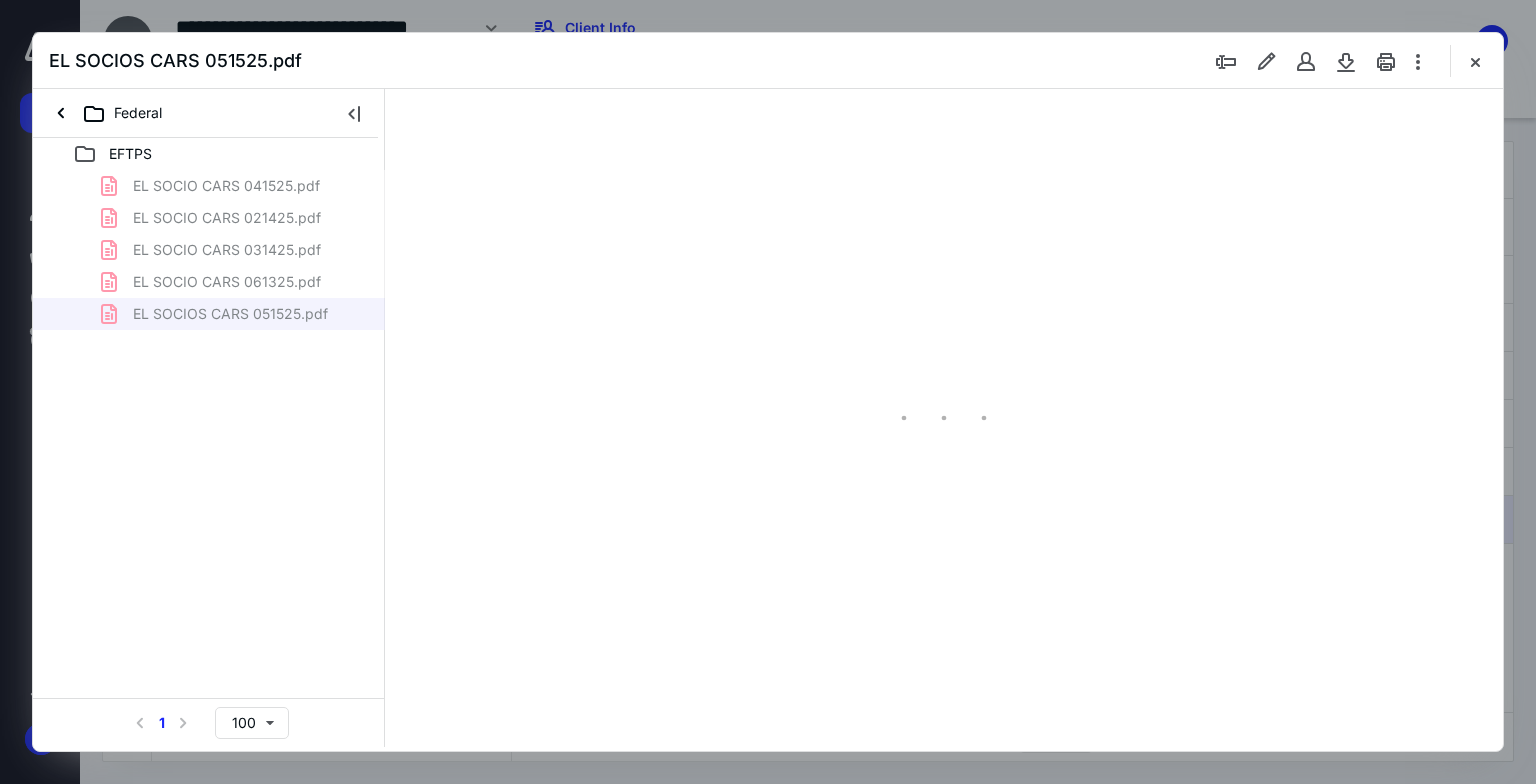 scroll, scrollTop: 0, scrollLeft: 0, axis: both 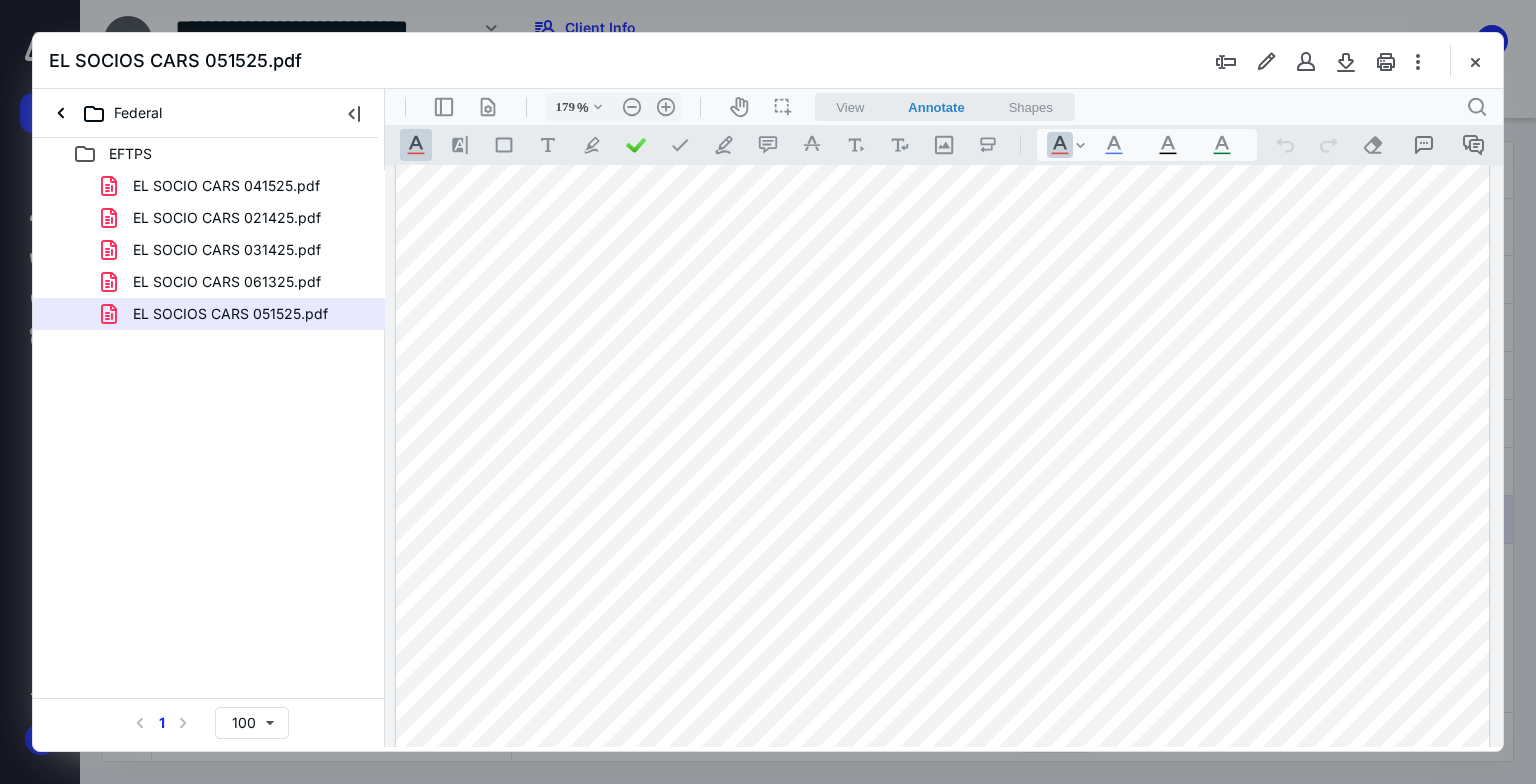 click on "EL SOCIO CARS 061325.pdf" at bounding box center (227, 282) 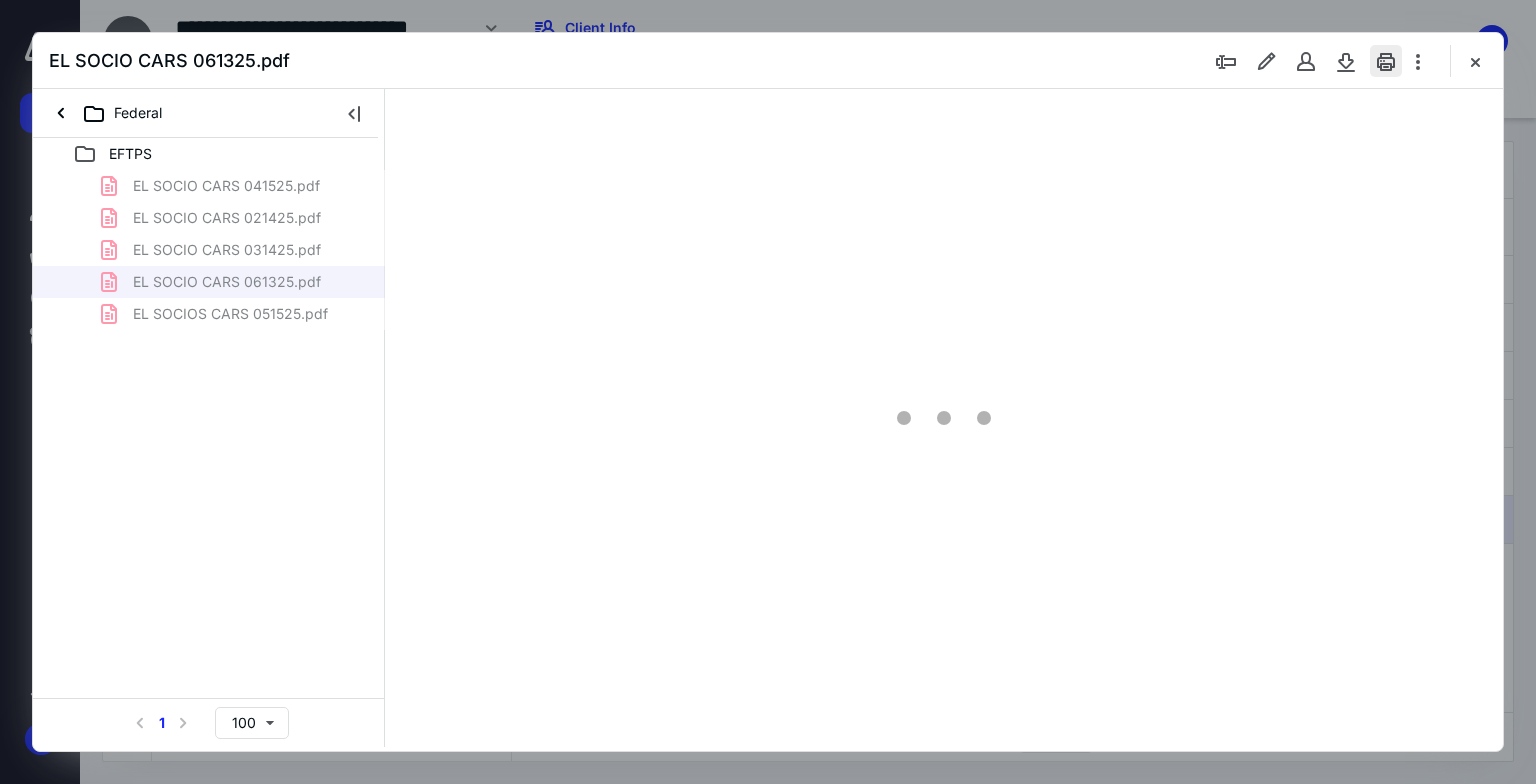 type on "178" 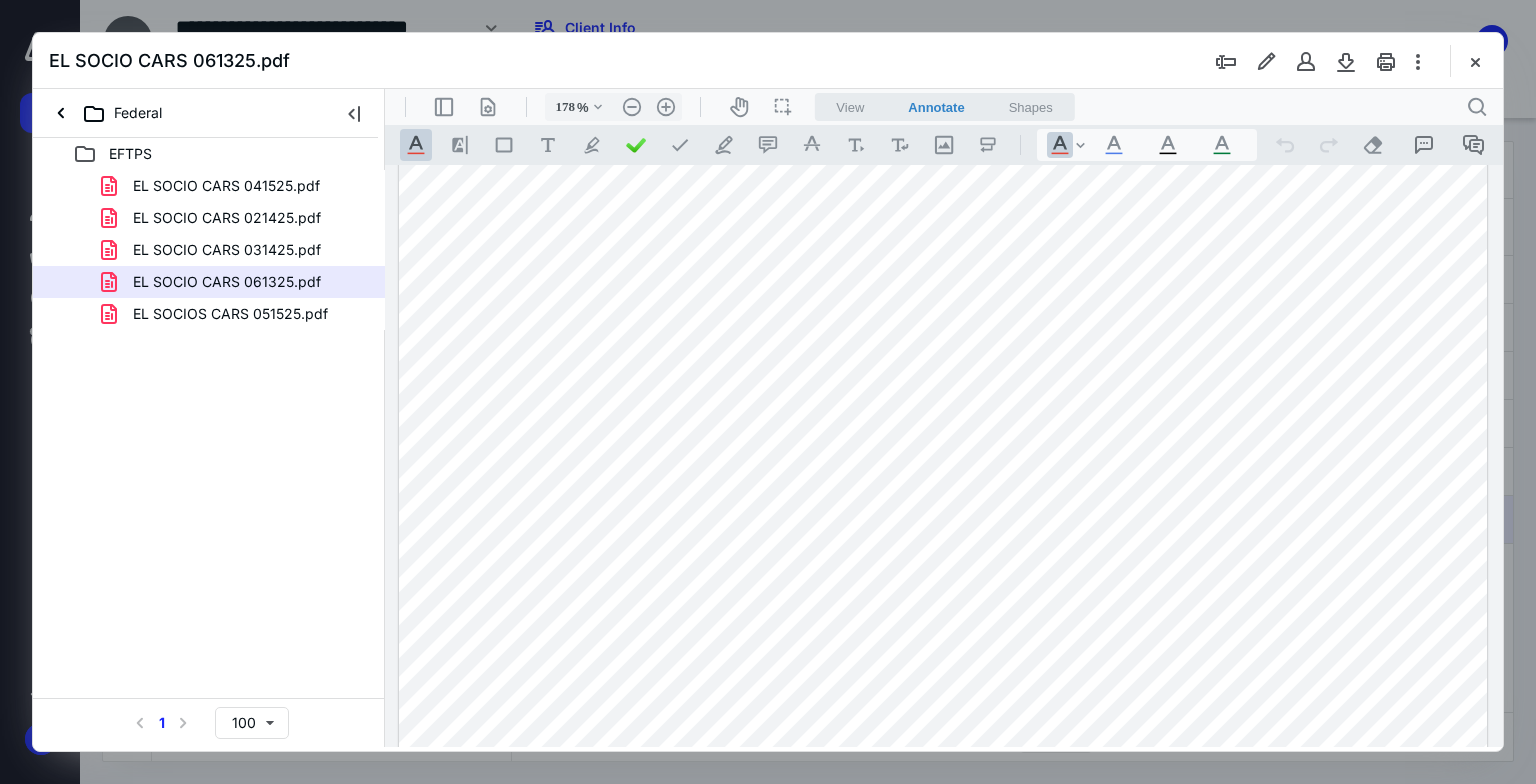 scroll, scrollTop: 394, scrollLeft: 0, axis: vertical 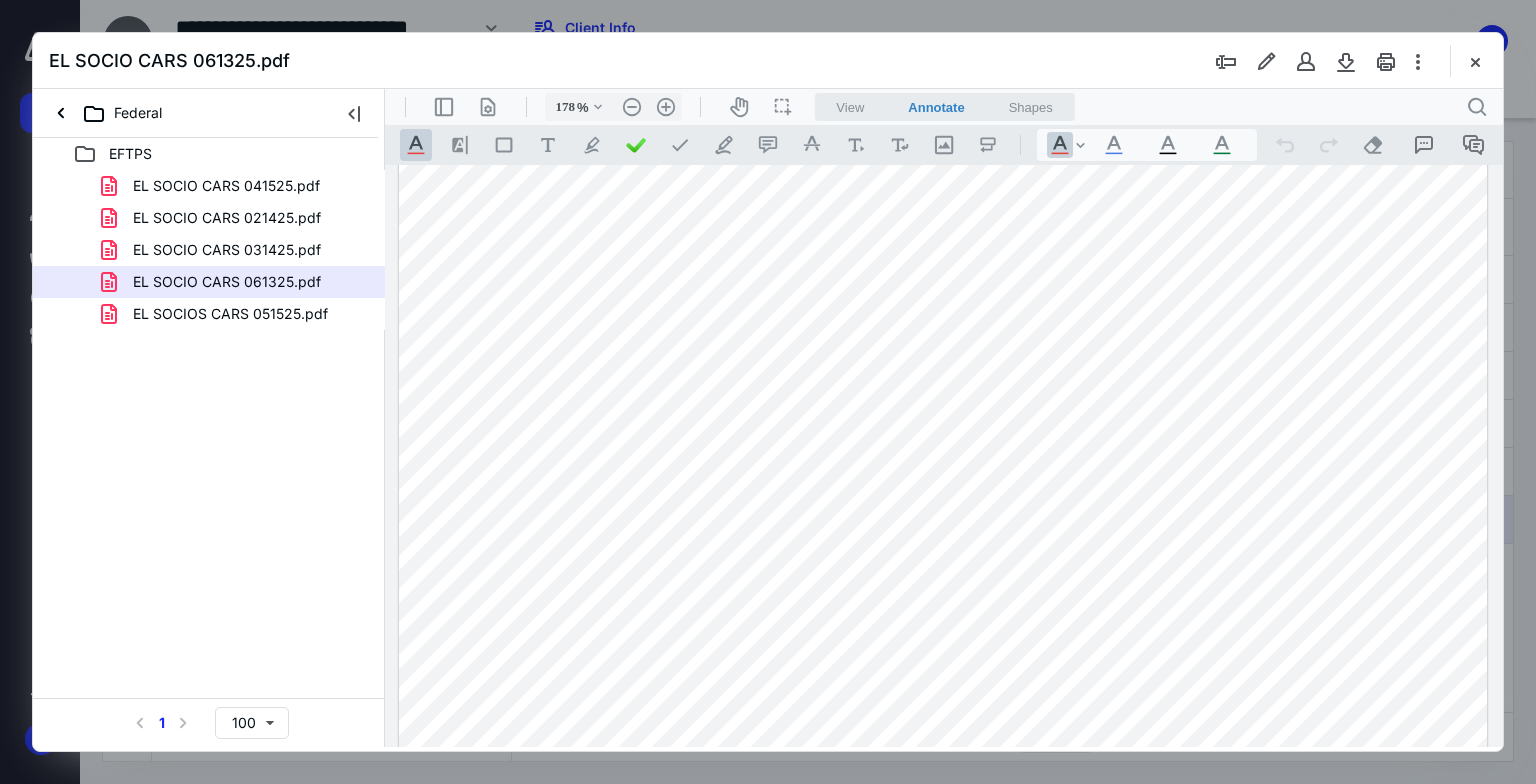 drag, startPoint x: 1499, startPoint y: 218, endPoint x: 1898, endPoint y: 459, distance: 466.13516 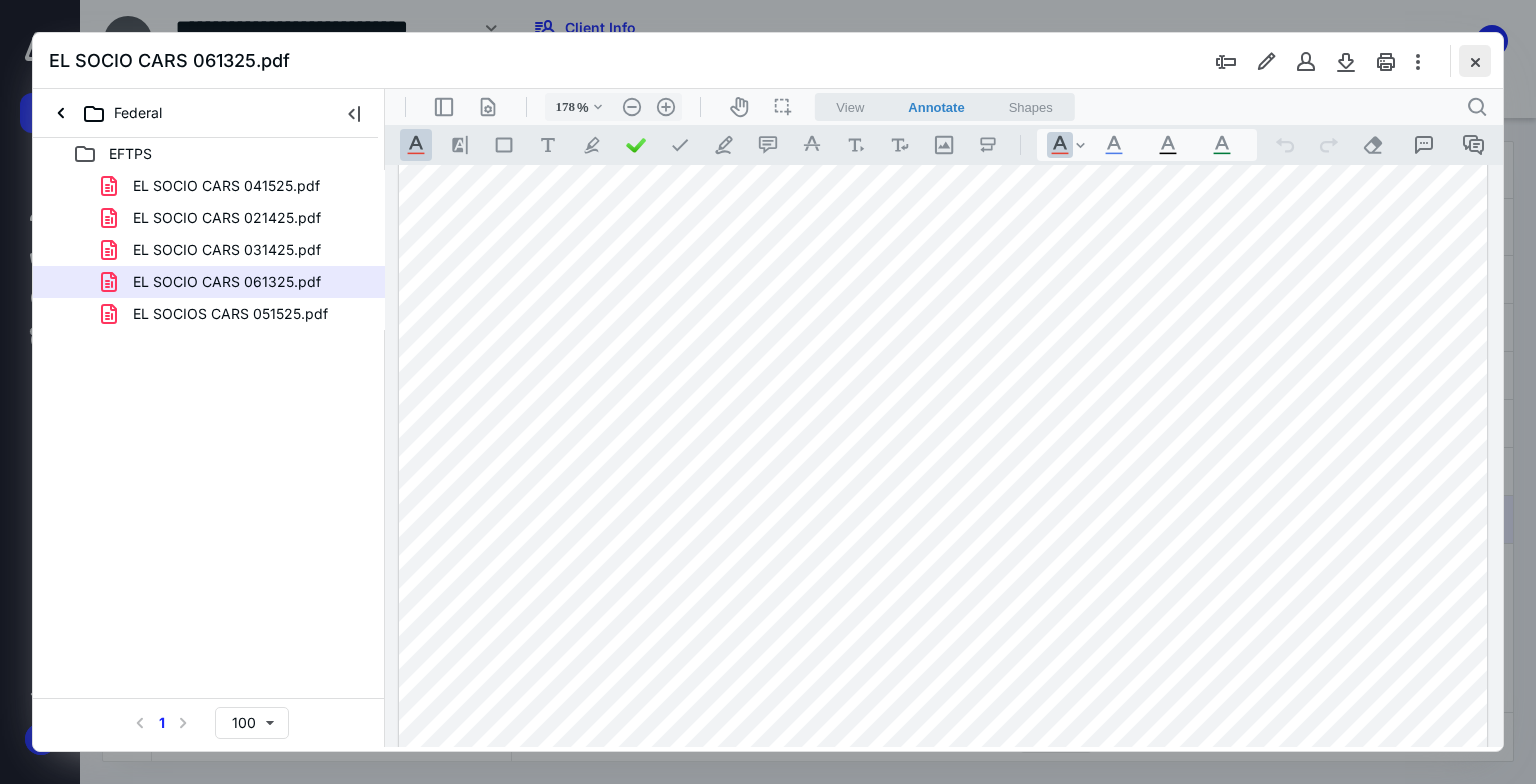 click at bounding box center (1475, 61) 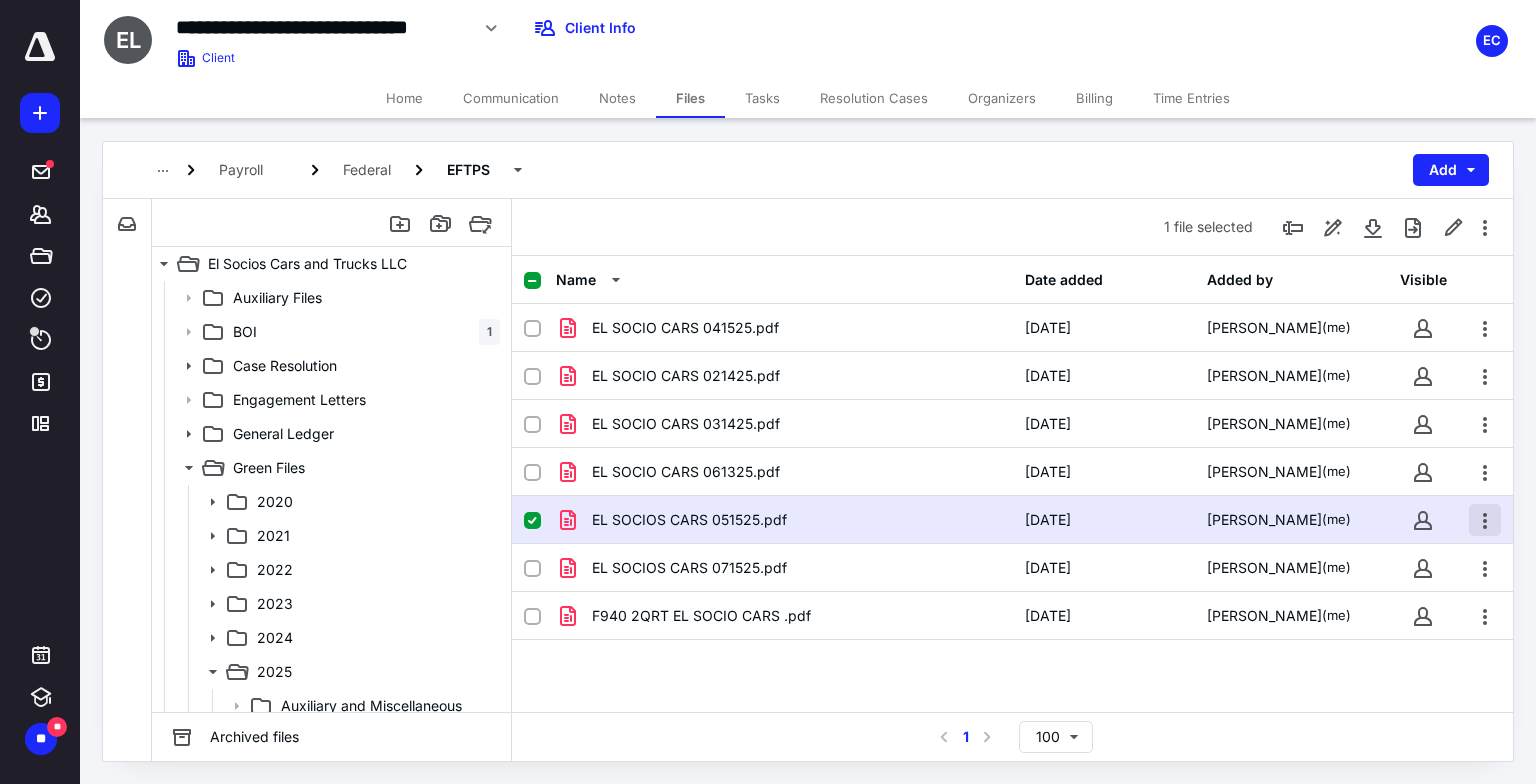 click at bounding box center (1485, 520) 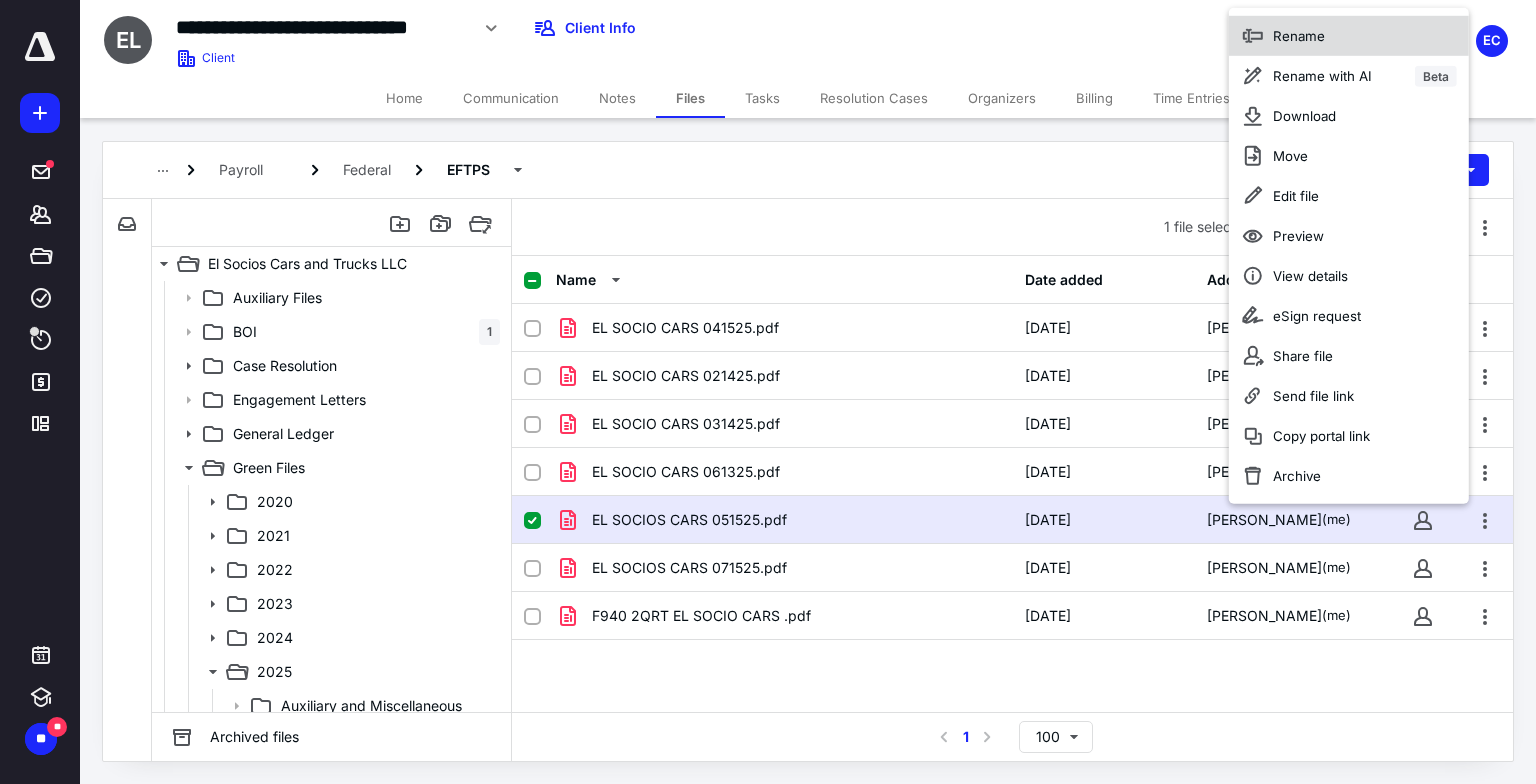 click on "Rename" at bounding box center [1299, 36] 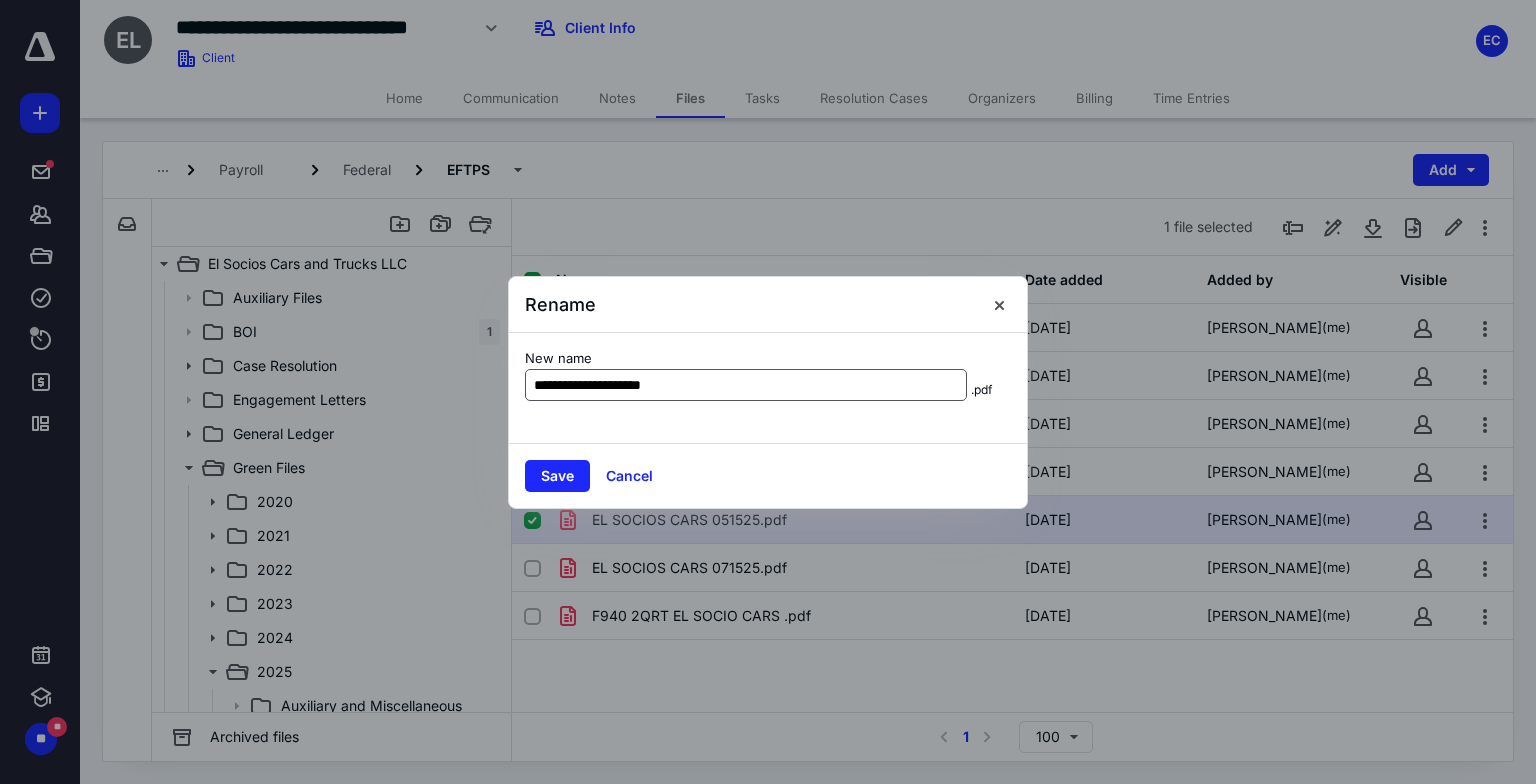 click on "**********" at bounding box center [746, 385] 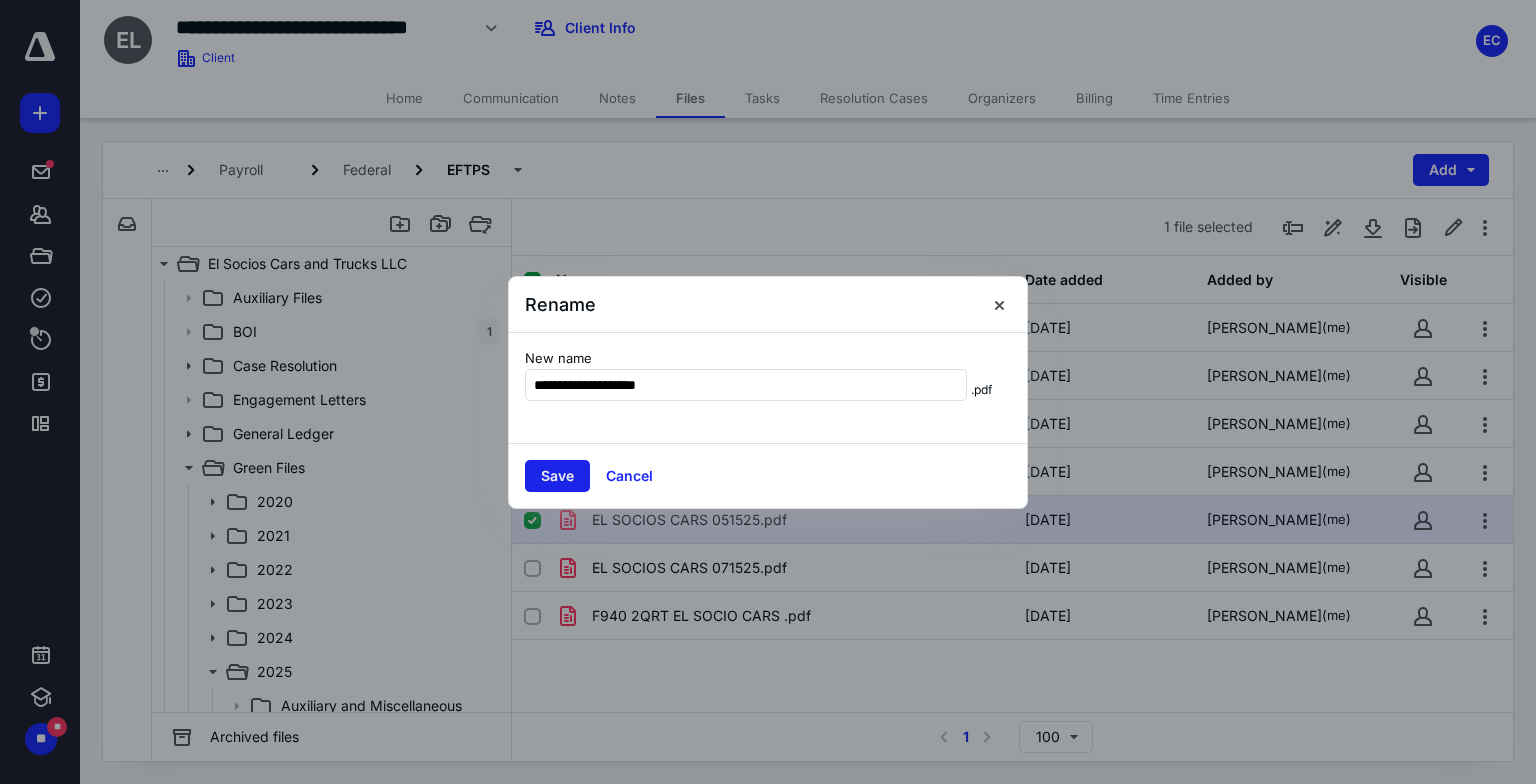 type on "**********" 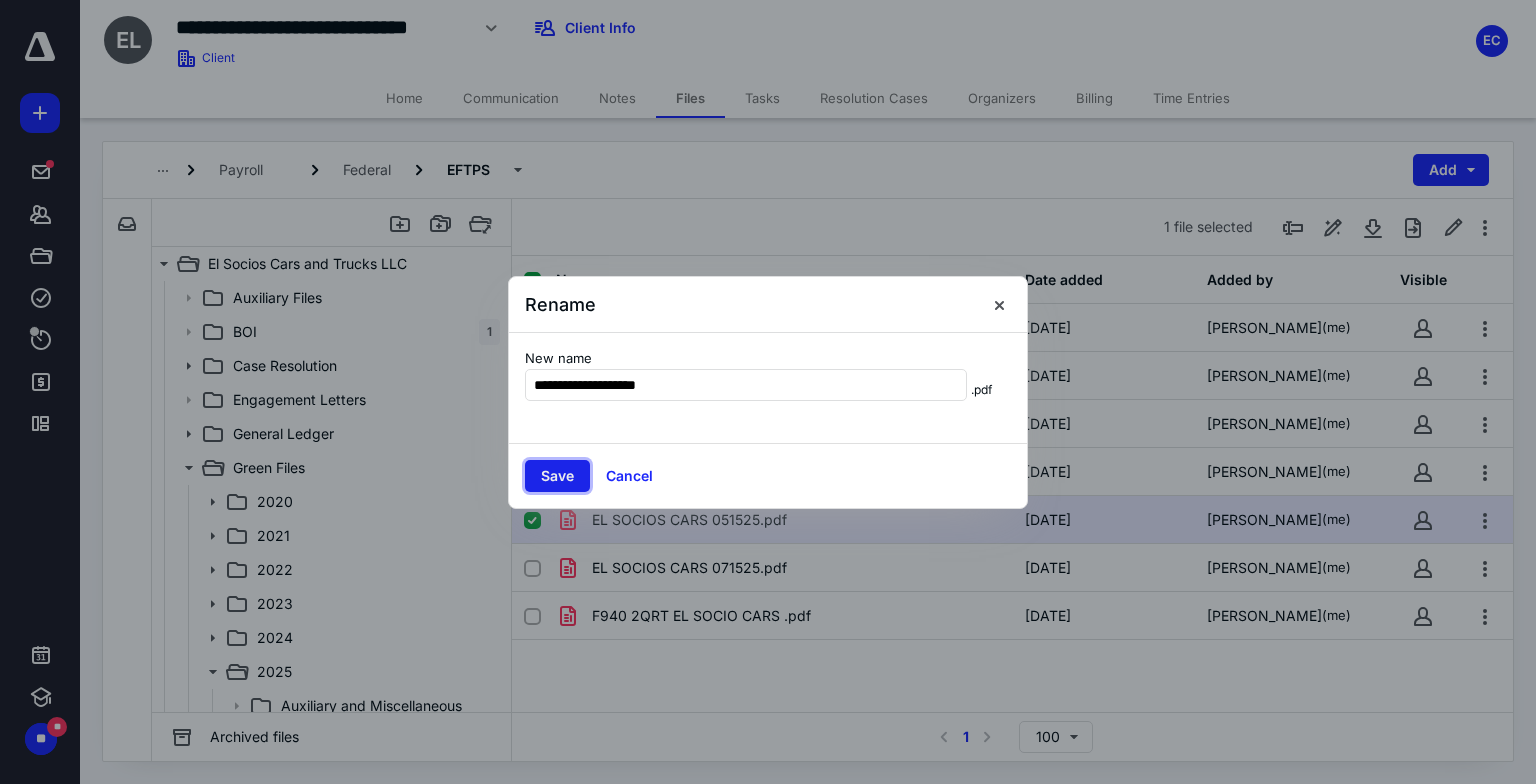 click on "Save" at bounding box center (557, 476) 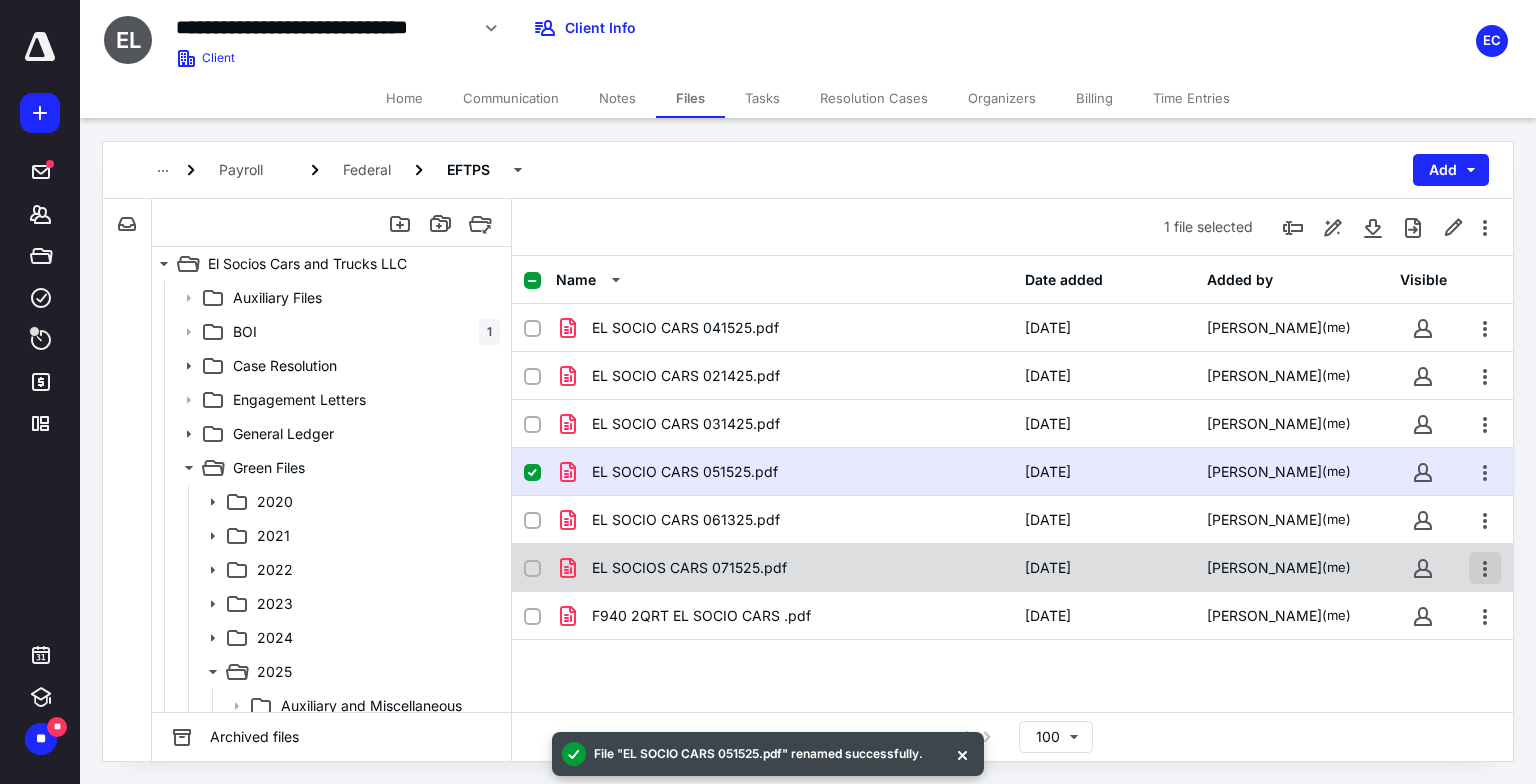 click at bounding box center (1485, 568) 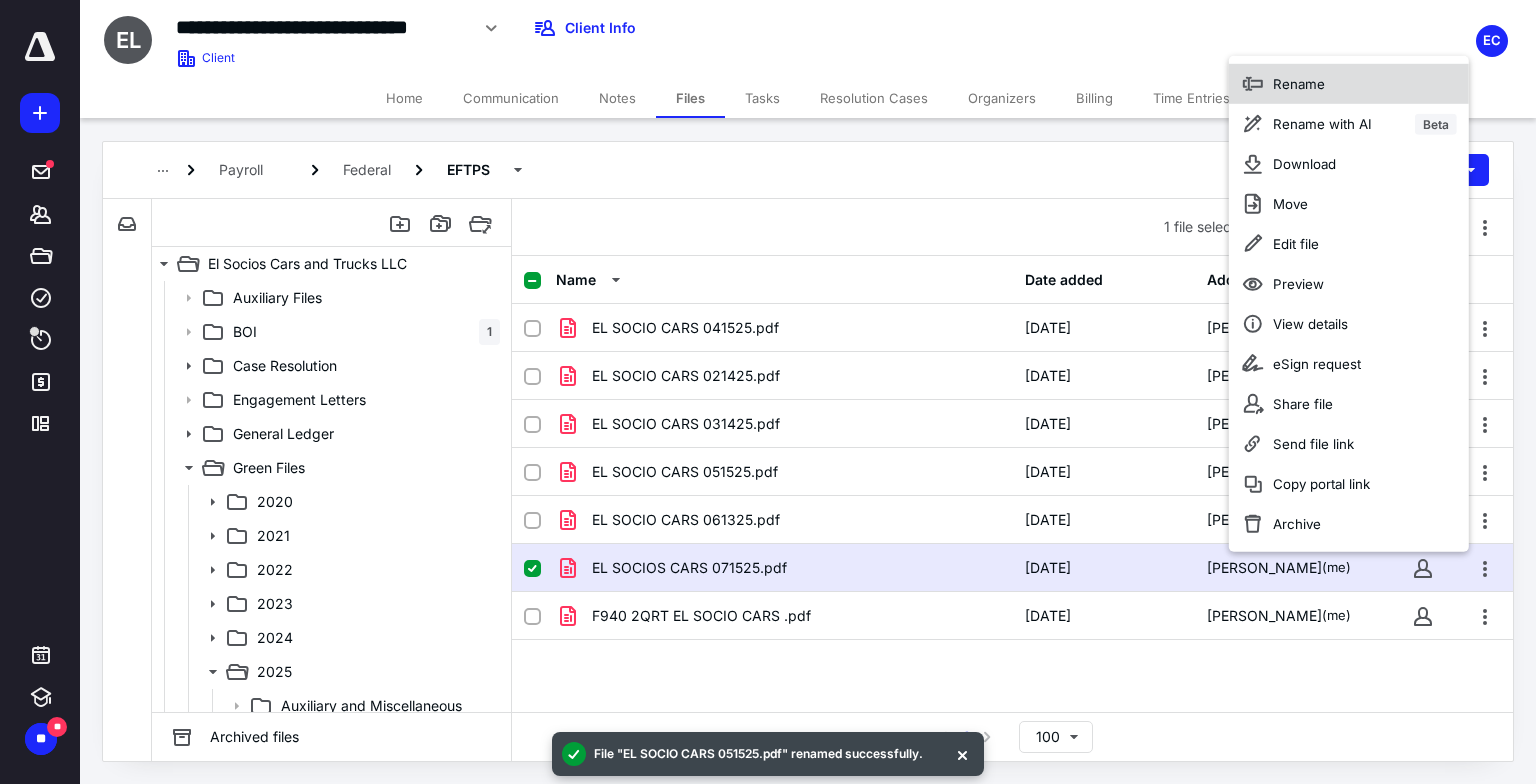 click on "Rename" at bounding box center [1299, 84] 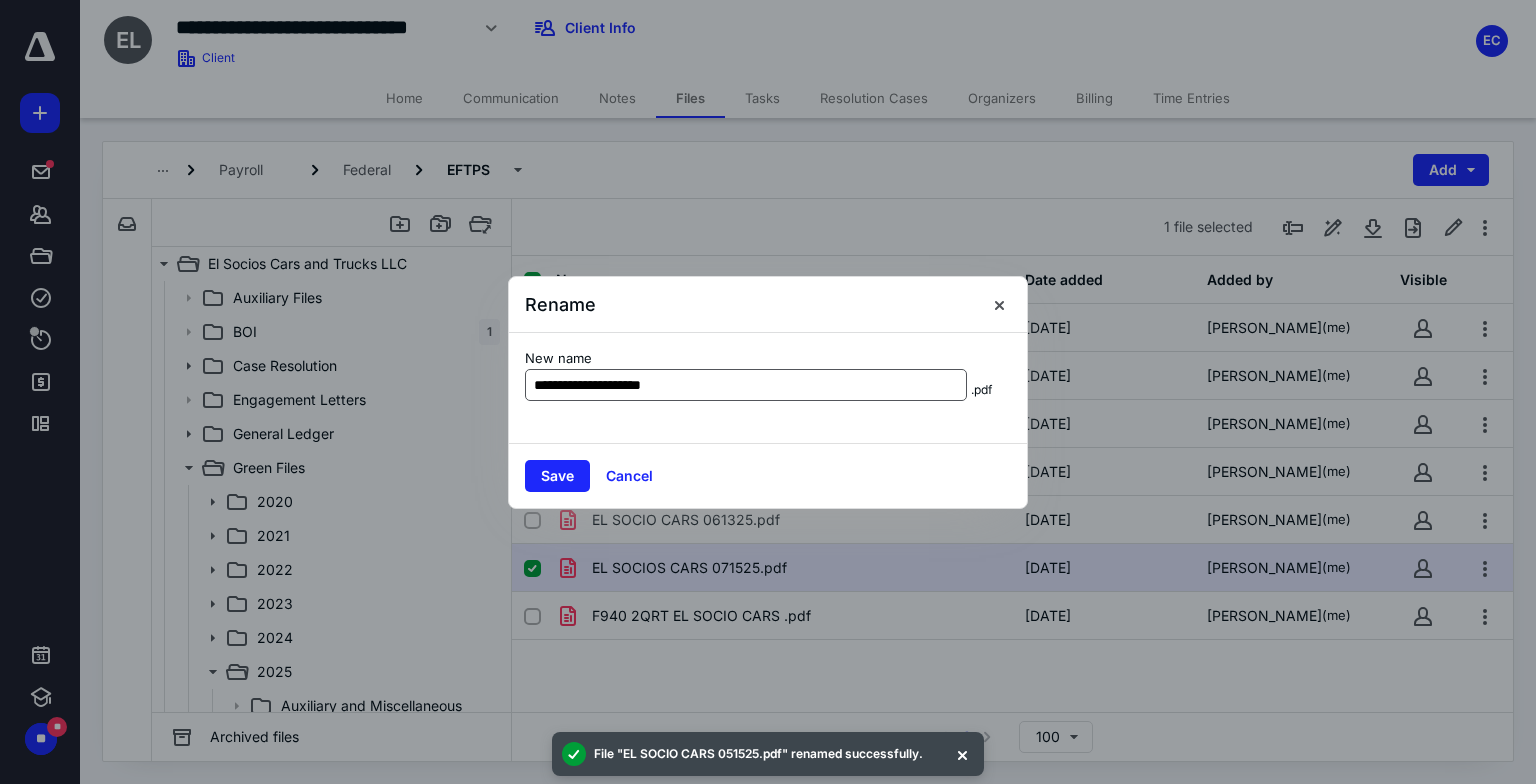 click on "**********" at bounding box center (746, 385) 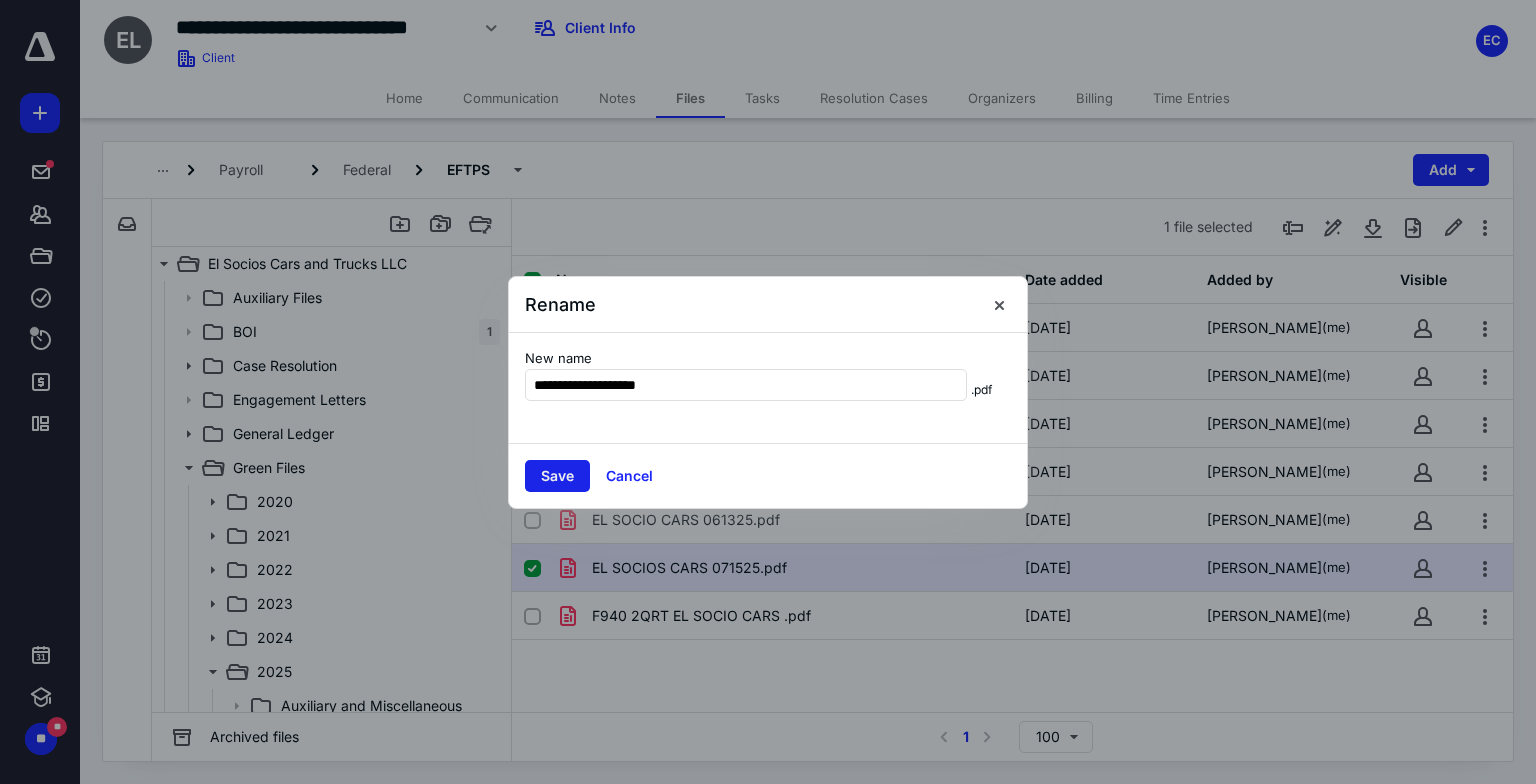 type on "**********" 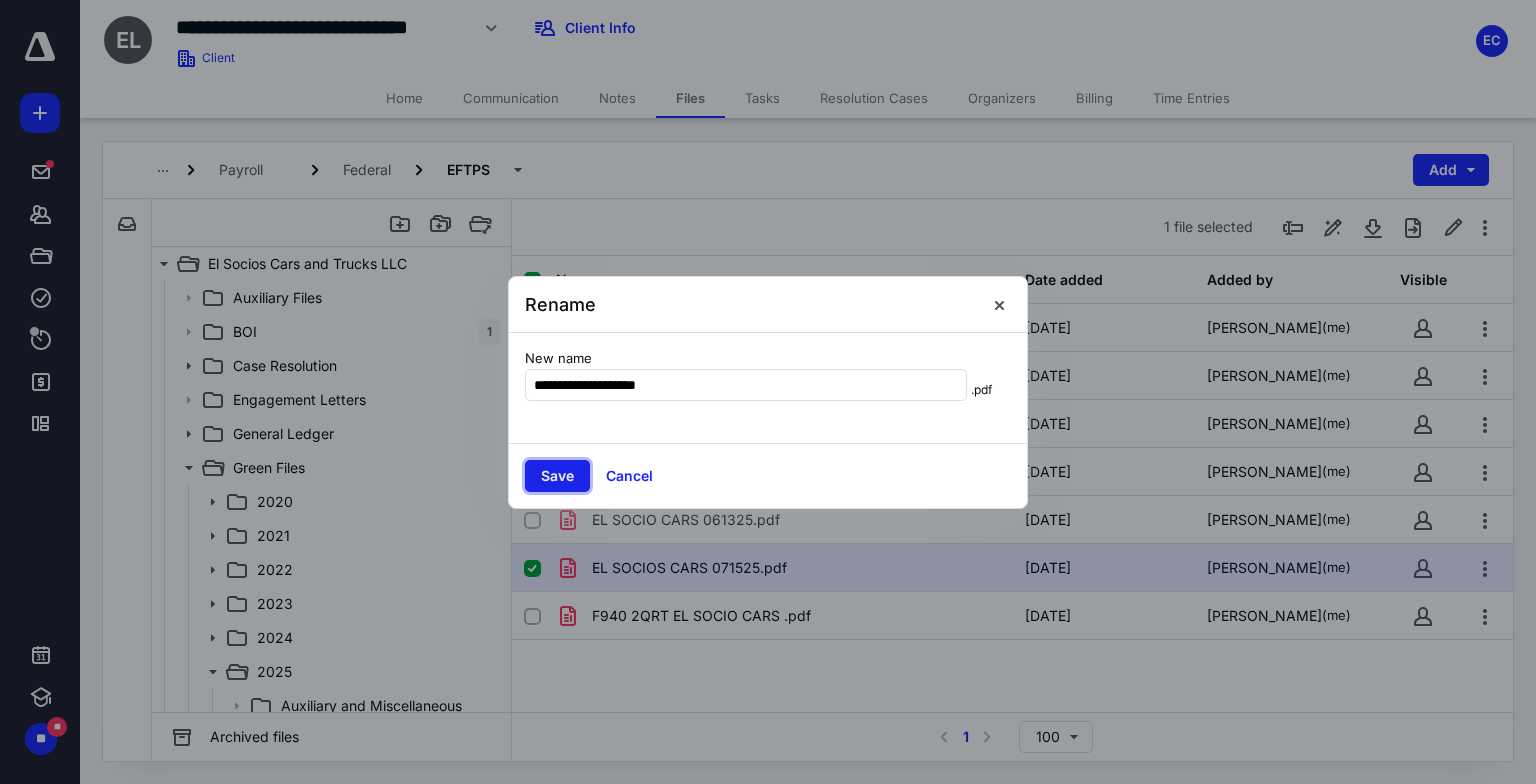 click on "Save" at bounding box center [557, 476] 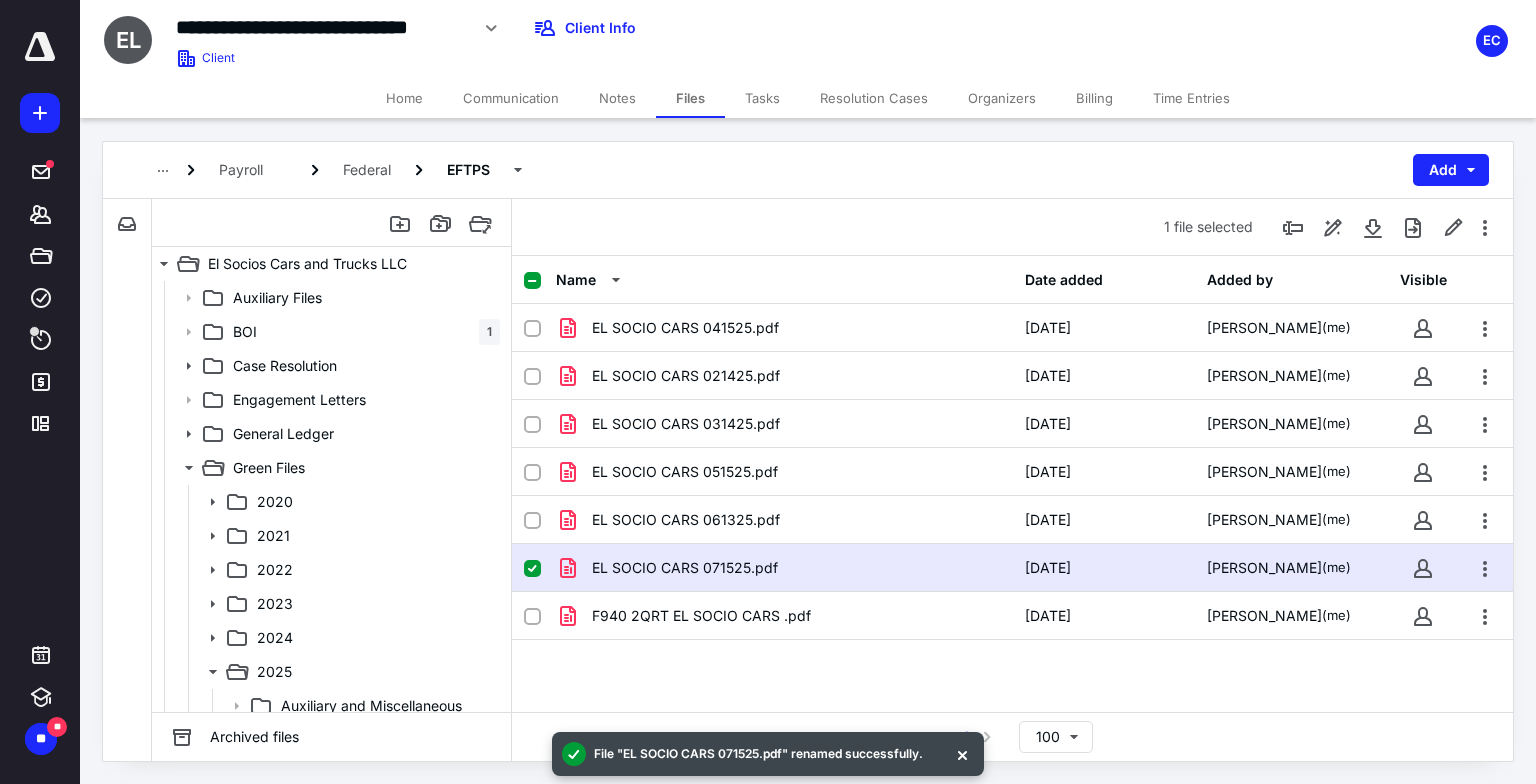 click on "EL SOCIO CARS 071525.pdf [DATE] [PERSON_NAME]  (me)" at bounding box center (1012, 568) 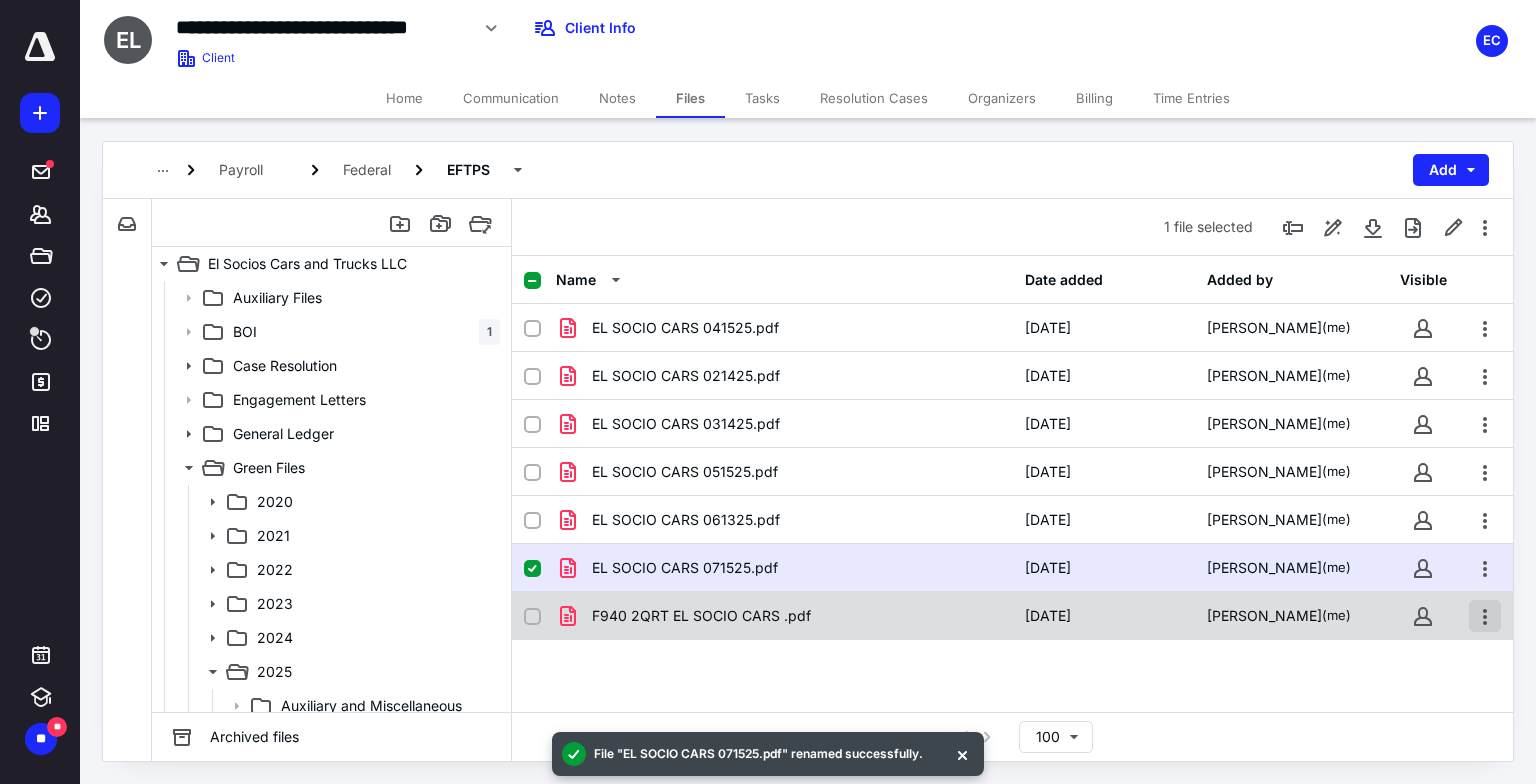 click at bounding box center (1485, 616) 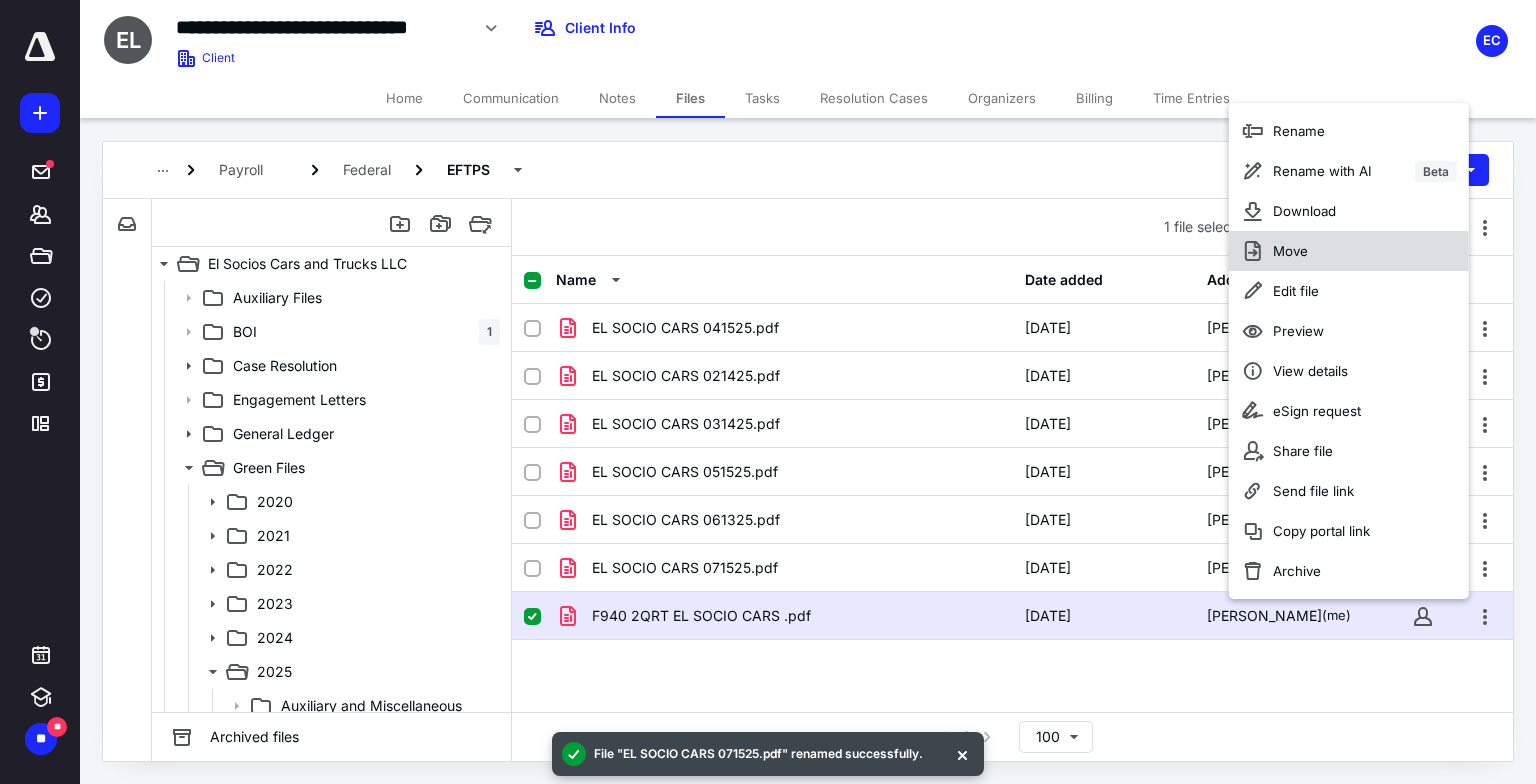 click on "Move" at bounding box center [1349, 251] 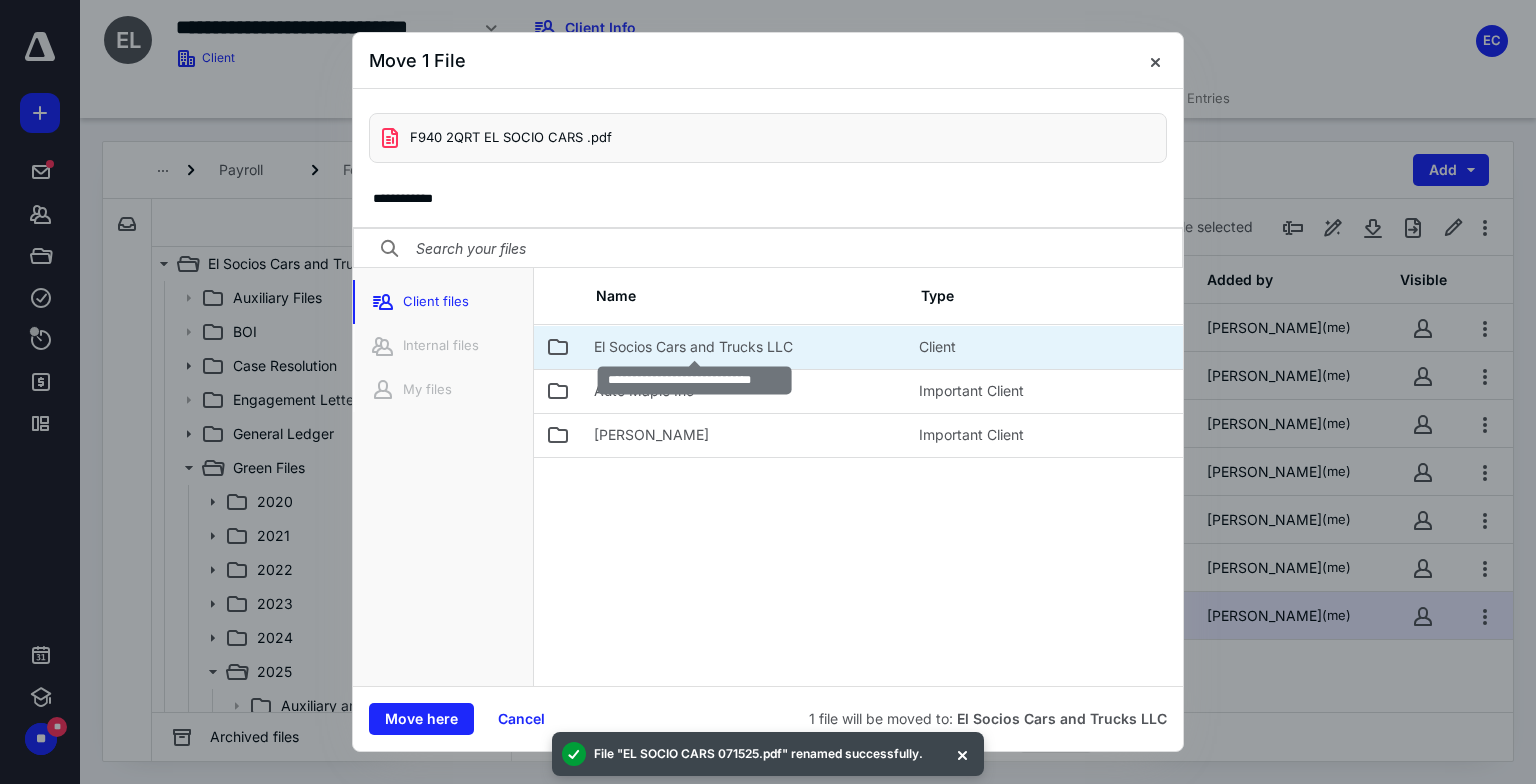 click on "El Socios Cars and Trucks LLC" at bounding box center (693, 347) 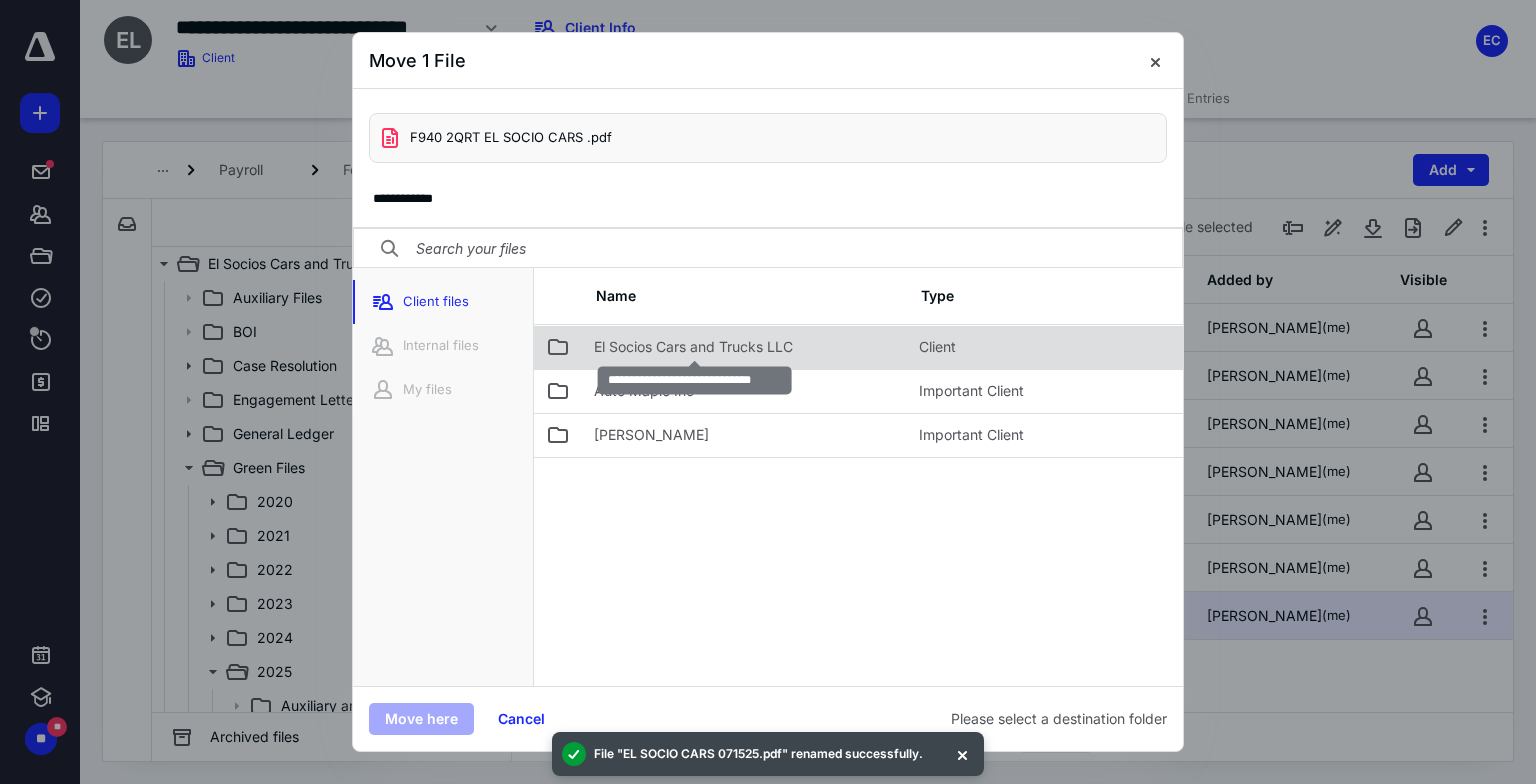 click on "El Socios Cars and Trucks LLC" at bounding box center (693, 347) 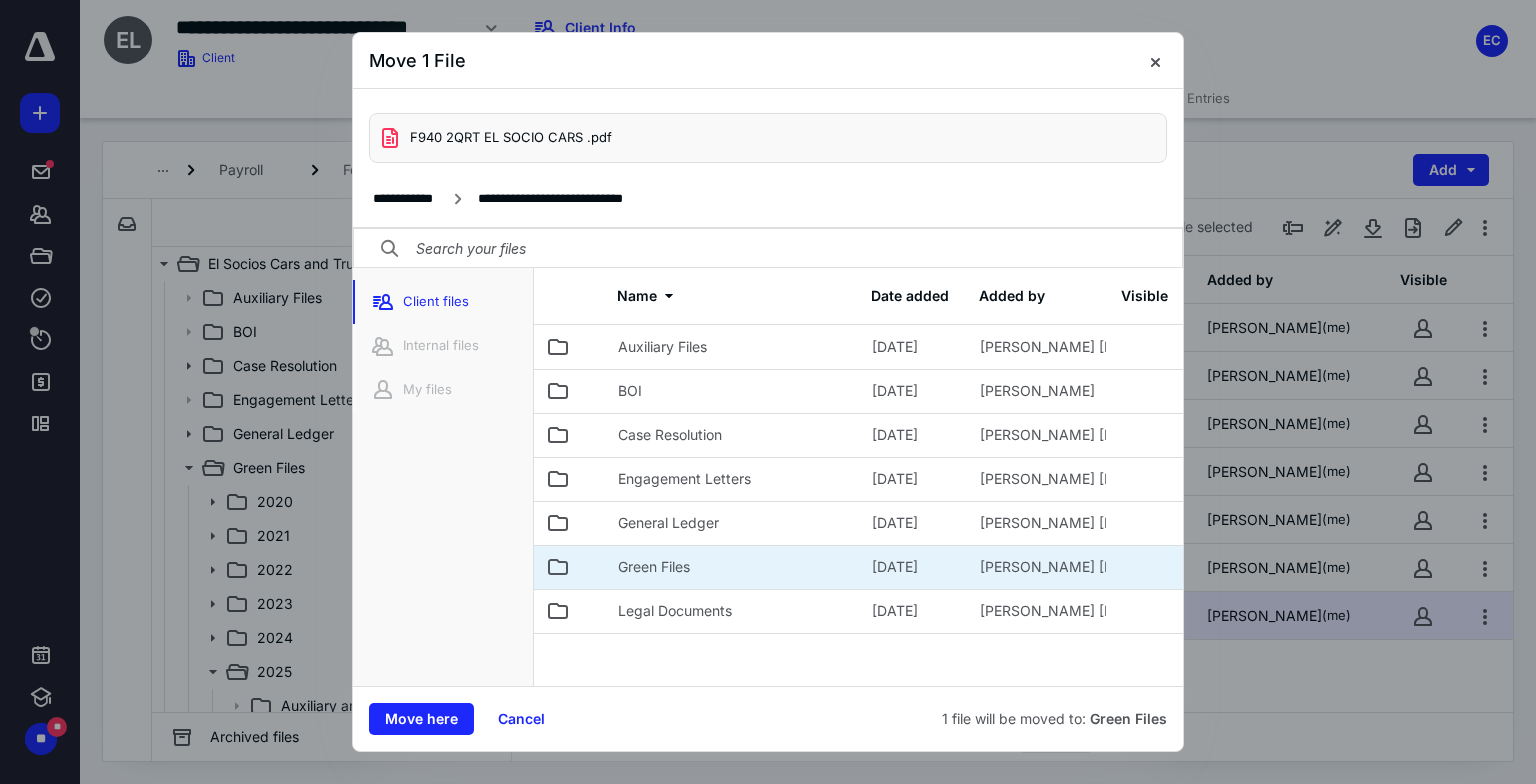 click on "Green Files" at bounding box center [733, 567] 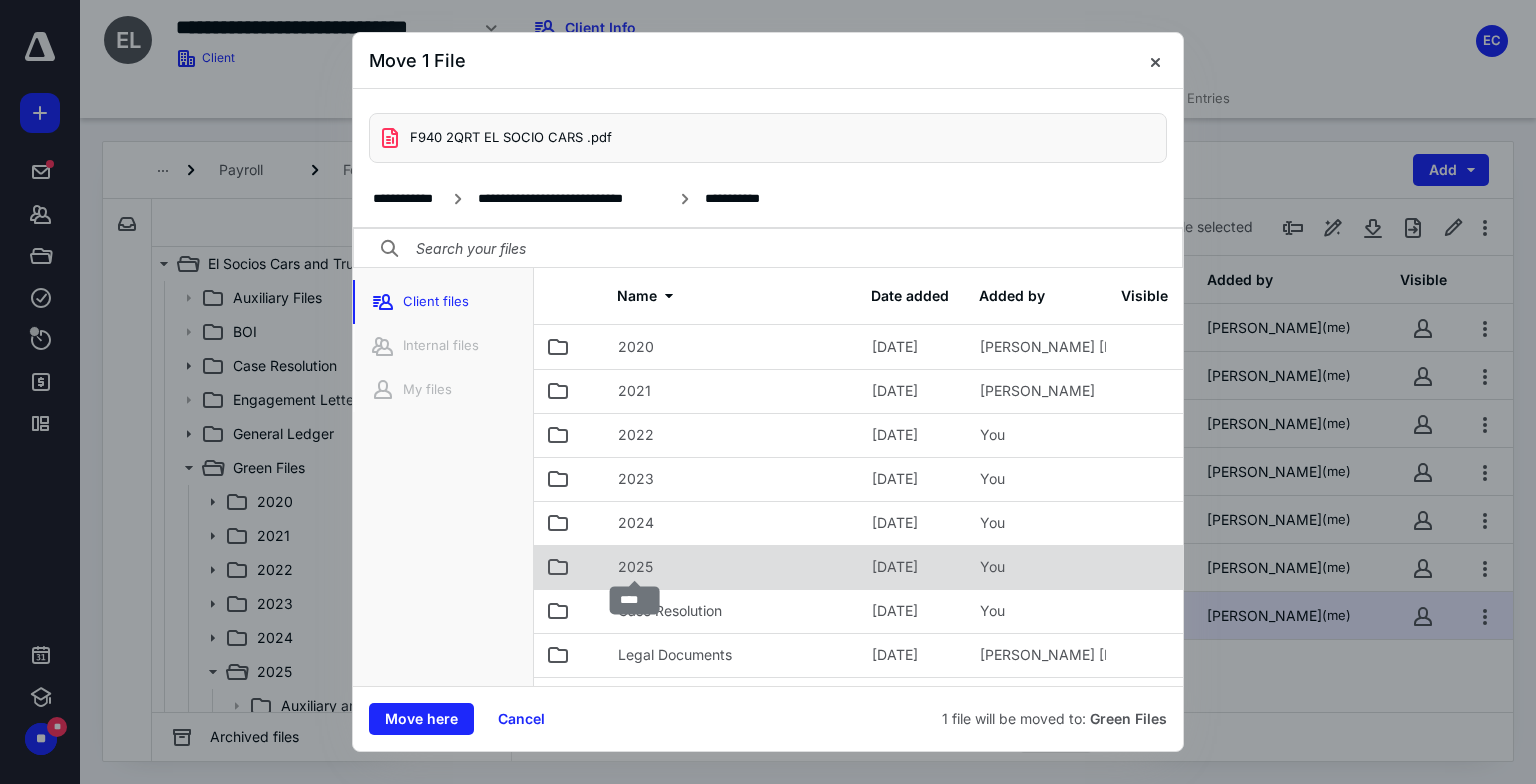 click on "2025" at bounding box center (635, 567) 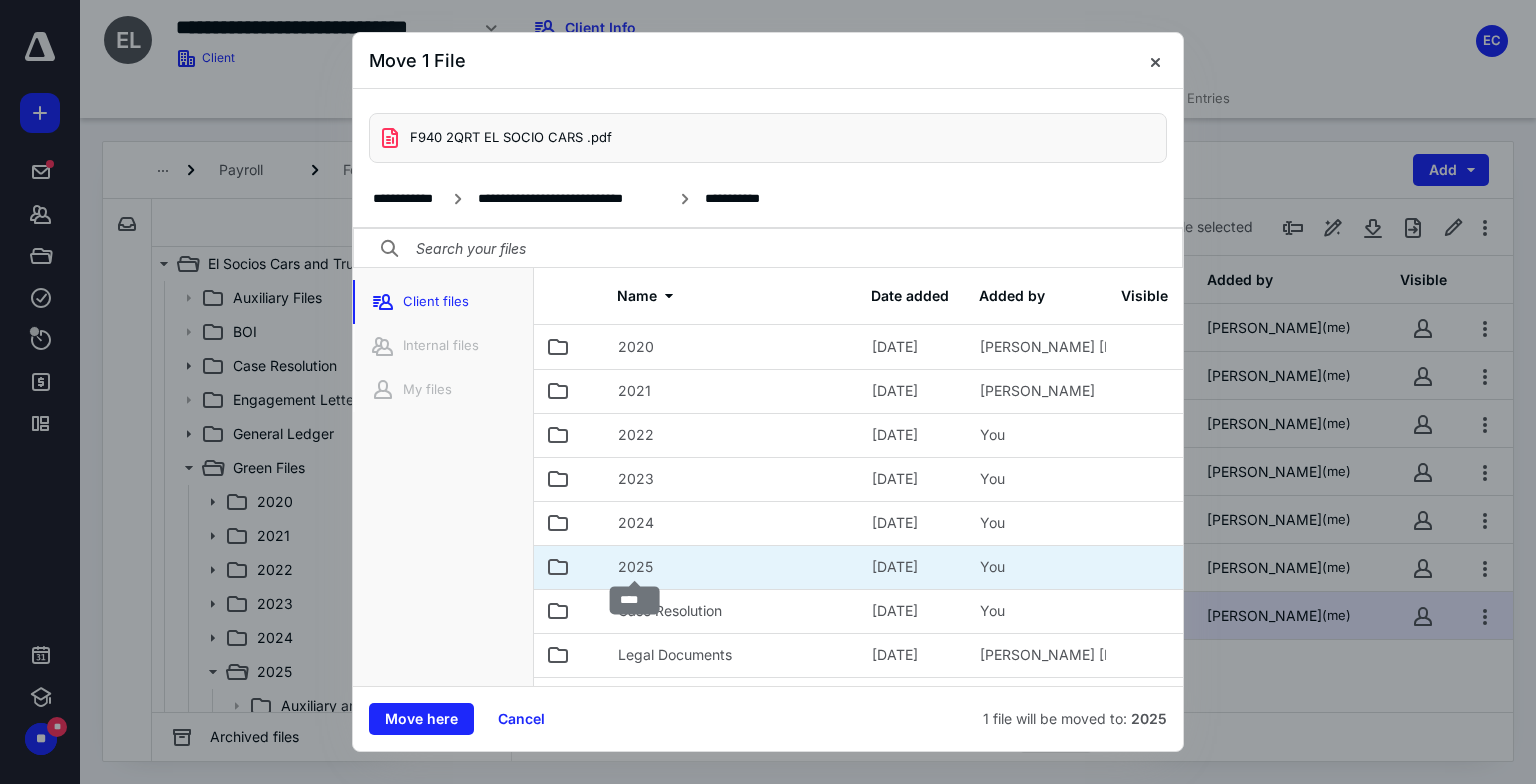 click on "2025" at bounding box center [635, 567] 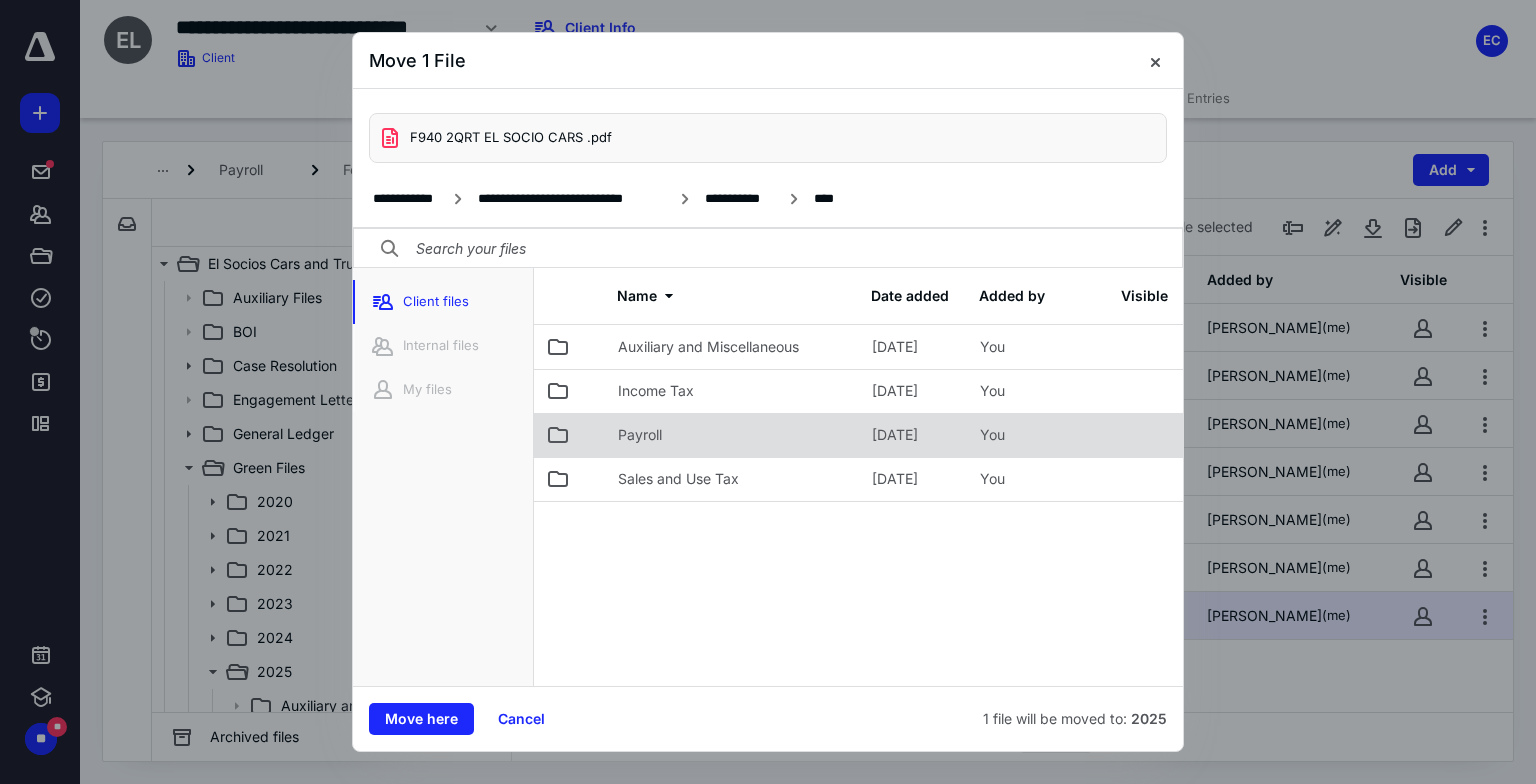 click on "Payroll" at bounding box center [733, 435] 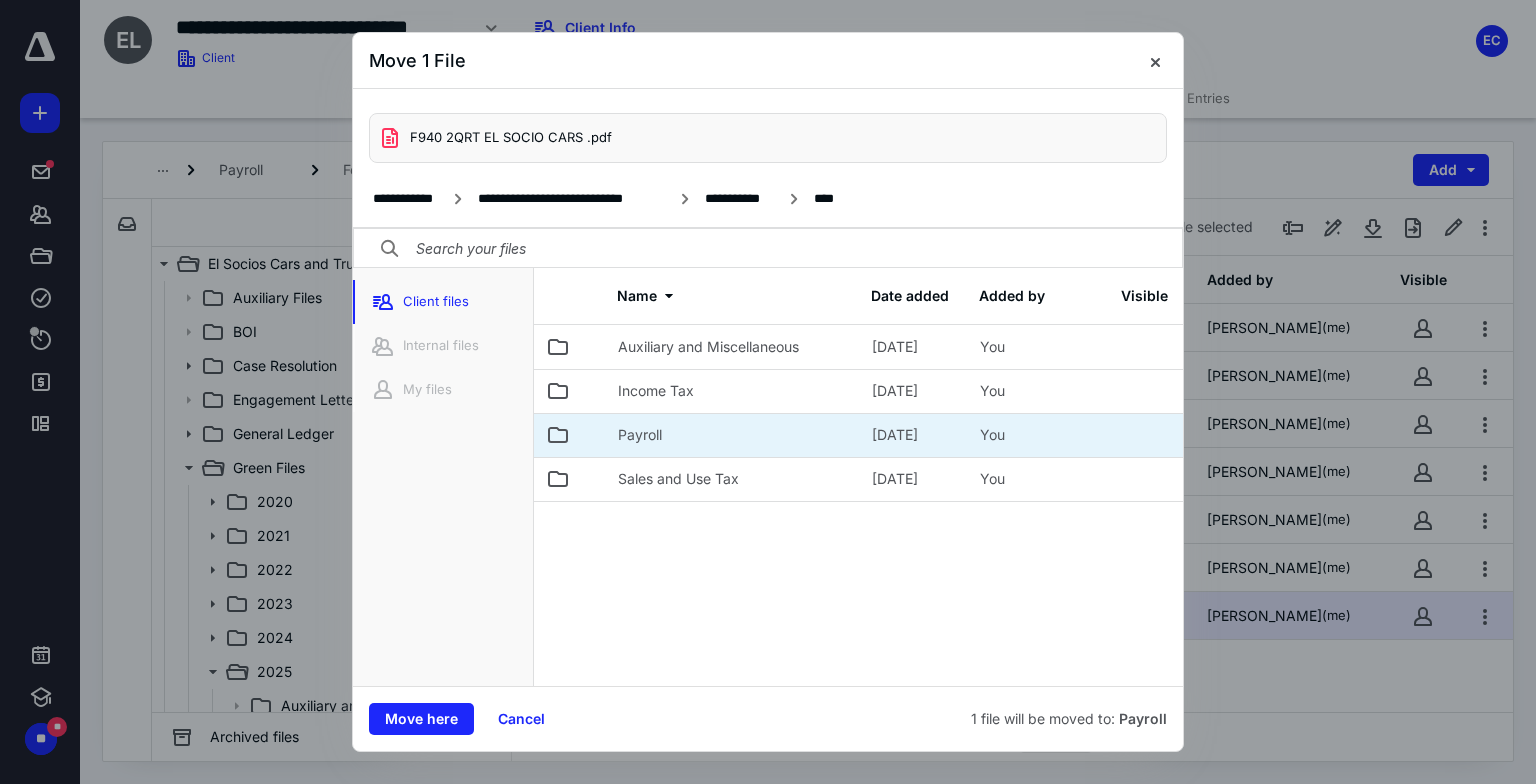 click on "Payroll" at bounding box center (733, 435) 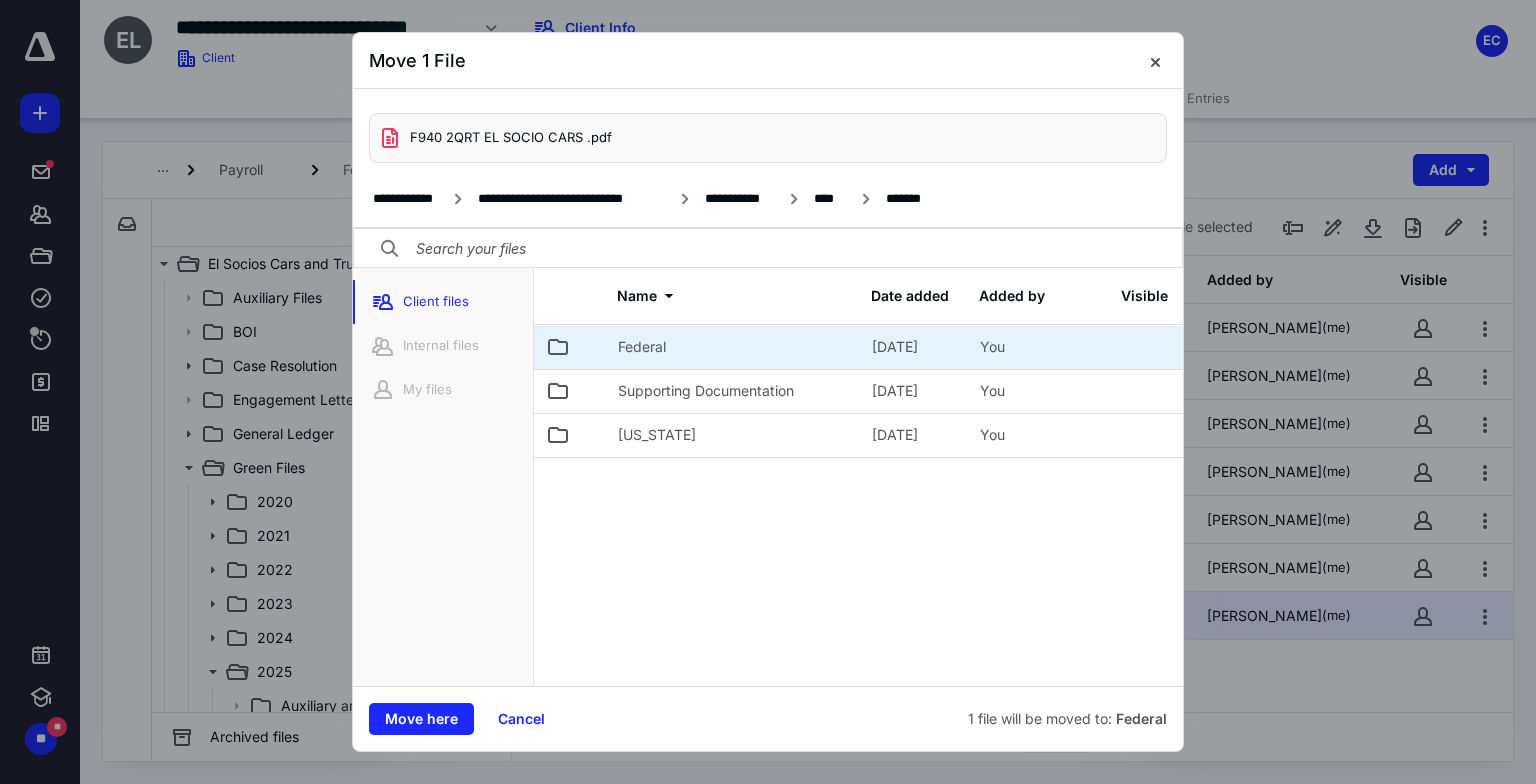 click on "Federal" at bounding box center (733, 347) 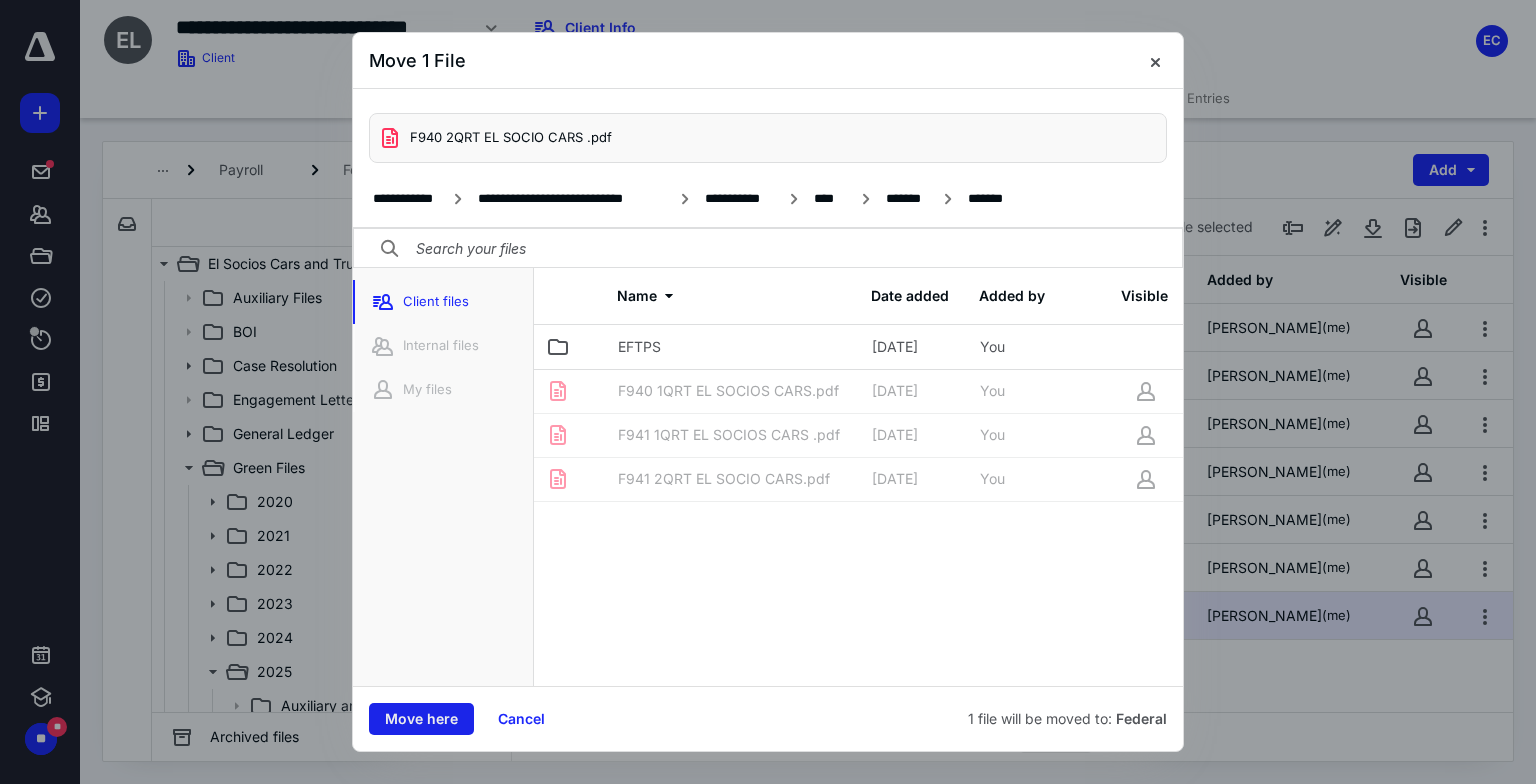 click on "Move here" at bounding box center (421, 719) 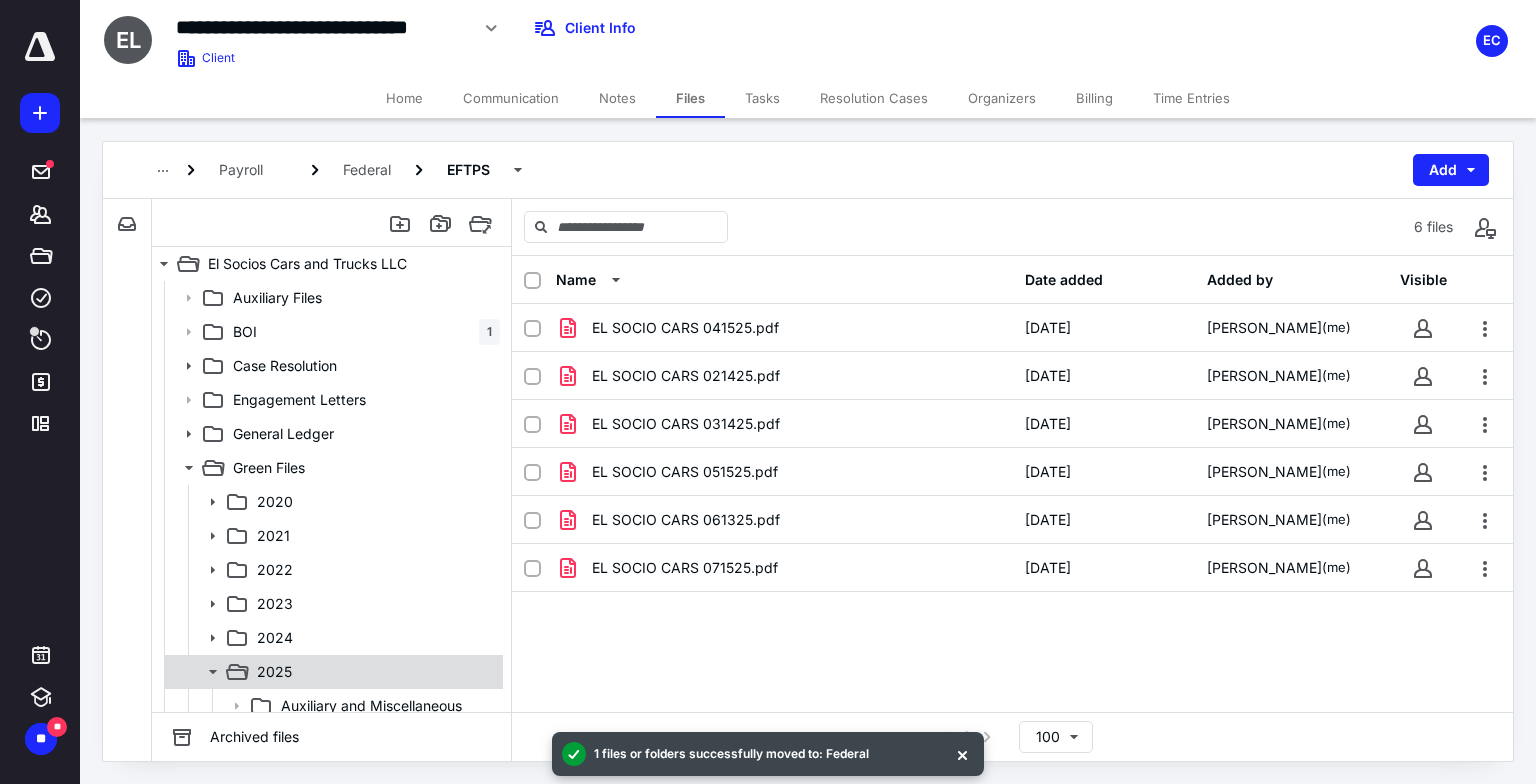 click on "2025" at bounding box center (374, 672) 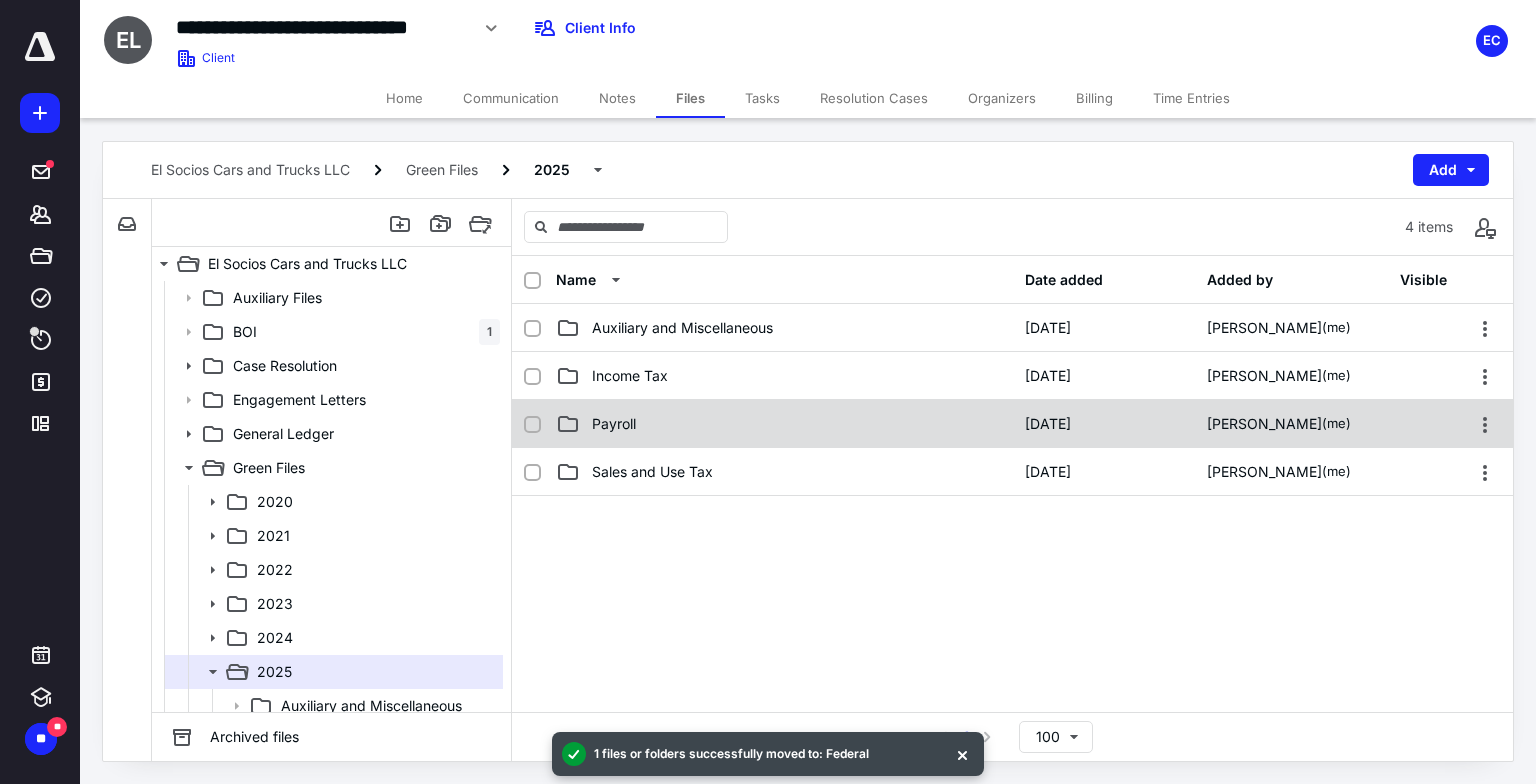 click on "Payroll" at bounding box center [784, 424] 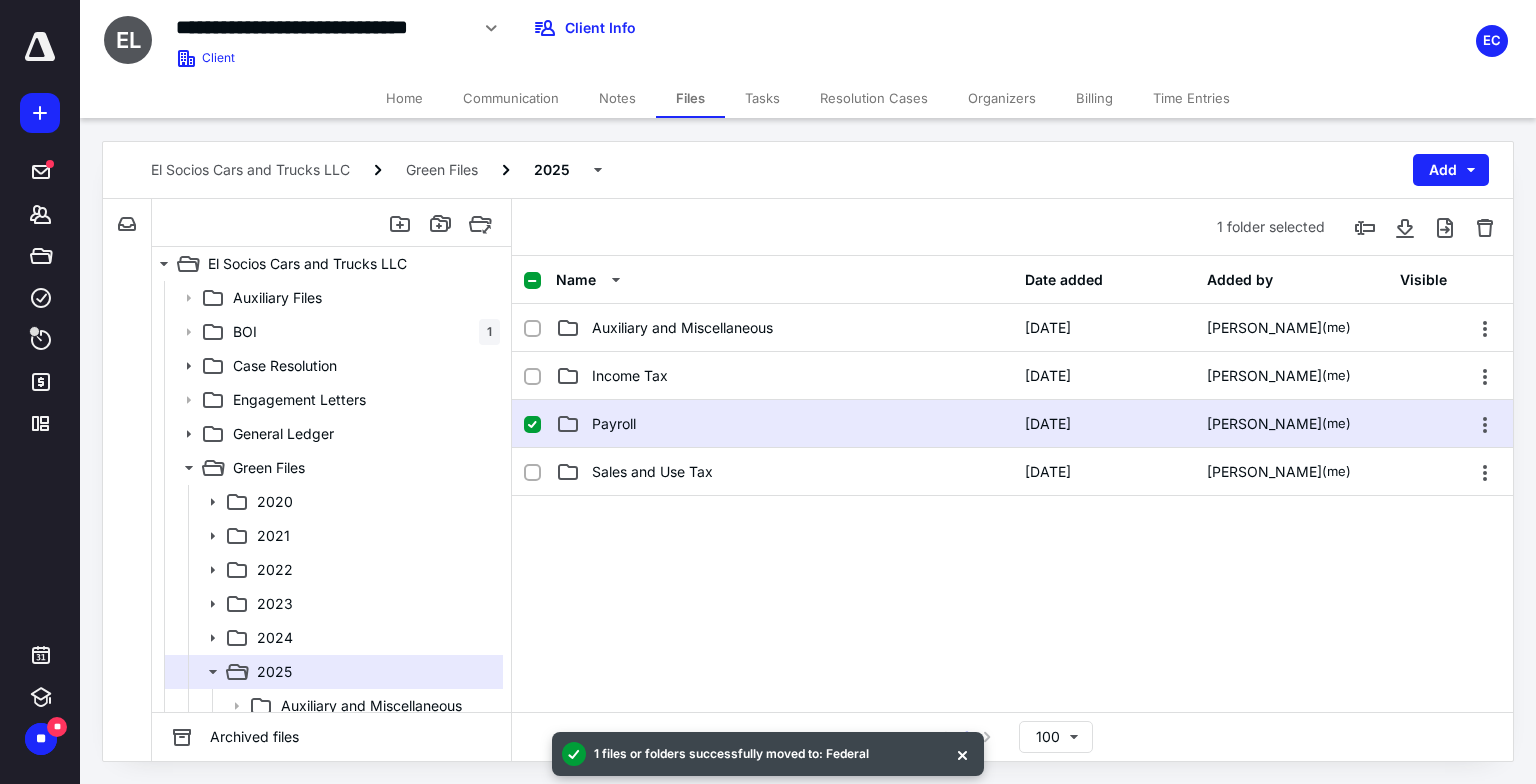 click on "Payroll" at bounding box center (784, 424) 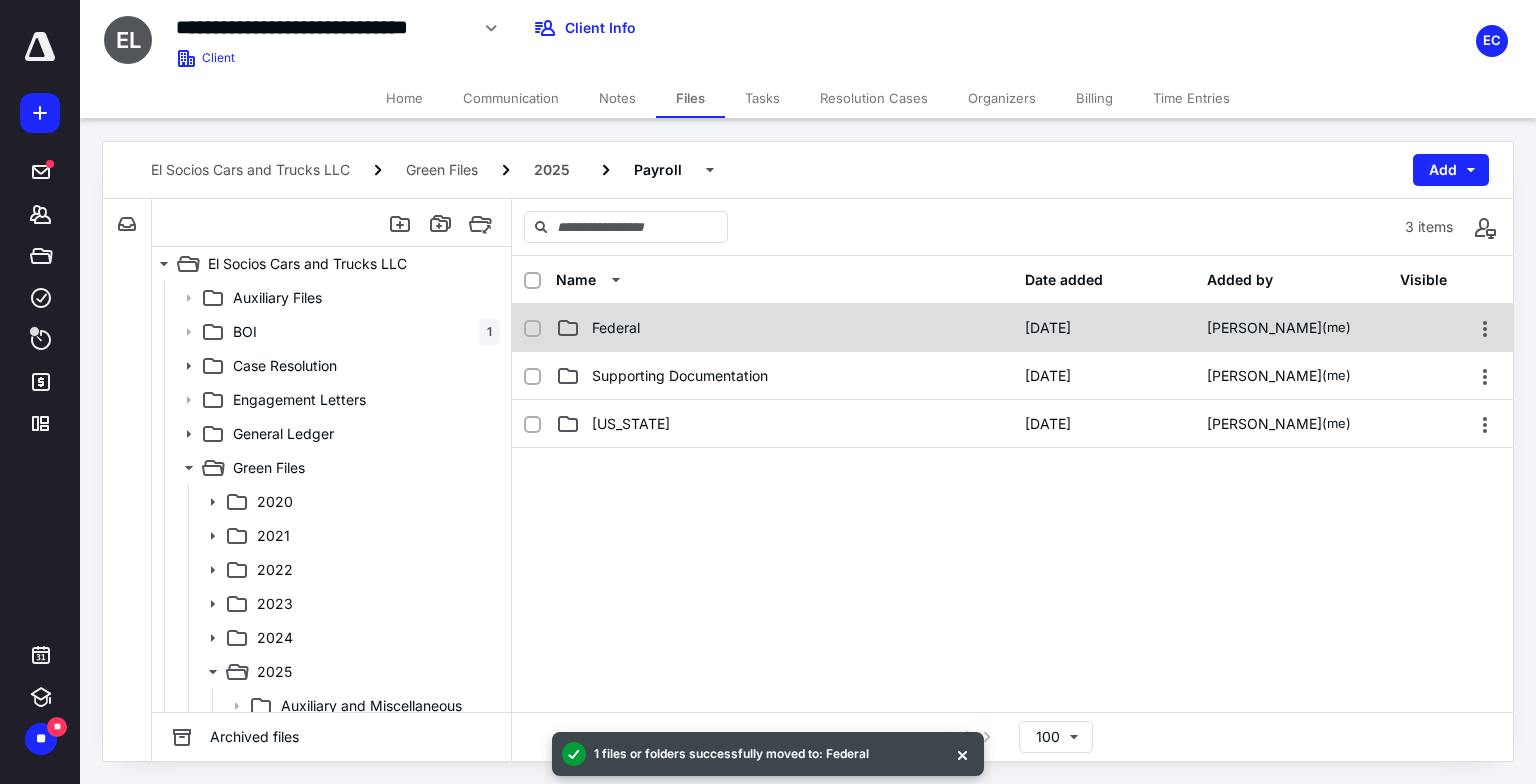 click on "Federal [DATE] [PERSON_NAME]  (me)" at bounding box center (1012, 328) 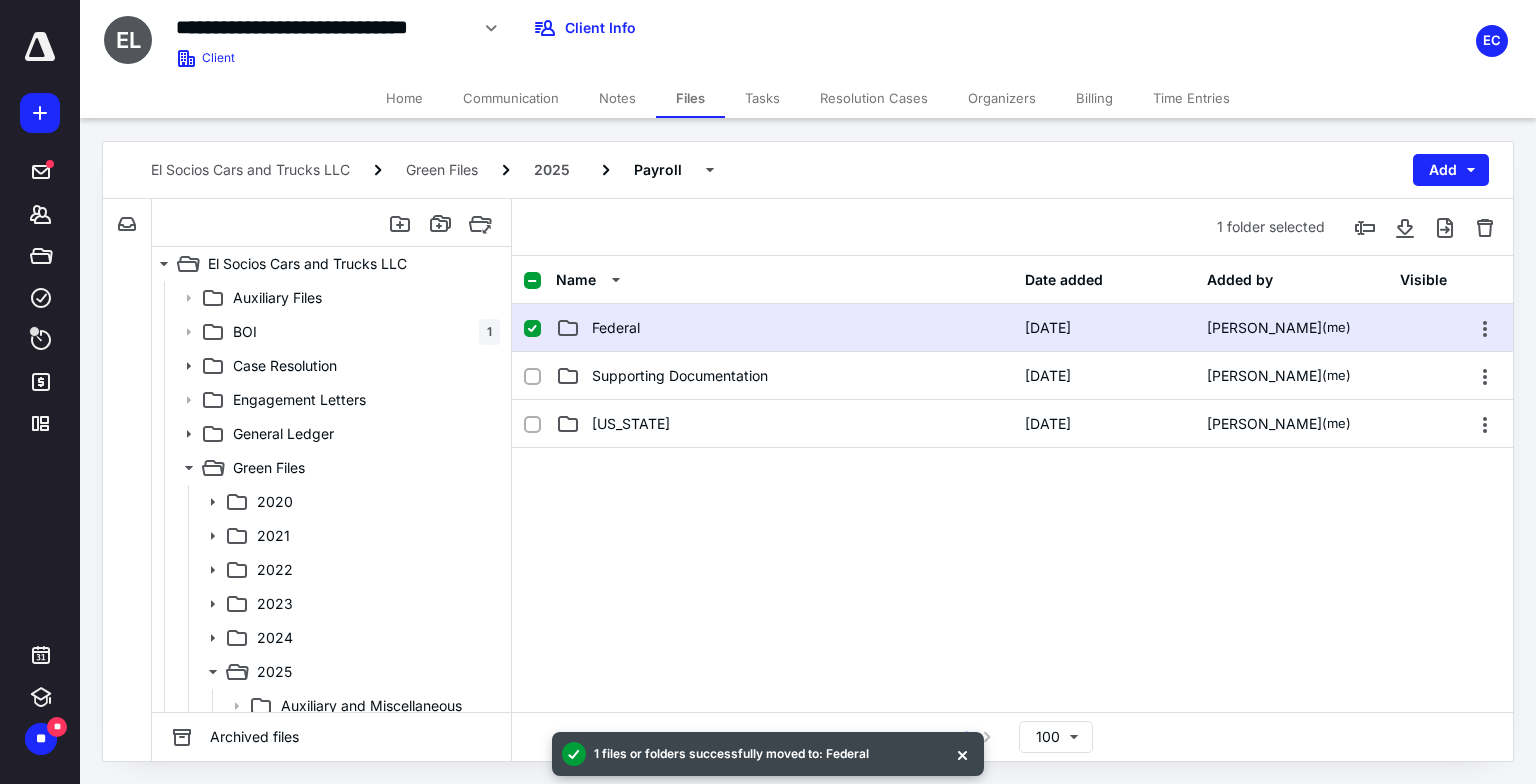 click on "Federal [DATE] [PERSON_NAME]  (me)" at bounding box center [1012, 328] 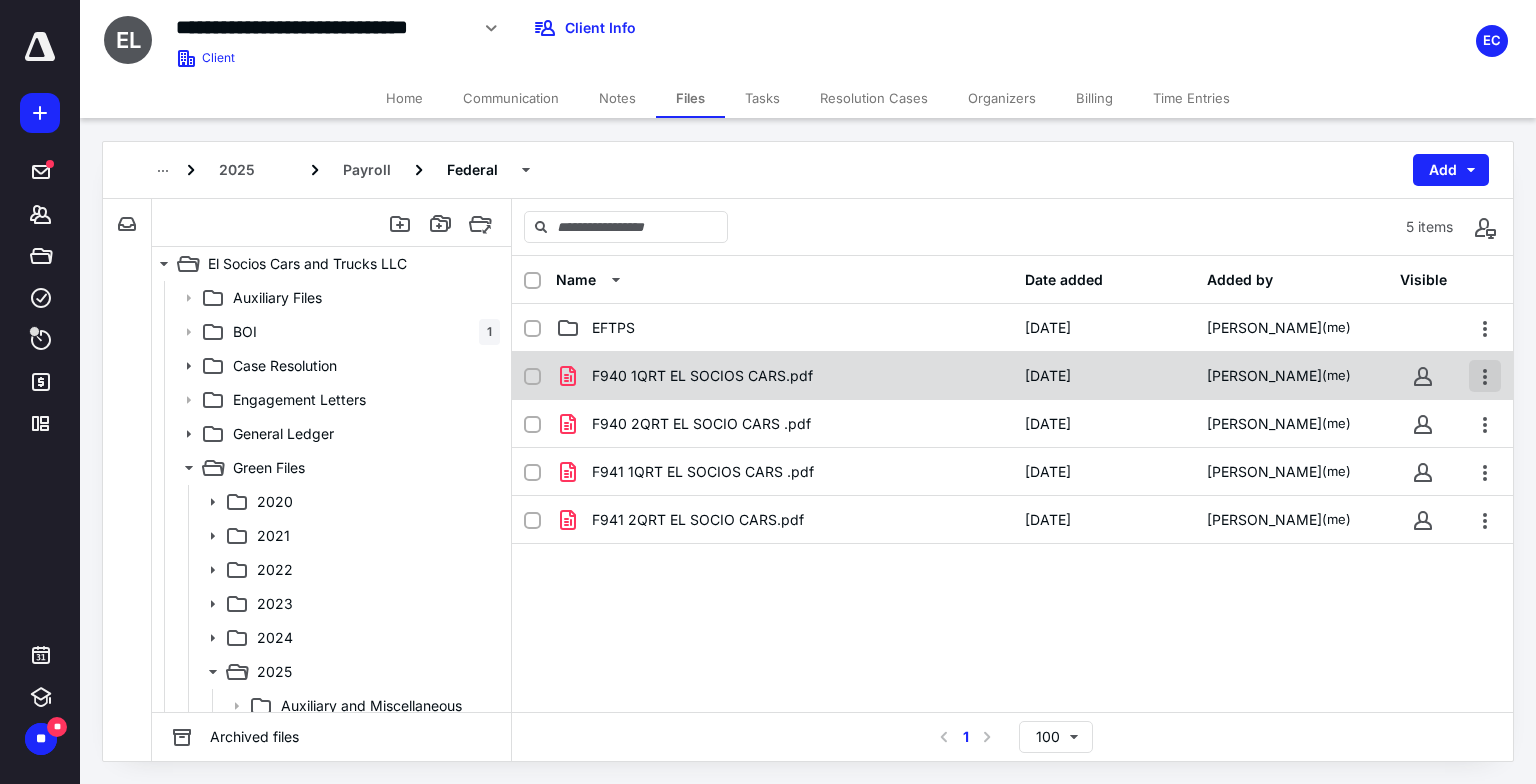 click at bounding box center (1485, 376) 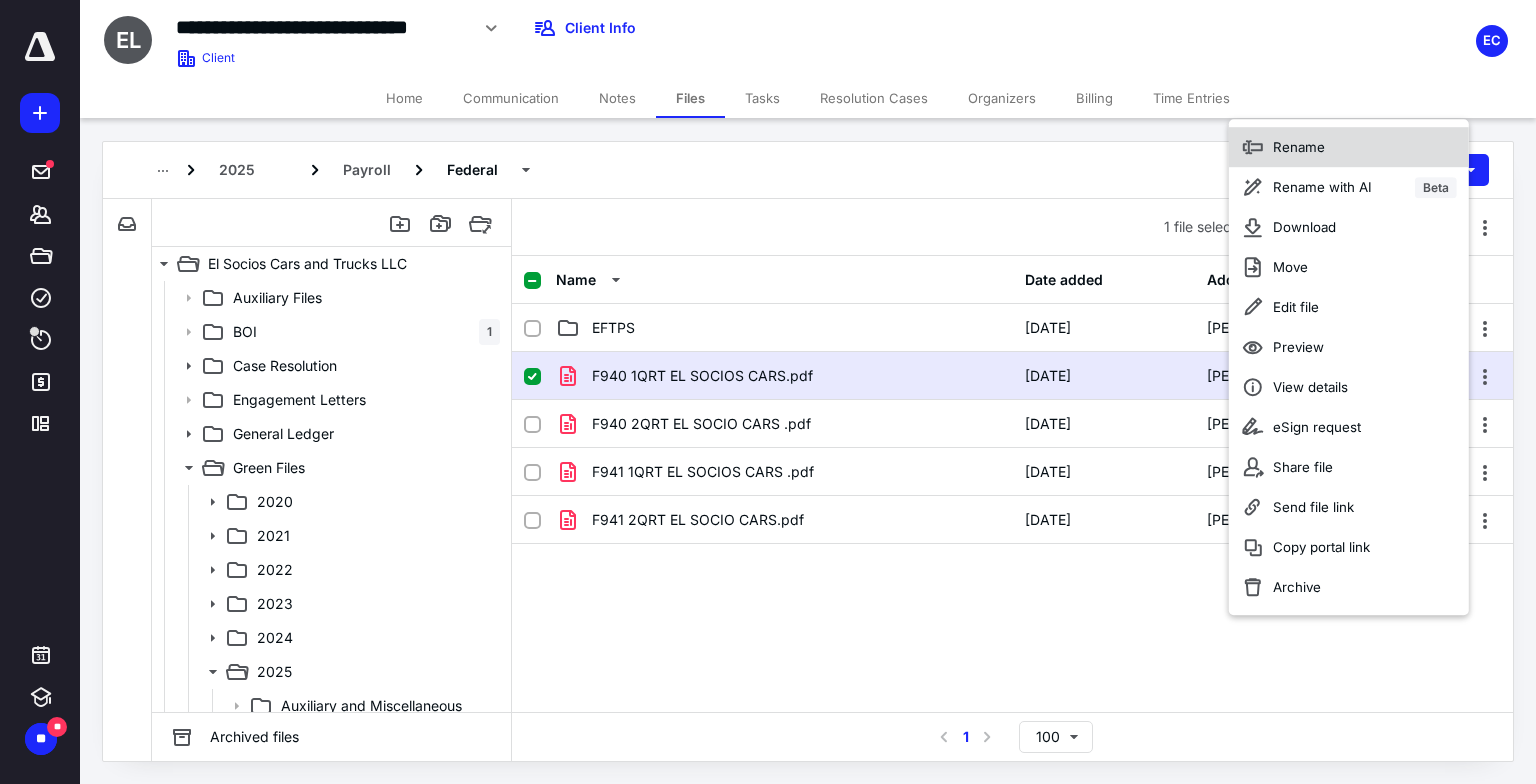 click on "Rename" at bounding box center (1349, 147) 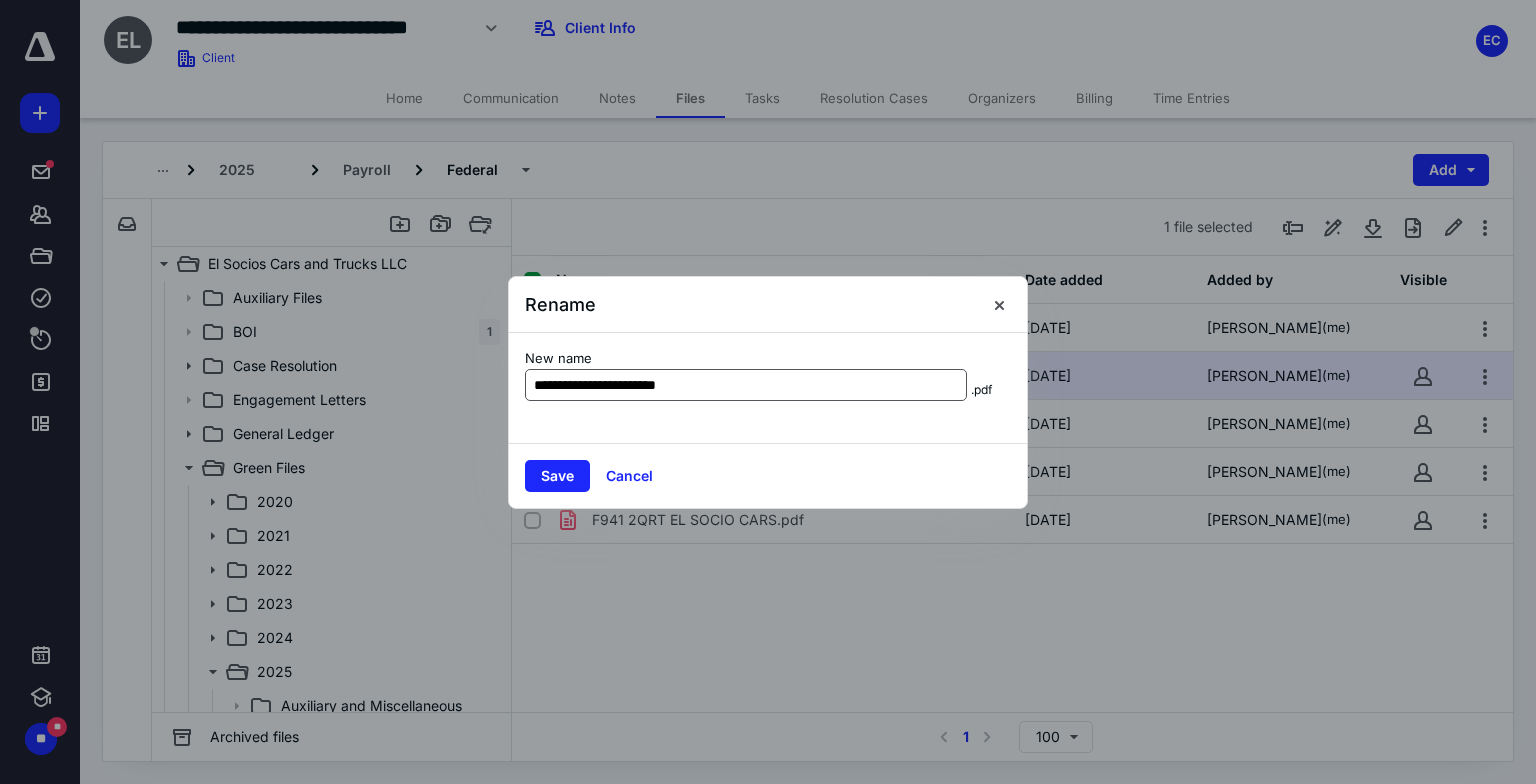 click on "**********" at bounding box center [746, 385] 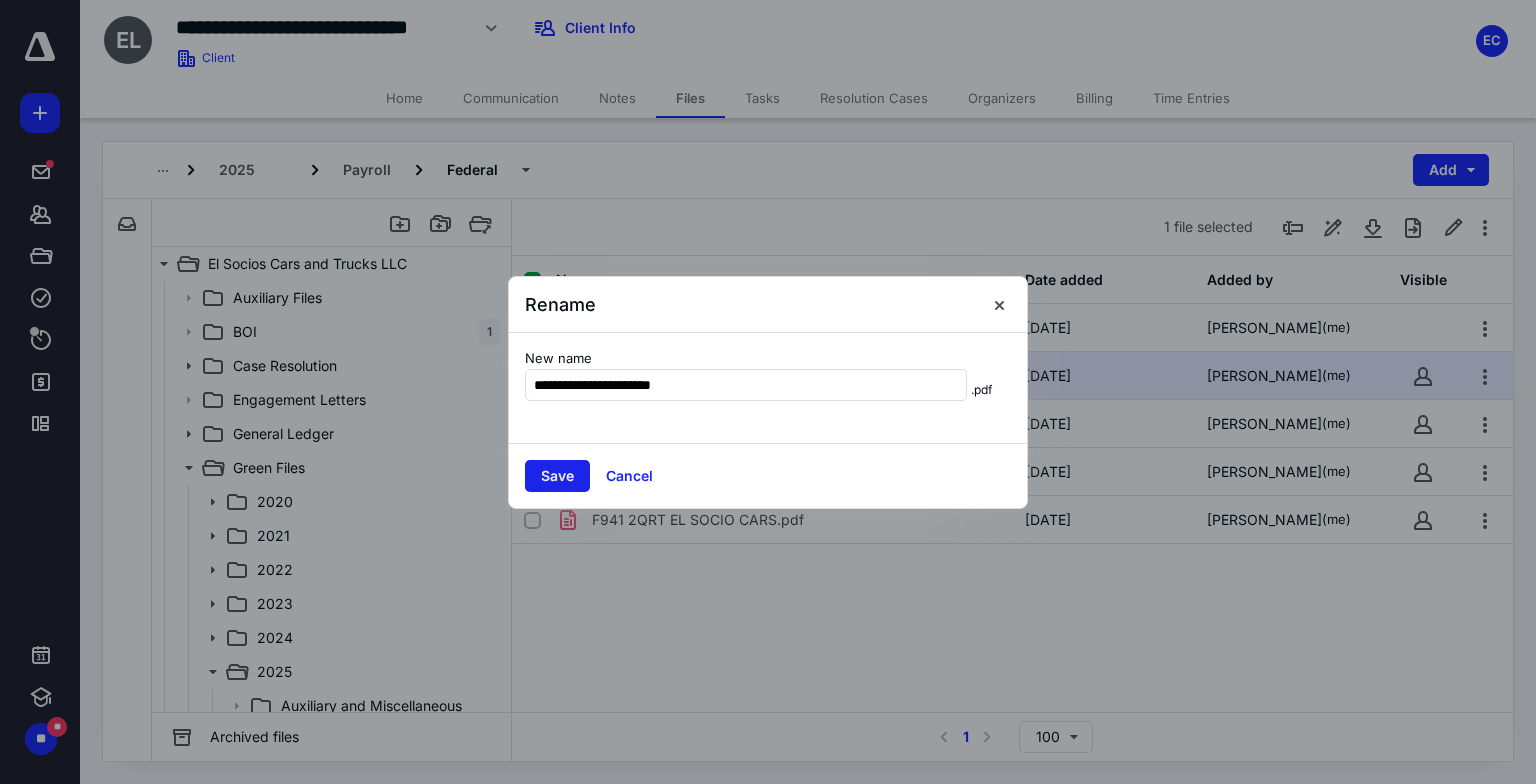 type on "**********" 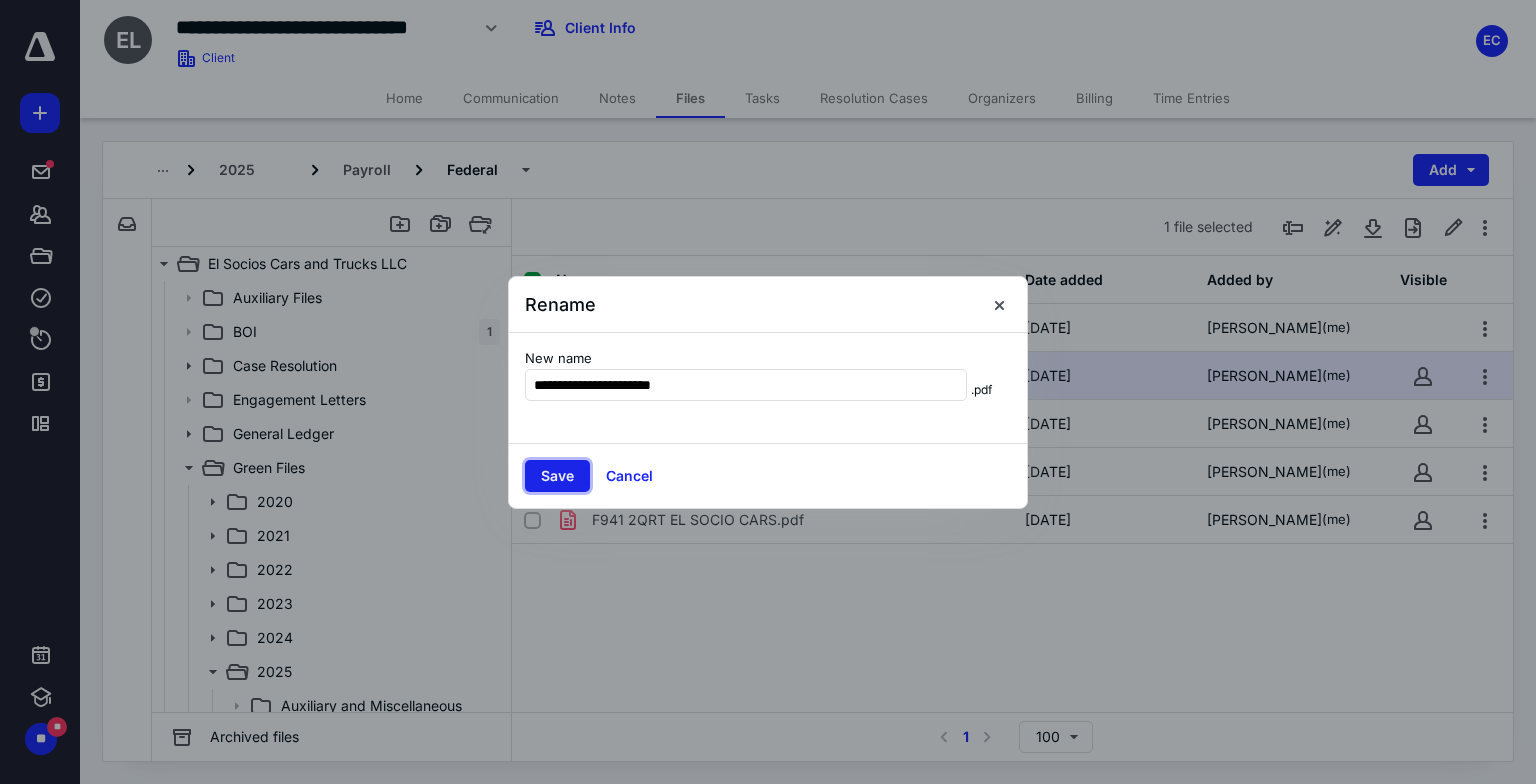 click on "Save" at bounding box center [557, 476] 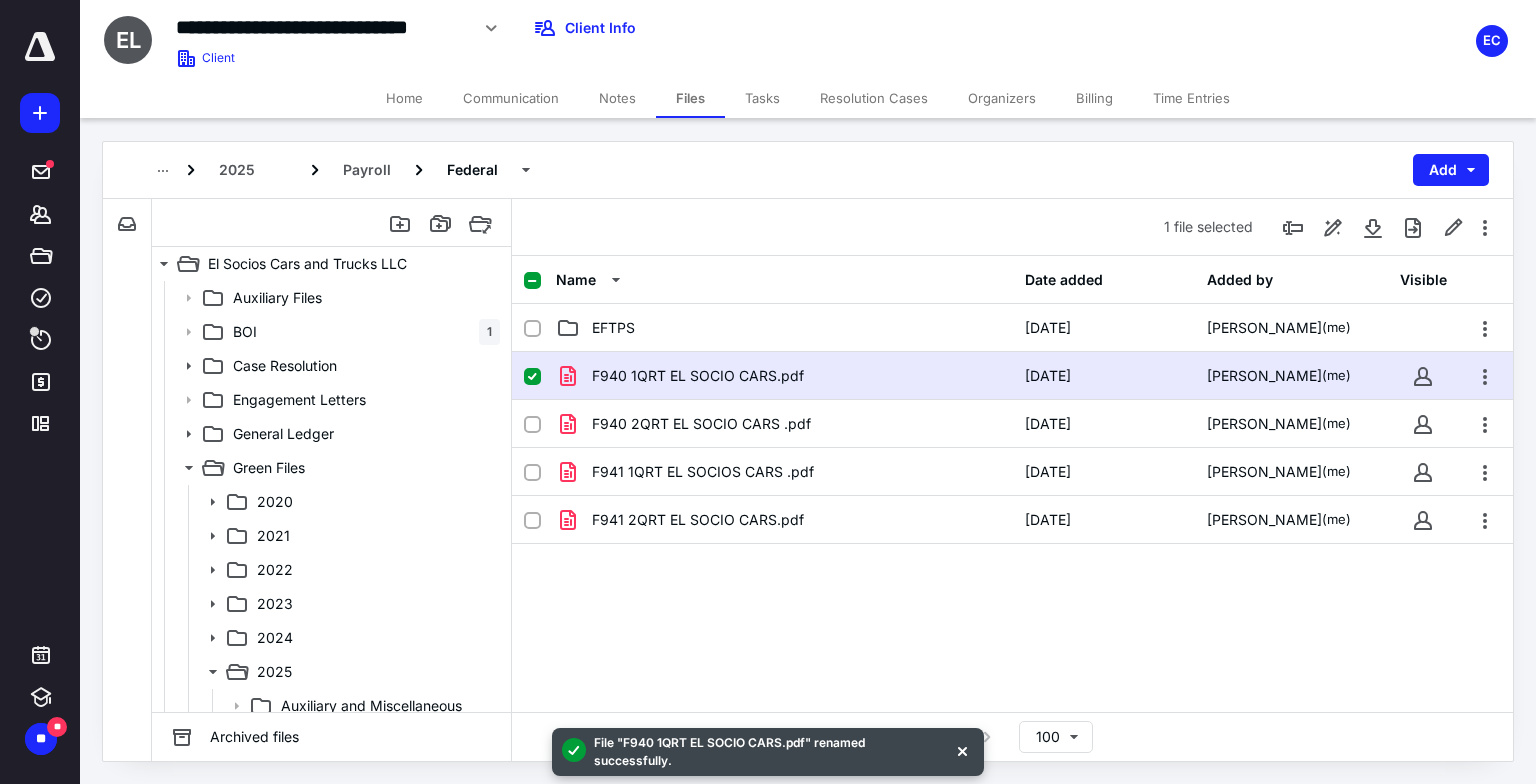 click 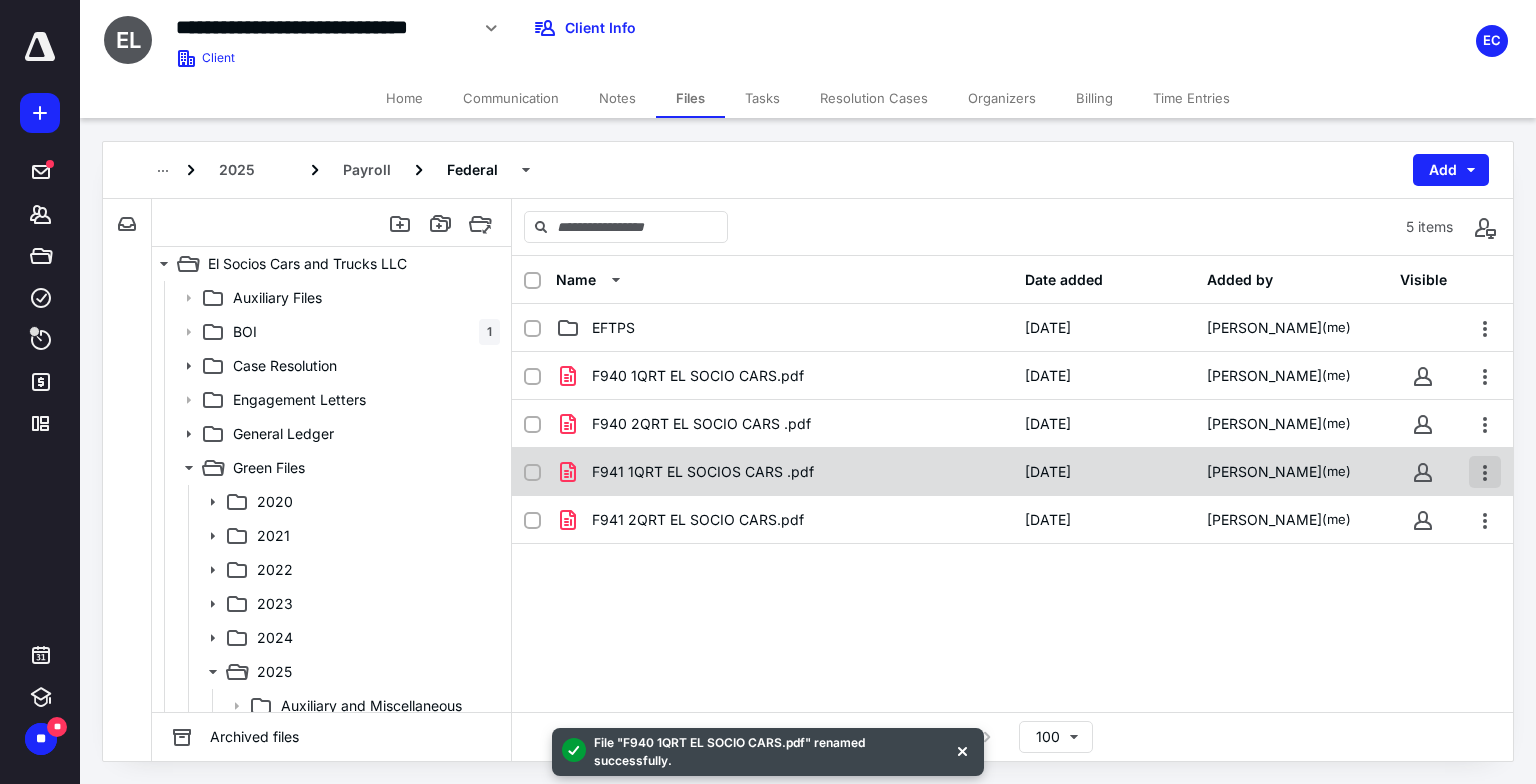 click at bounding box center [1485, 472] 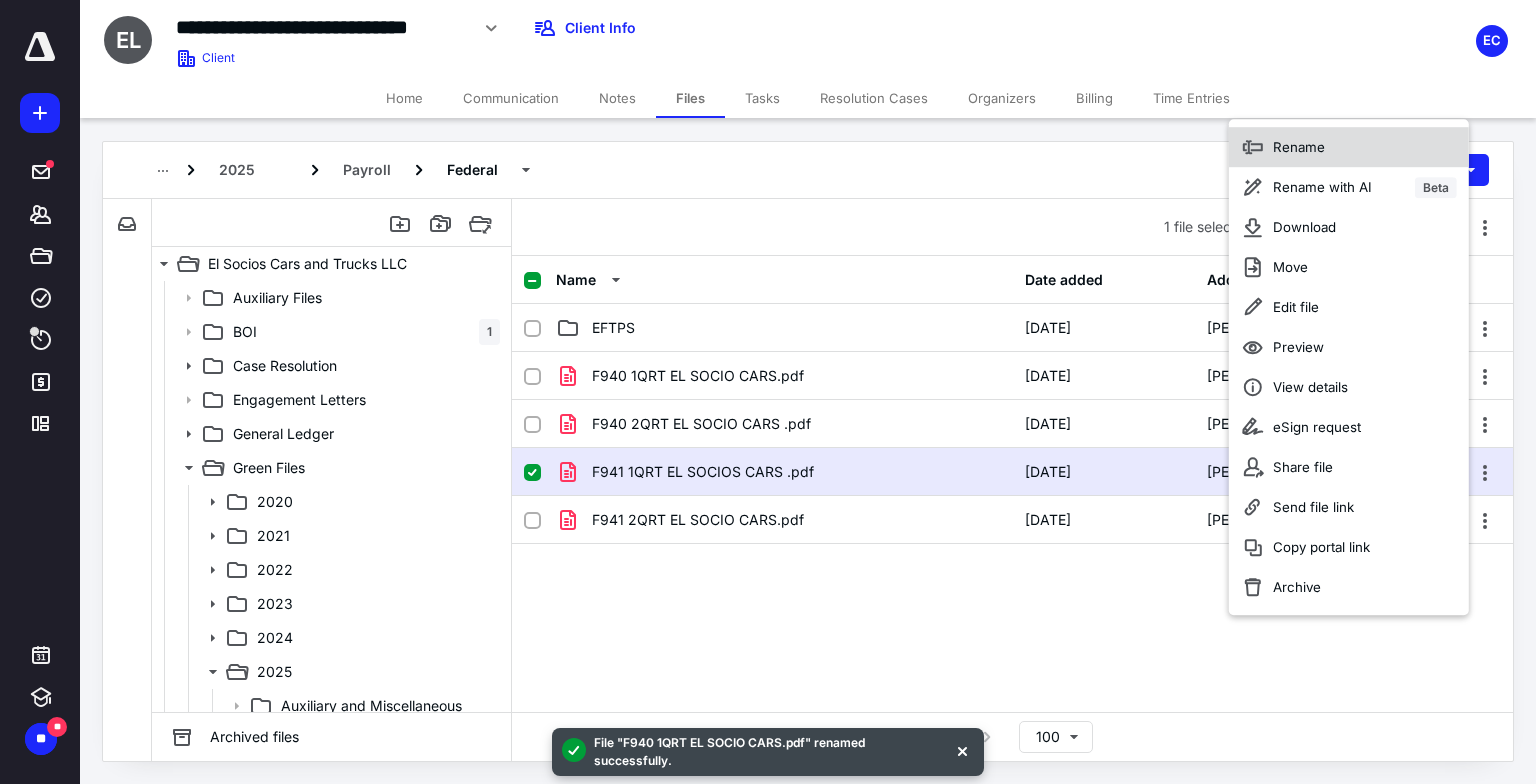 click on "Rename" at bounding box center [1349, 147] 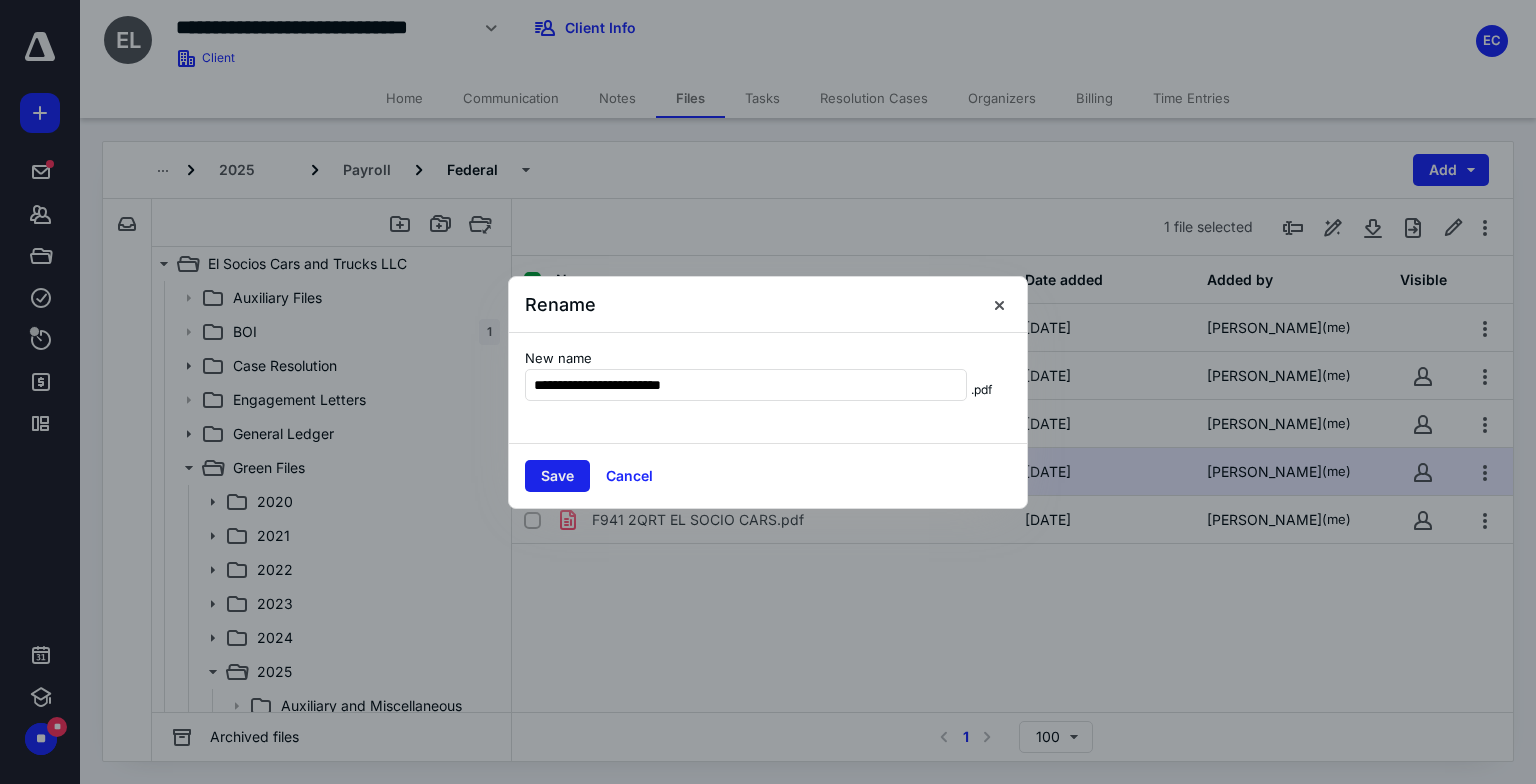type on "**********" 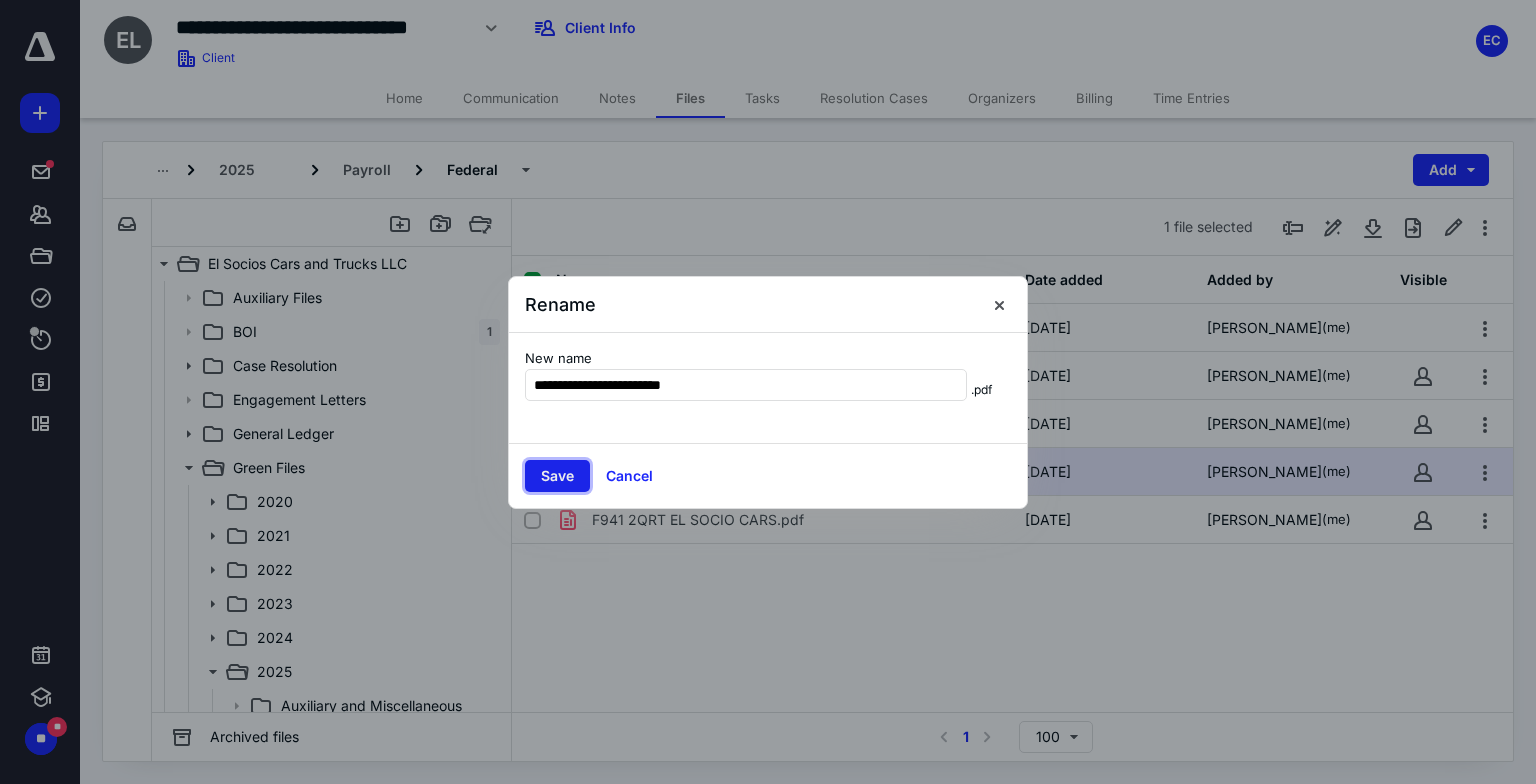 click on "Save" at bounding box center [557, 476] 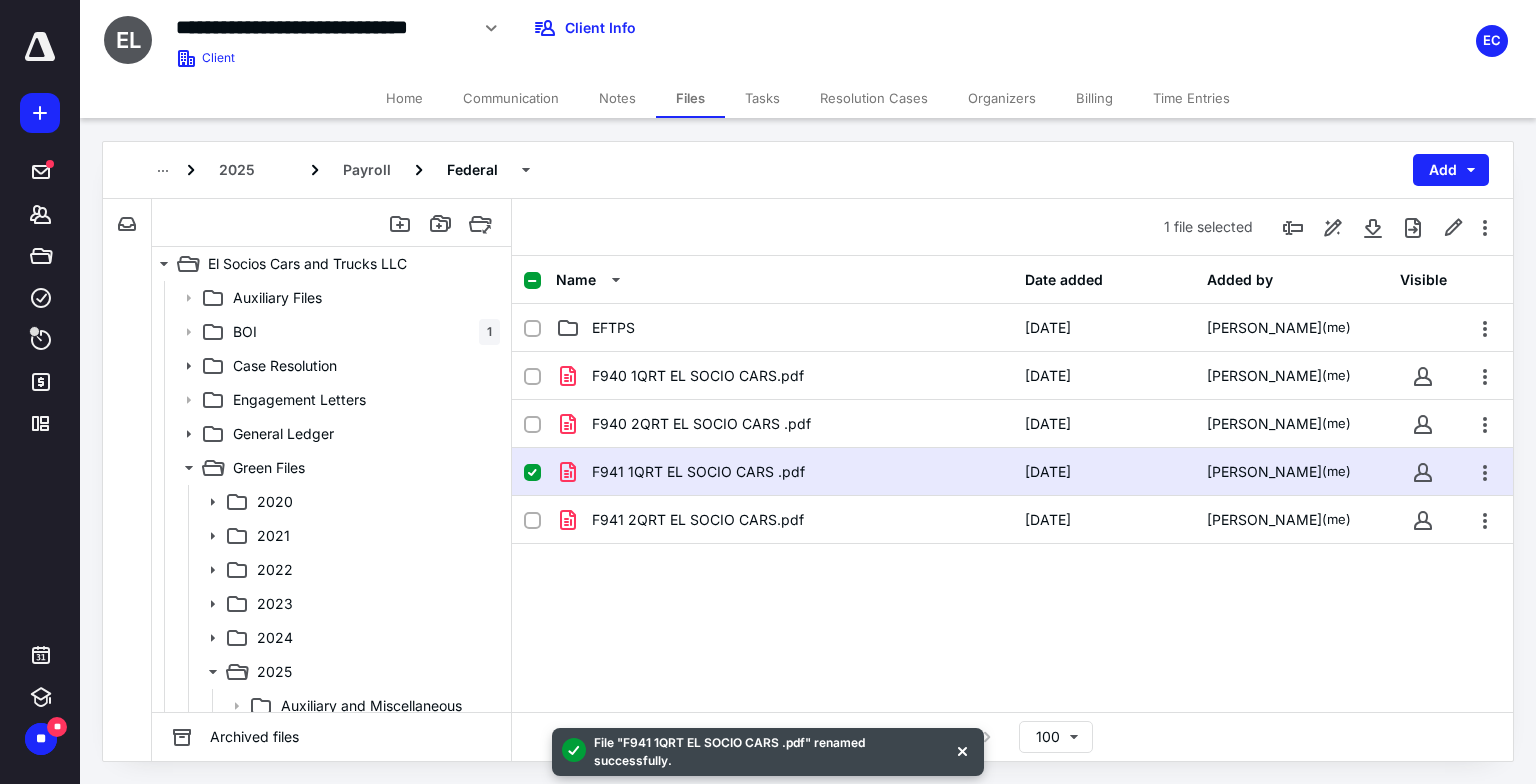 click 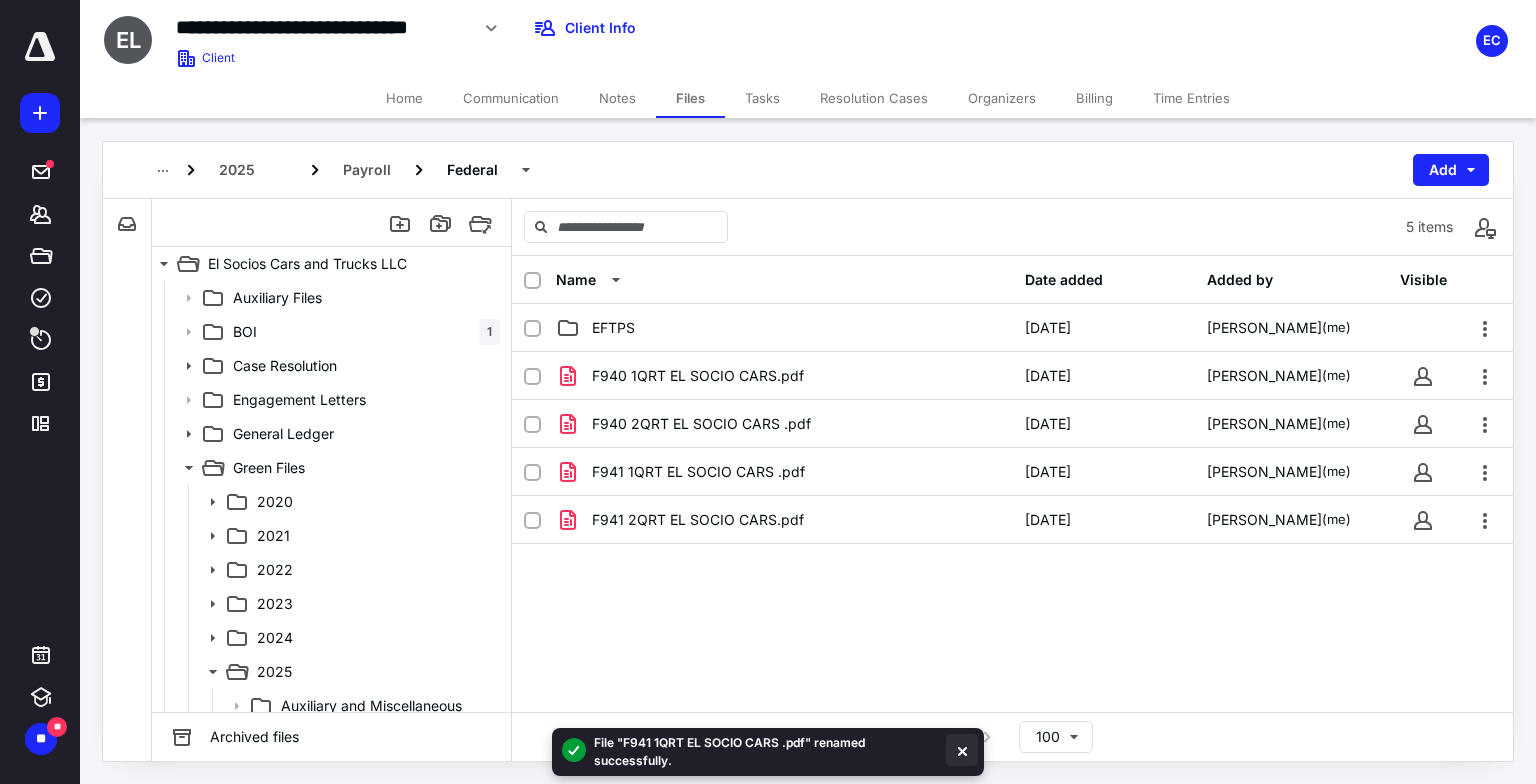 click at bounding box center (962, 750) 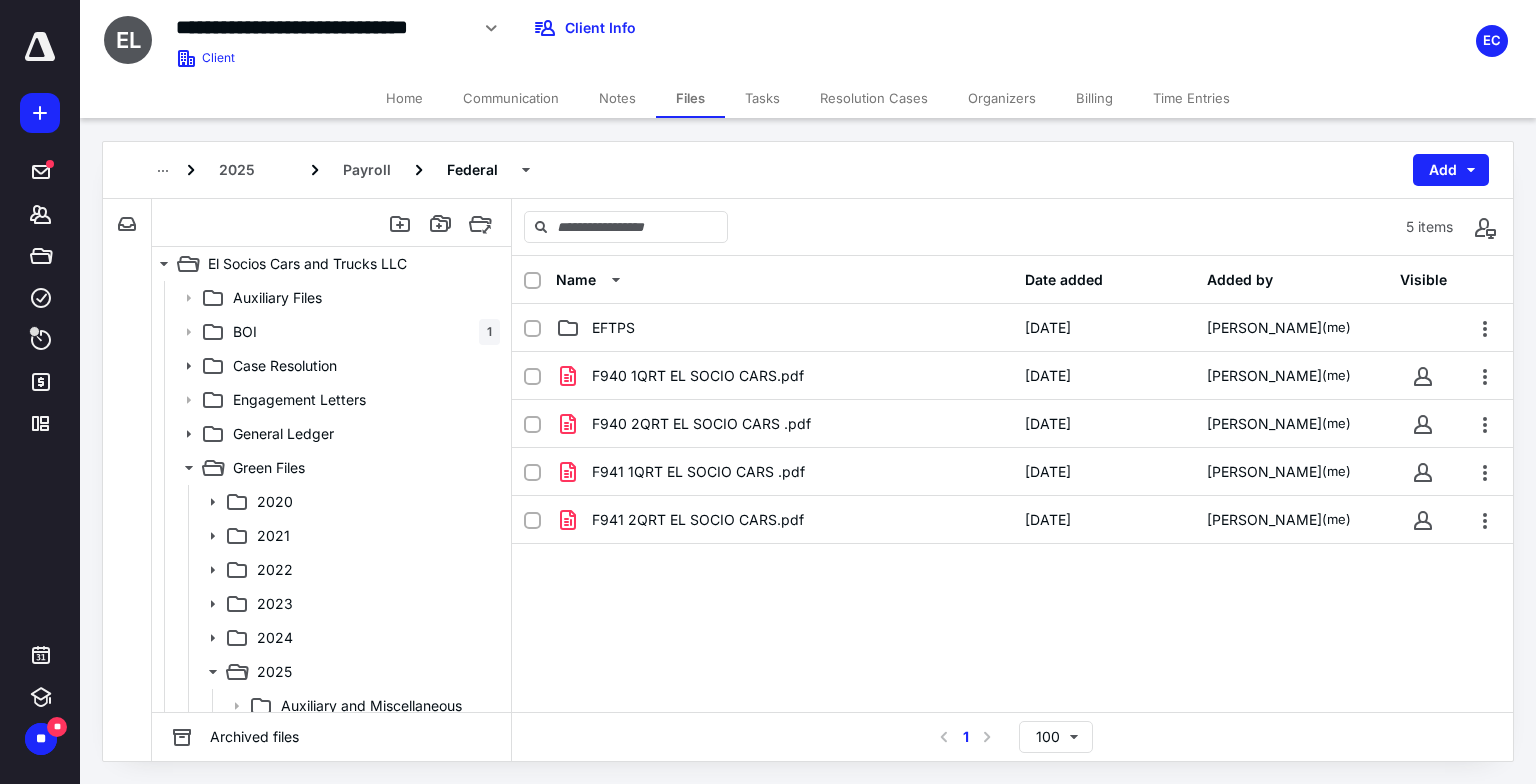 click on "F940 1QRT EL SOCIO CARS.pdf [DATE] [PERSON_NAME]  (me) F940 2QRT EL SOCIO CARS .pdf [DATE] [PERSON_NAME]  (me) F941 1QRT EL SOCIO  CARS .pdf [DATE] [PERSON_NAME]  (me) F941 2QRT EL SOCIO CARS.pdf [DATE] [PERSON_NAME]  (me)" at bounding box center [1012, 502] 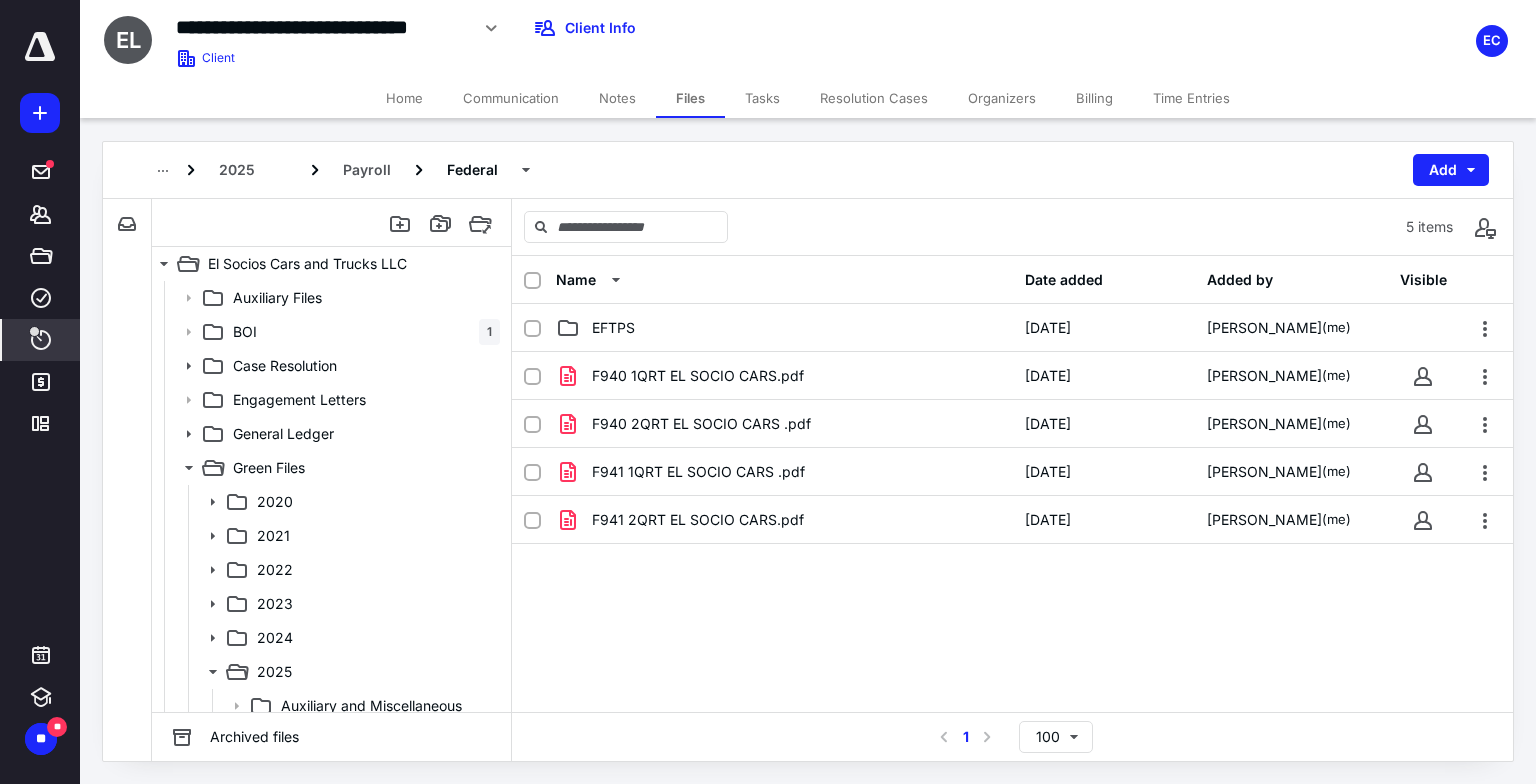 click 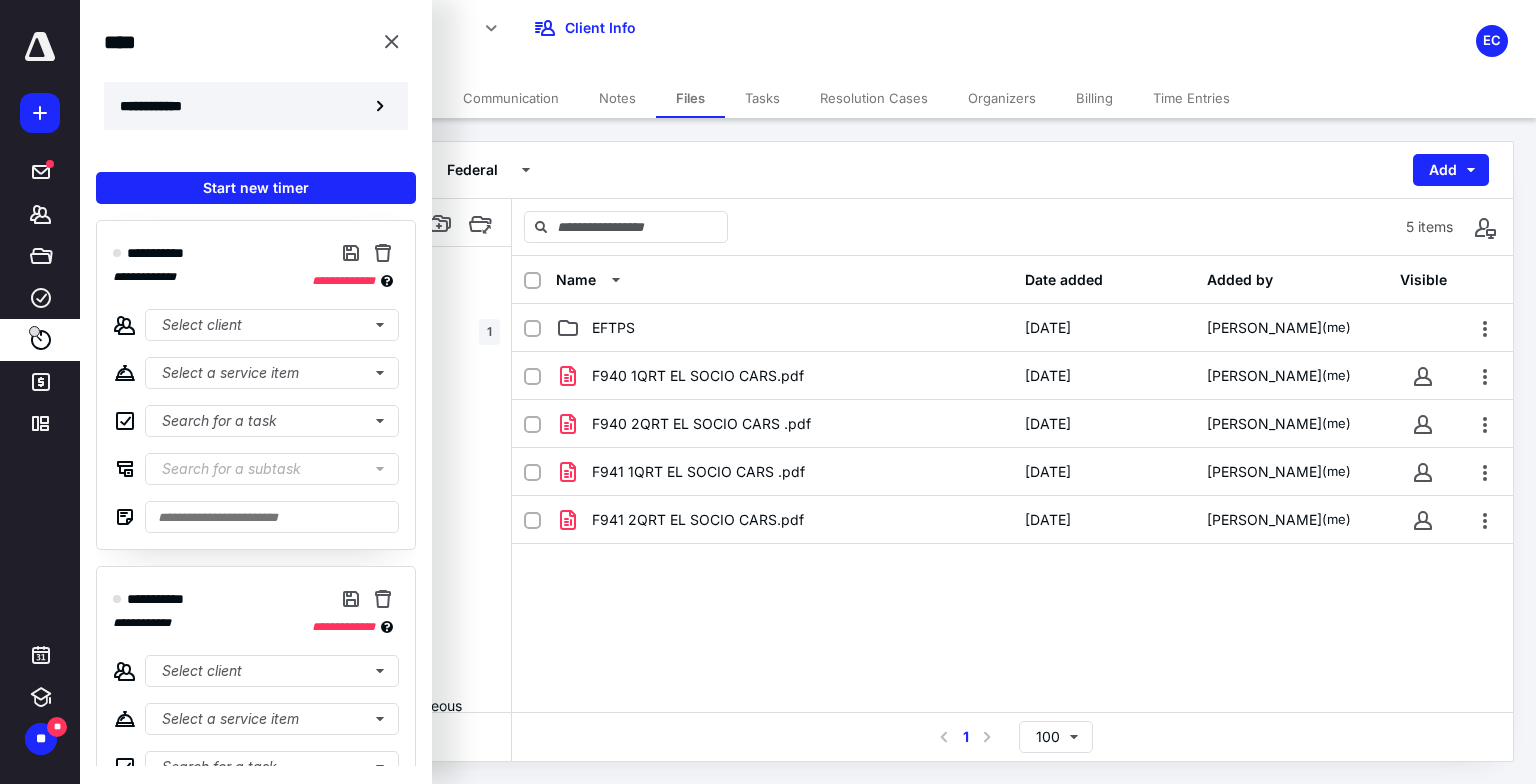 click on "**********" at bounding box center [256, 106] 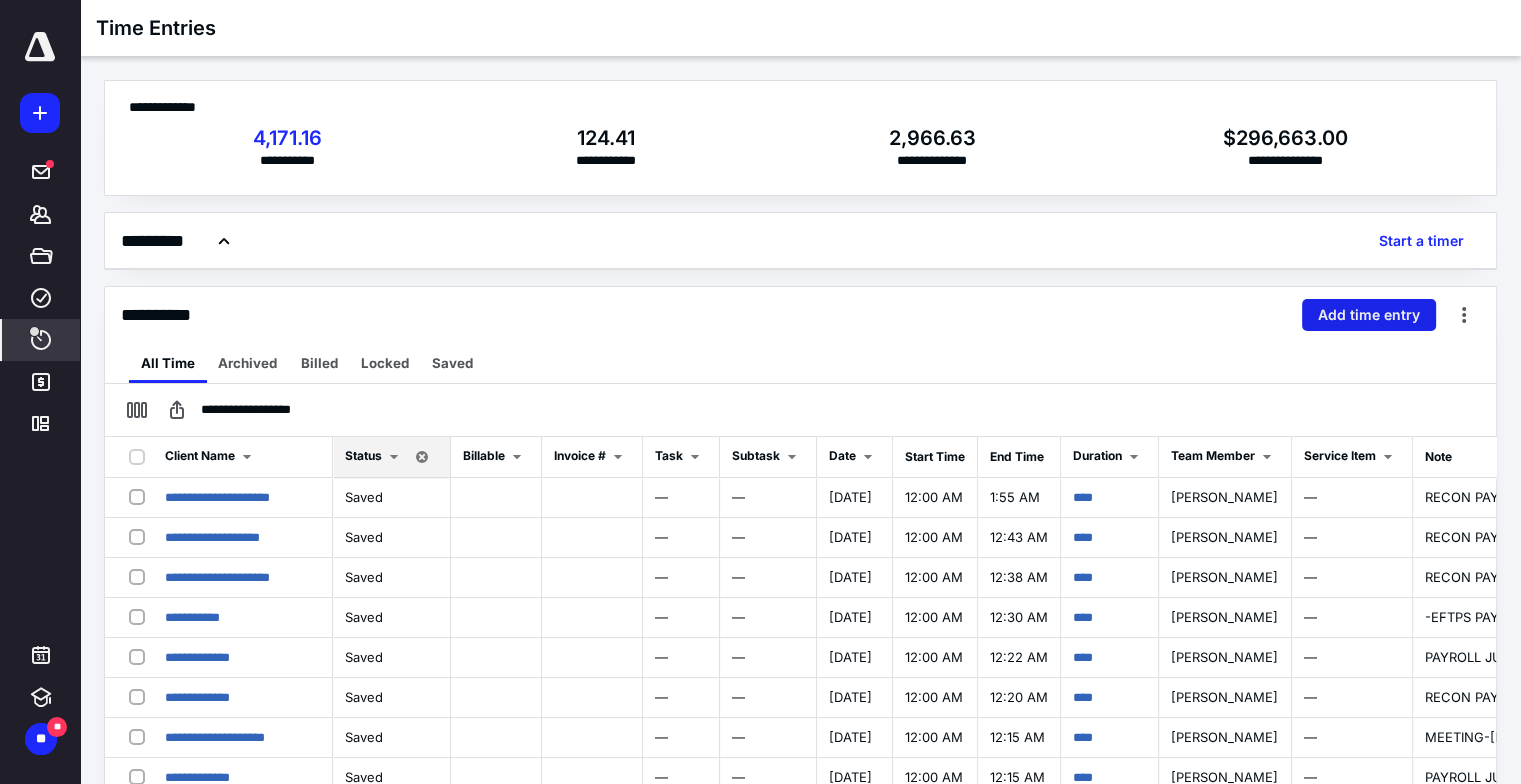 click on "Add time entry" at bounding box center (1369, 315) 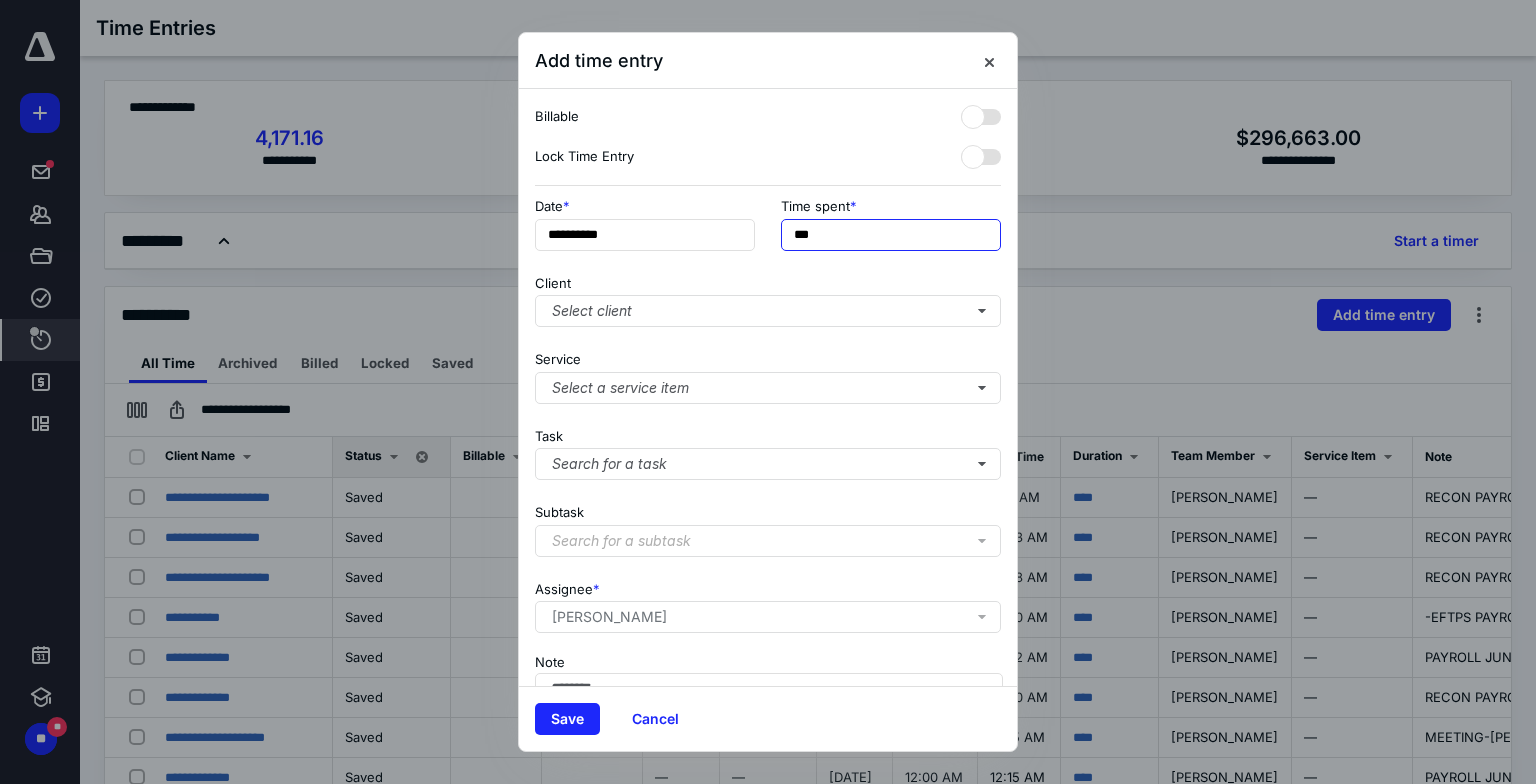 drag, startPoint x: 895, startPoint y: 227, endPoint x: 399, endPoint y: 216, distance: 496.12195 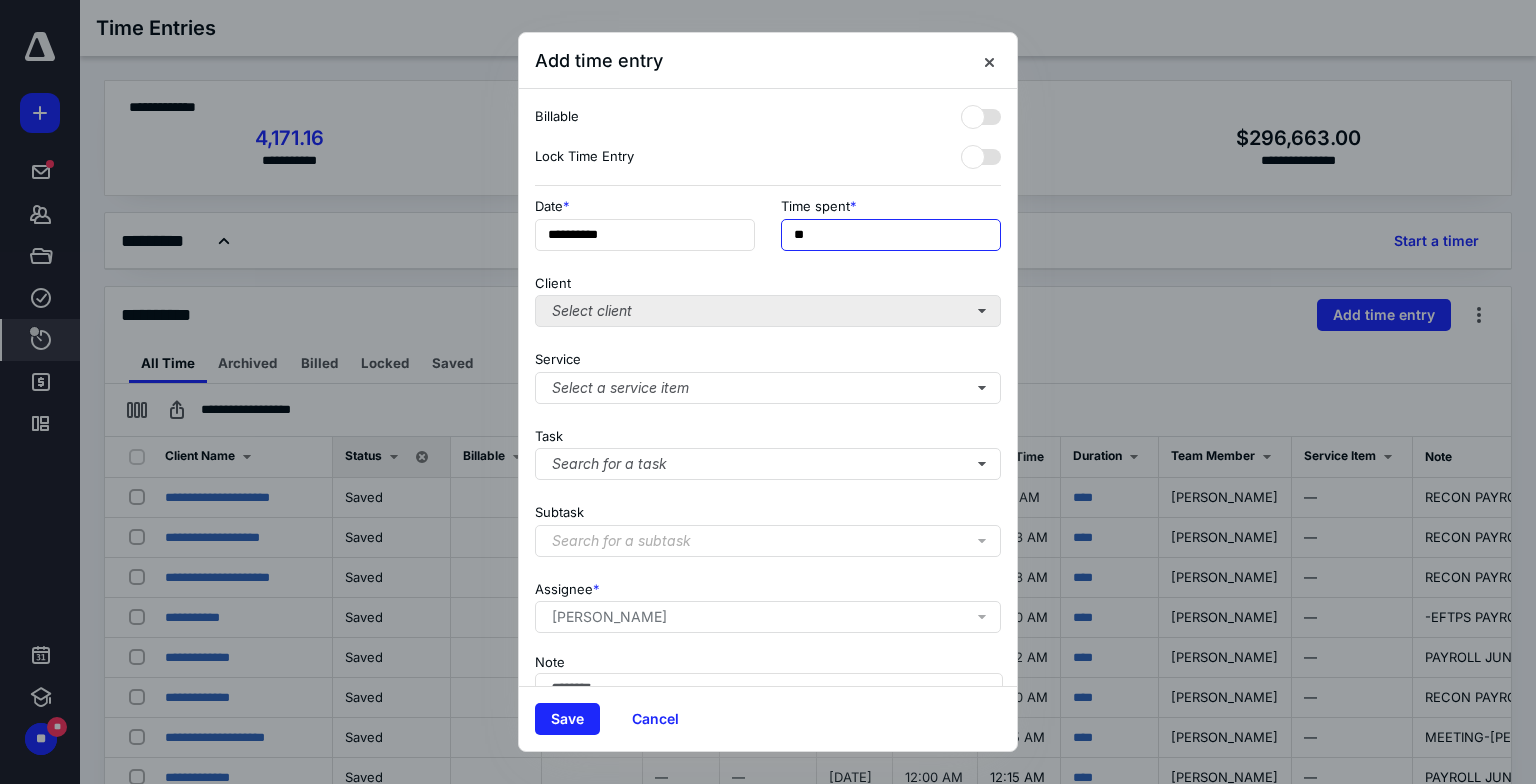 type on "***" 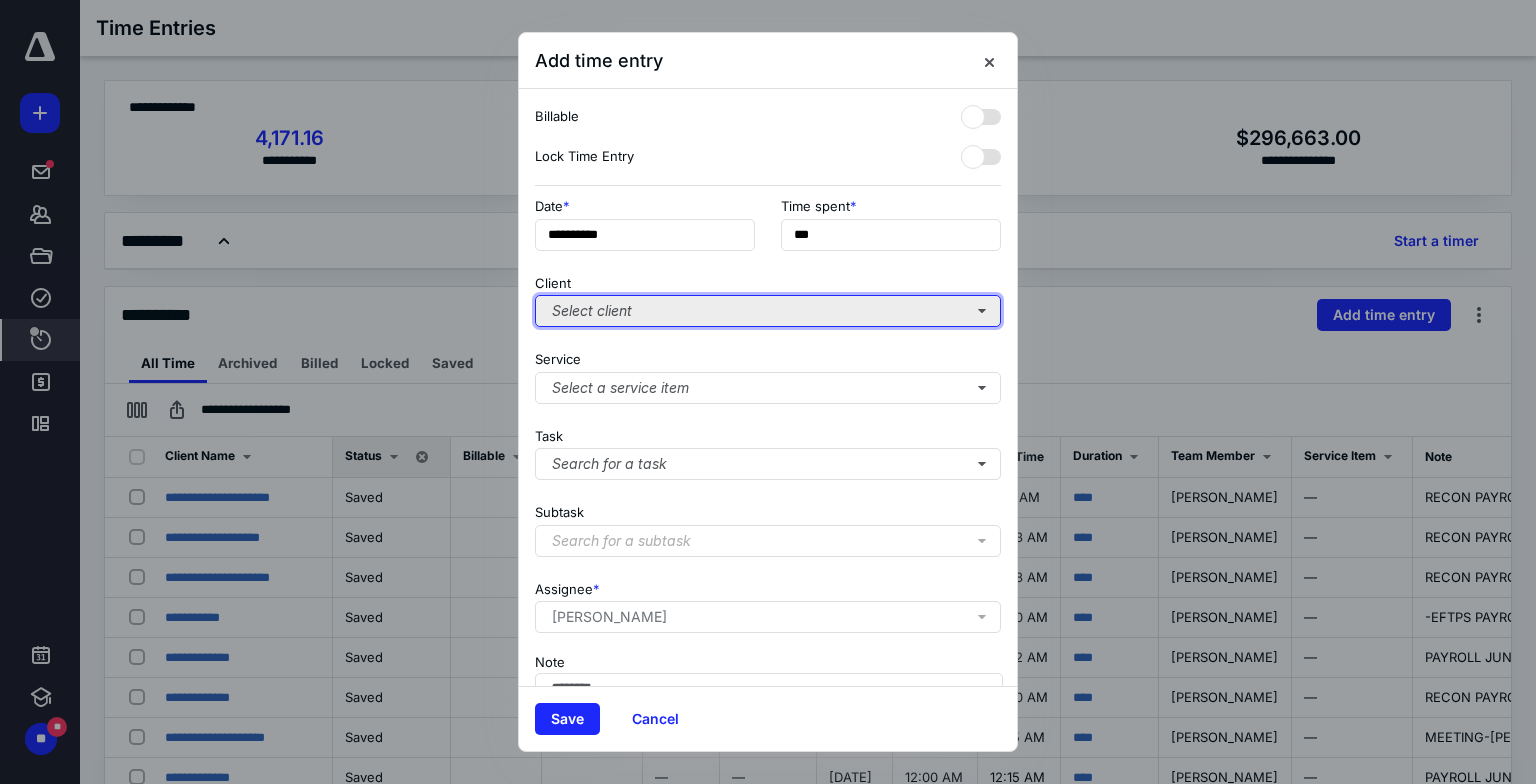 click on "Select client" at bounding box center [768, 311] 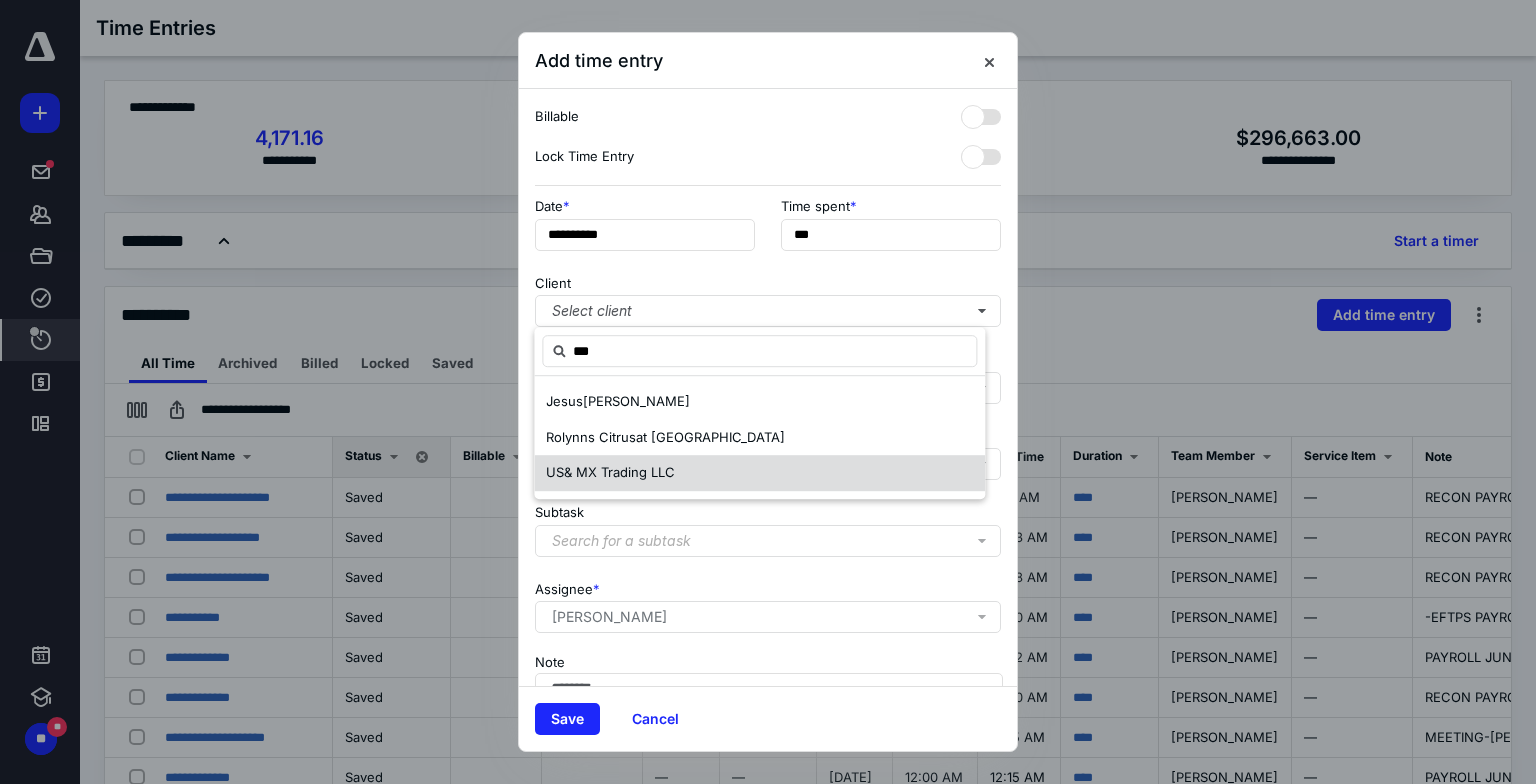 click on "US  & MX Trading LLC" at bounding box center [759, 473] 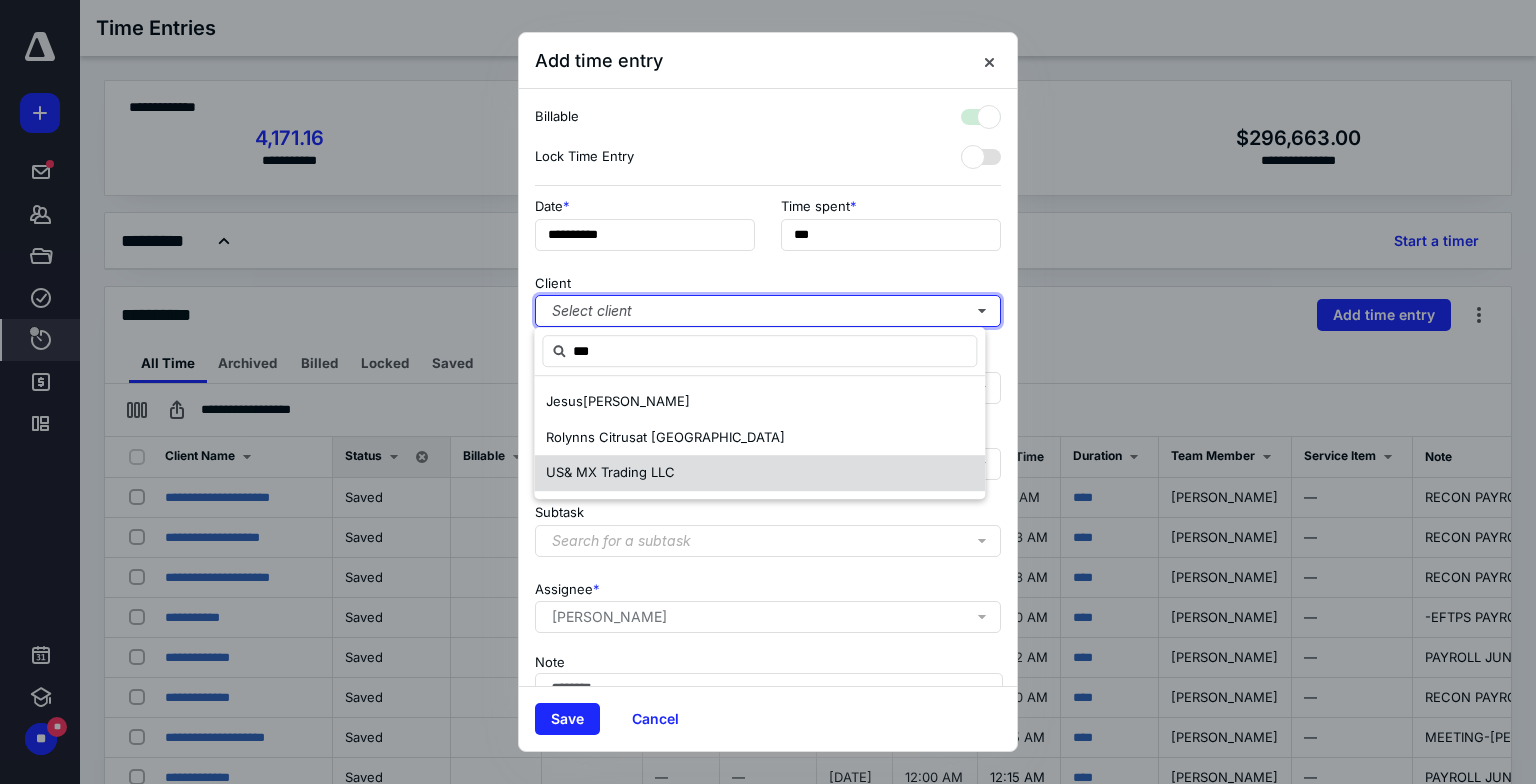 checkbox on "true" 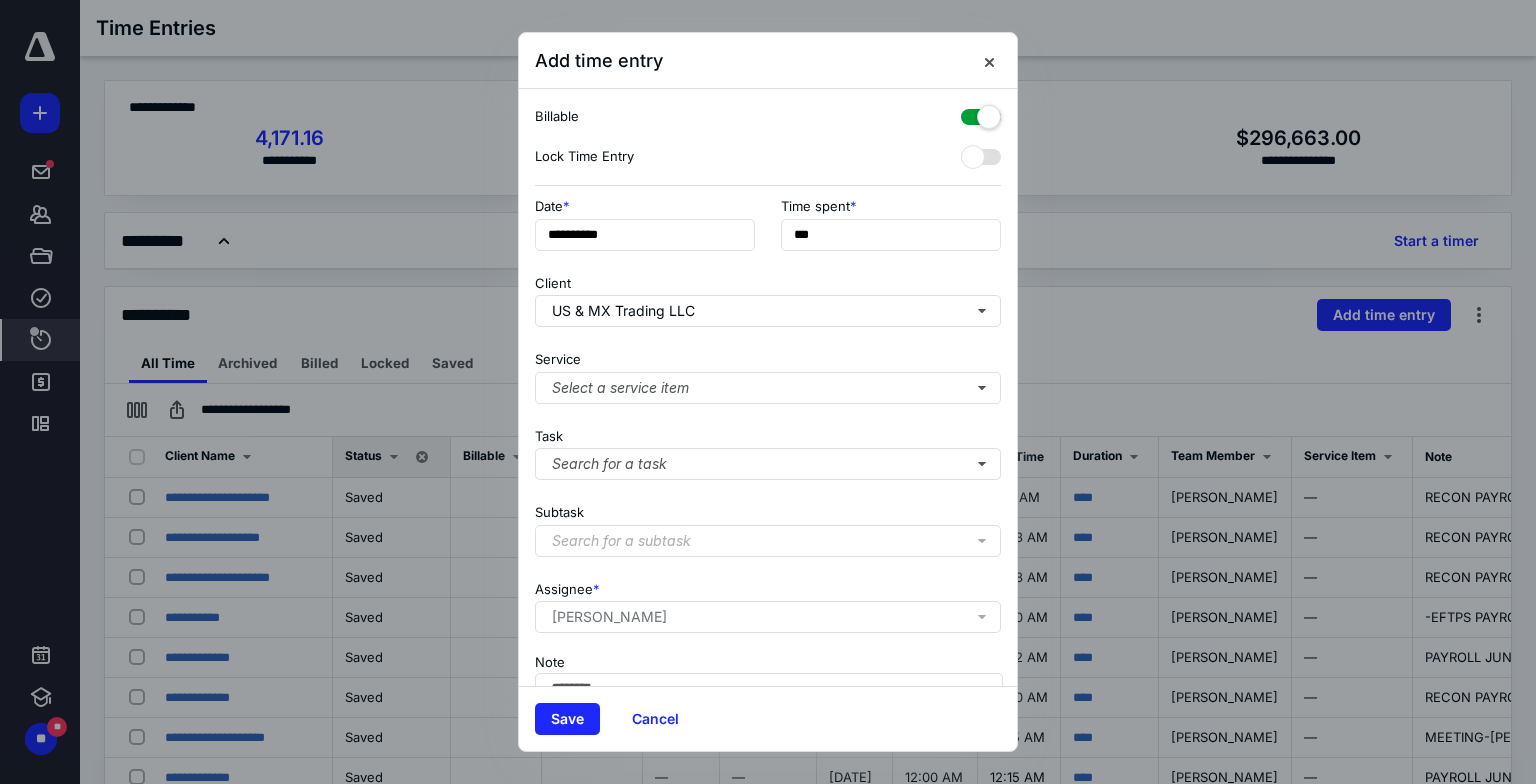 click at bounding box center (981, 113) 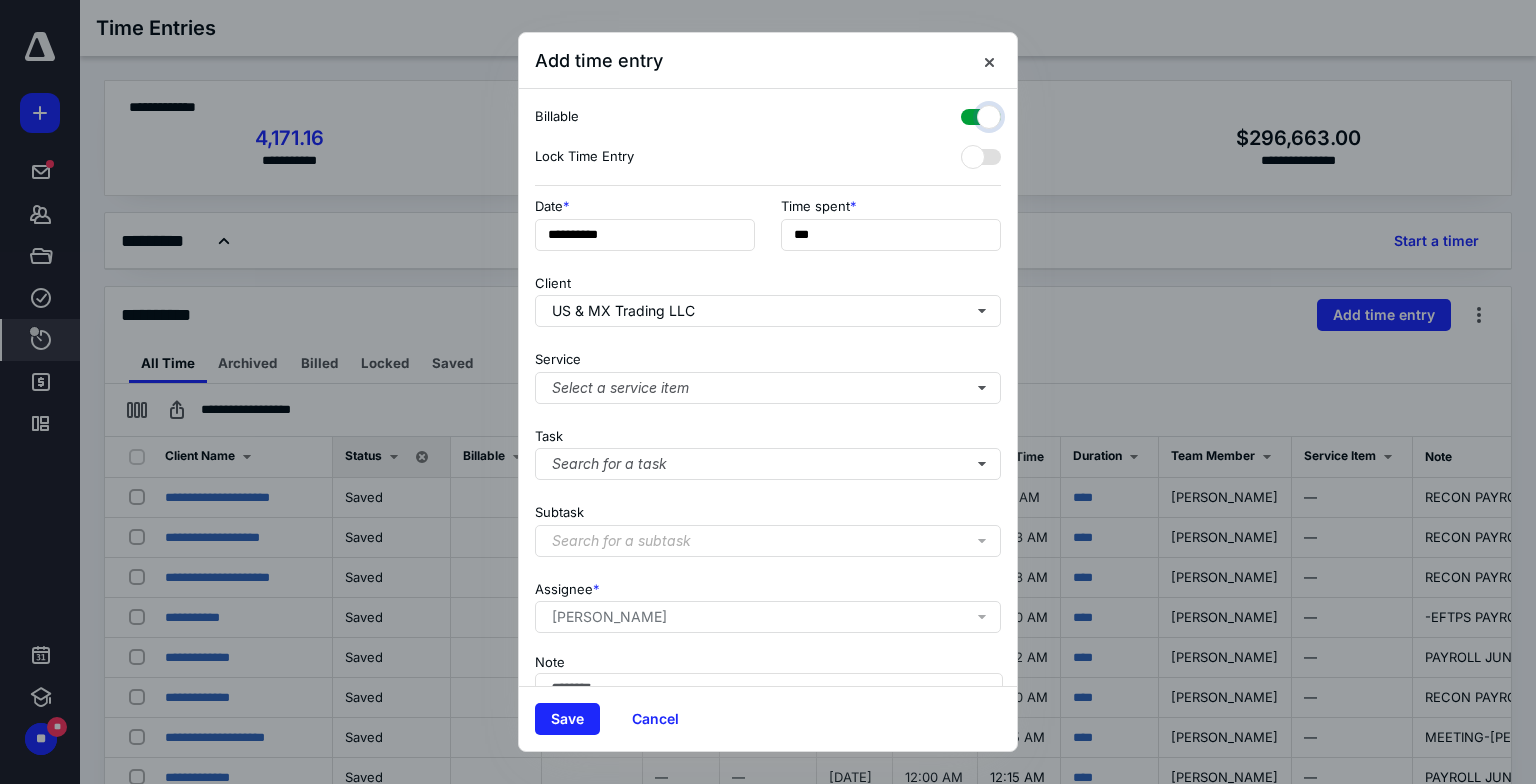 click at bounding box center (971, 114) 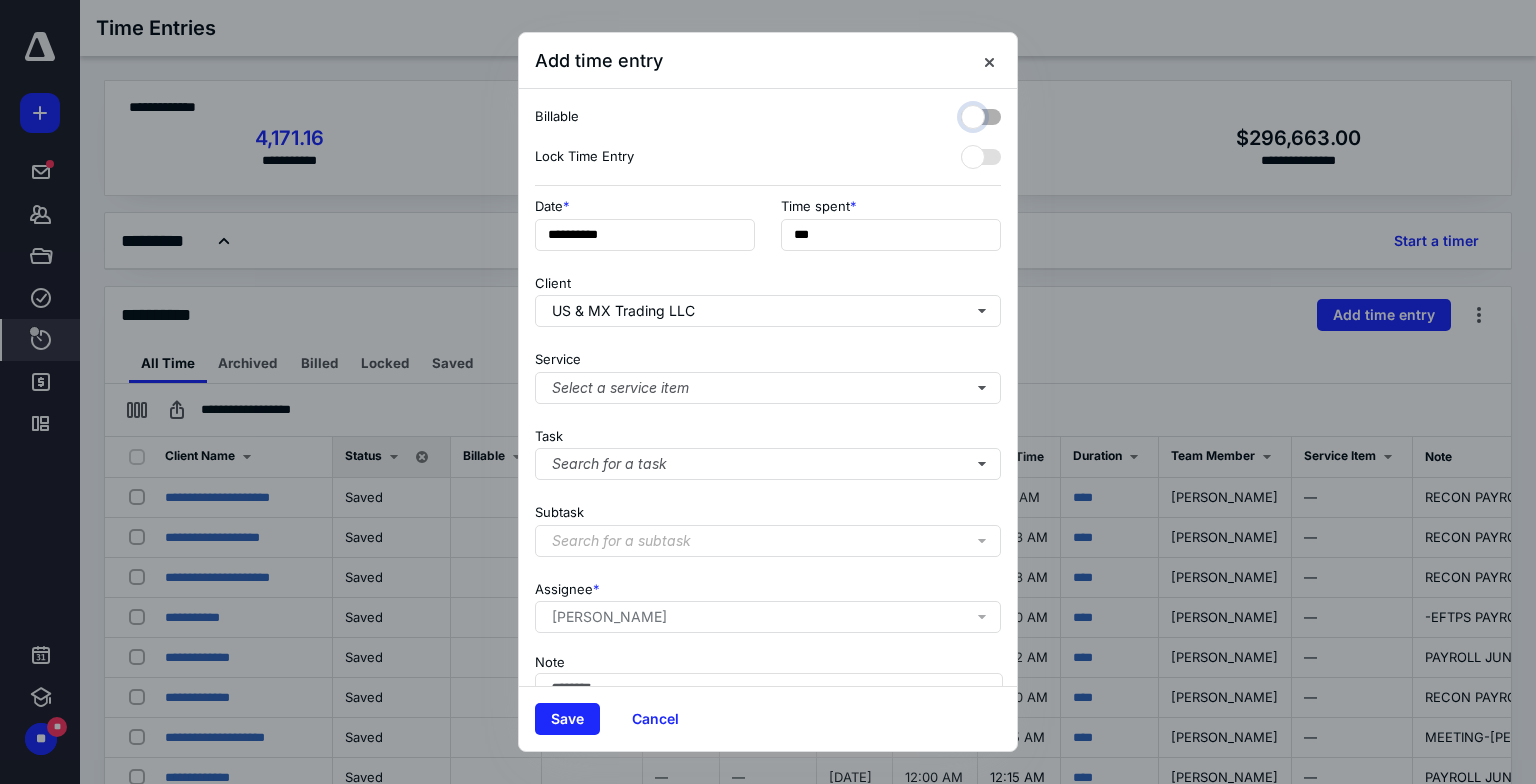 checkbox on "false" 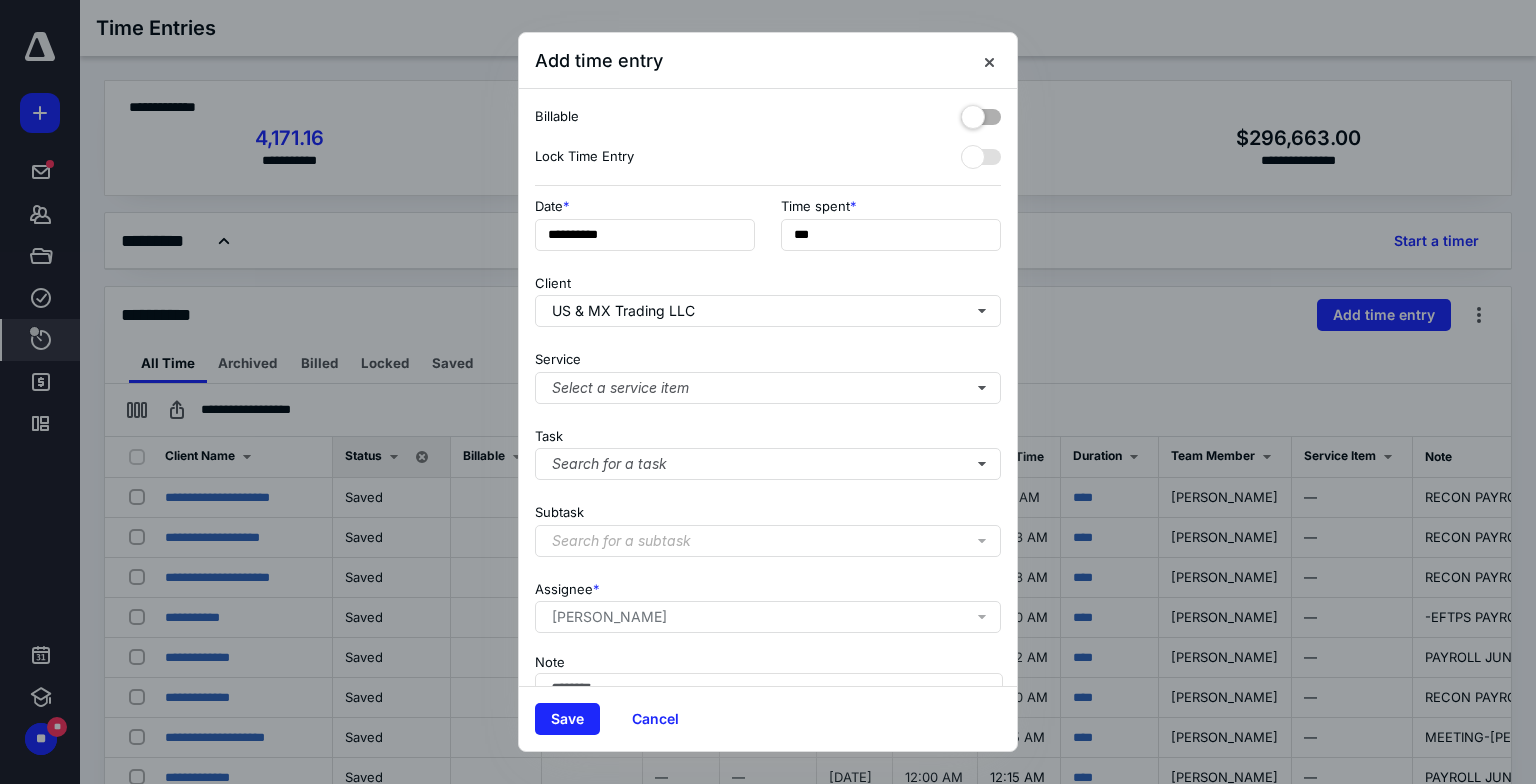 scroll, scrollTop: 116, scrollLeft: 0, axis: vertical 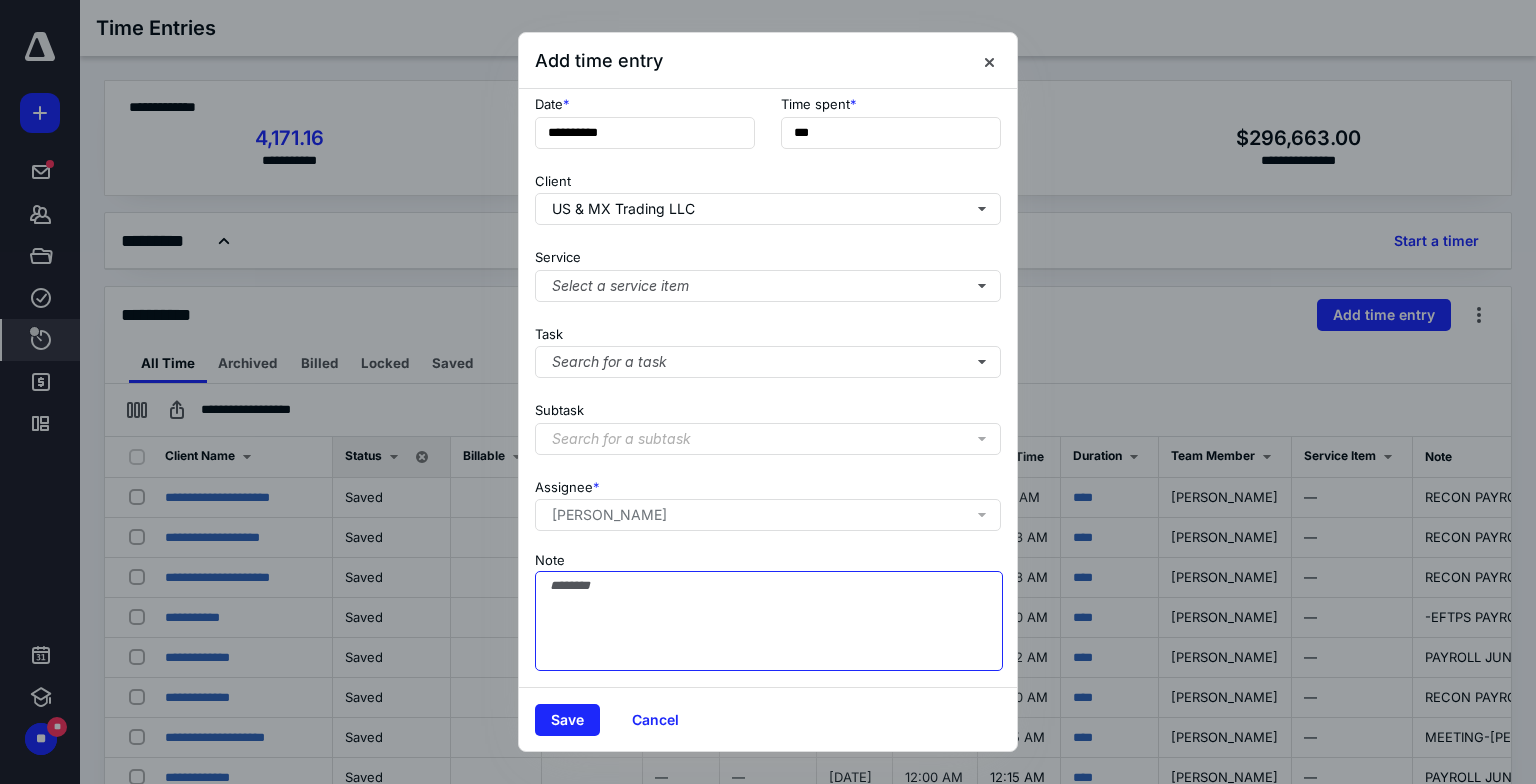 click on "Note" at bounding box center [769, 621] 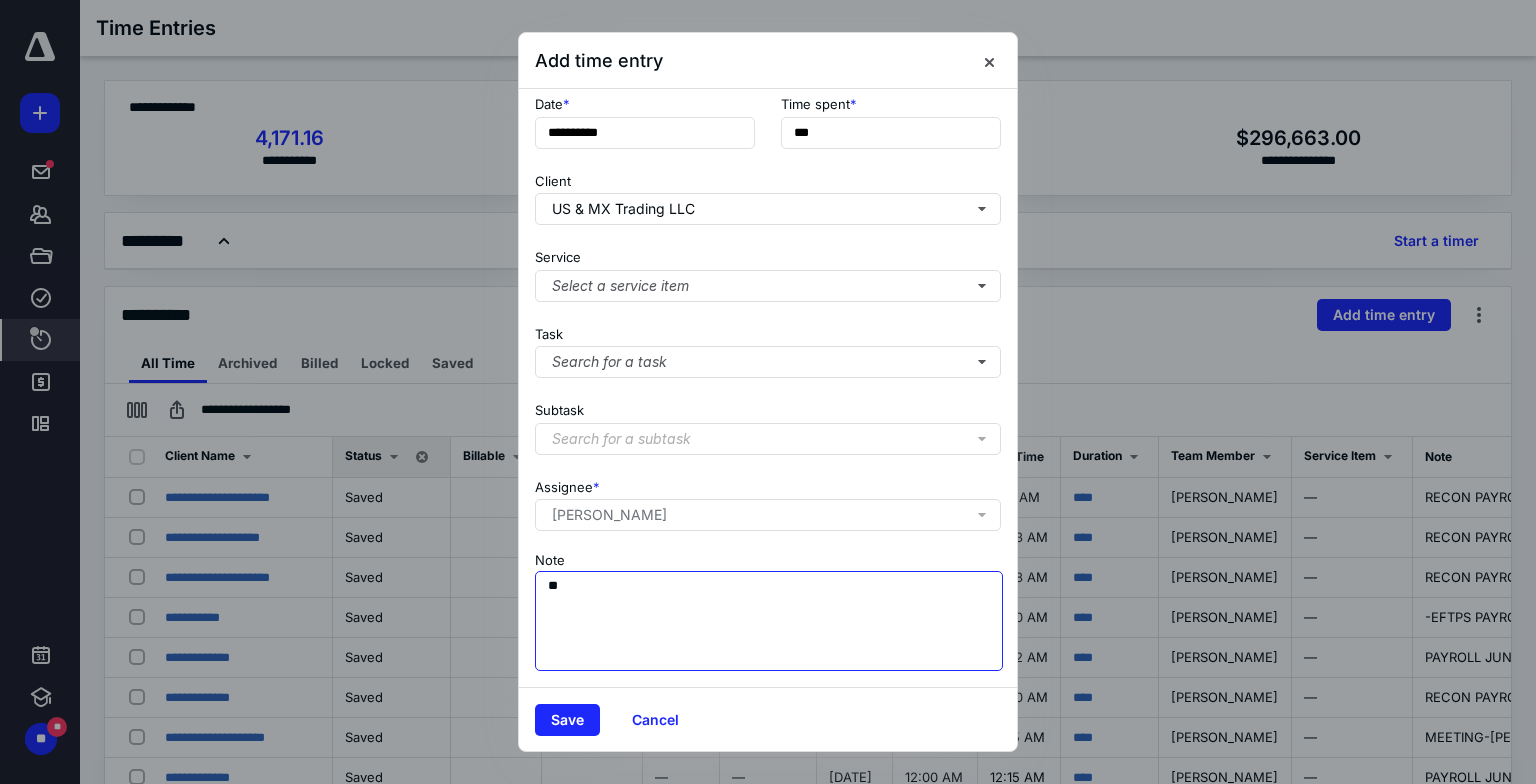 type on "*" 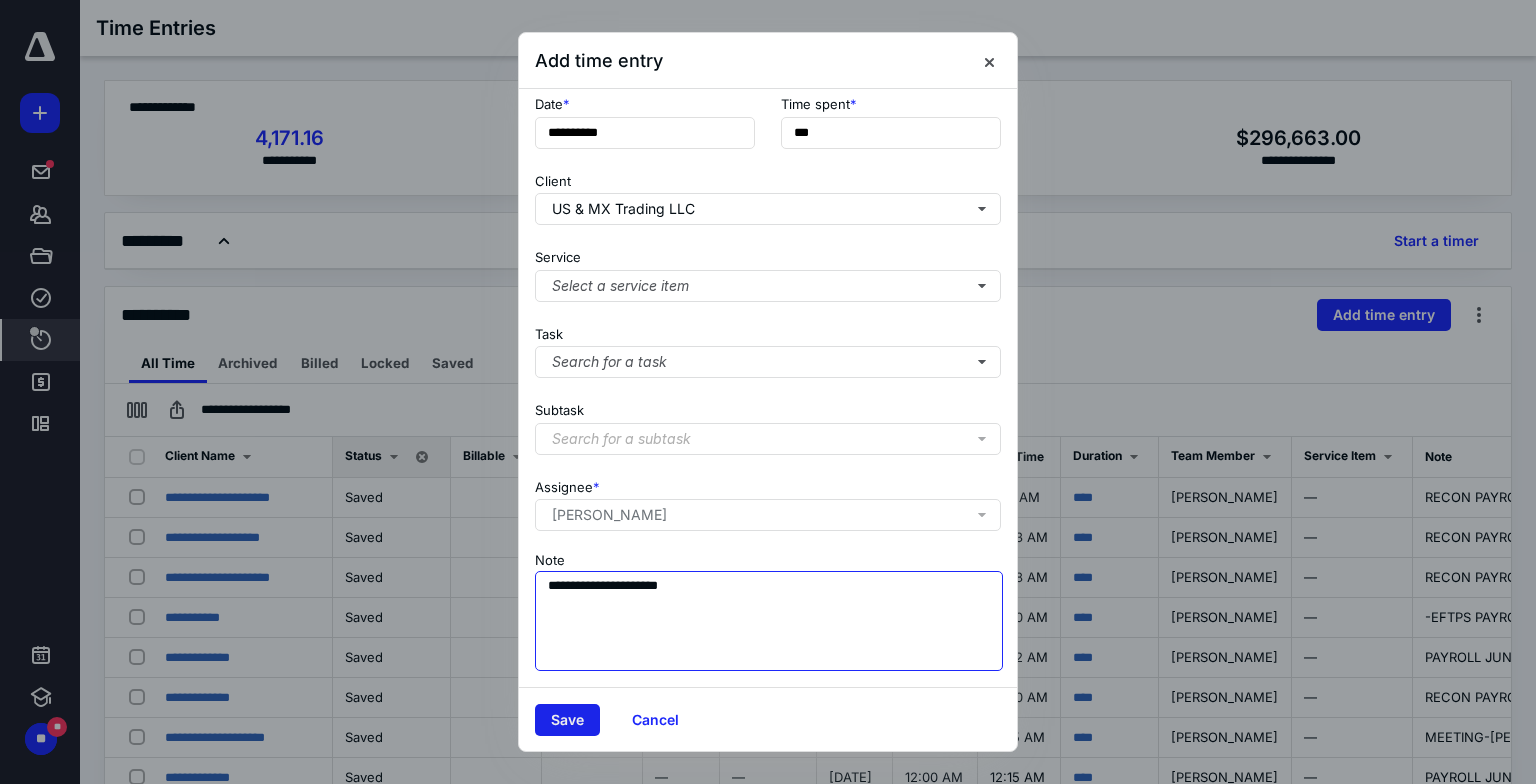 type on "**********" 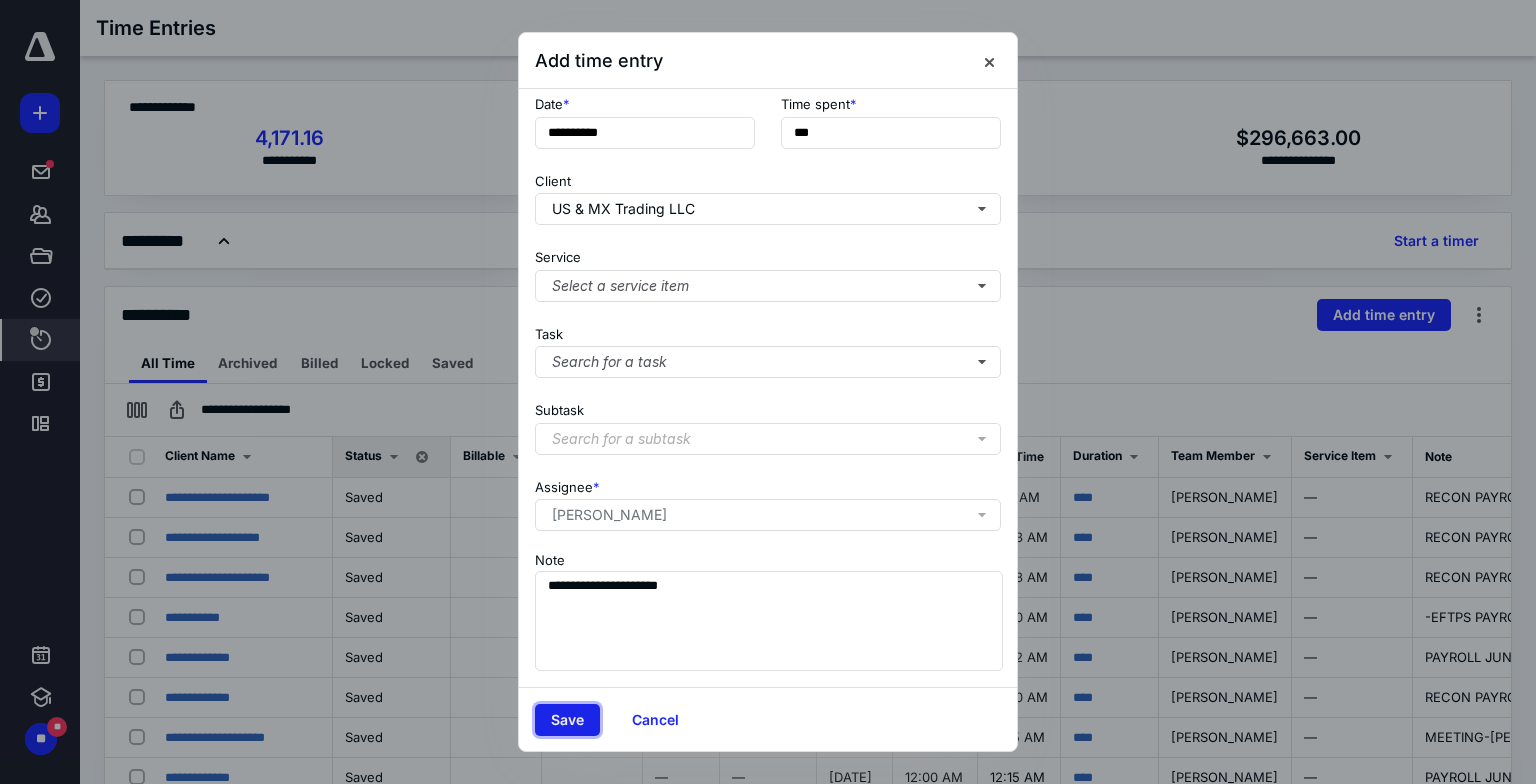 click on "Save" at bounding box center (567, 720) 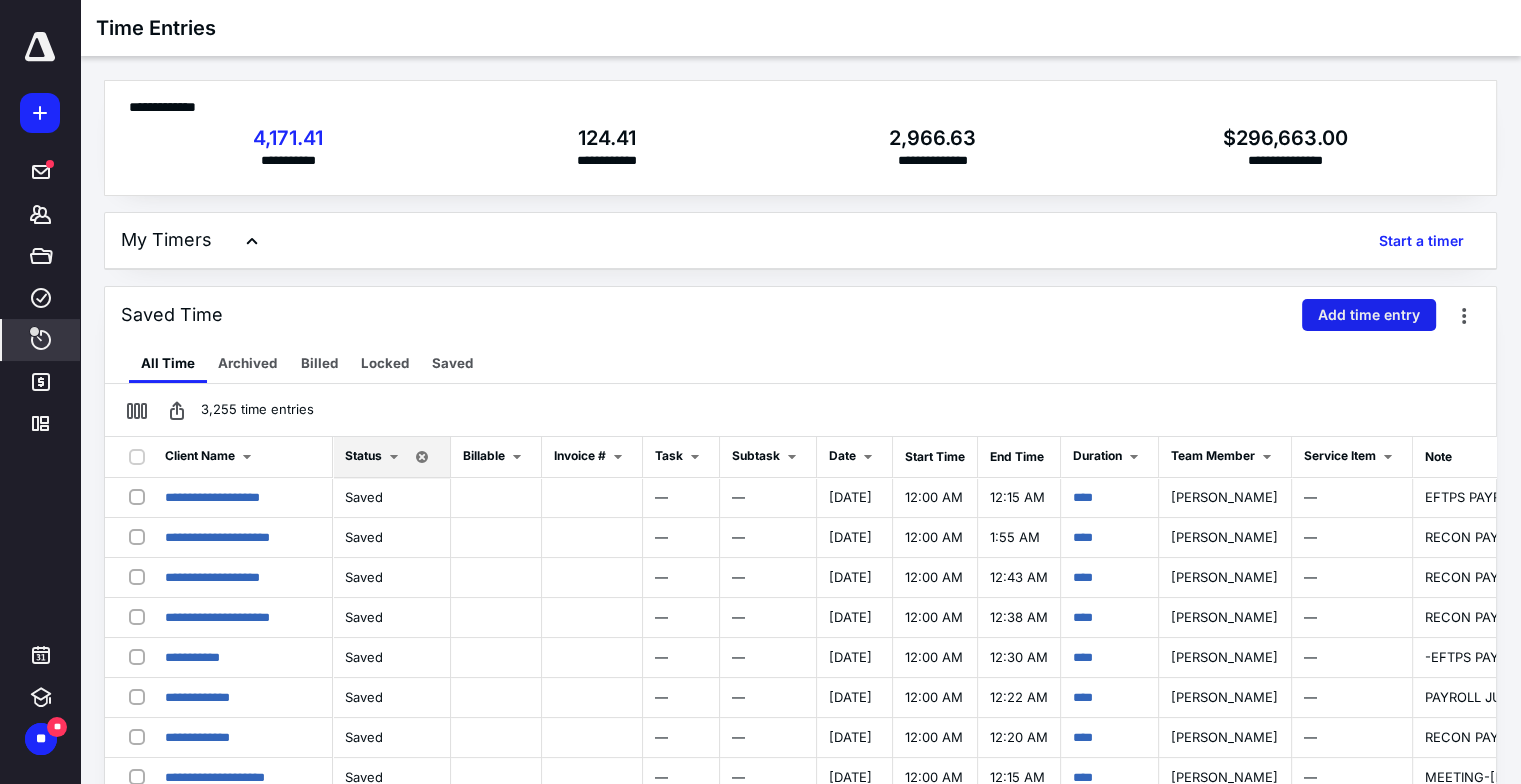 click on "Add time entry" at bounding box center [1369, 315] 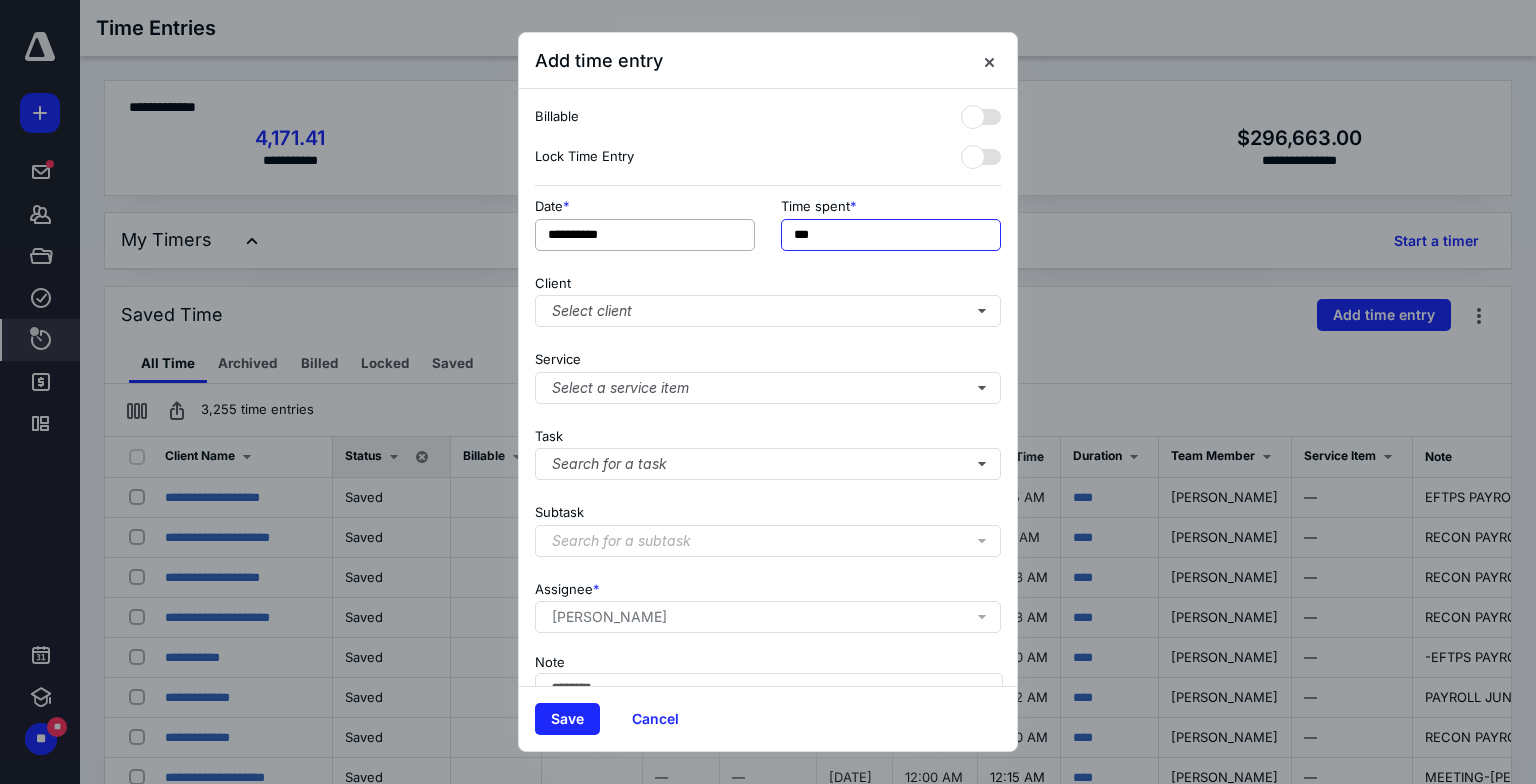 drag, startPoint x: 838, startPoint y: 235, endPoint x: 573, endPoint y: 226, distance: 265.15277 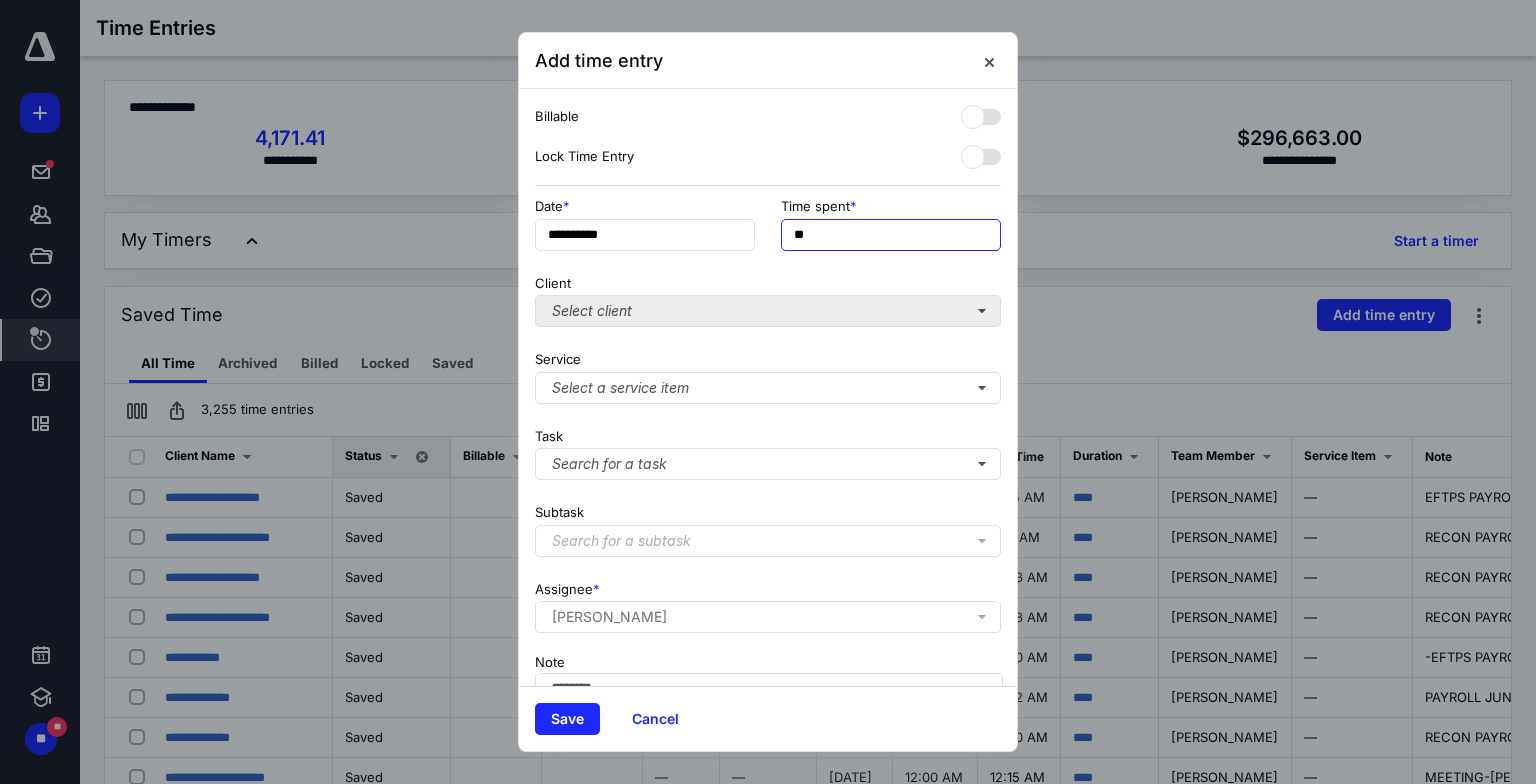 type on "***" 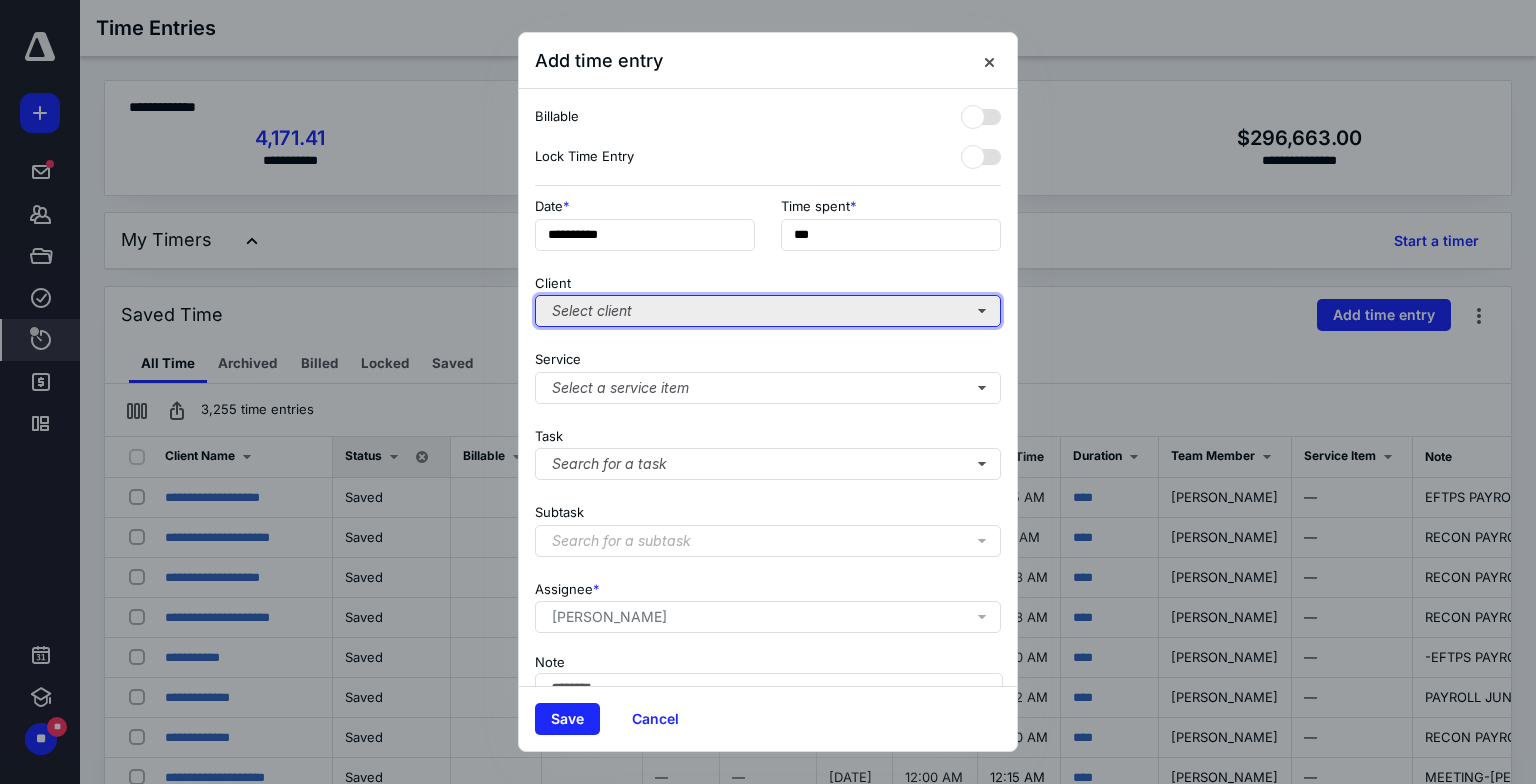 click on "Select client" at bounding box center [768, 311] 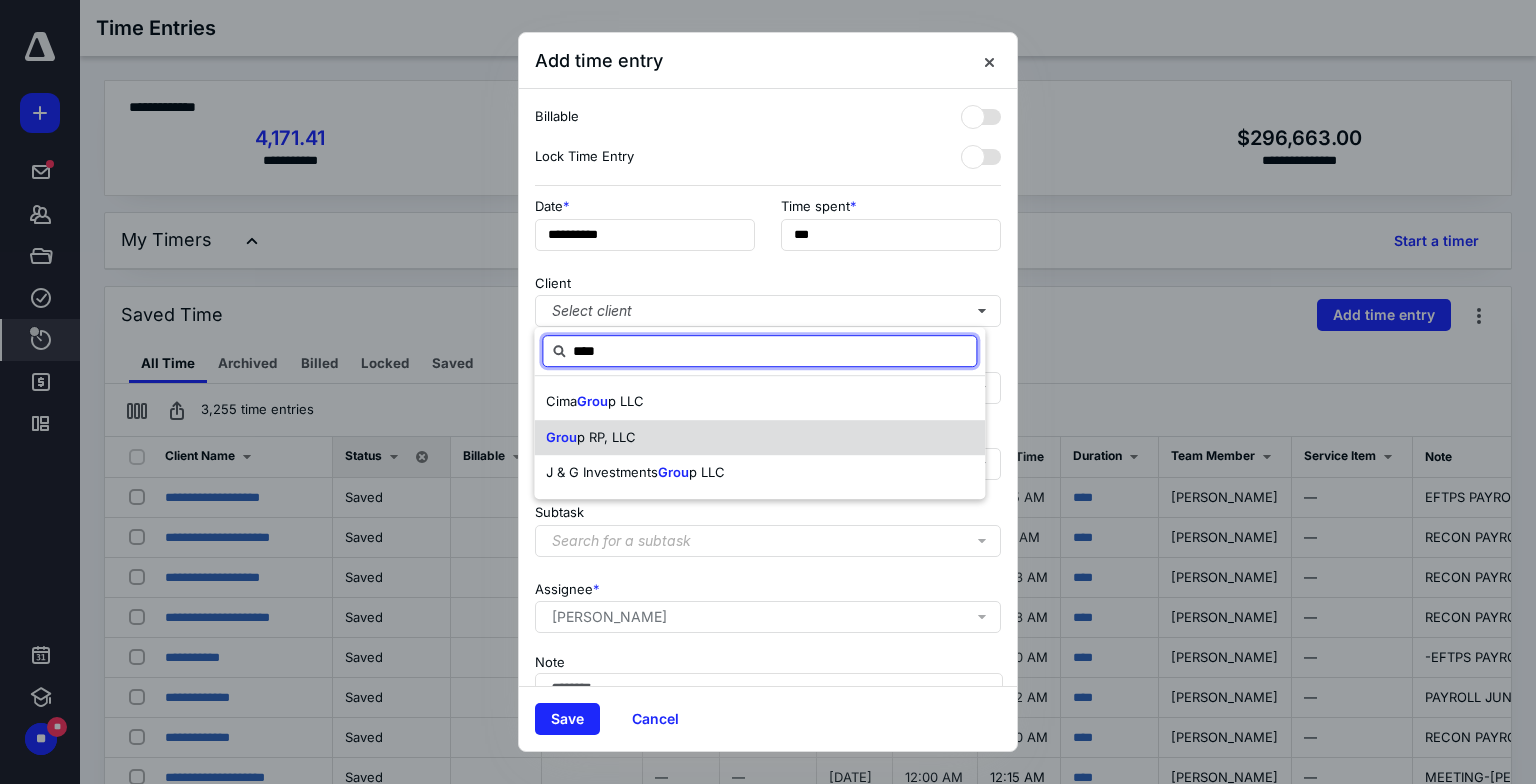 click on "Grou p RP, LLC" at bounding box center [759, 438] 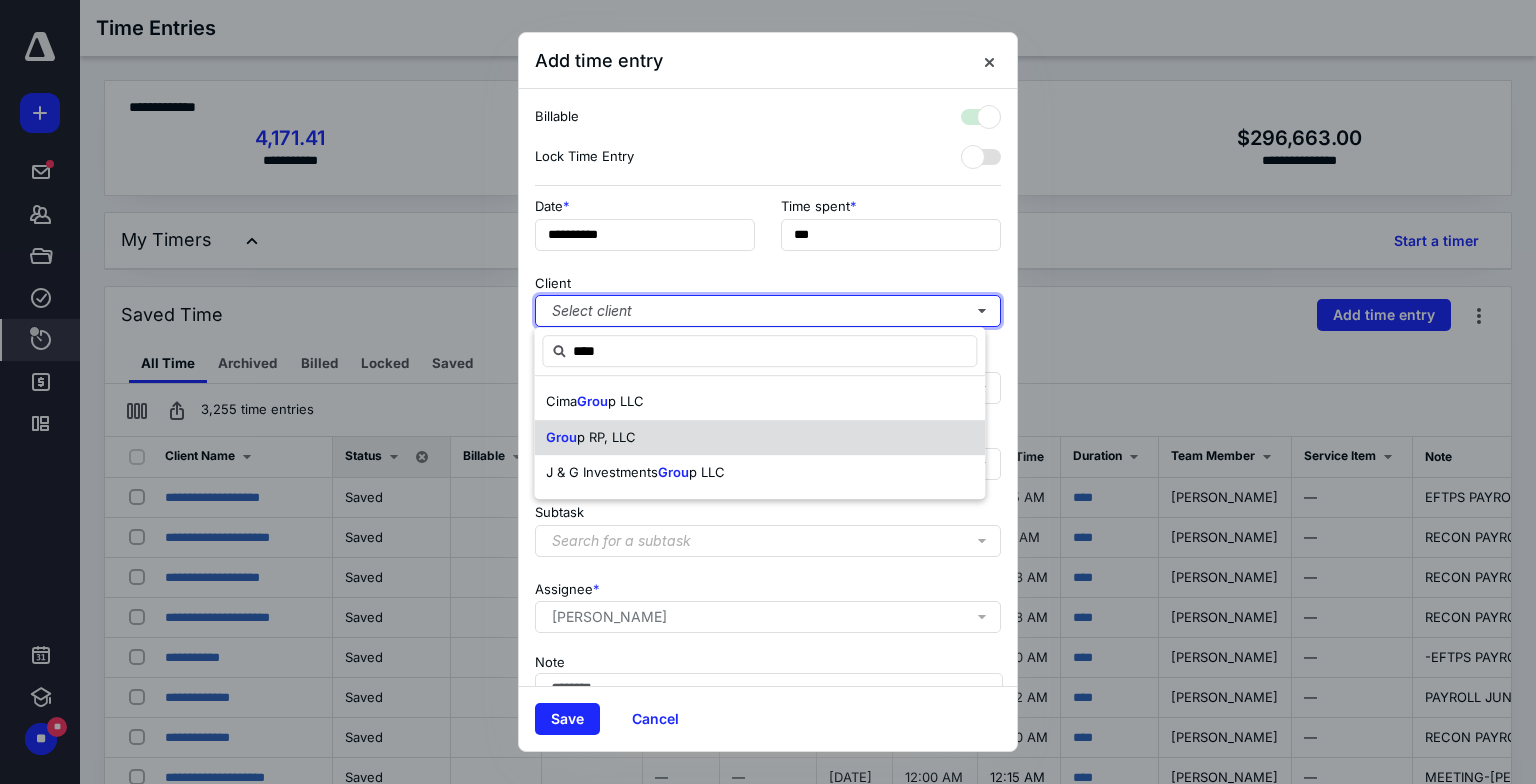 checkbox on "true" 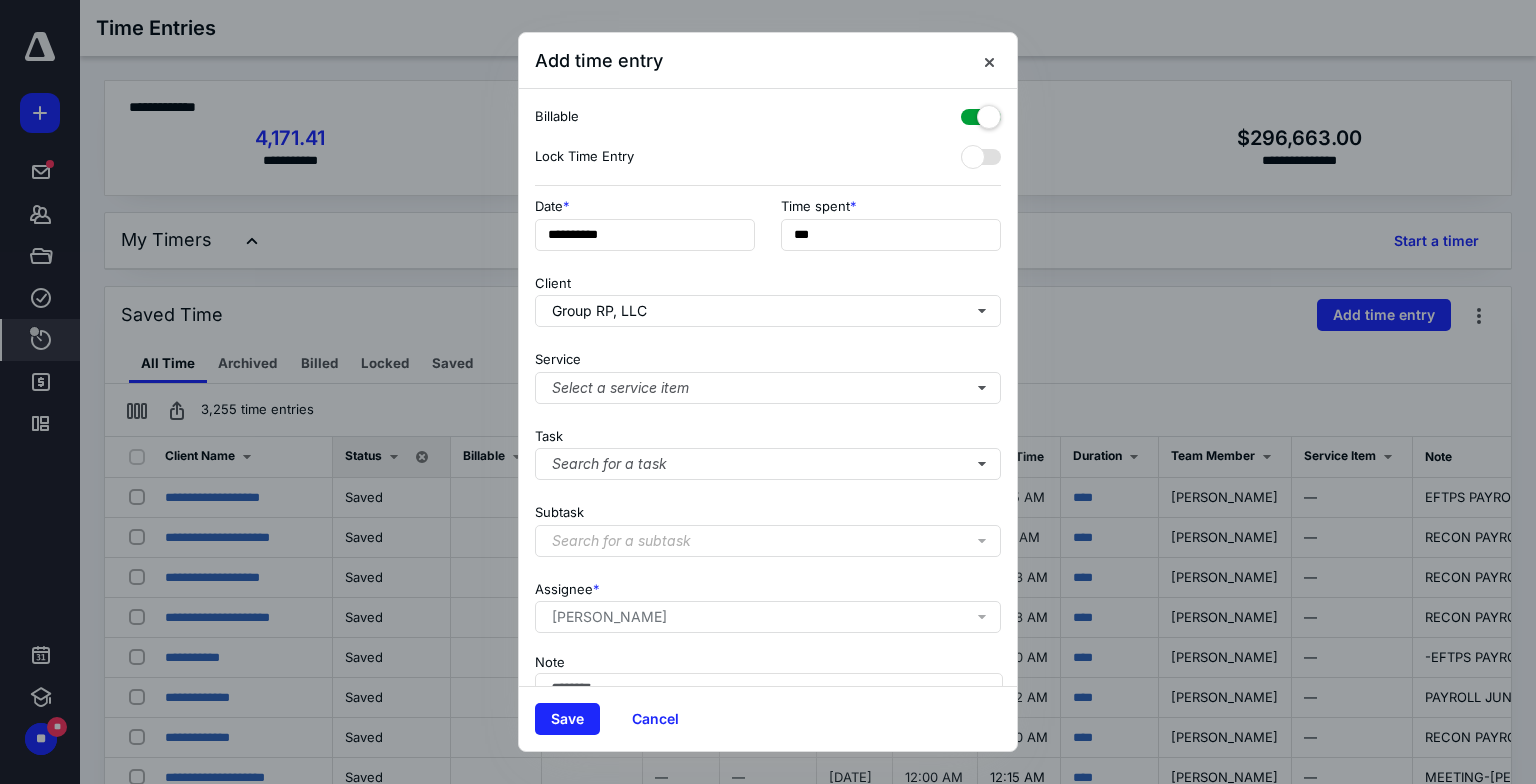click on "**********" at bounding box center (768, 387) 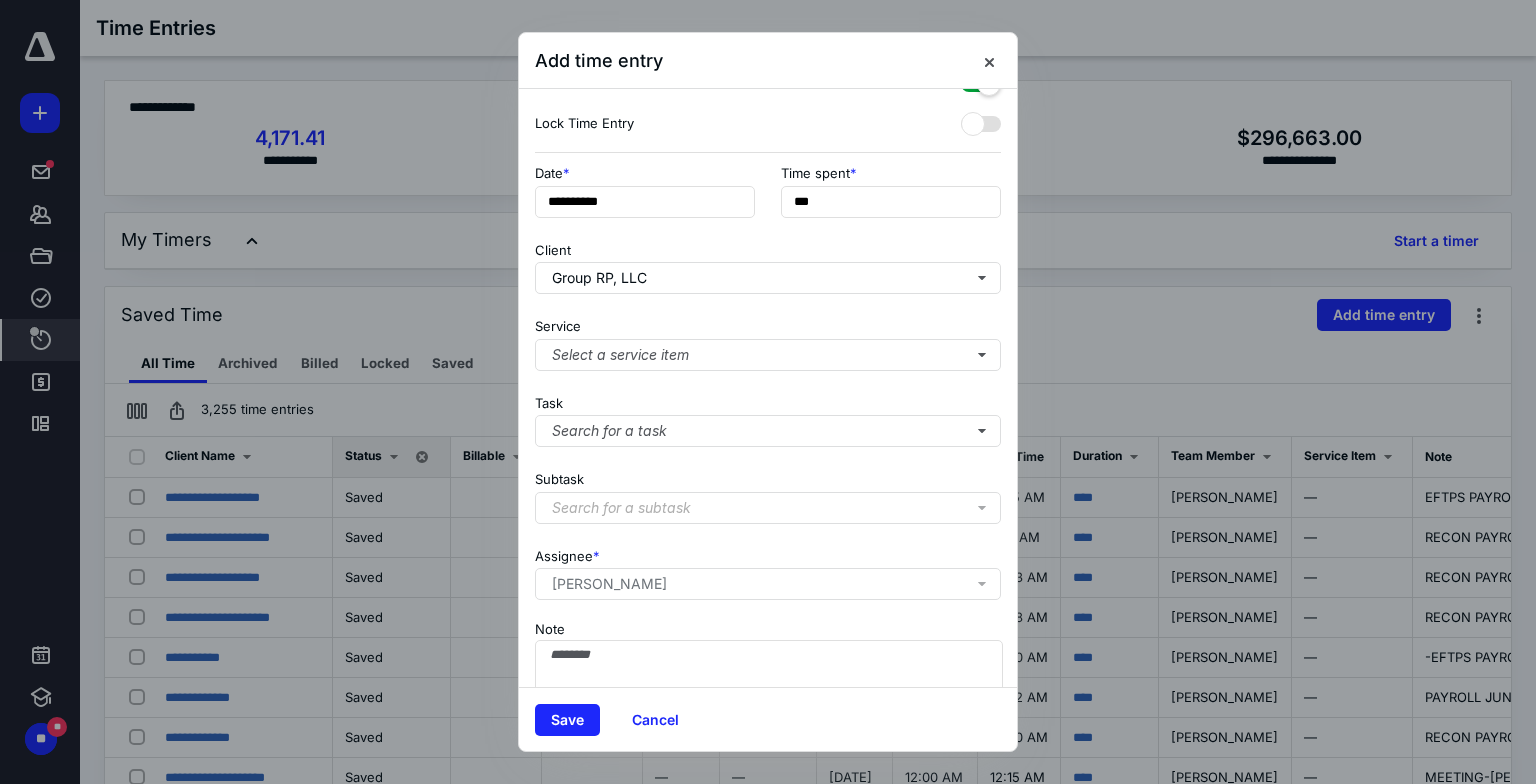 scroll, scrollTop: 116, scrollLeft: 0, axis: vertical 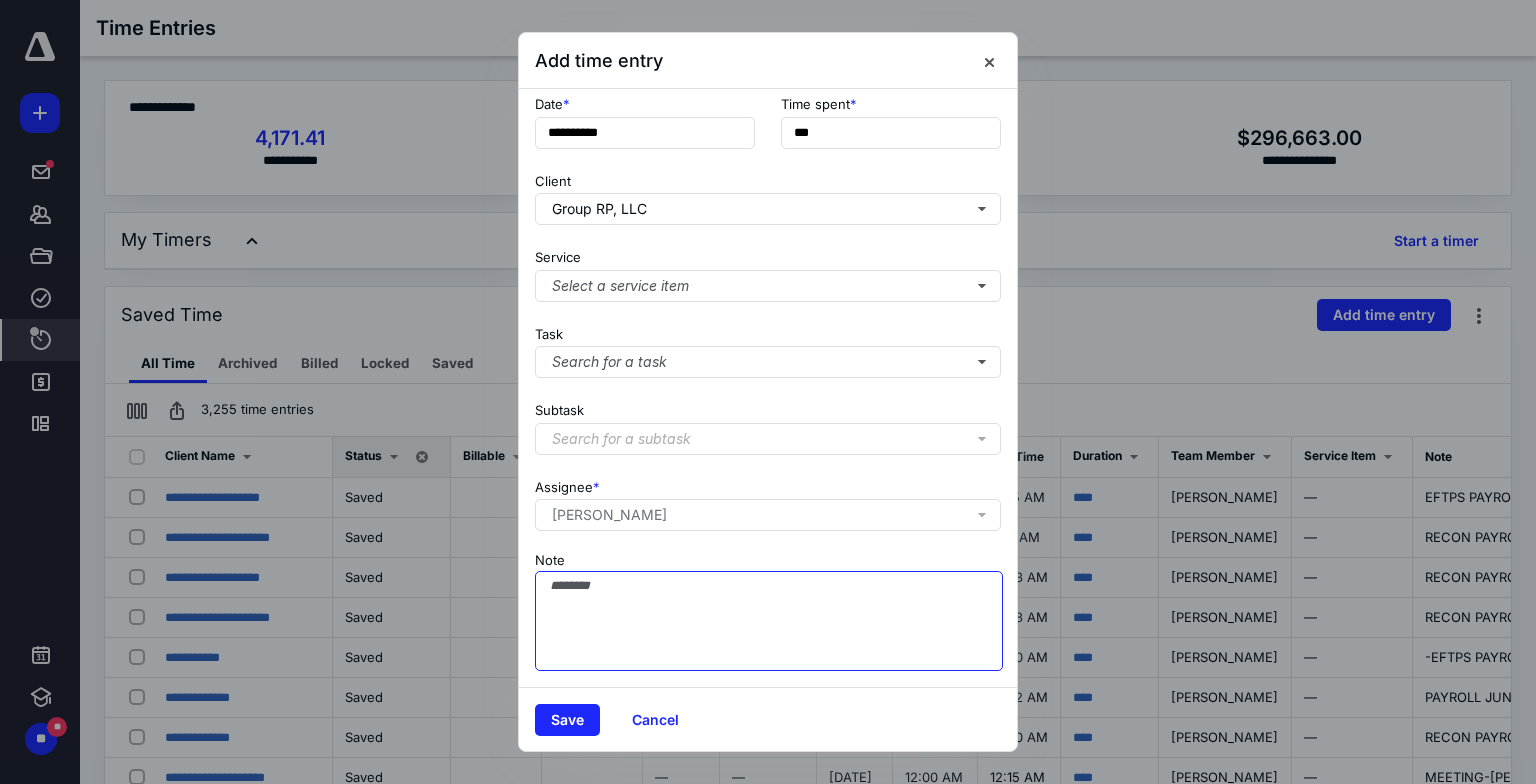 click on "Note" at bounding box center [769, 621] 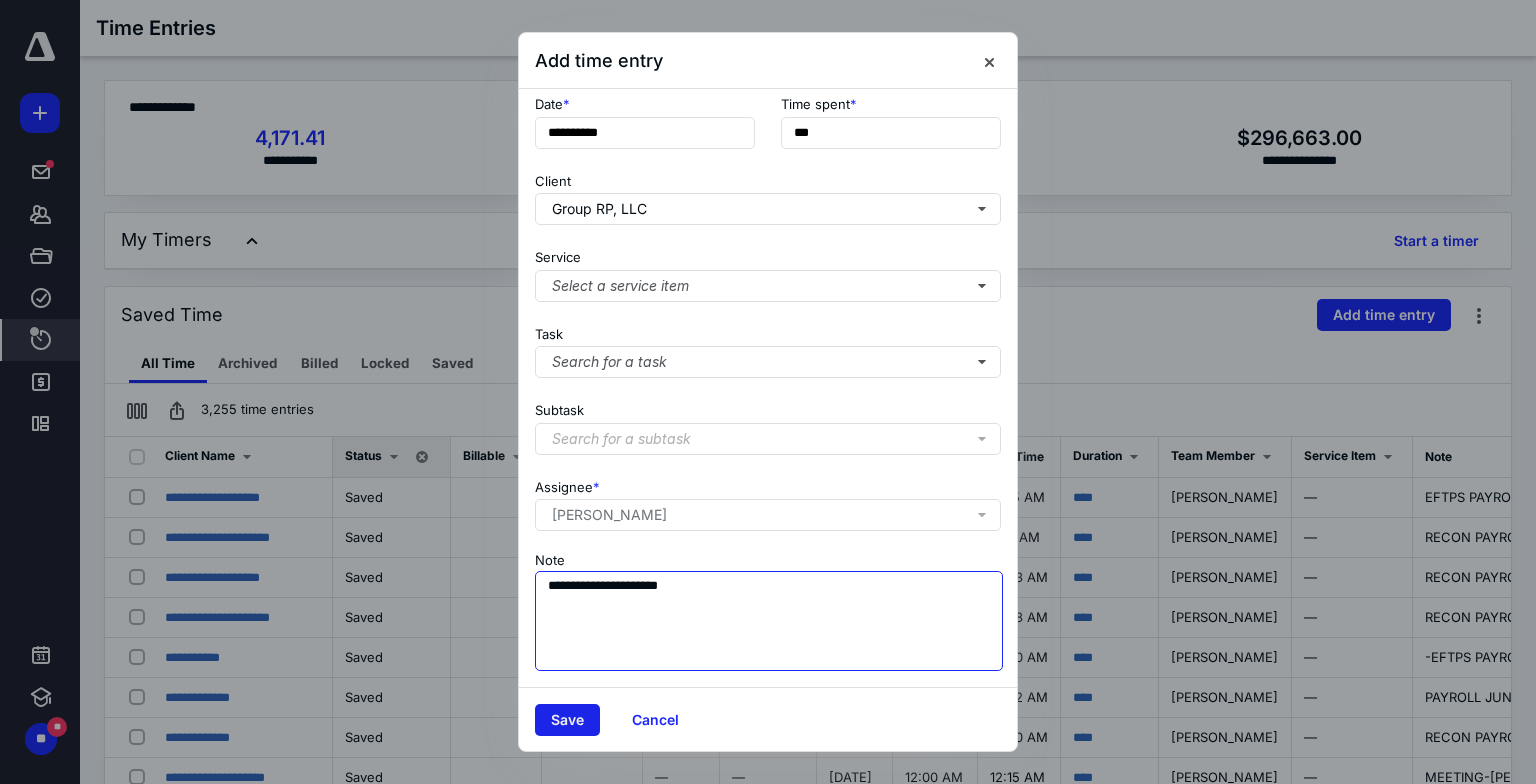 type on "**********" 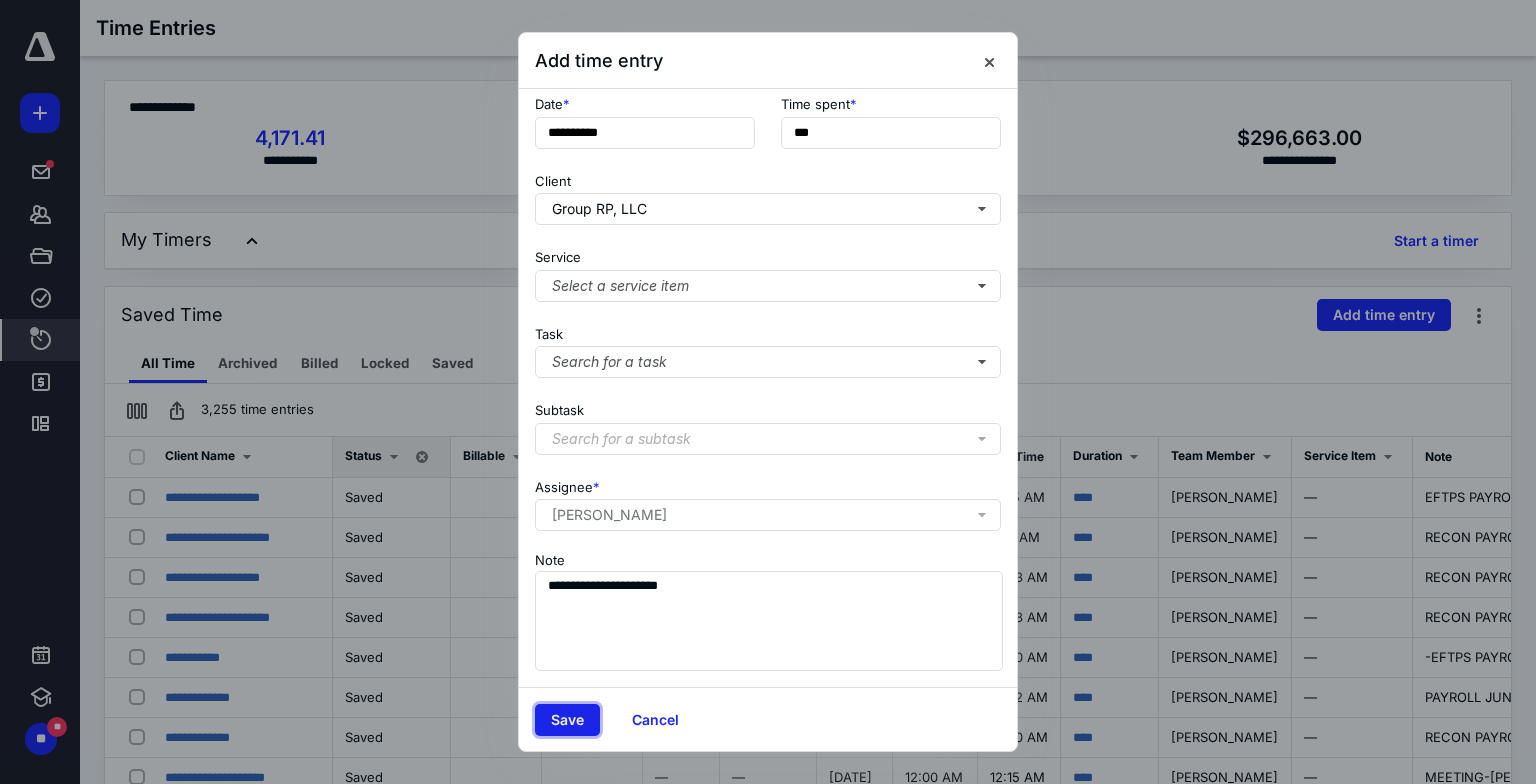 click on "Save" at bounding box center [567, 720] 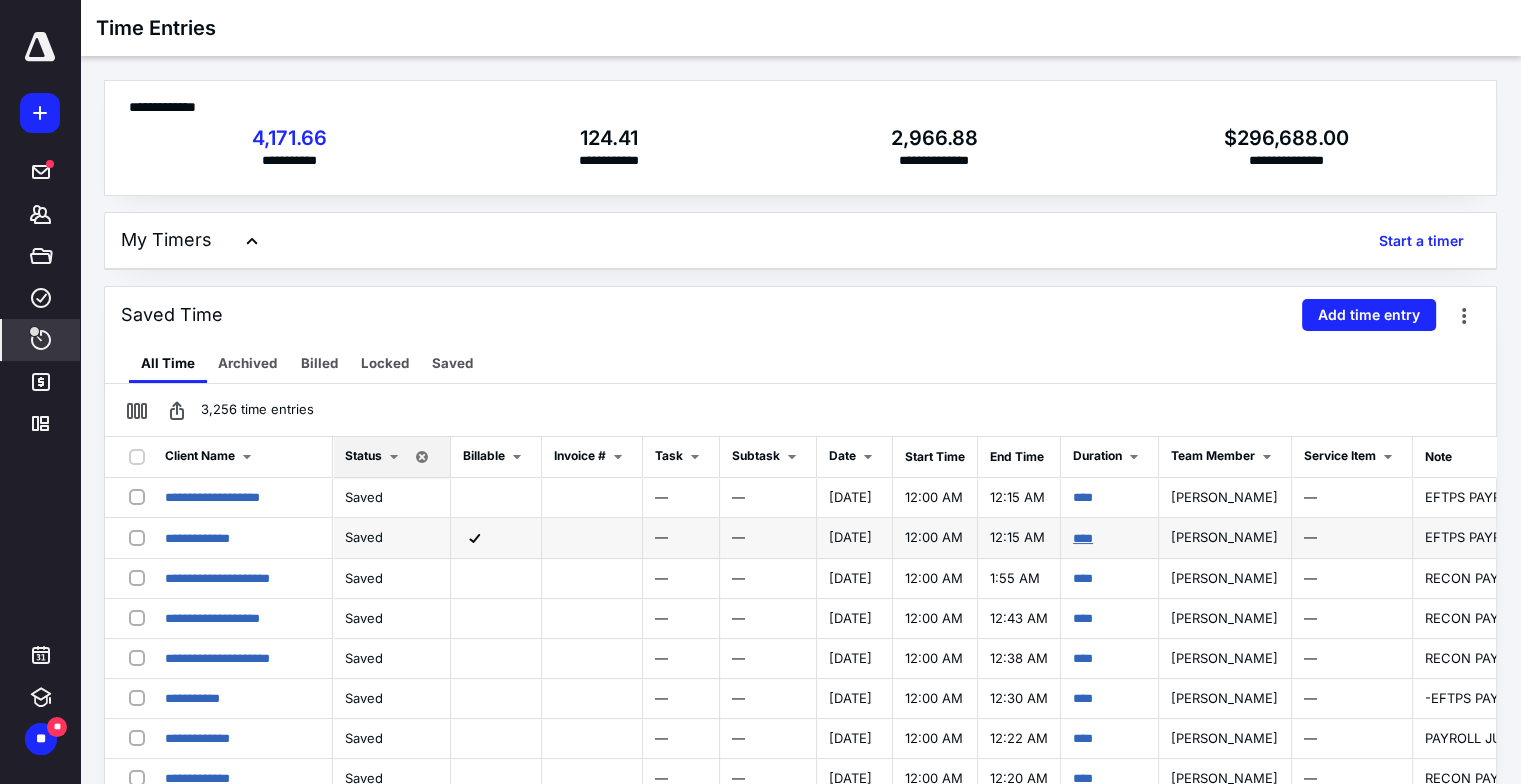 click on "****" at bounding box center [1083, 538] 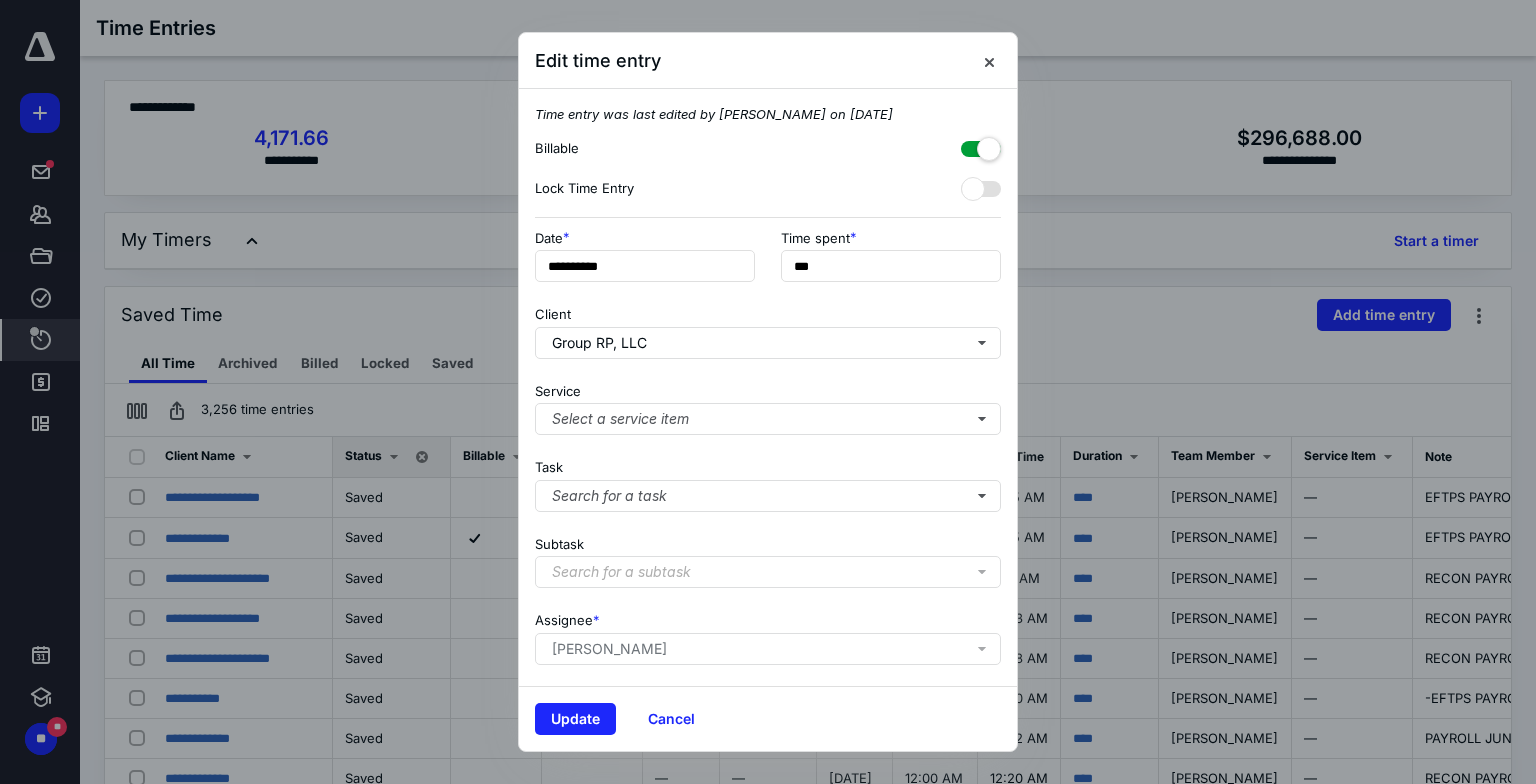 click at bounding box center [981, 145] 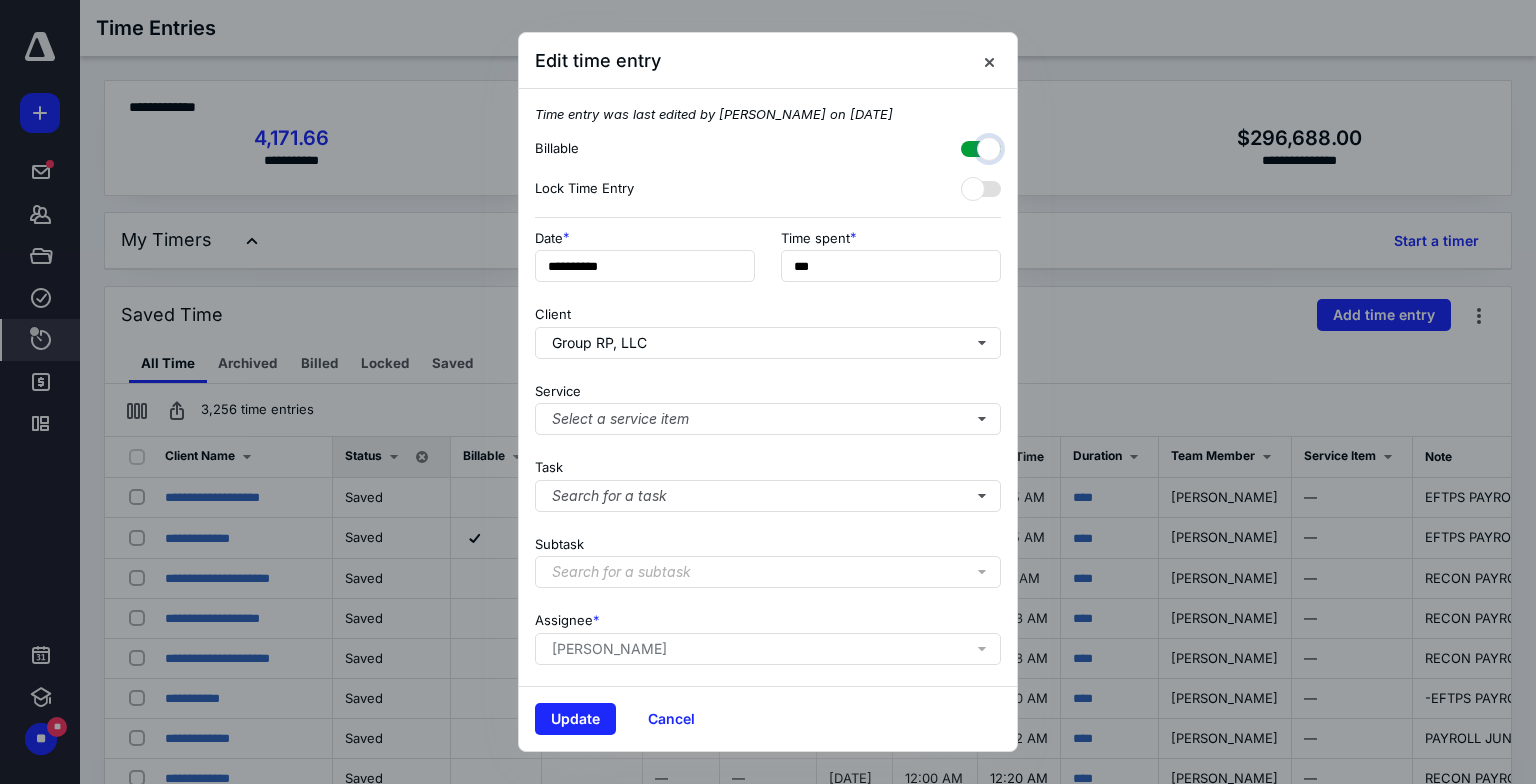 click at bounding box center [971, 146] 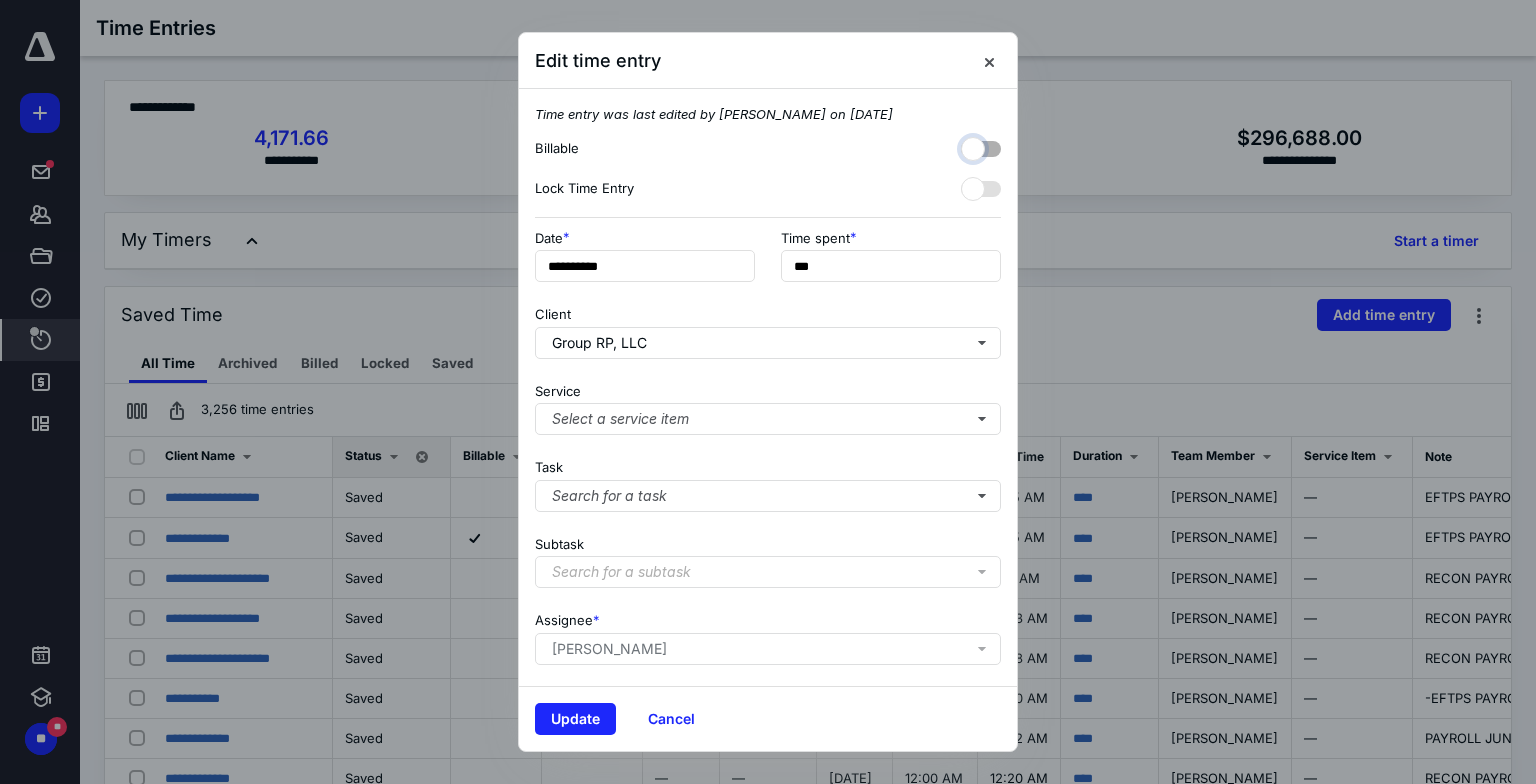 checkbox on "false" 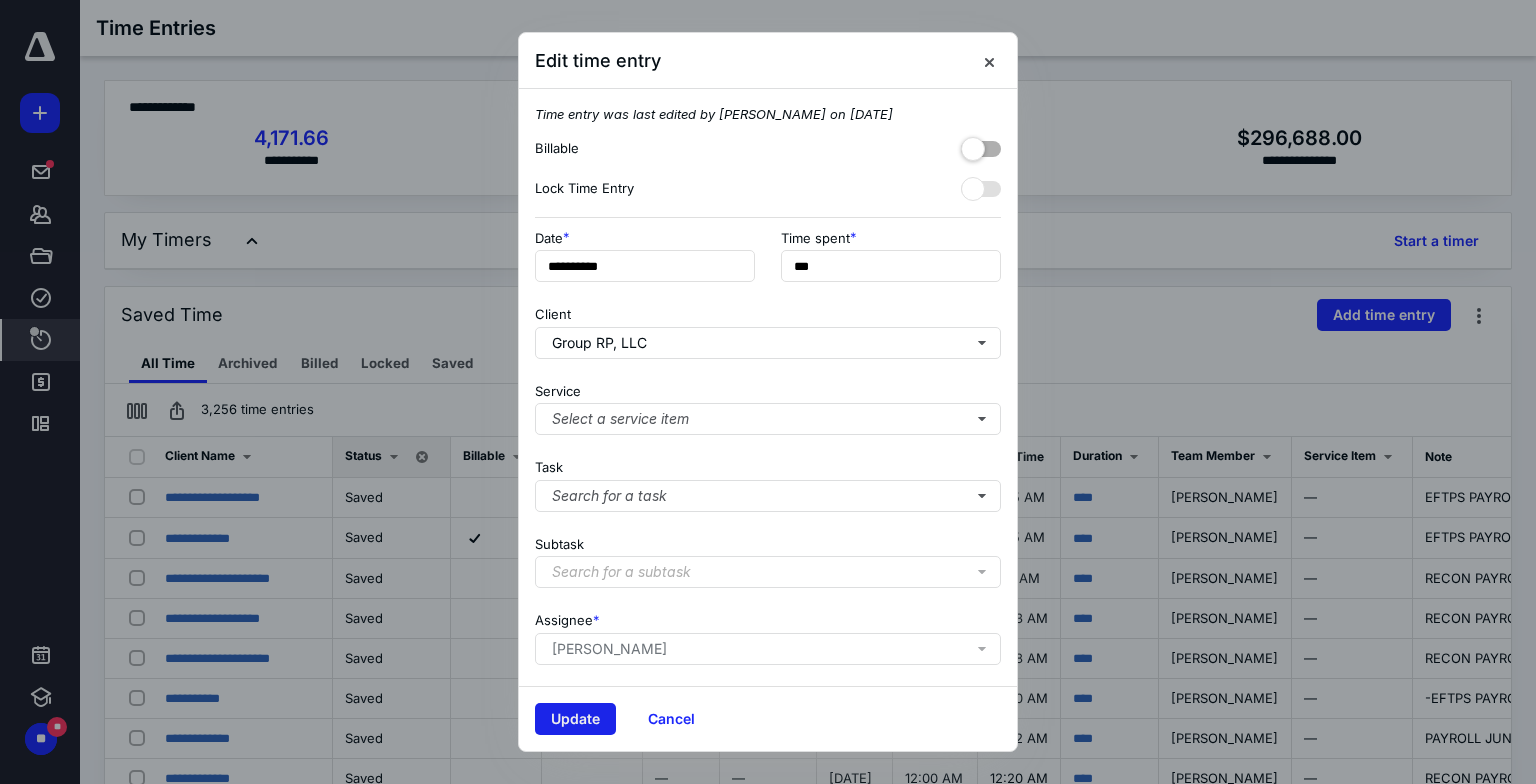 click on "Update" at bounding box center (575, 719) 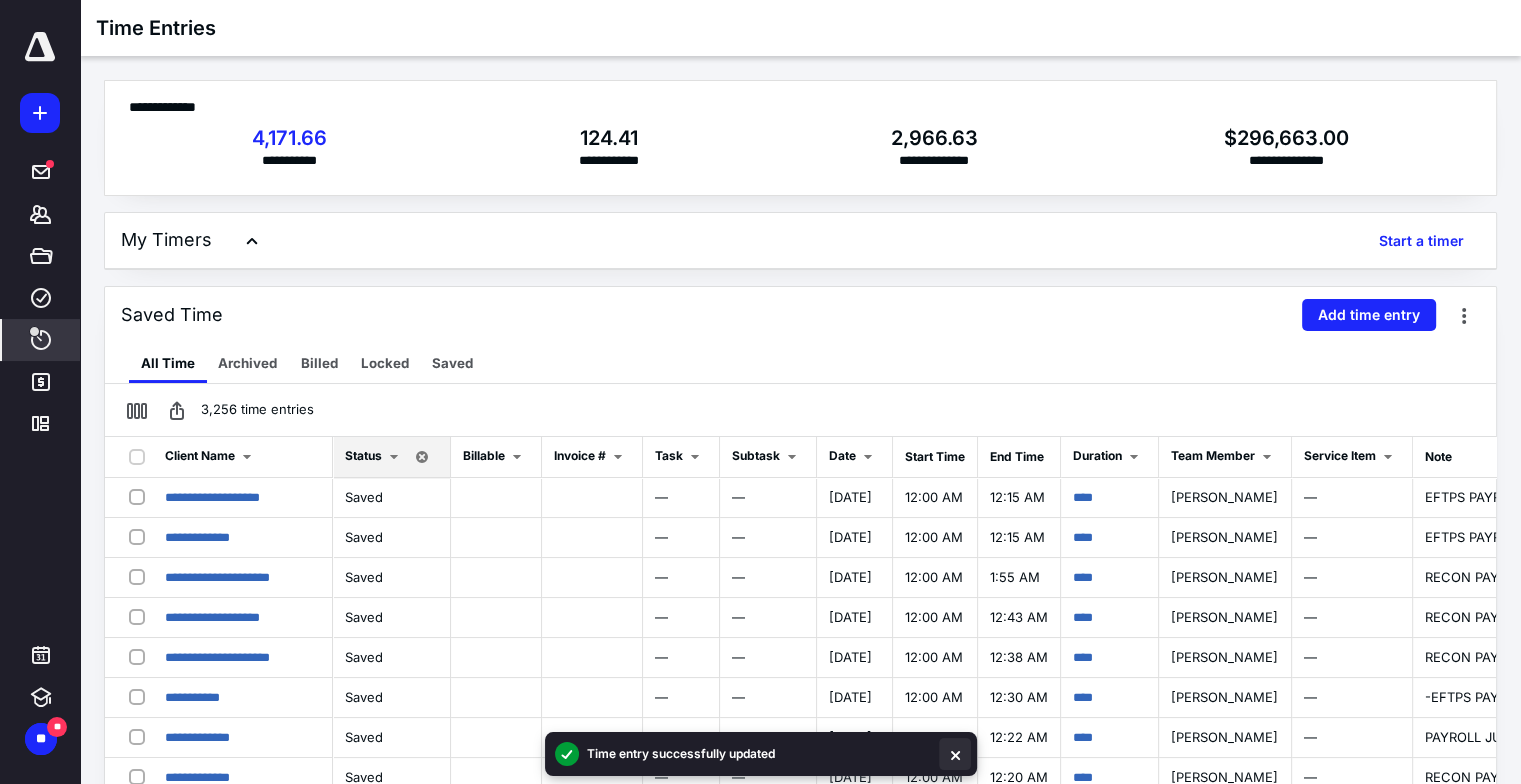 click at bounding box center (955, 754) 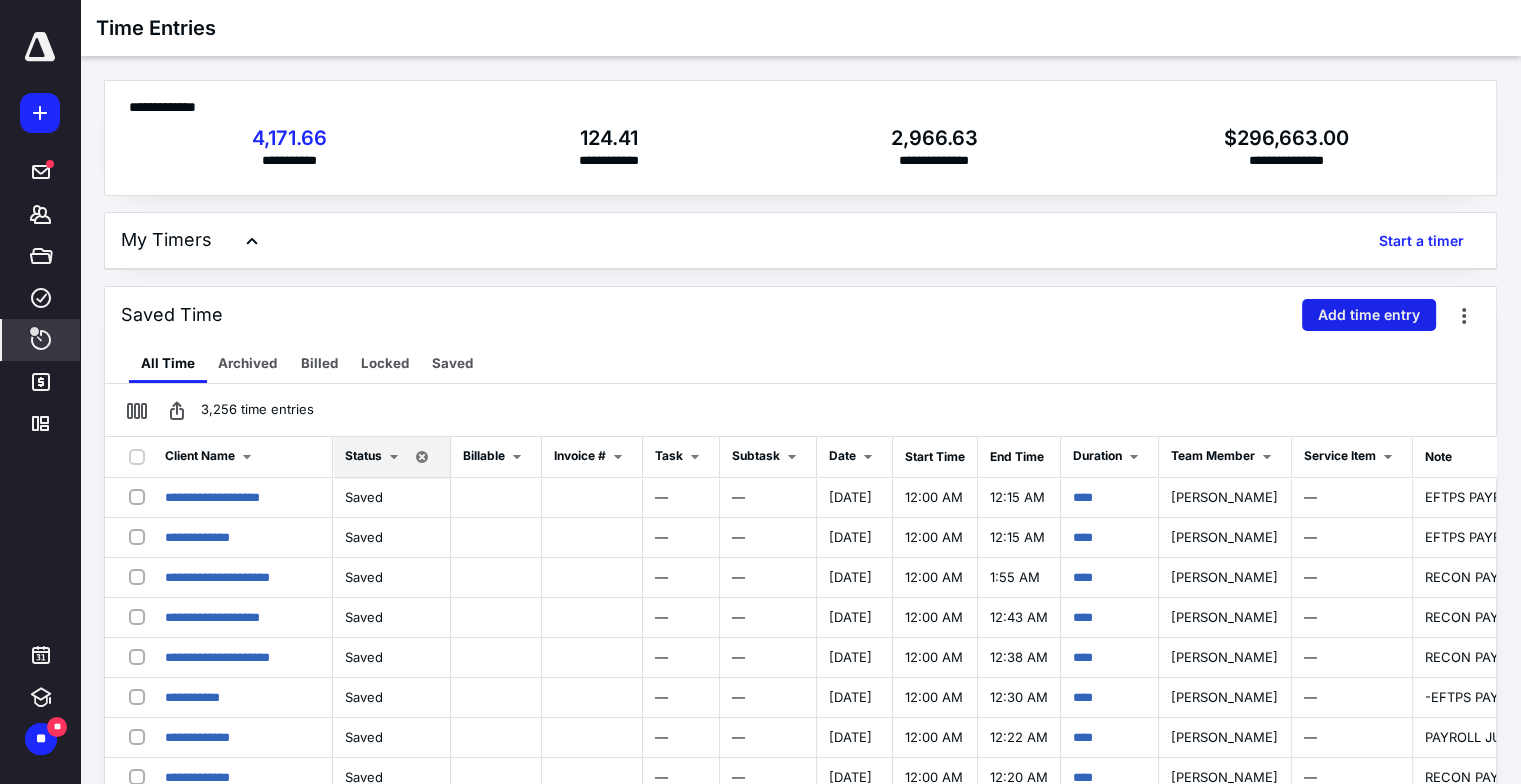 click on "Add time entry" at bounding box center (1369, 315) 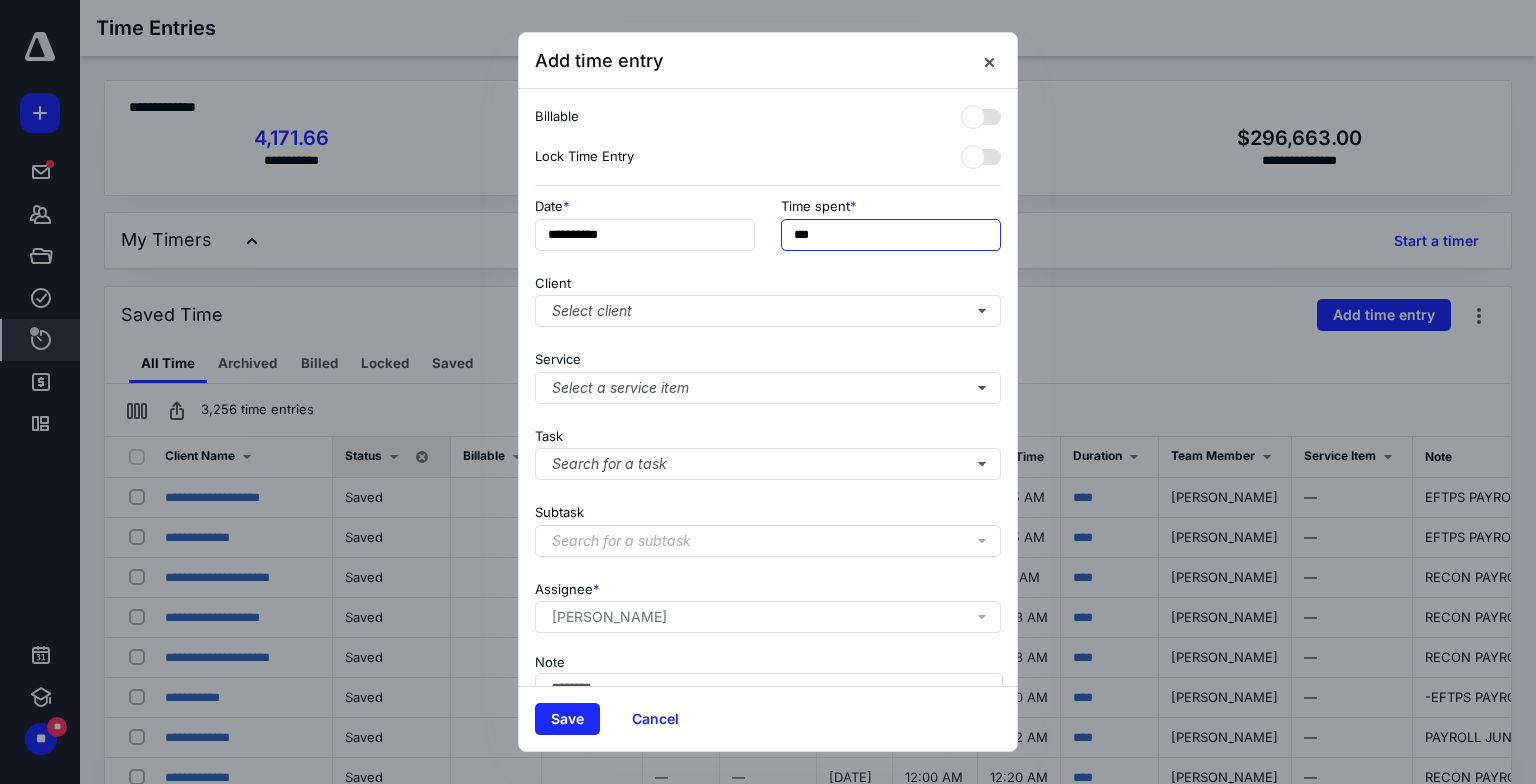 drag, startPoint x: 892, startPoint y: 235, endPoint x: 516, endPoint y: 246, distance: 376.16086 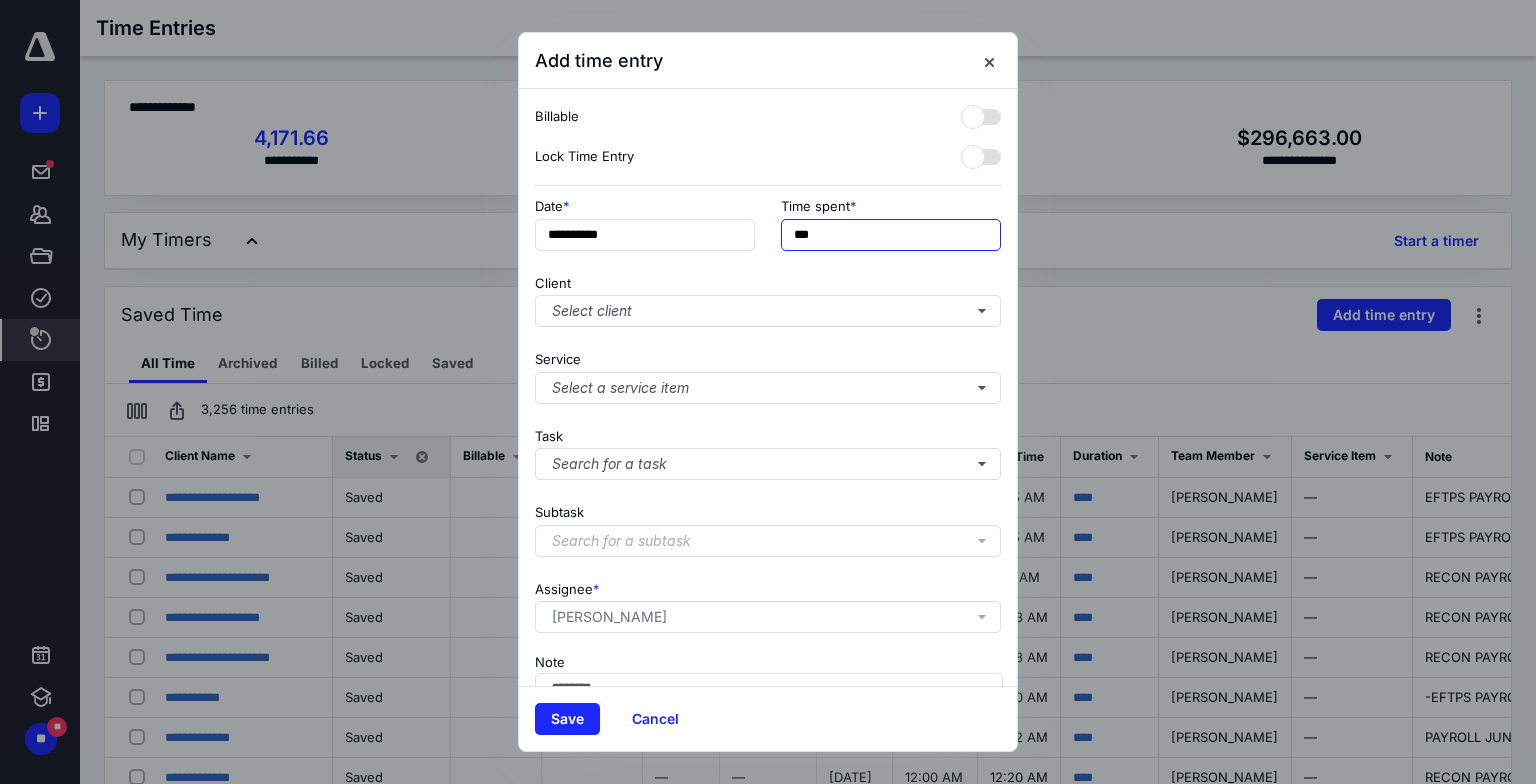 type on "***" 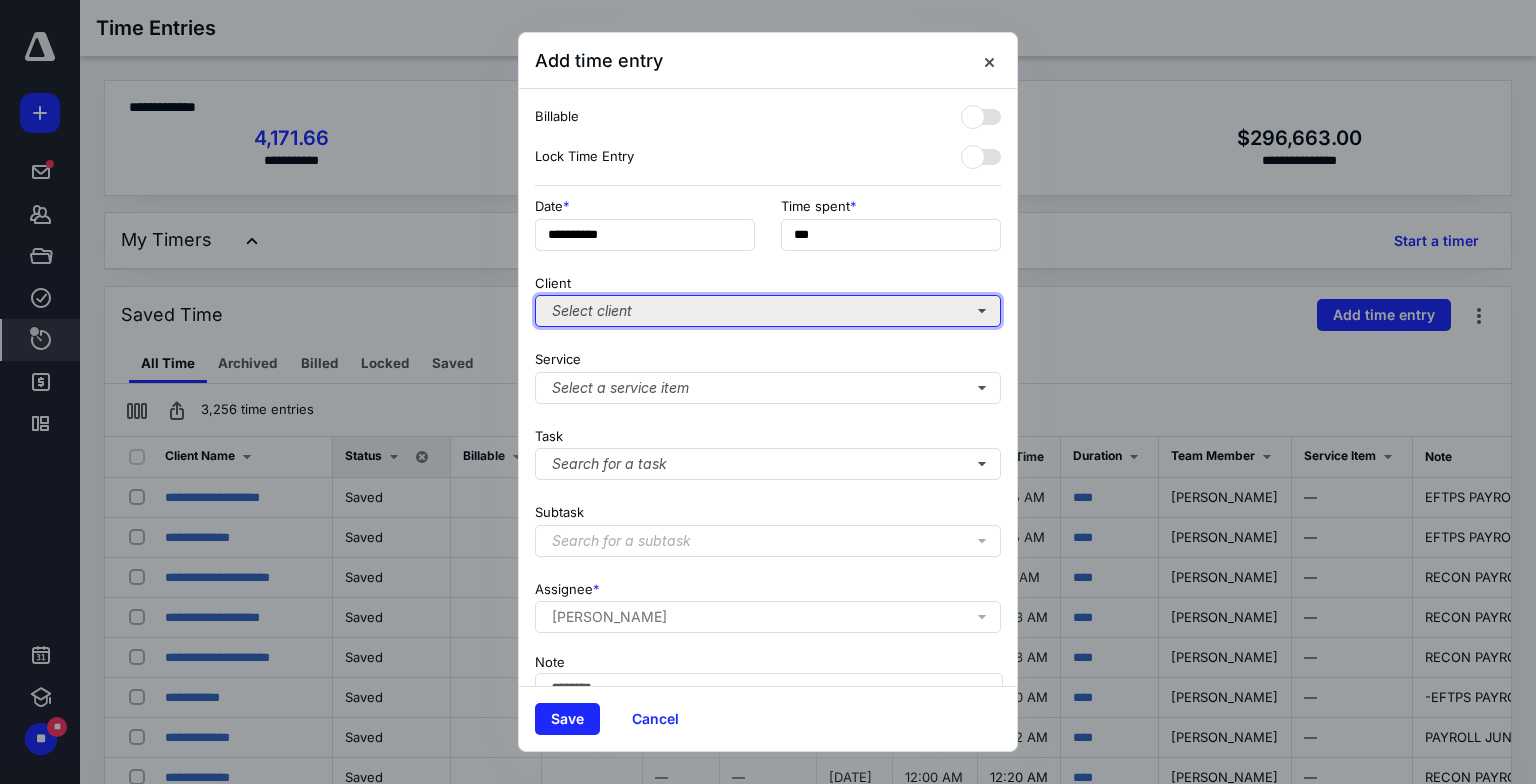 click on "Select client" at bounding box center (768, 311) 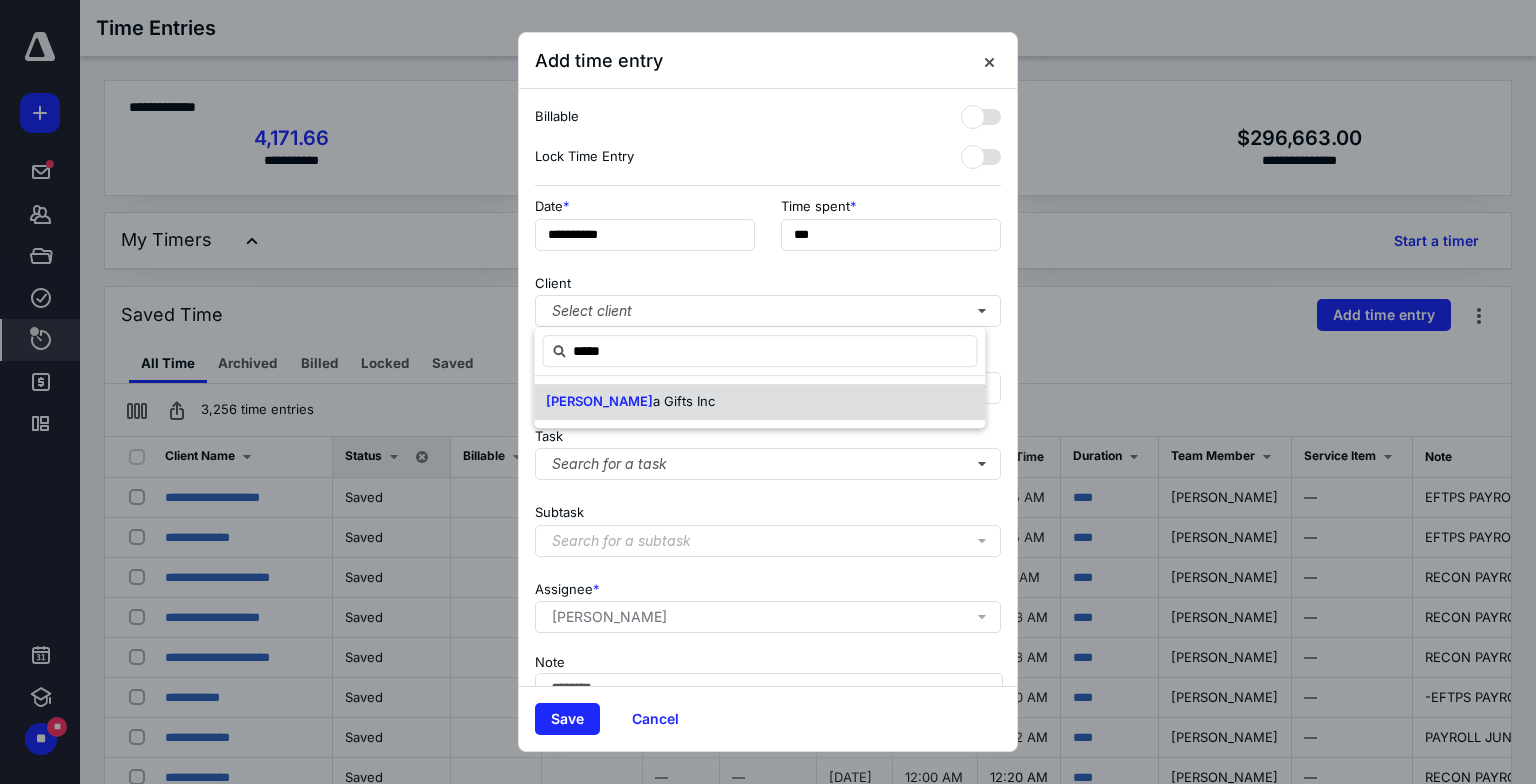 click on "[PERSON_NAME] a Gifts Inc" at bounding box center [759, 402] 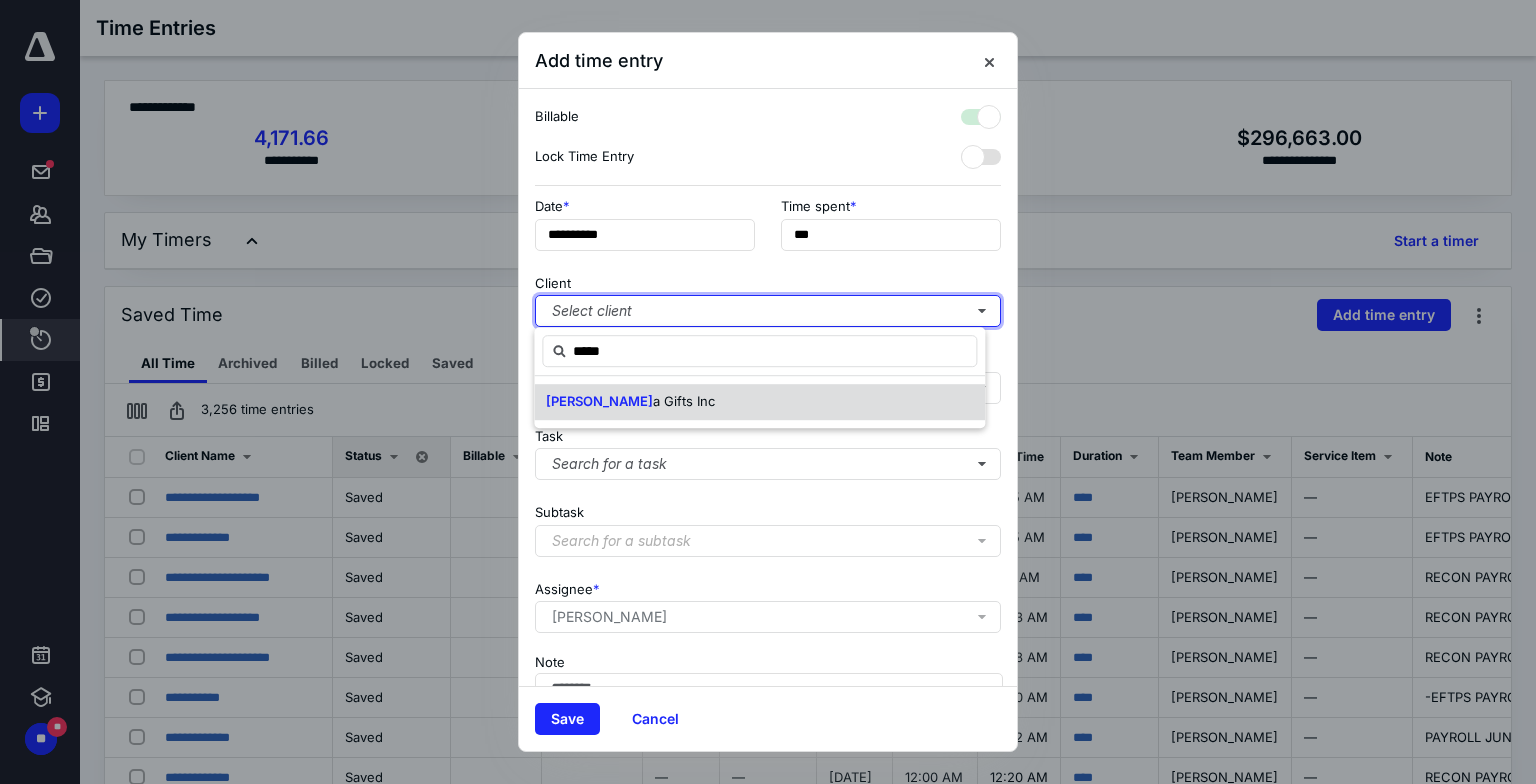 checkbox on "true" 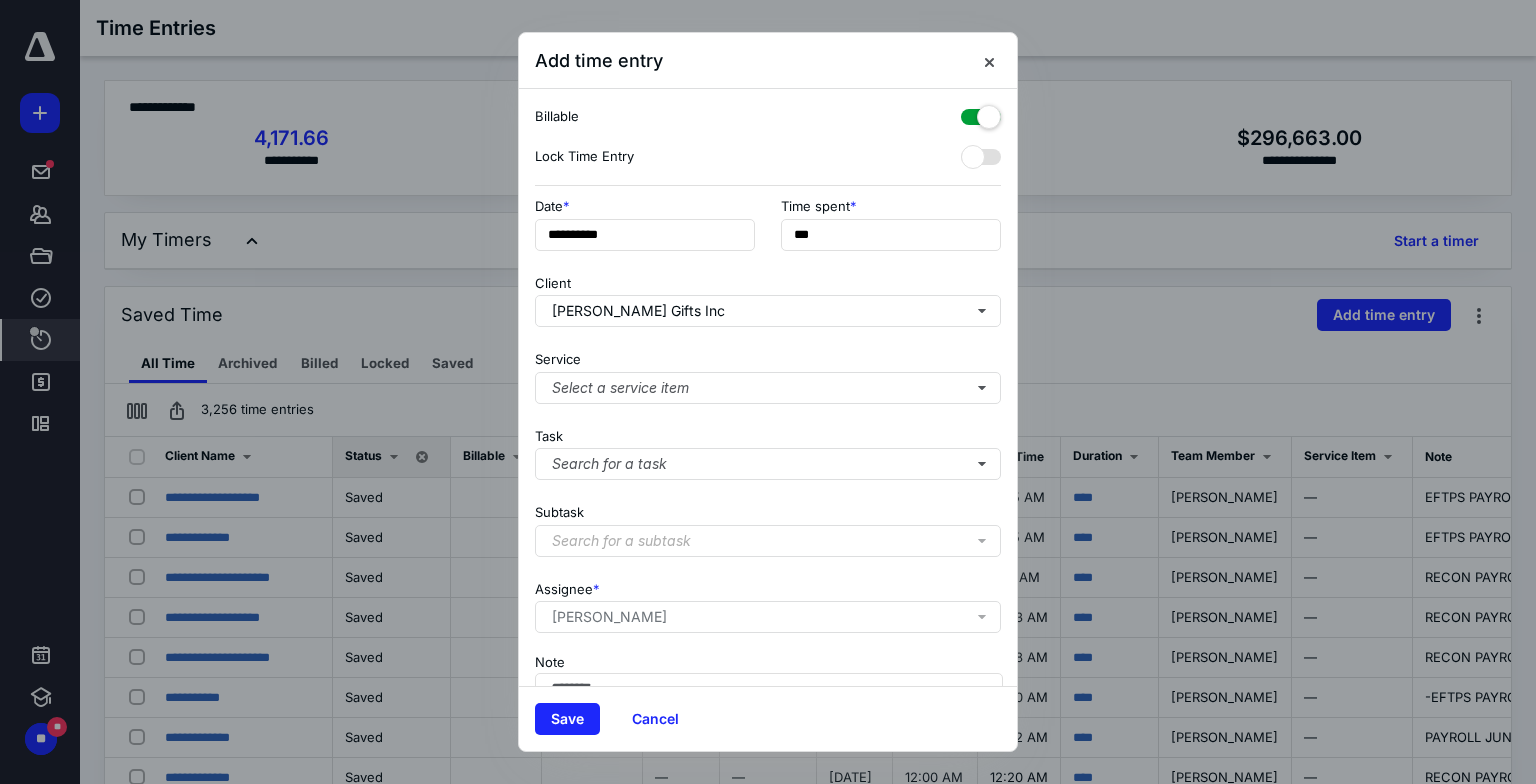 click at bounding box center [981, 113] 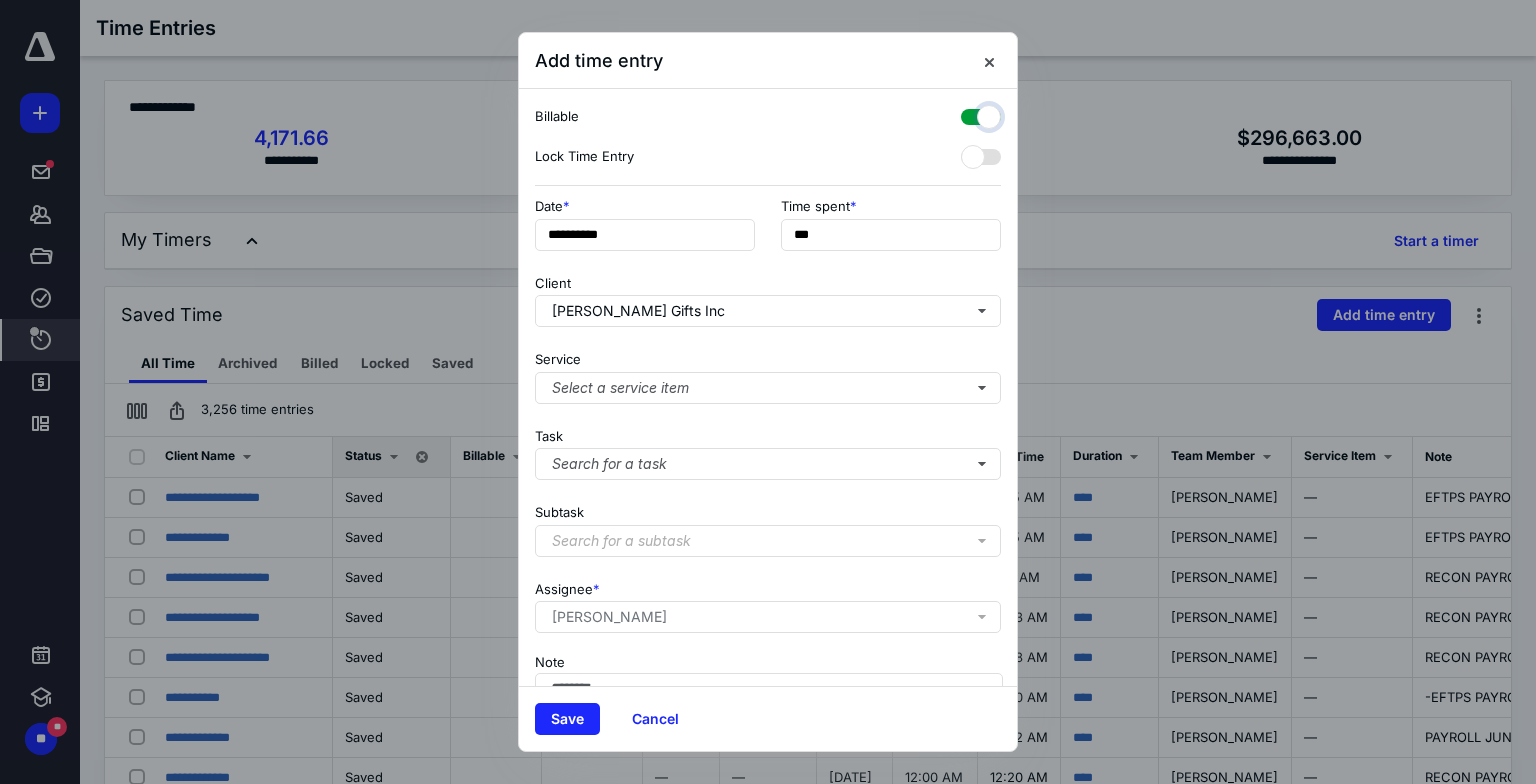 click at bounding box center [971, 114] 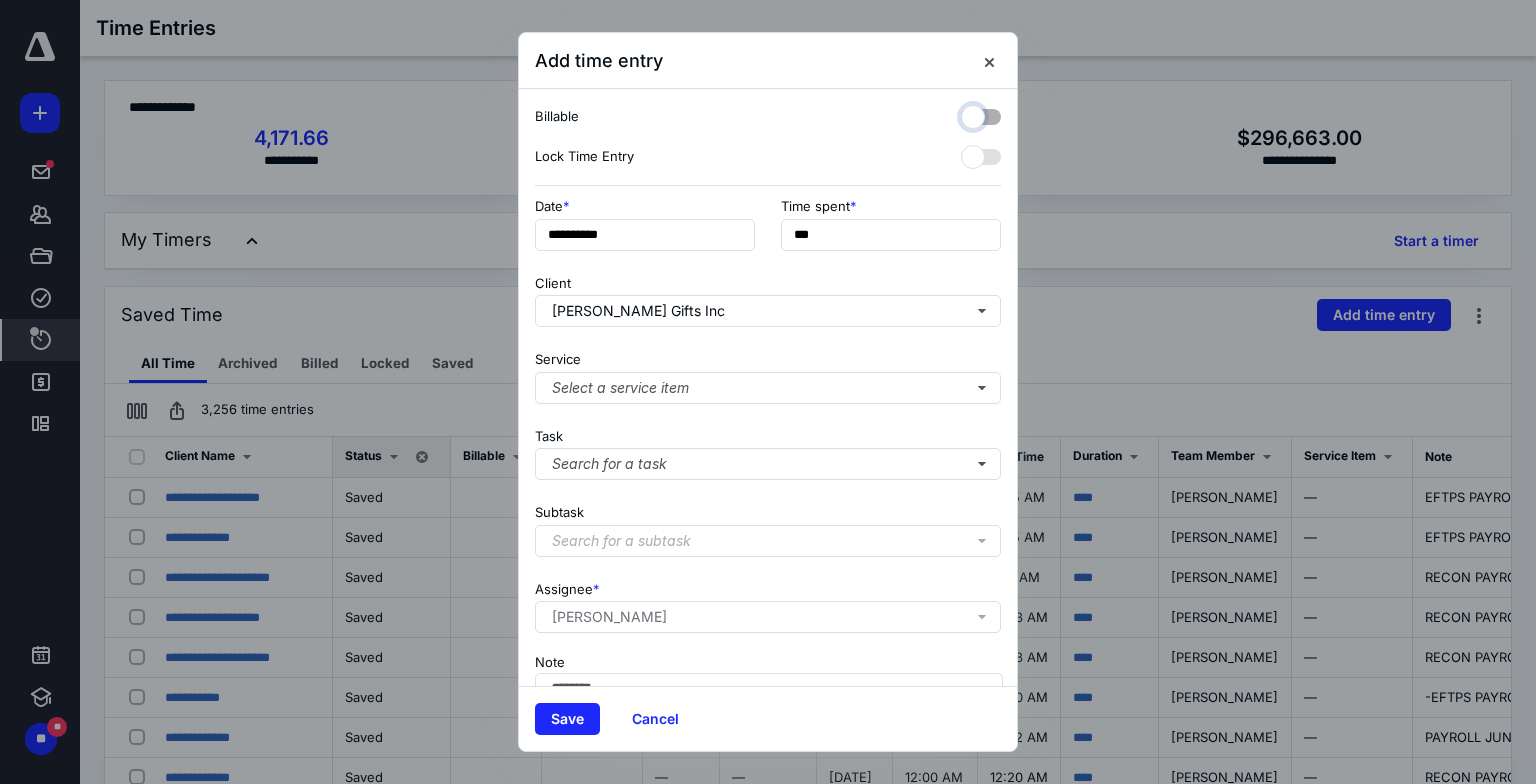 checkbox on "false" 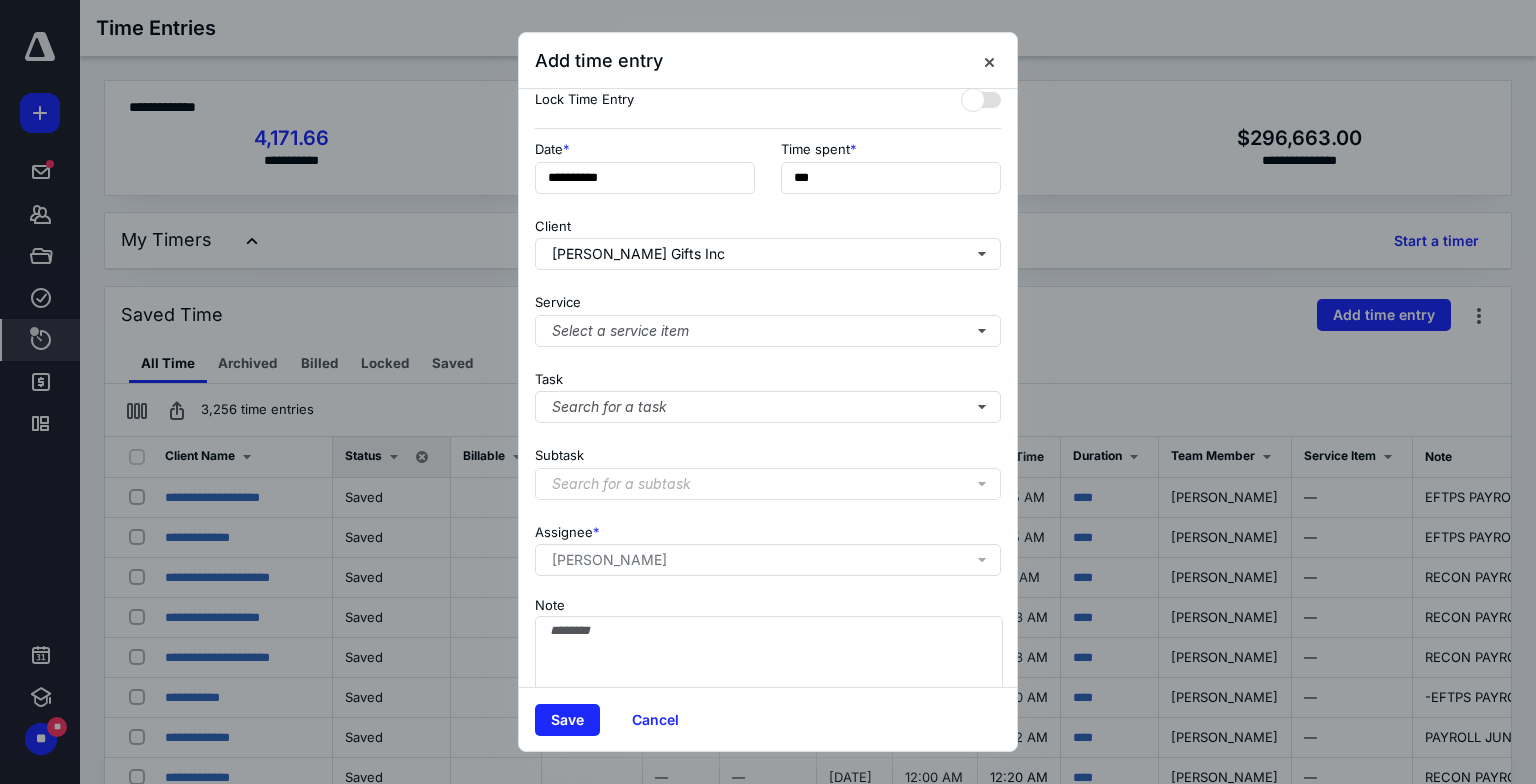 scroll, scrollTop: 116, scrollLeft: 0, axis: vertical 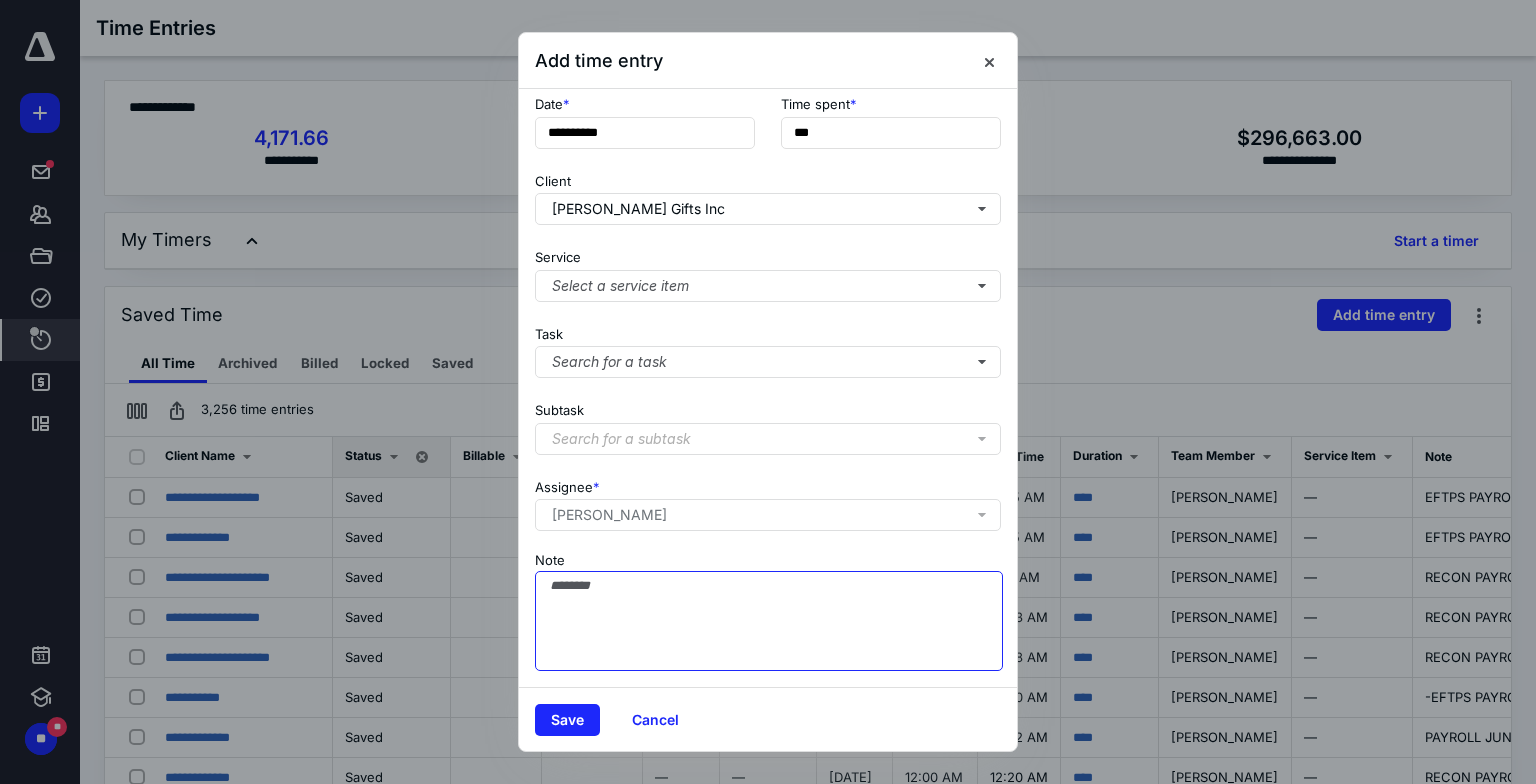 drag, startPoint x: 752, startPoint y: 589, endPoint x: 791, endPoint y: 541, distance: 61.846584 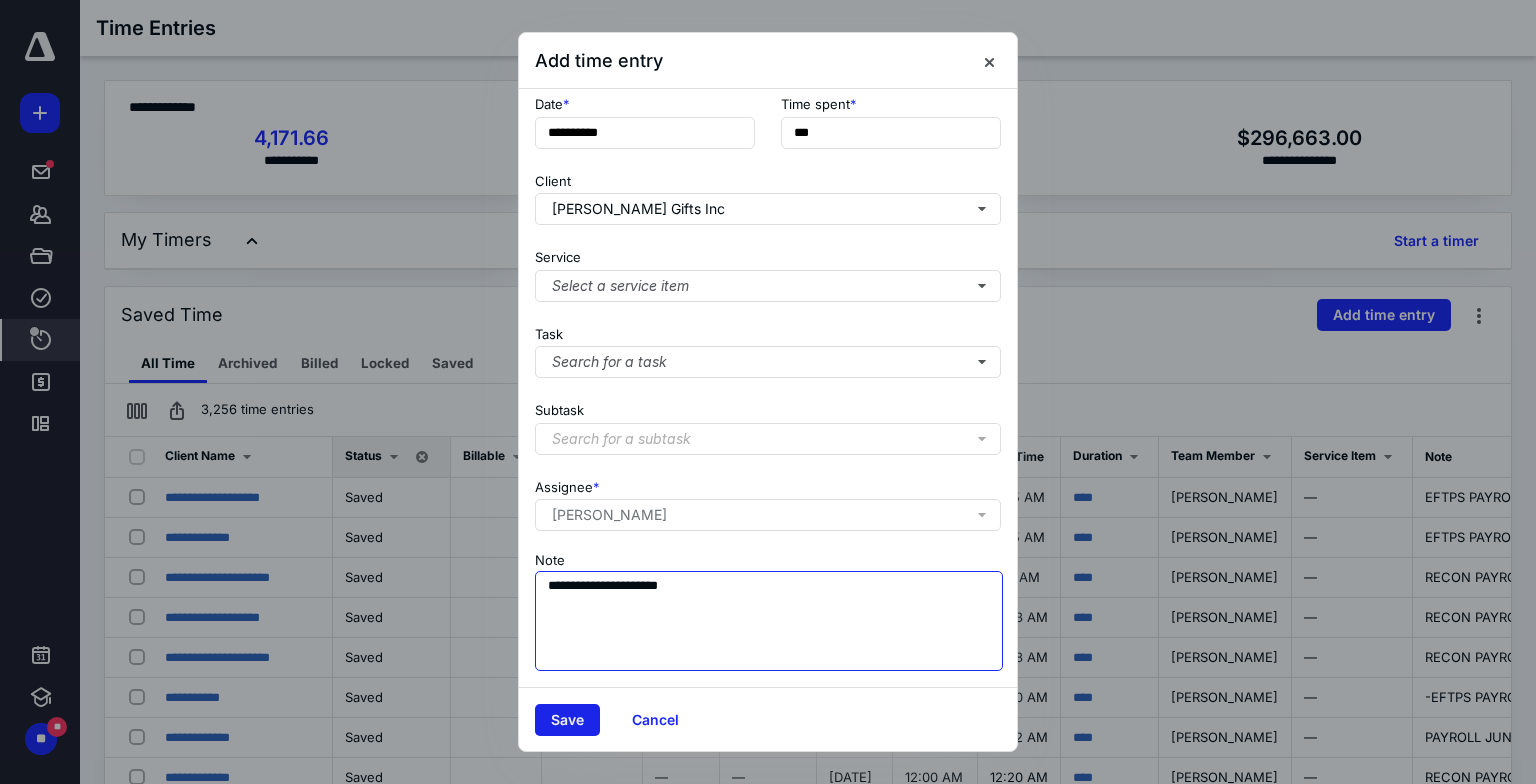 type on "**********" 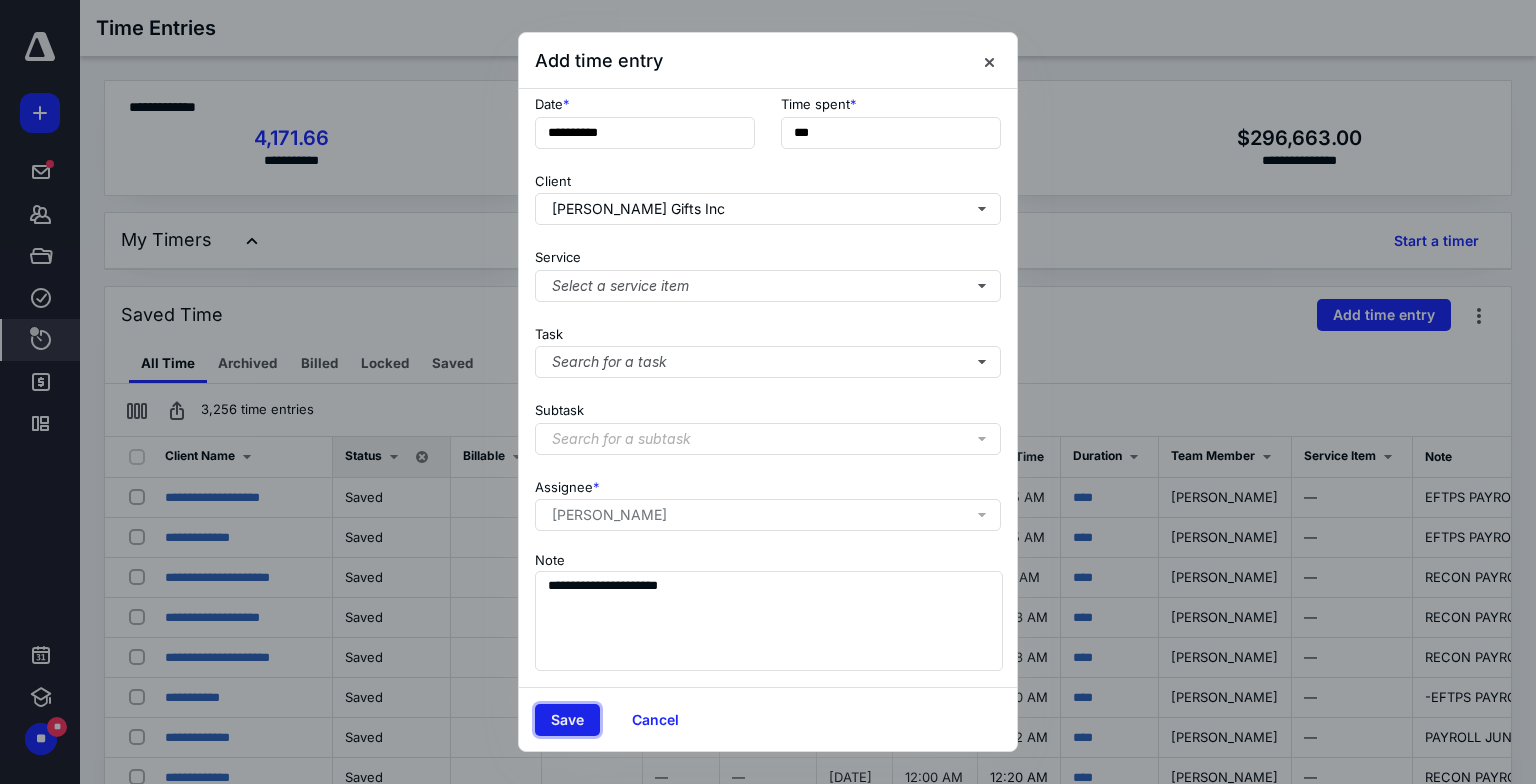 click on "Save" at bounding box center [567, 720] 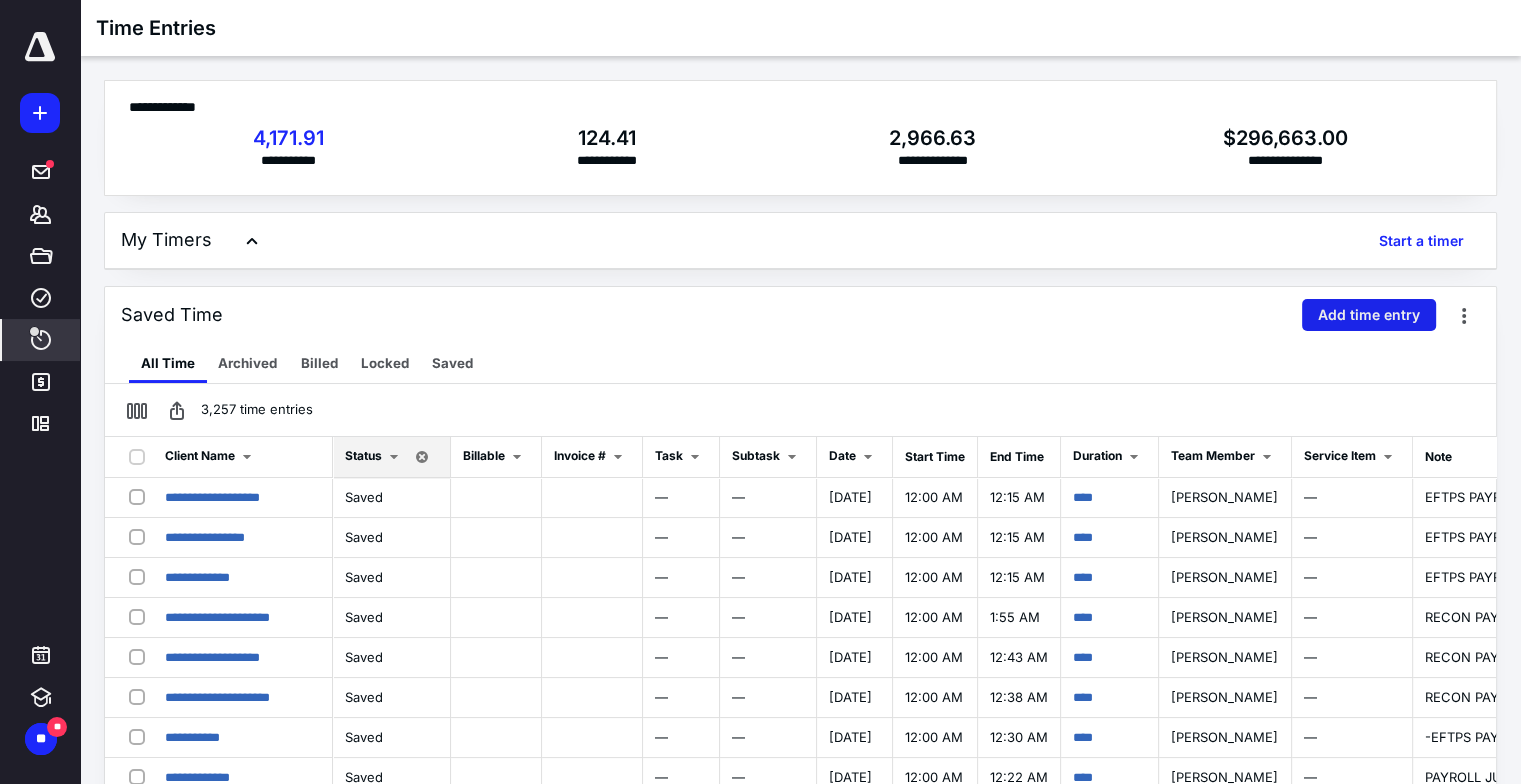 click on "Add time entry" at bounding box center (1369, 315) 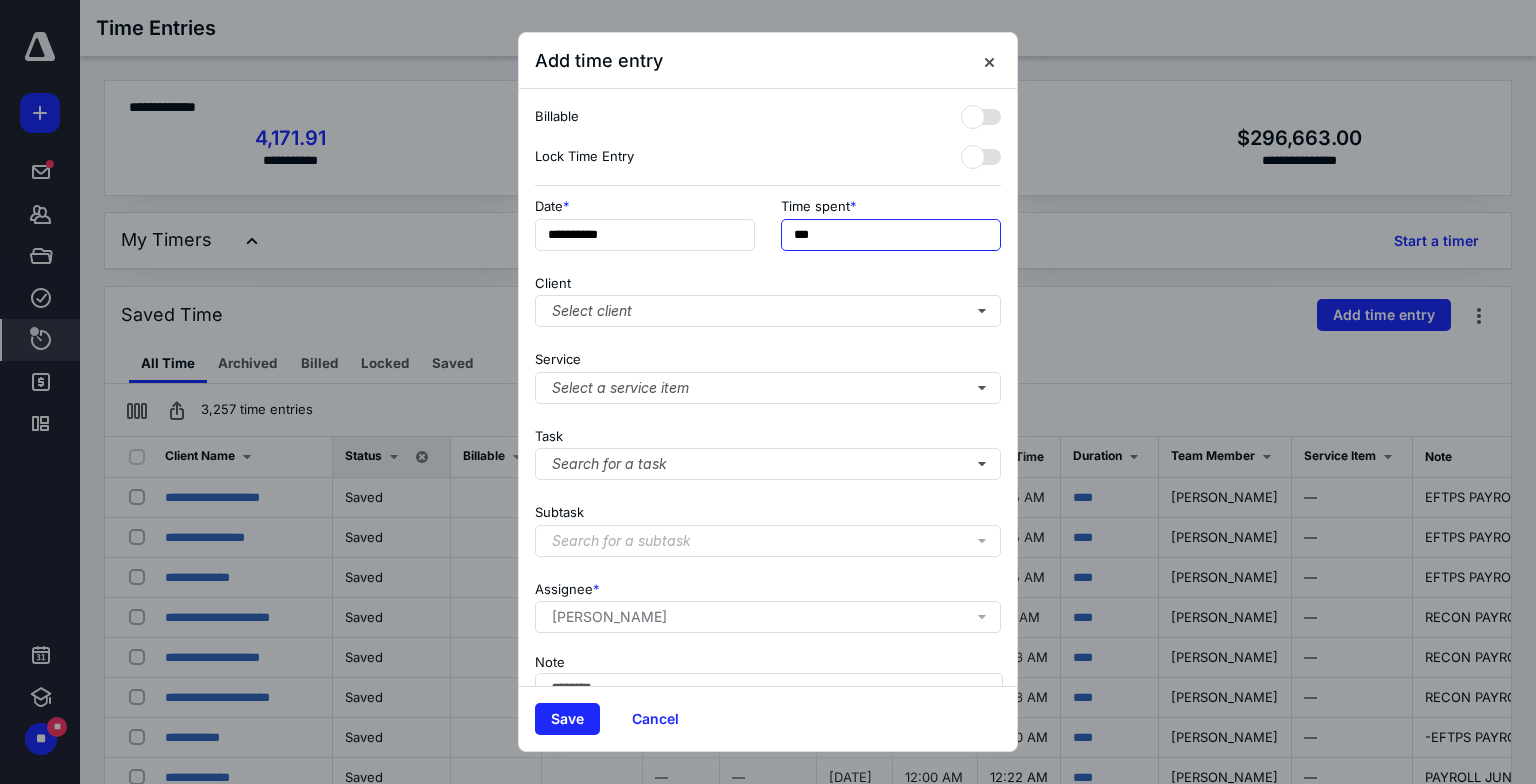 drag, startPoint x: 863, startPoint y: 235, endPoint x: 494, endPoint y: 236, distance: 369.00134 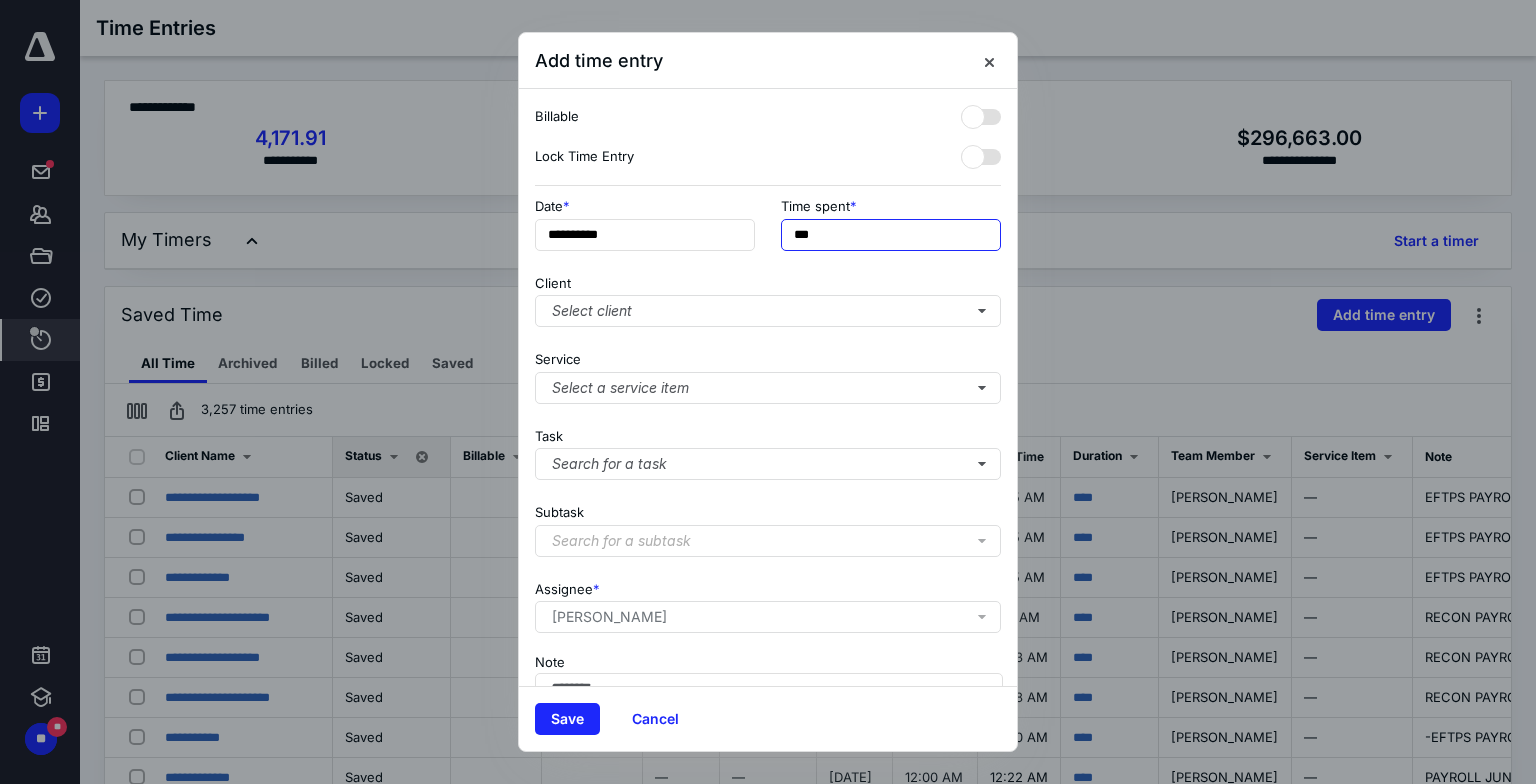 type on "***" 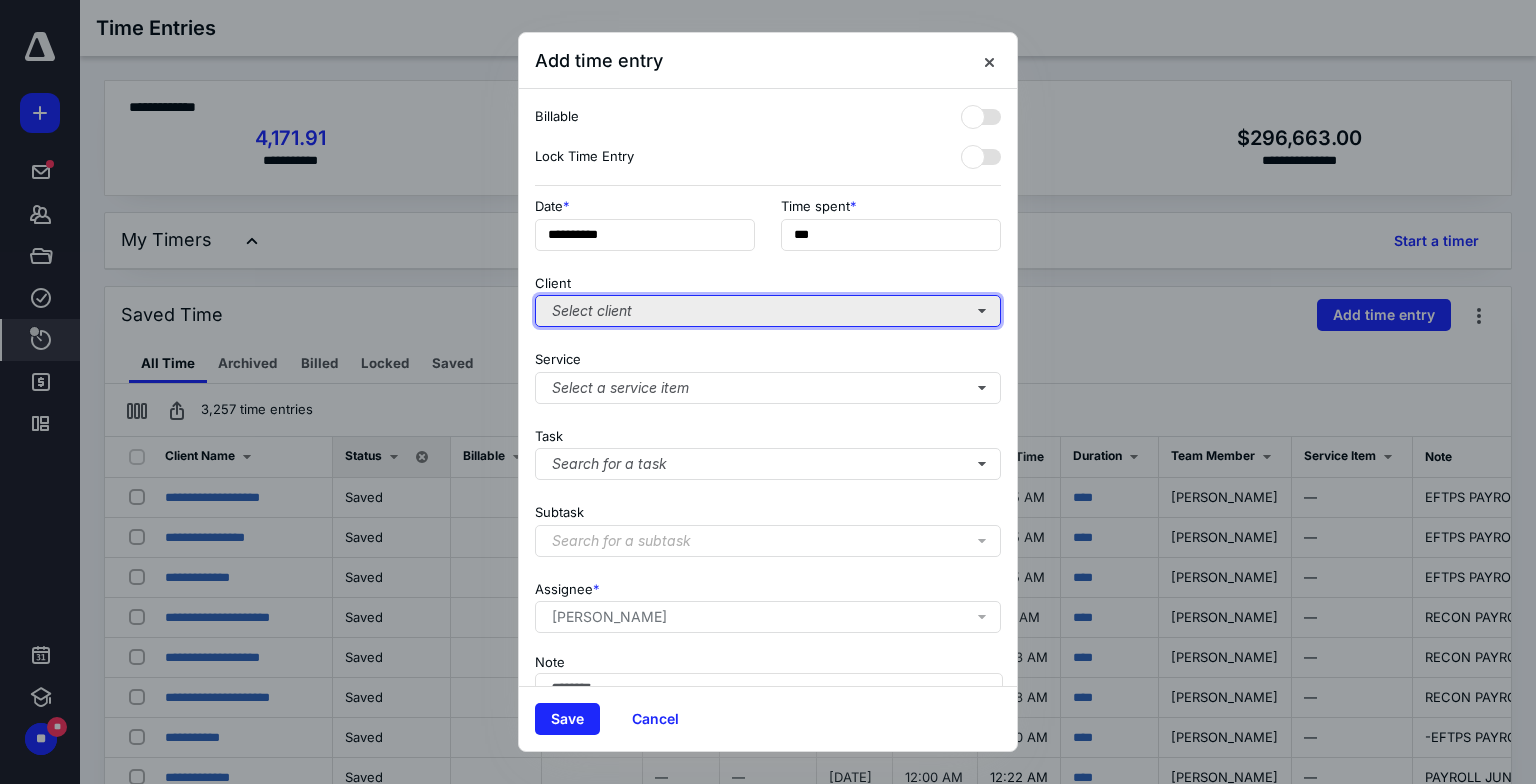 click on "Select client" at bounding box center (768, 311) 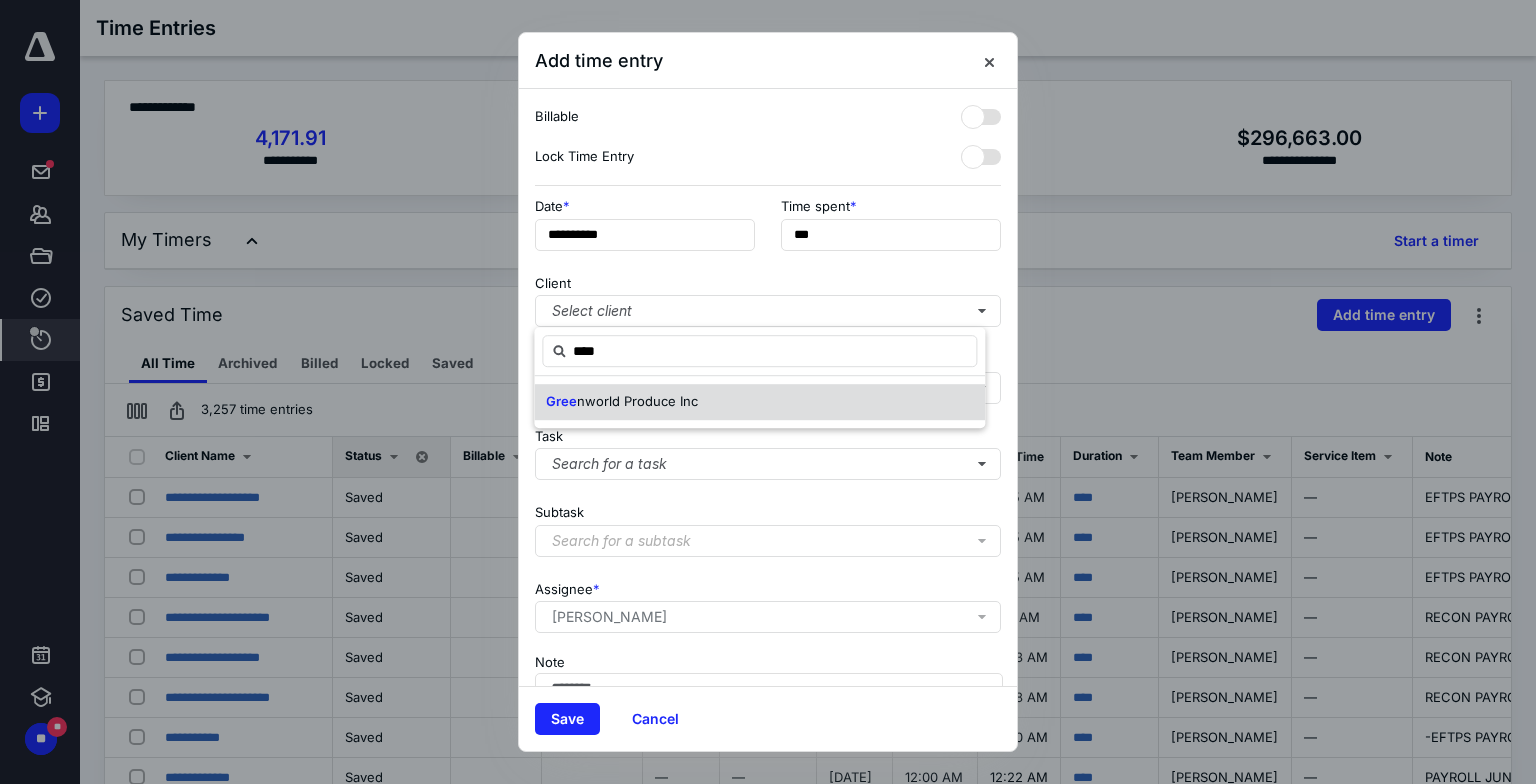 click on "nworld Produce Inc" at bounding box center (637, 401) 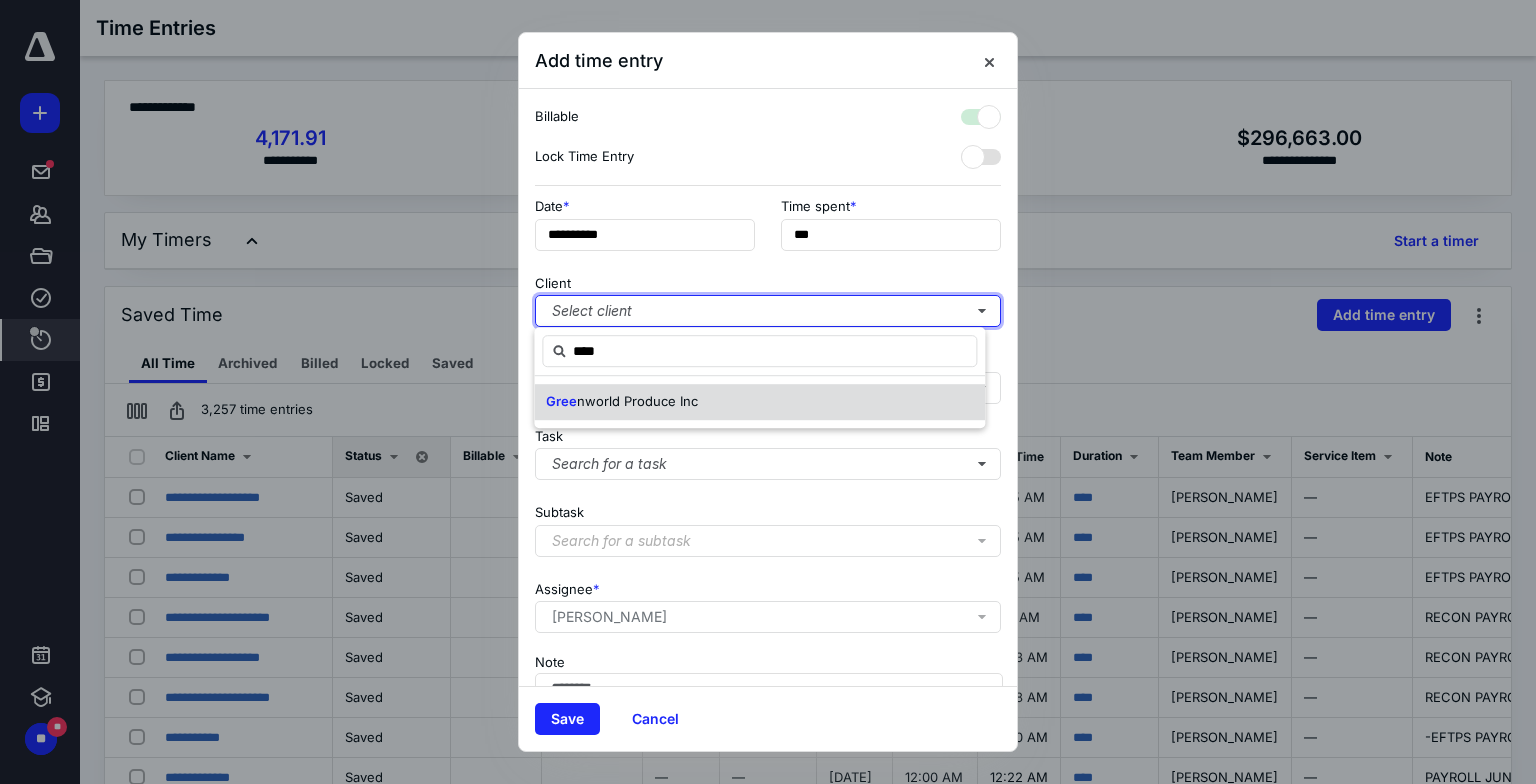 checkbox on "true" 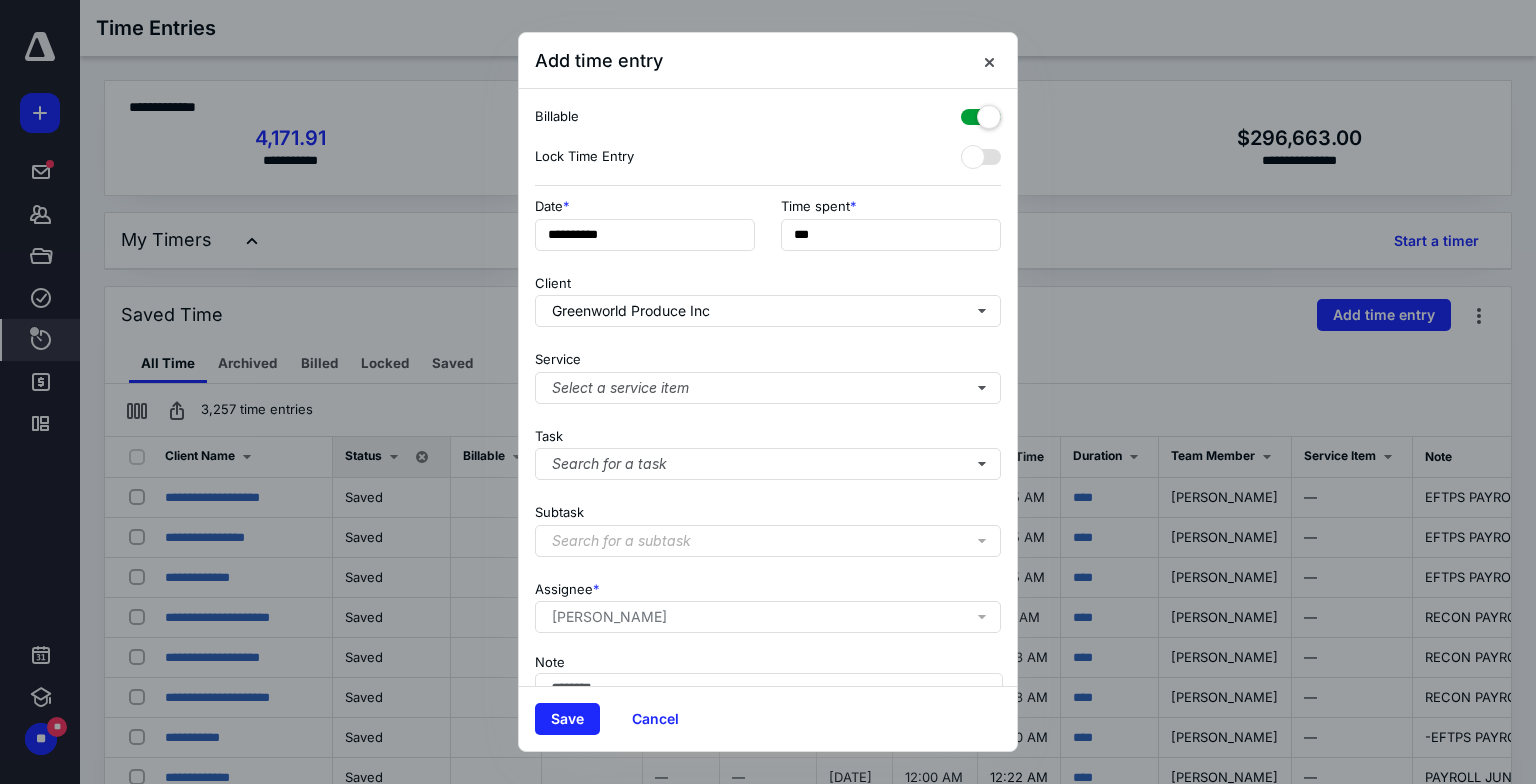 click at bounding box center [981, 113] 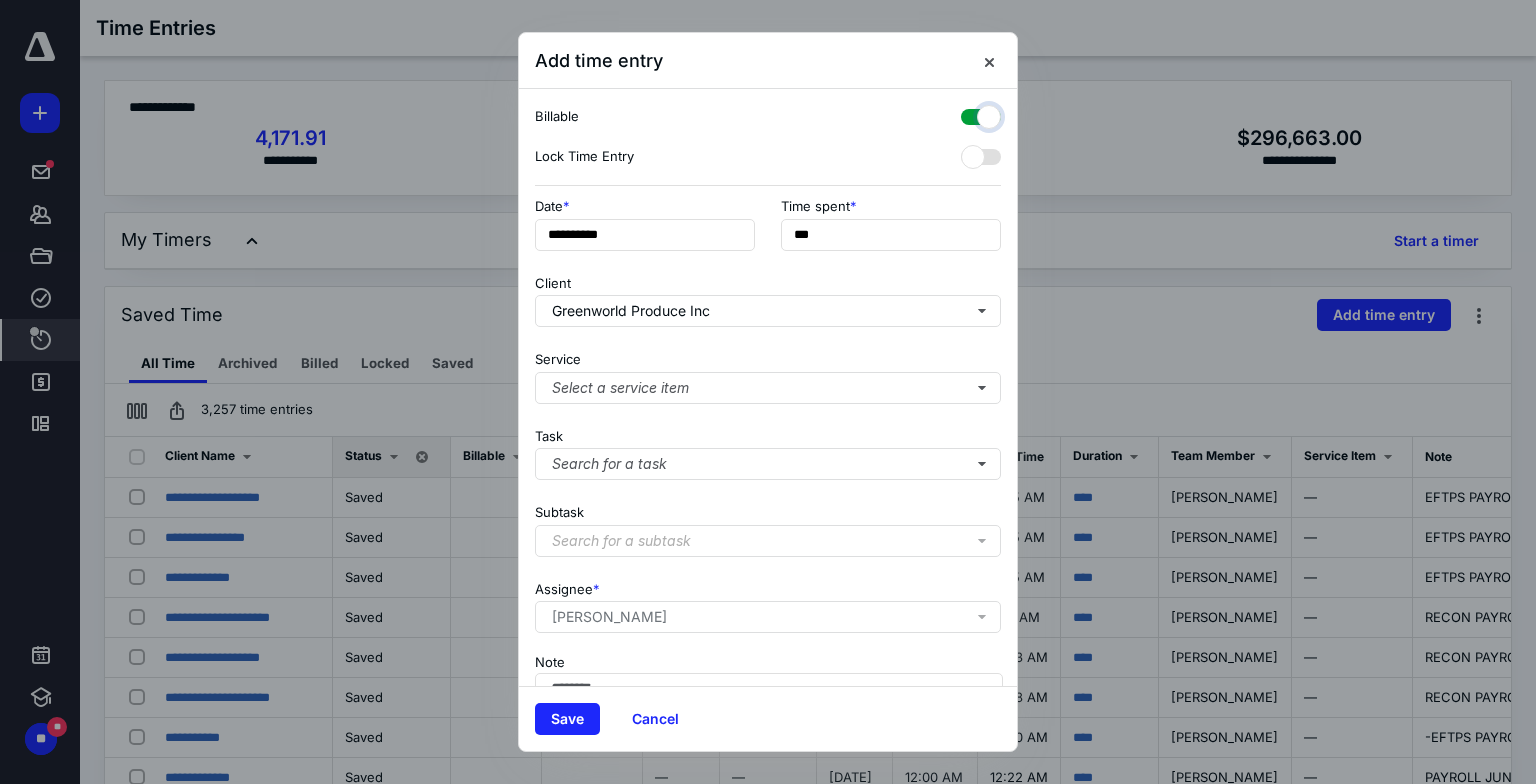 click at bounding box center [971, 114] 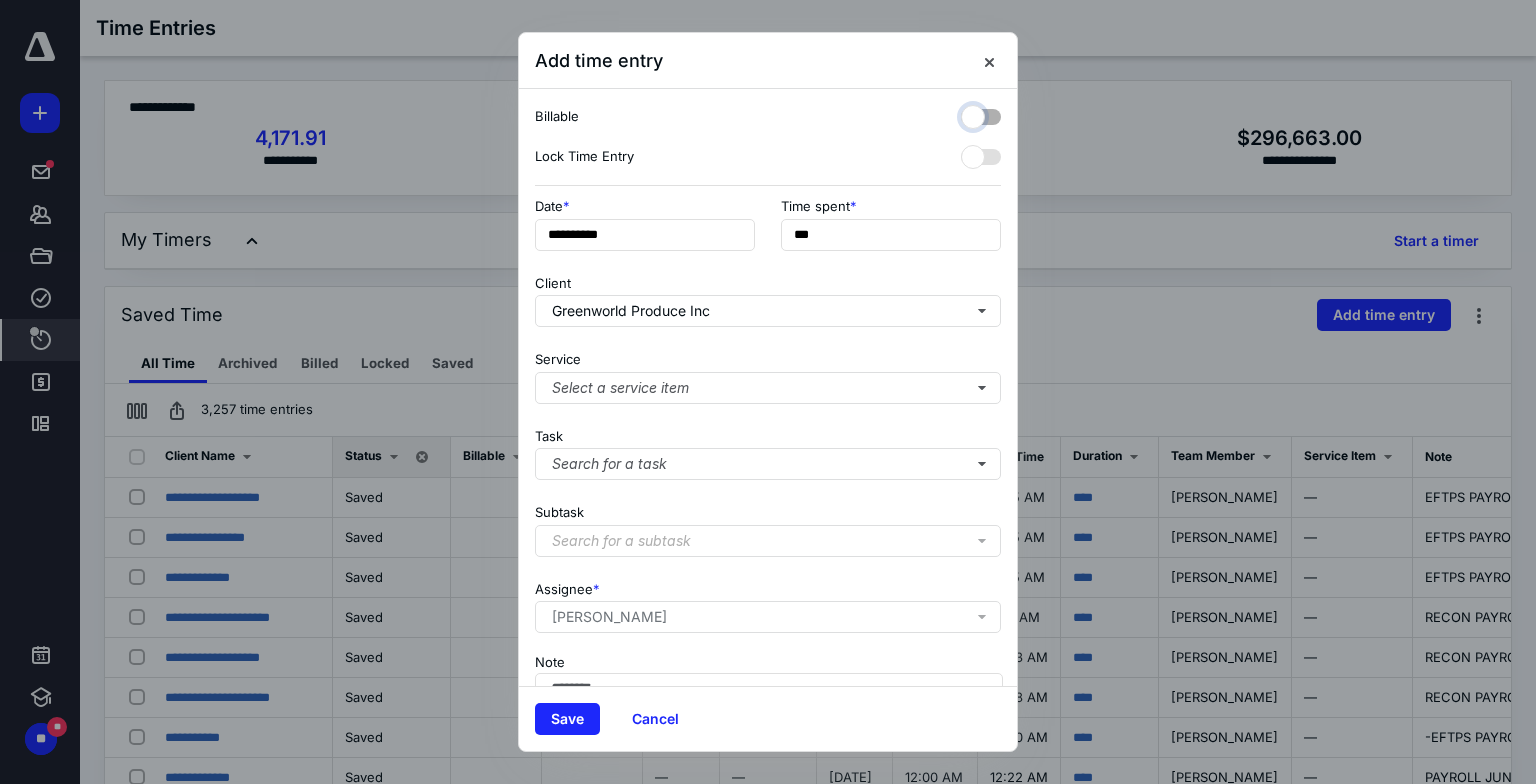 checkbox on "false" 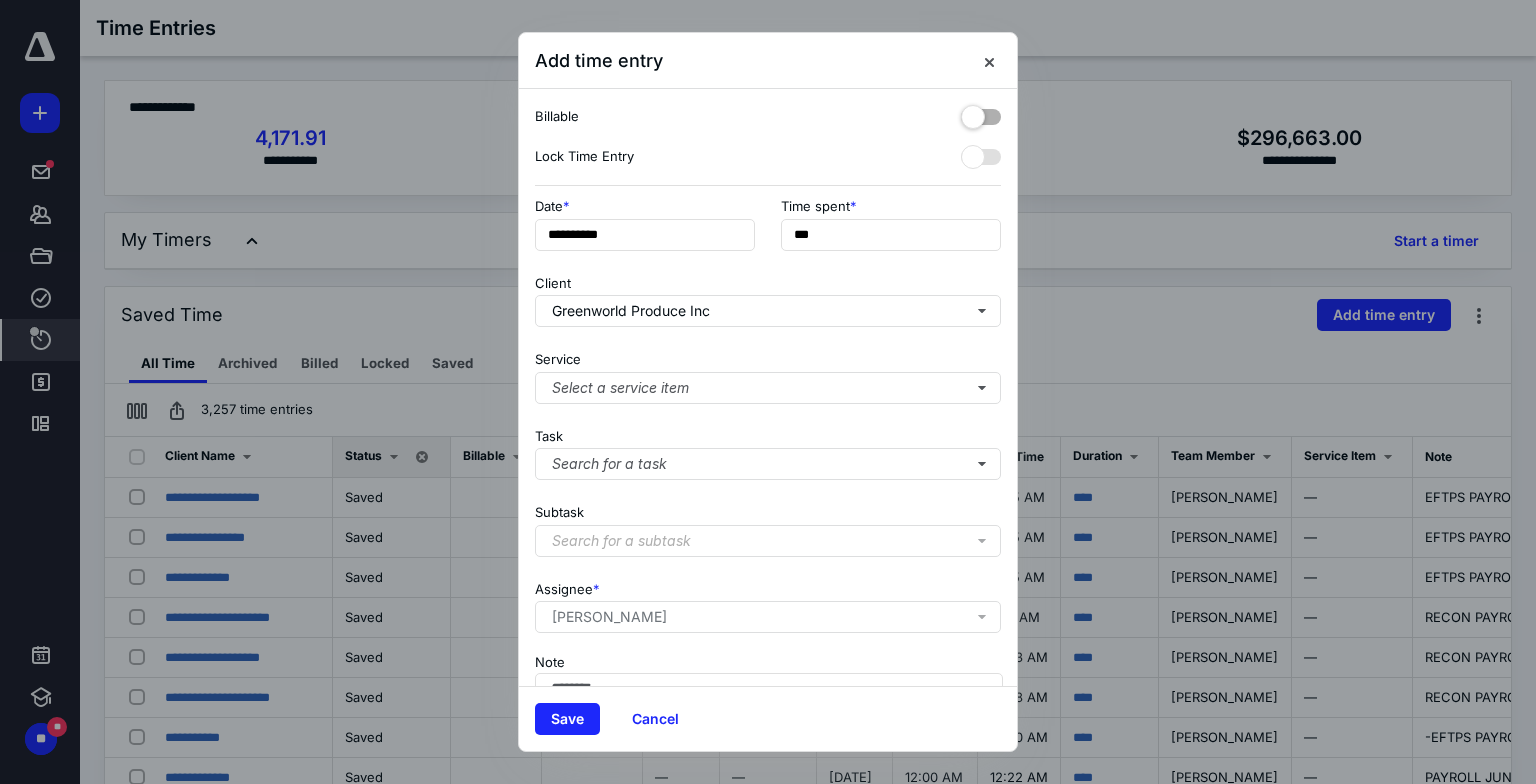scroll, scrollTop: 116, scrollLeft: 0, axis: vertical 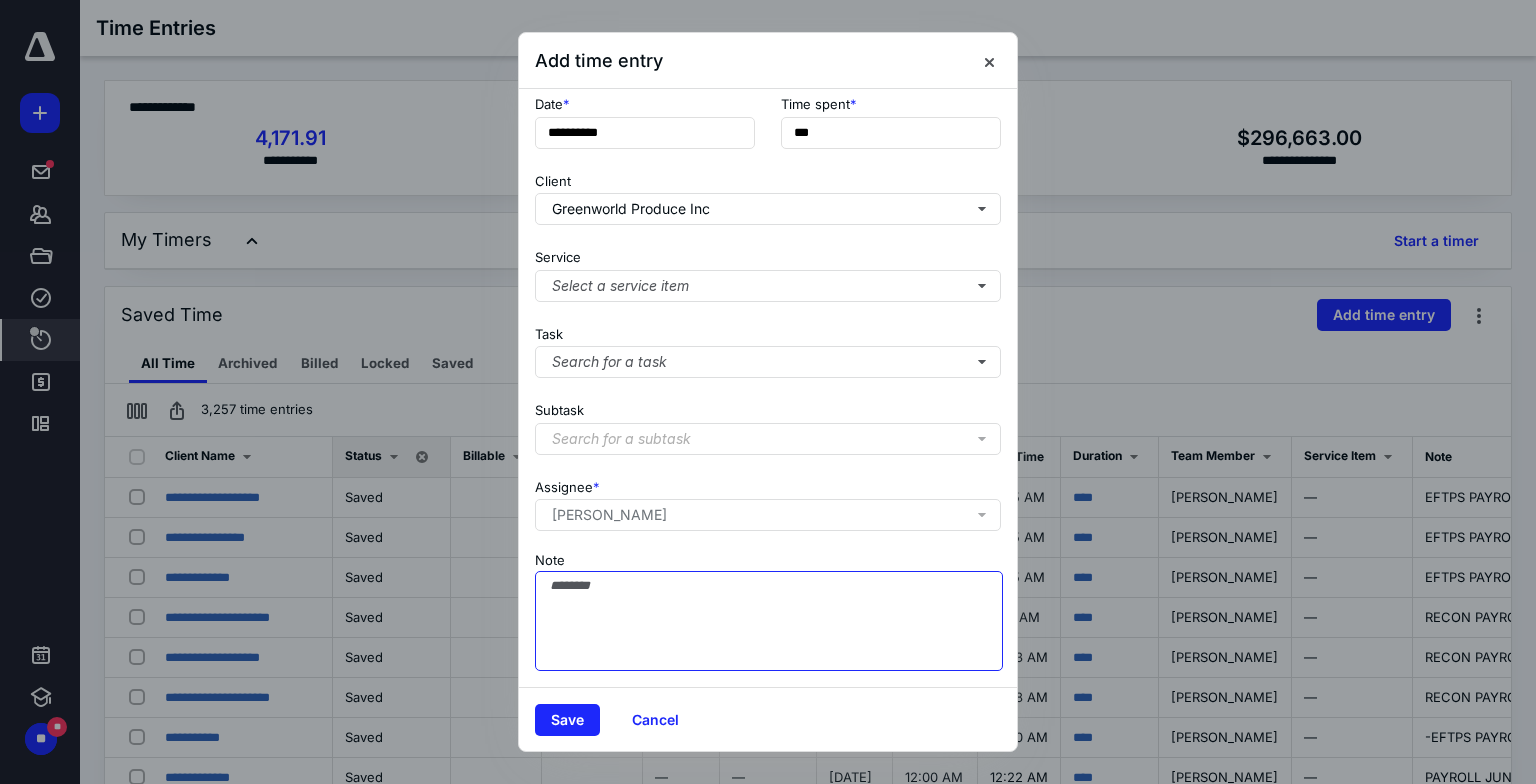 click on "Note" at bounding box center (769, 621) 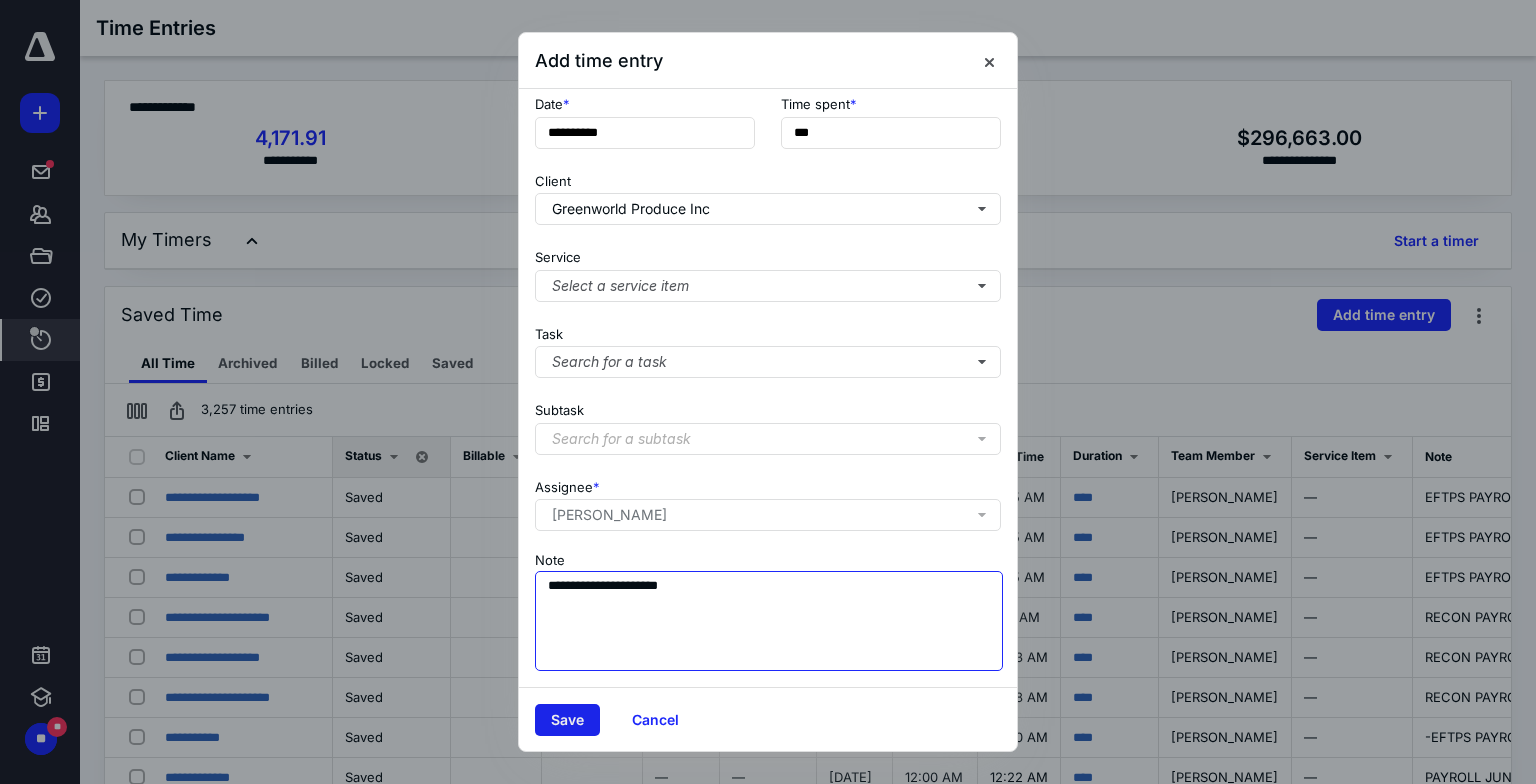 type on "**********" 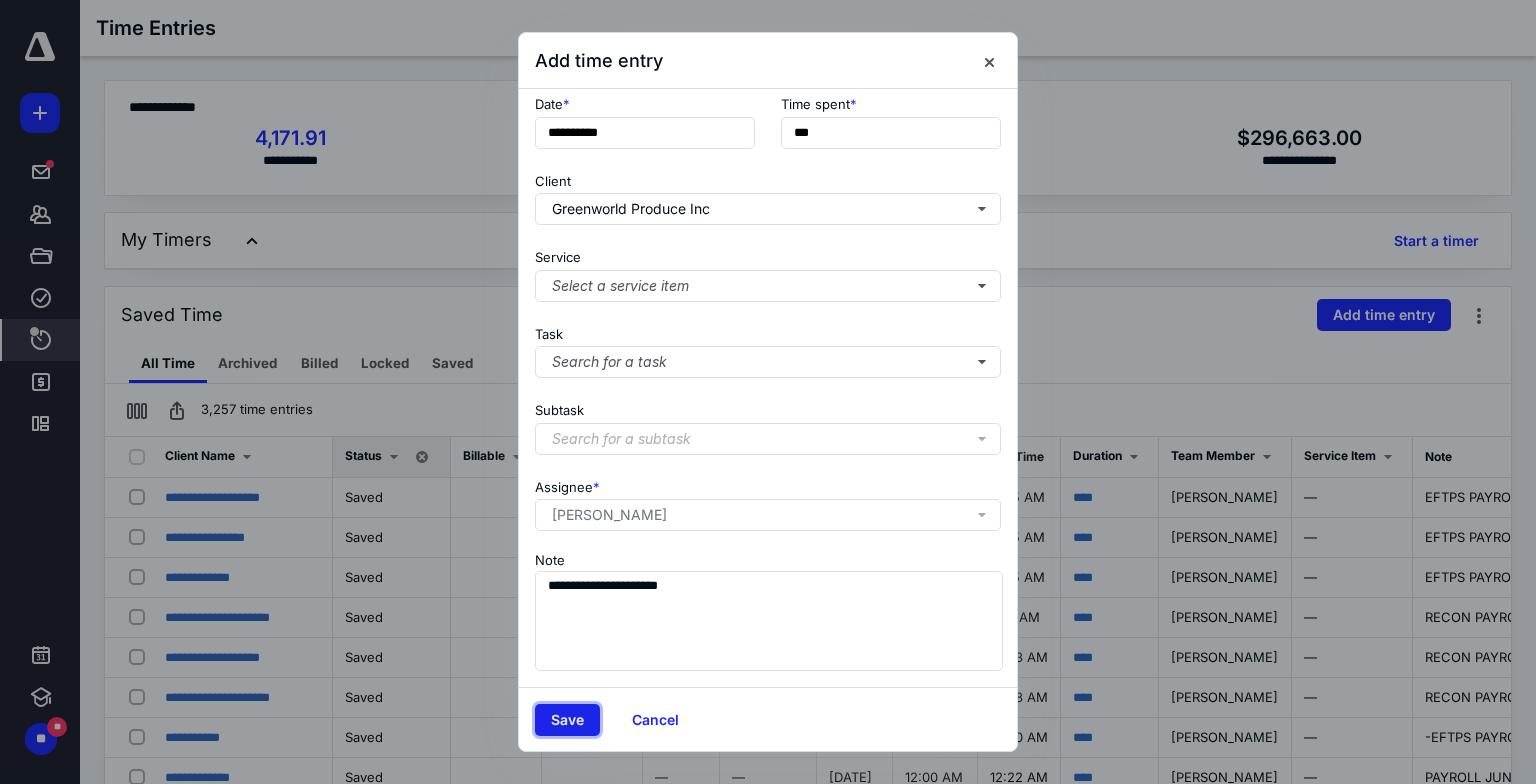click on "Save" at bounding box center [567, 720] 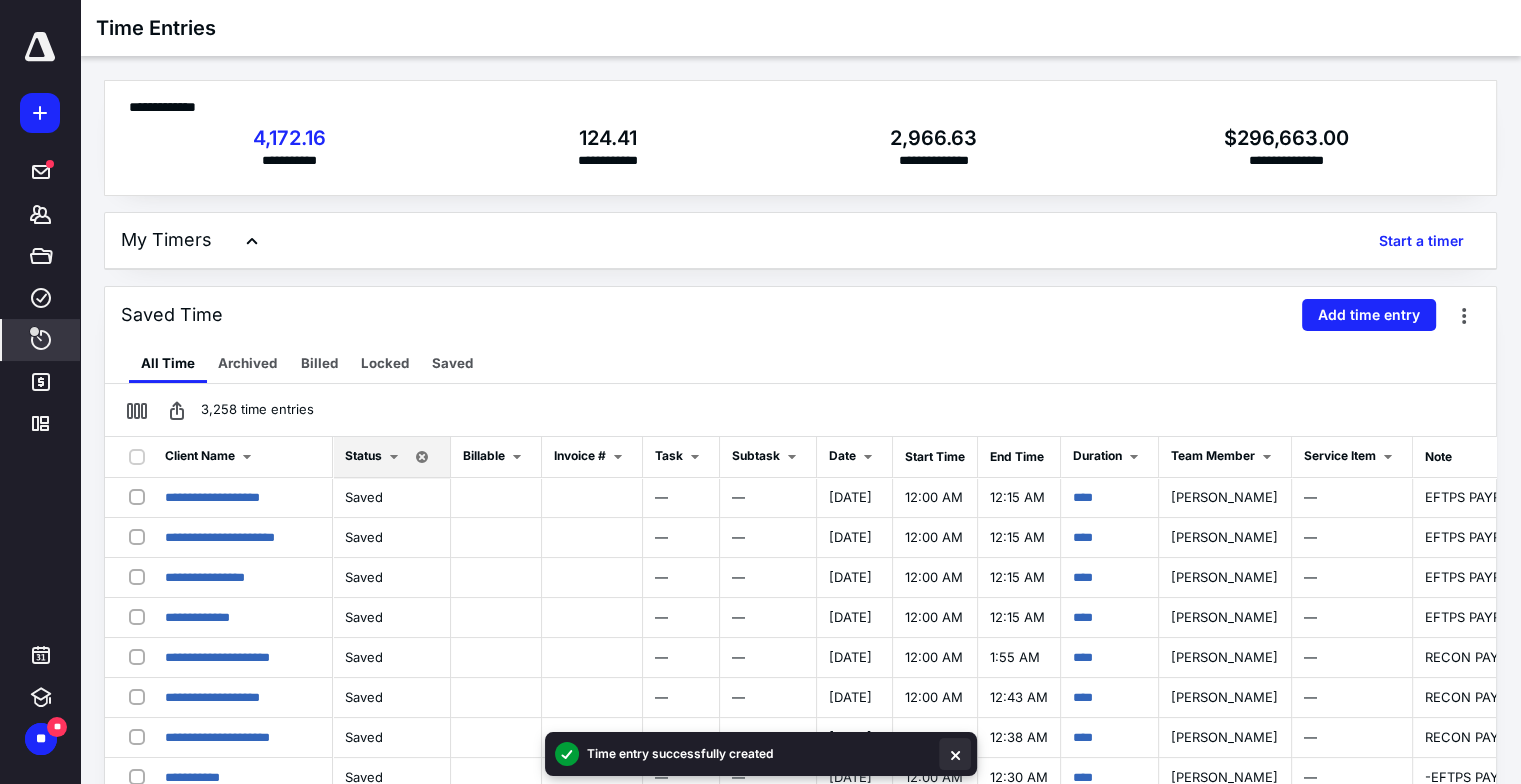 click at bounding box center (955, 754) 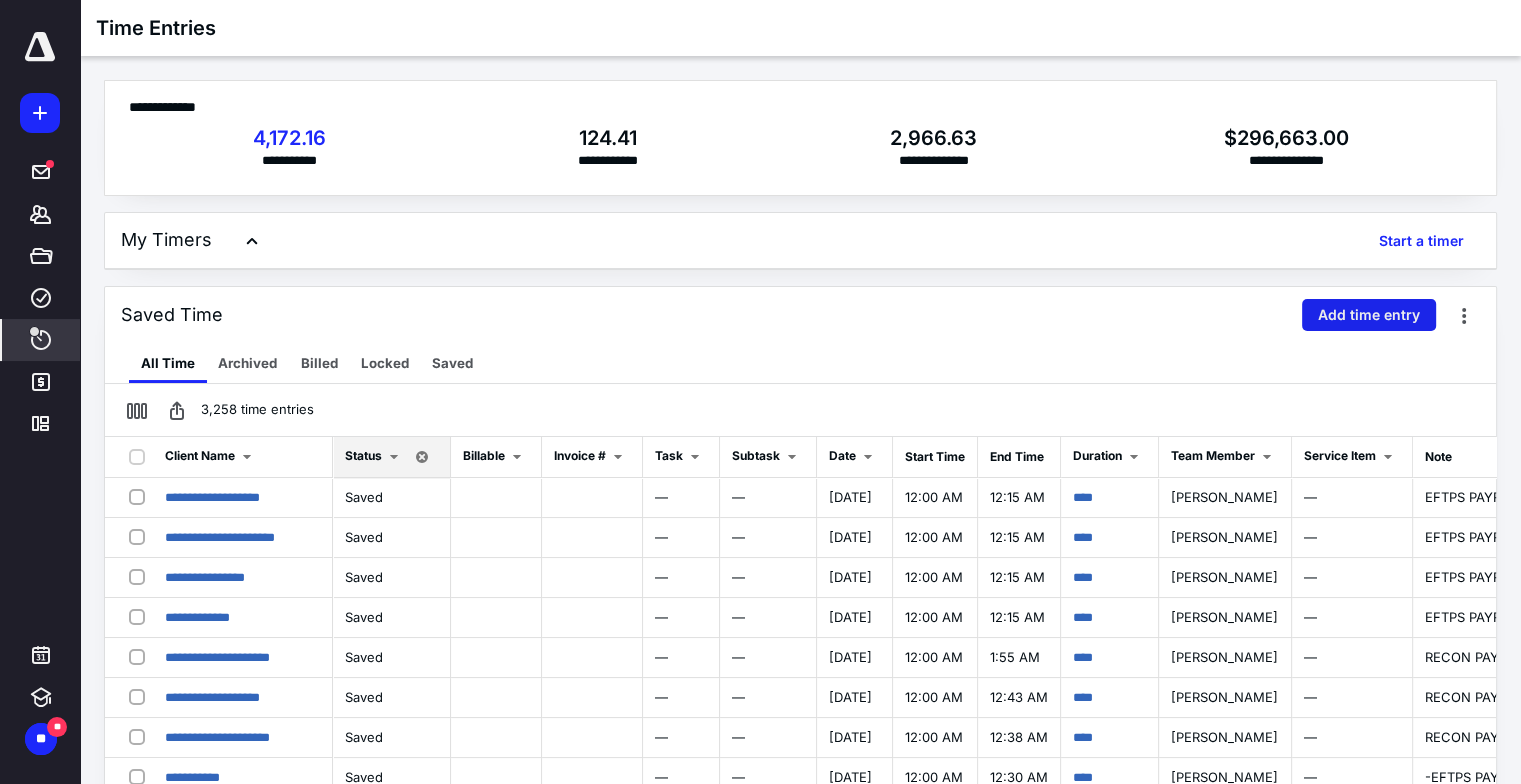click on "Add time entry" at bounding box center (1369, 315) 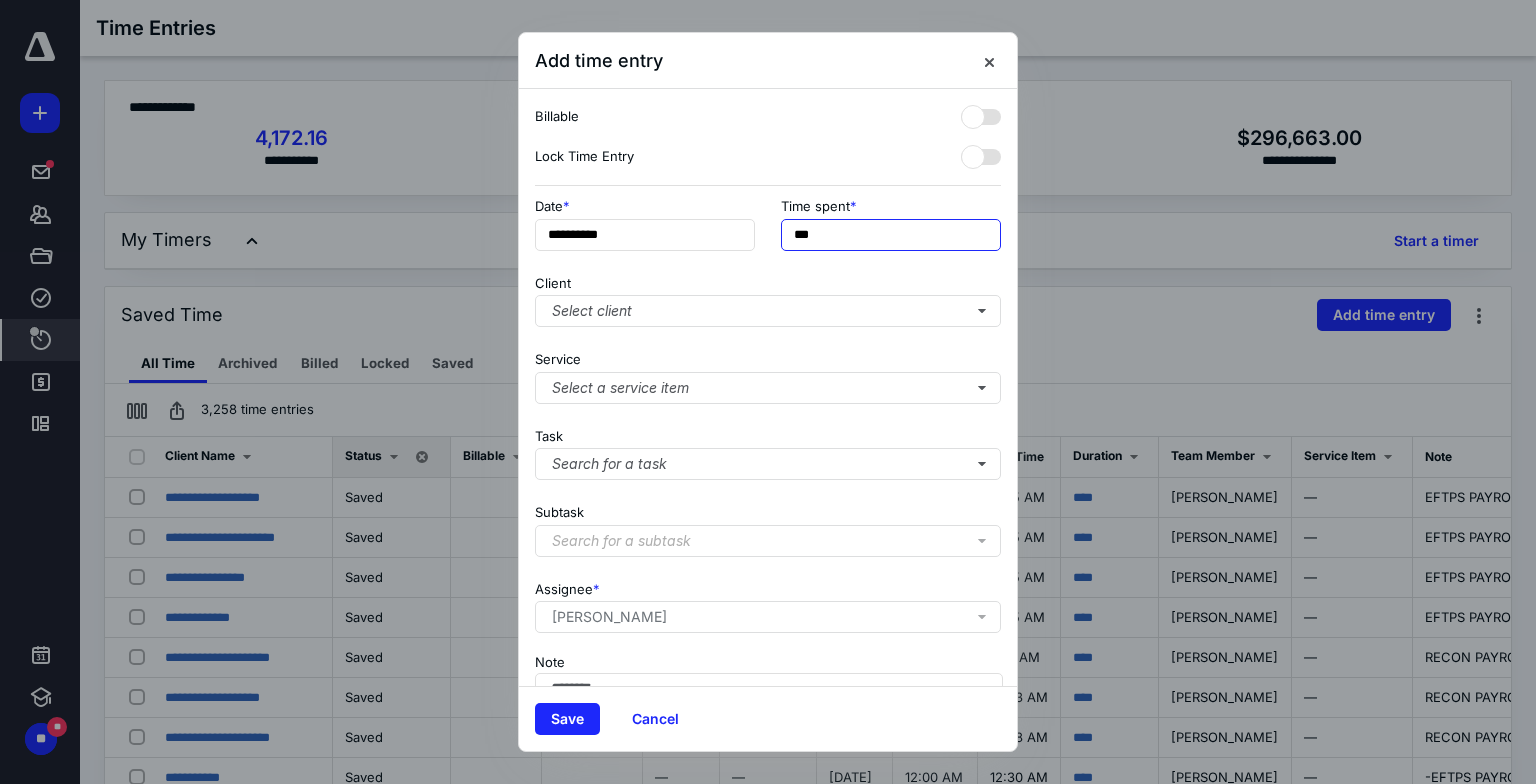drag, startPoint x: 884, startPoint y: 241, endPoint x: 784, endPoint y: 221, distance: 101.98039 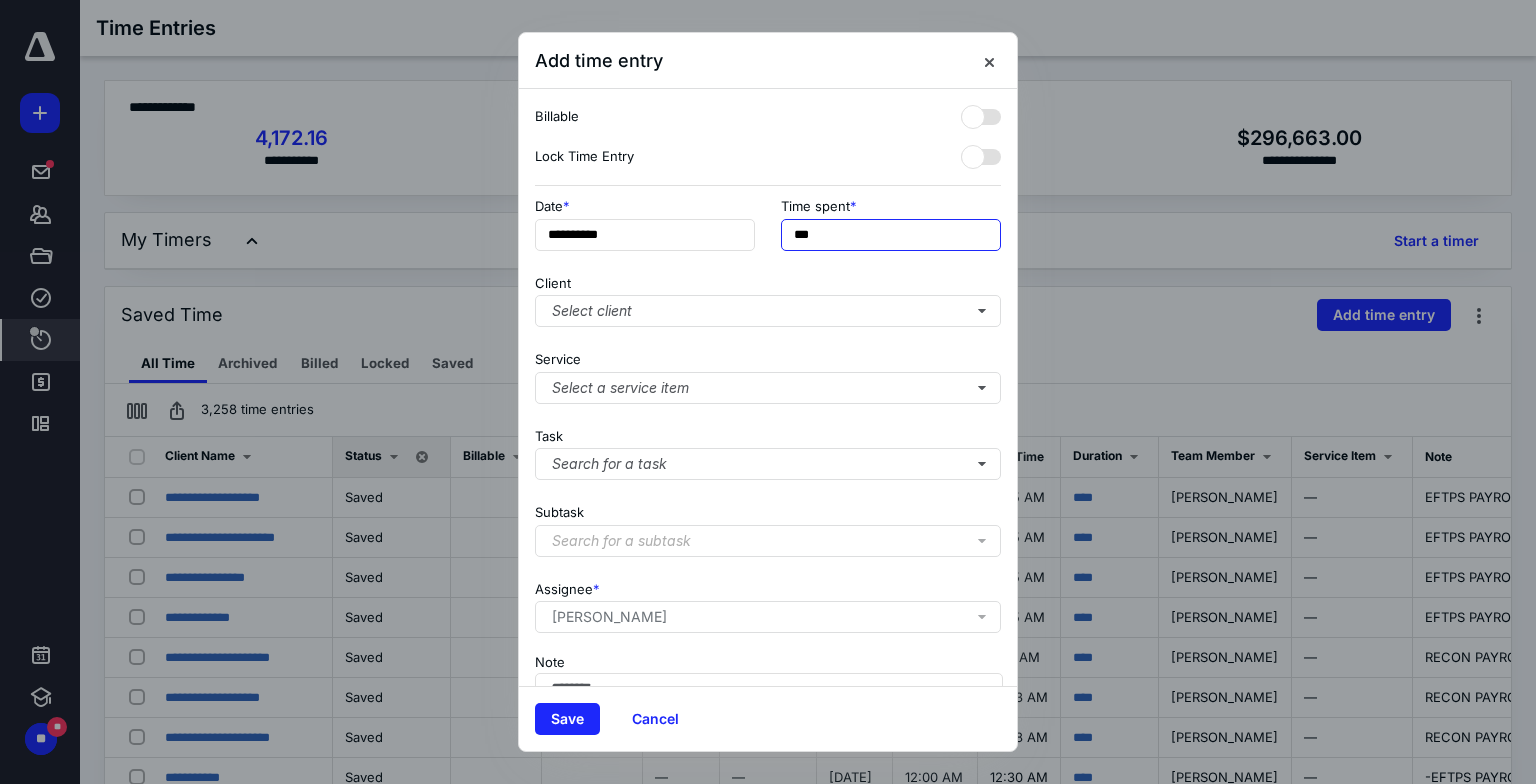 type on "***" 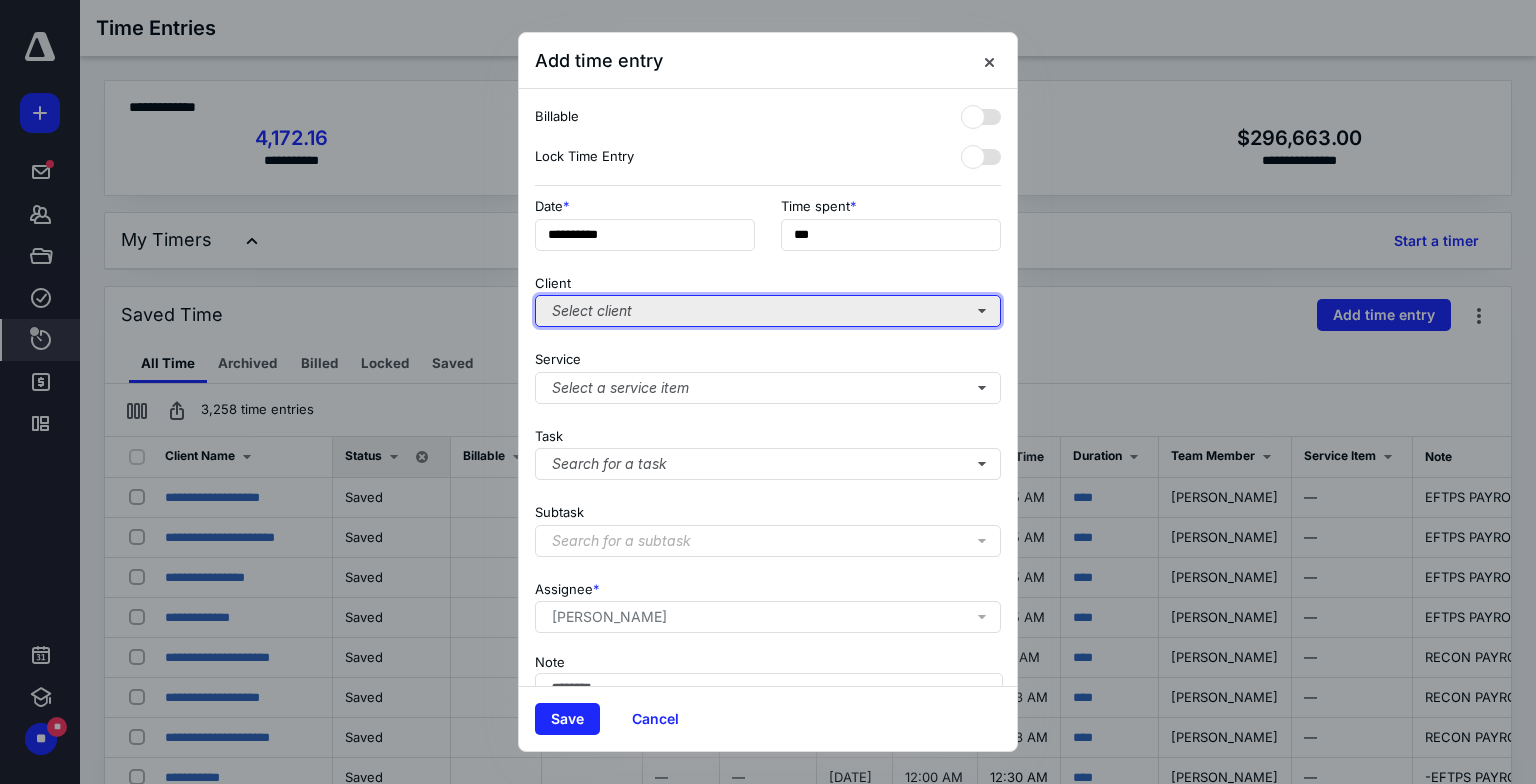 click on "Select client" at bounding box center (768, 311) 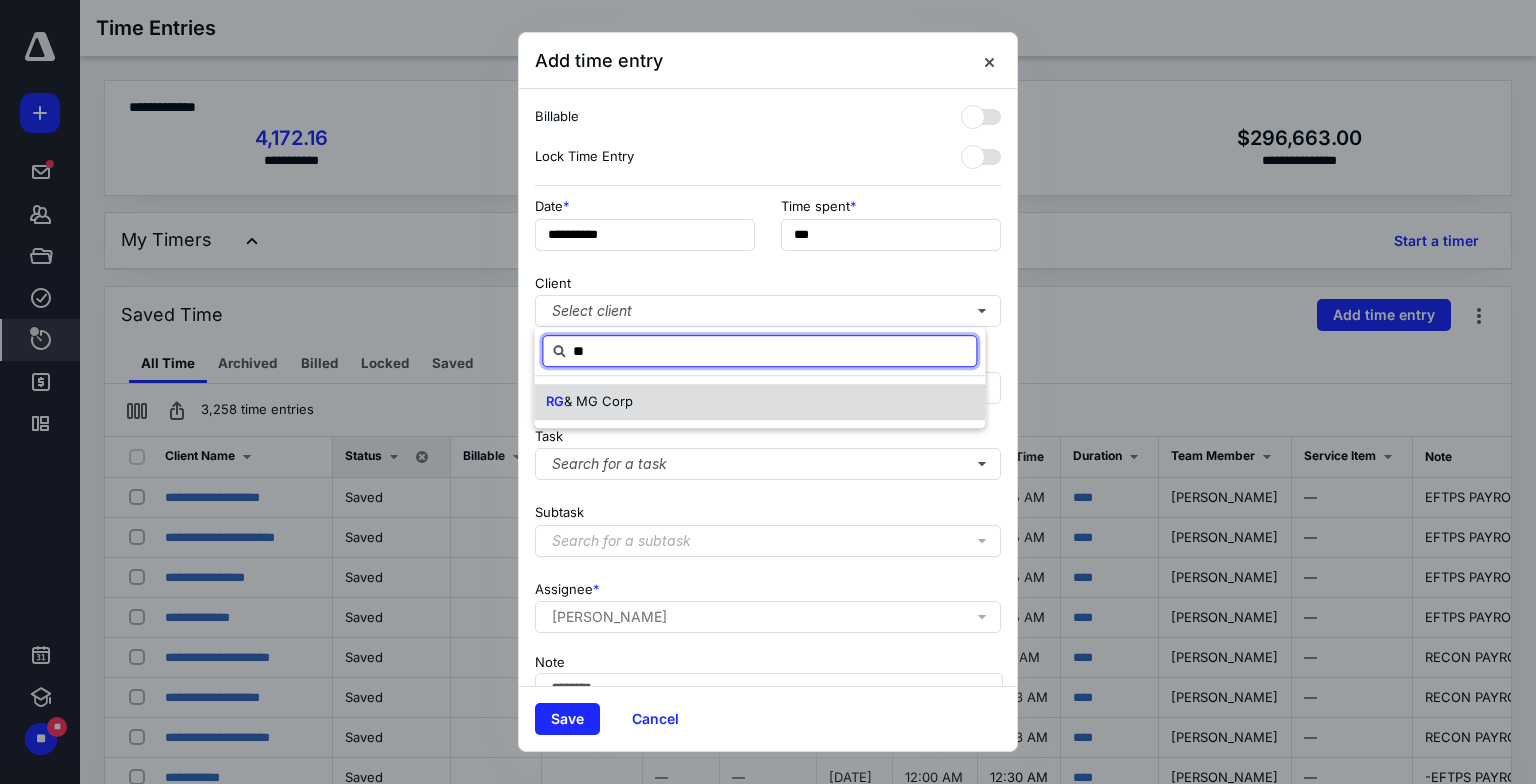 click on "RG  & MG Corp" at bounding box center (759, 402) 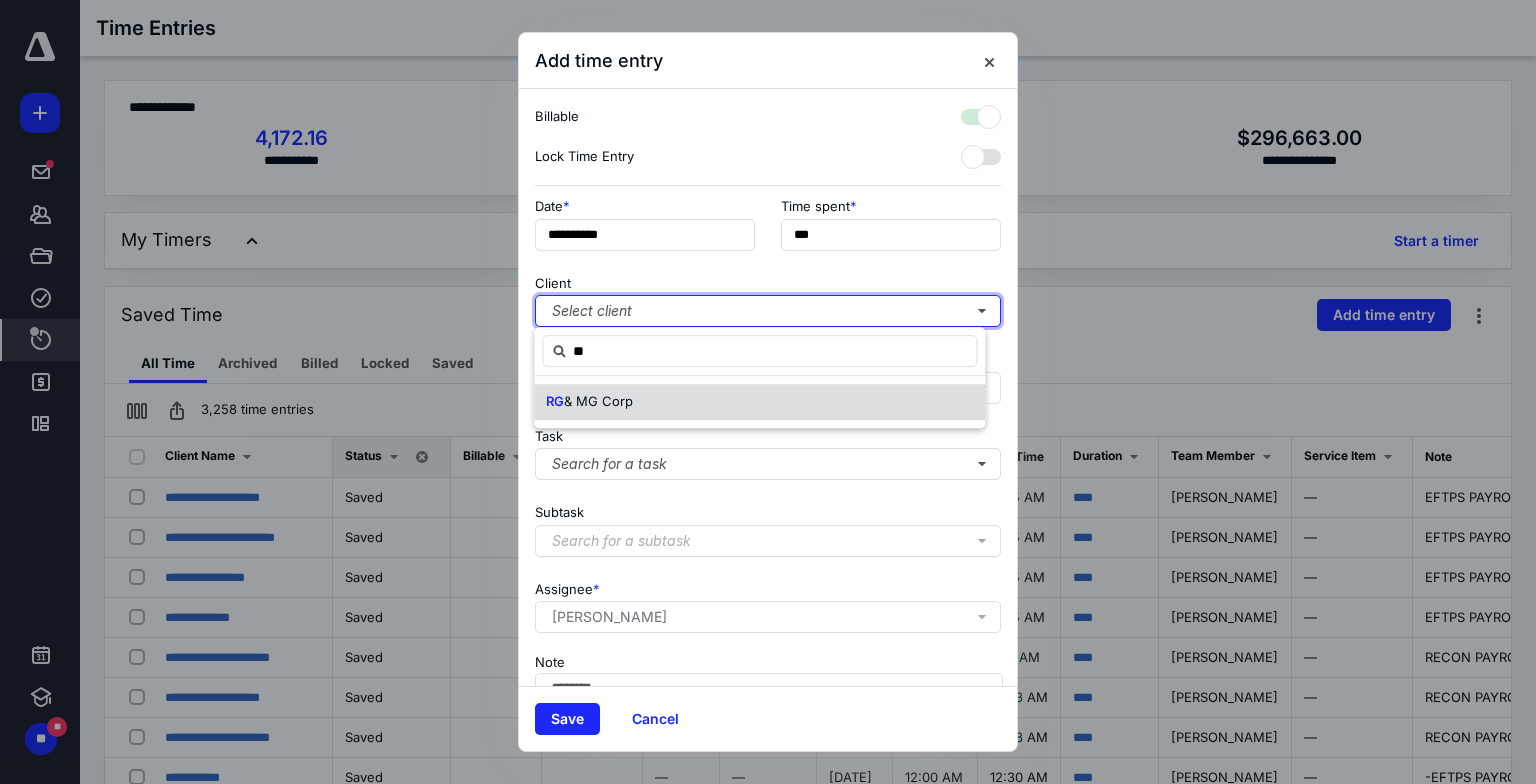 checkbox on "true" 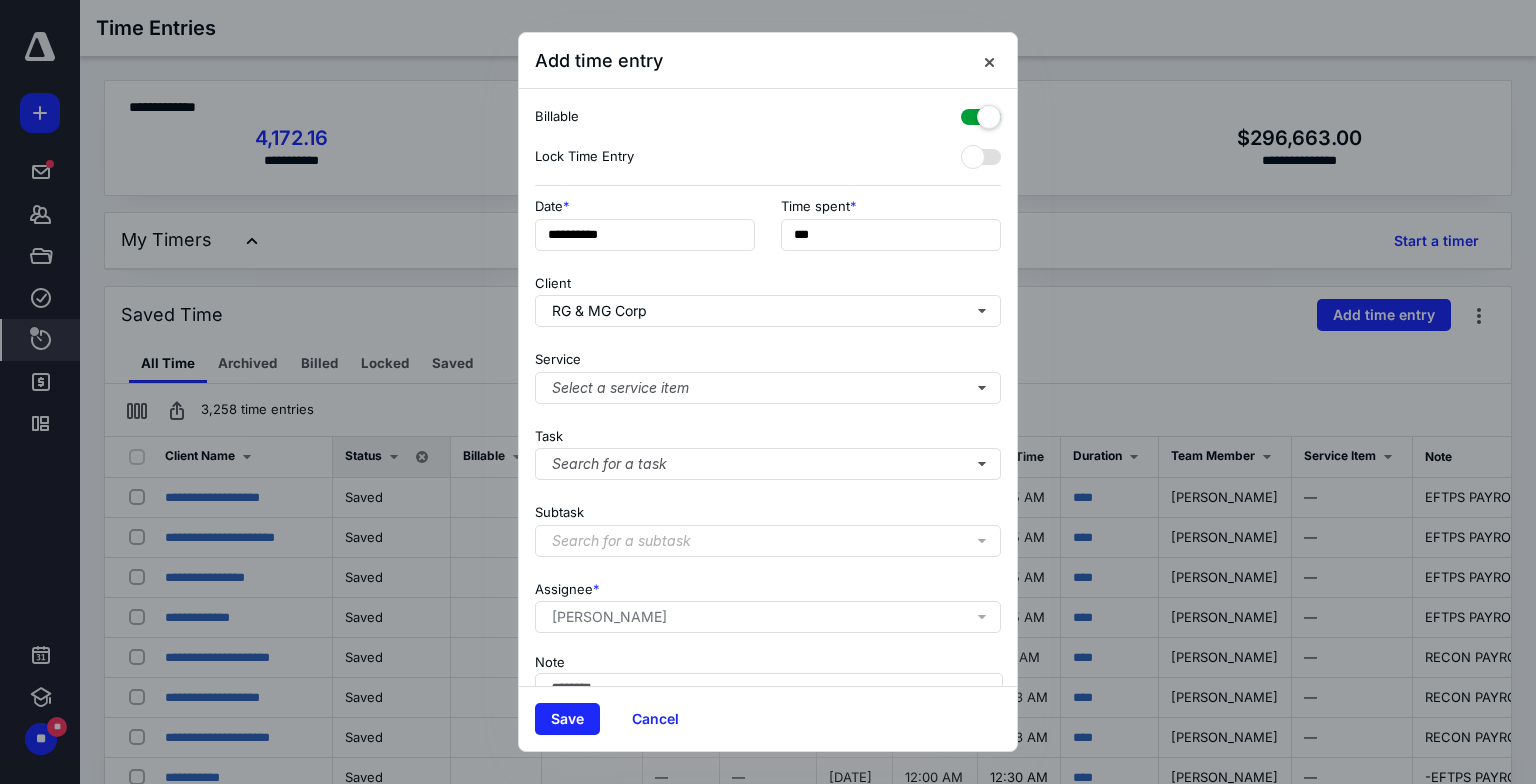 click at bounding box center [981, 113] 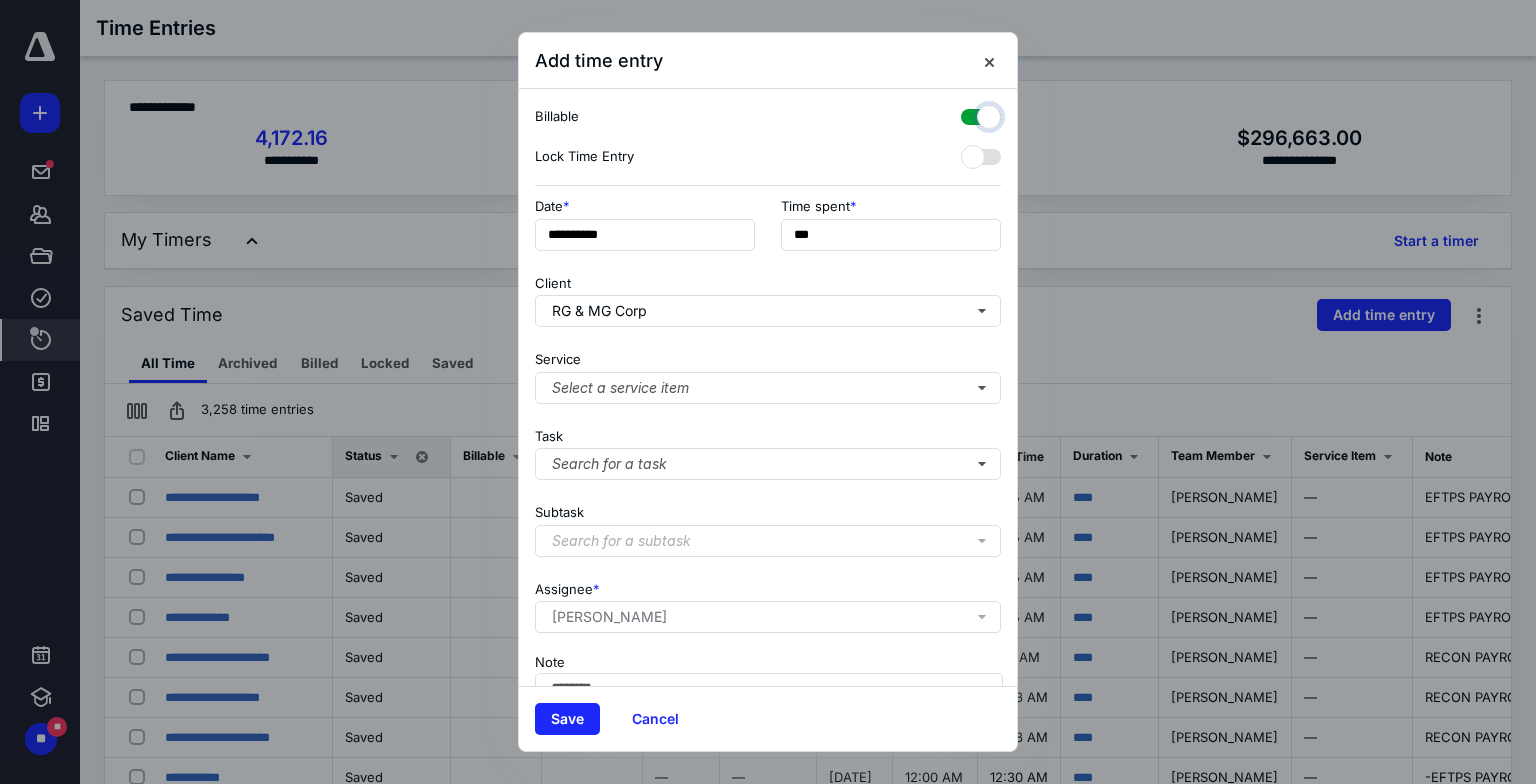 click at bounding box center (971, 114) 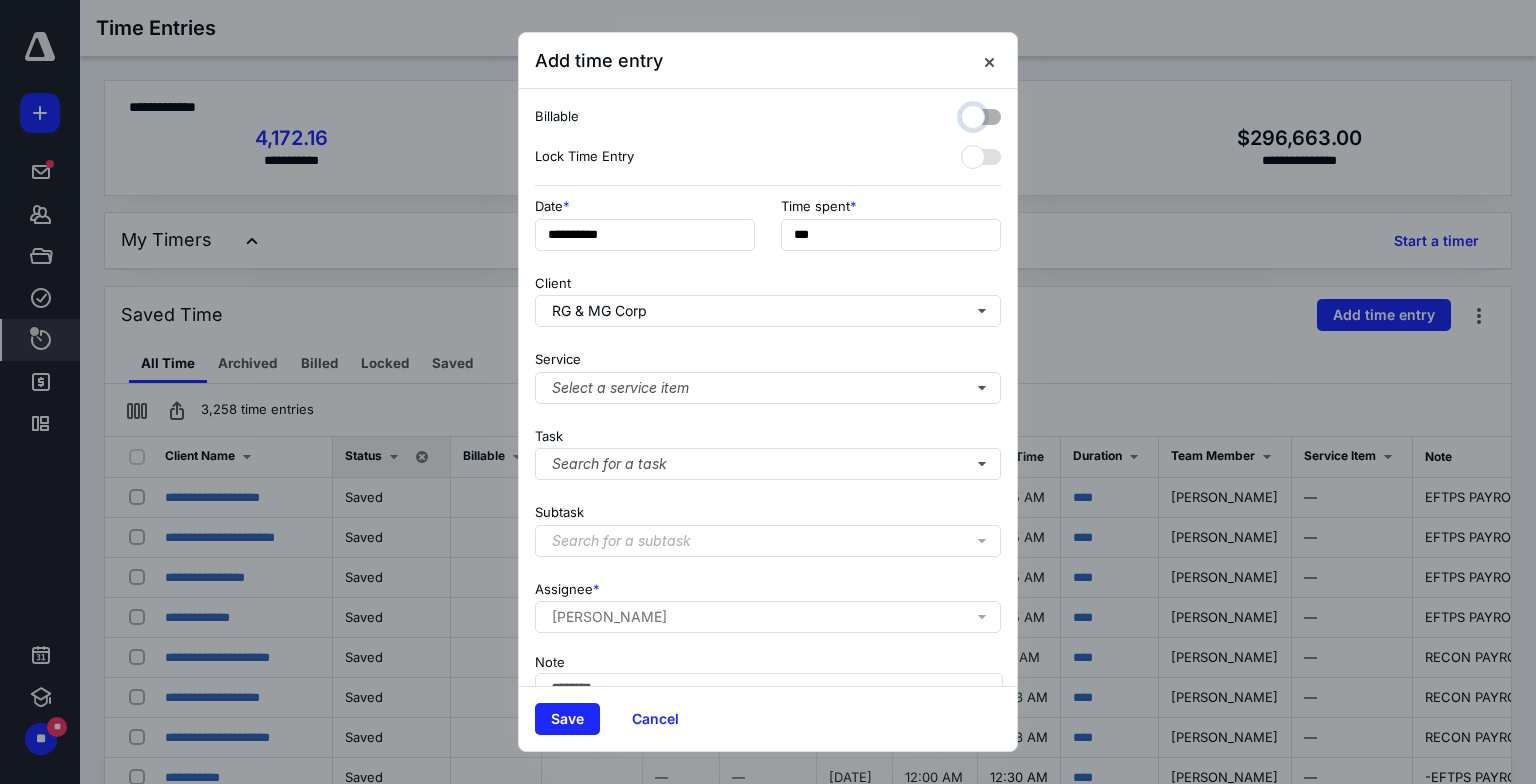 checkbox on "false" 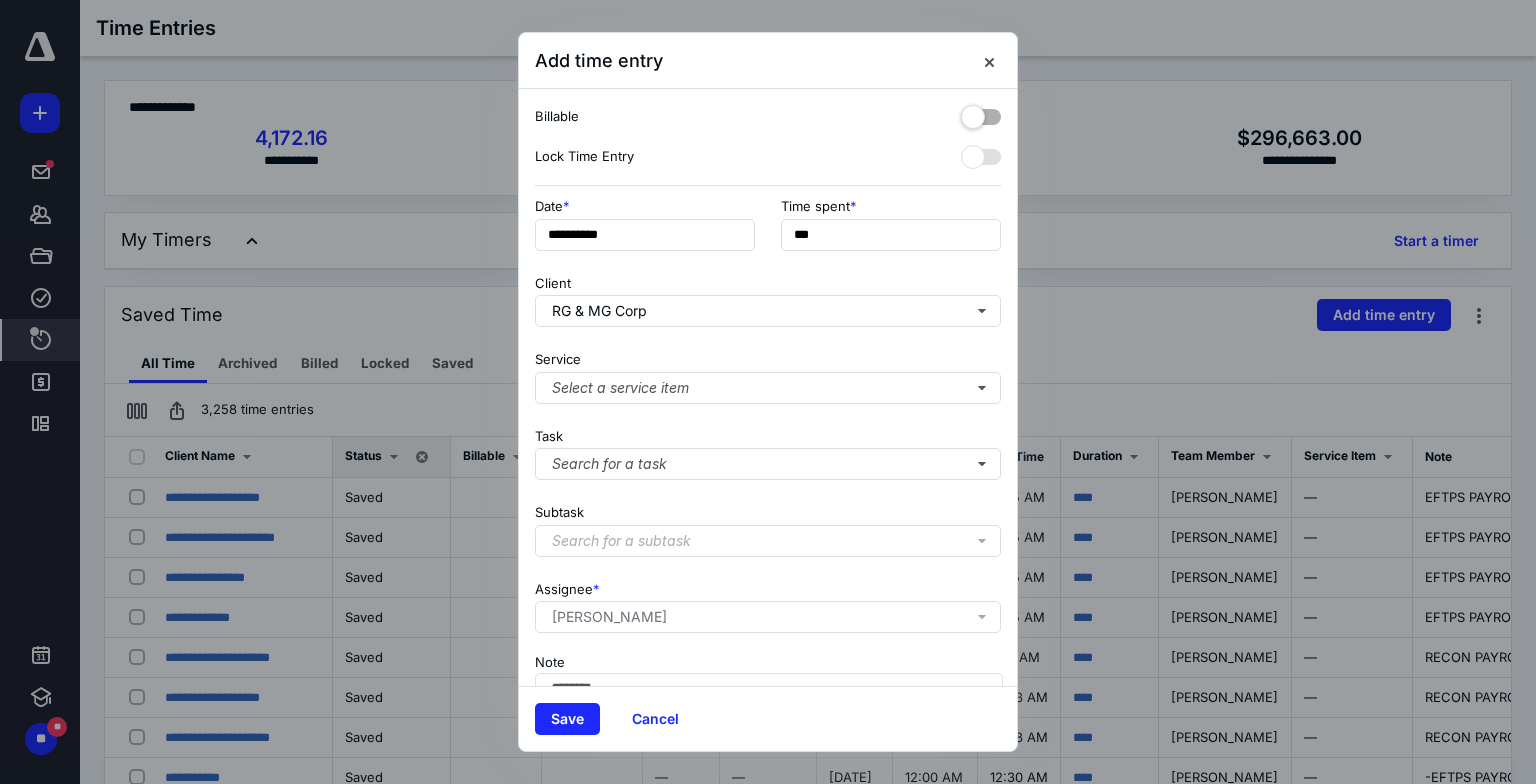 scroll, scrollTop: 116, scrollLeft: 0, axis: vertical 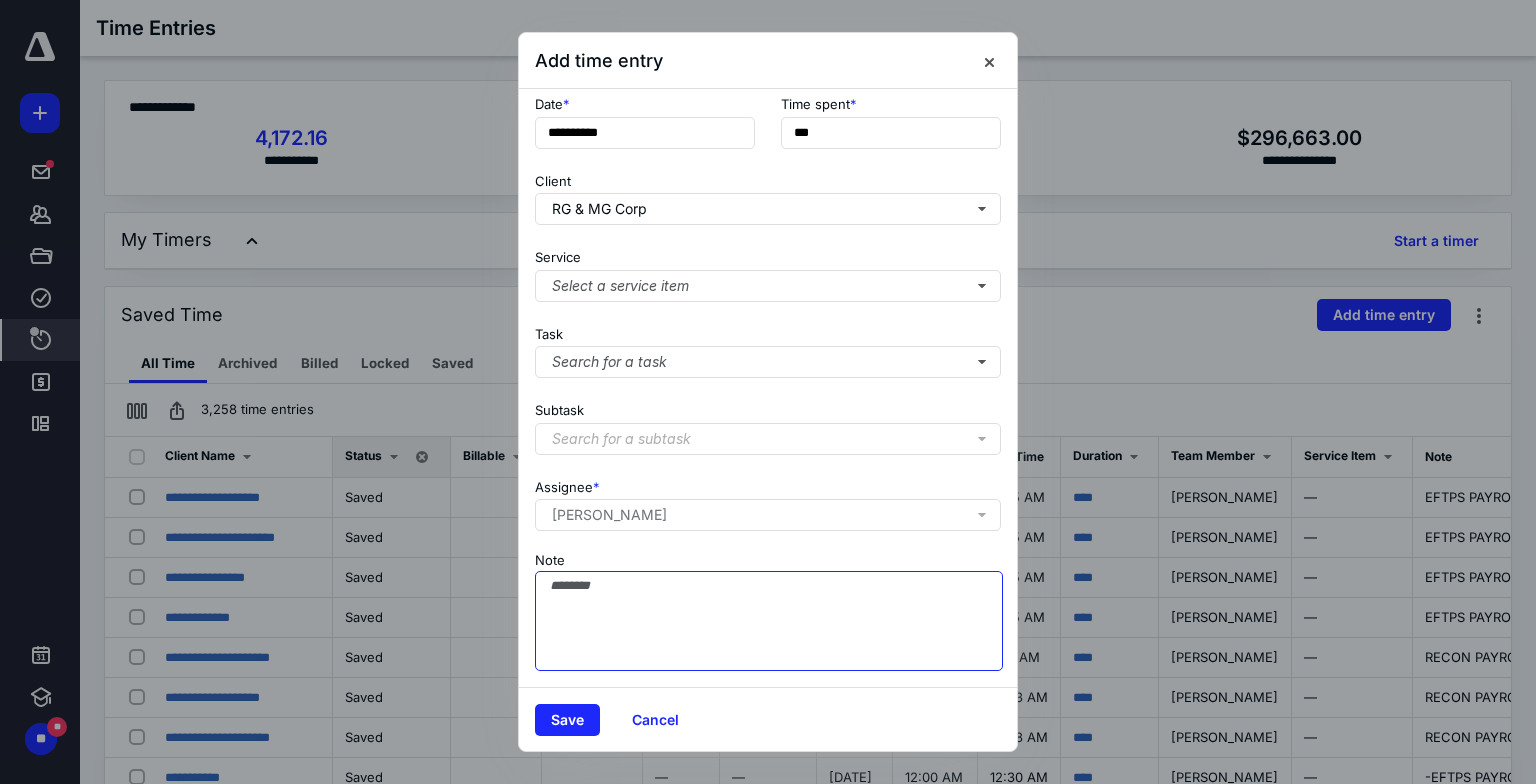 click on "Note" at bounding box center [769, 621] 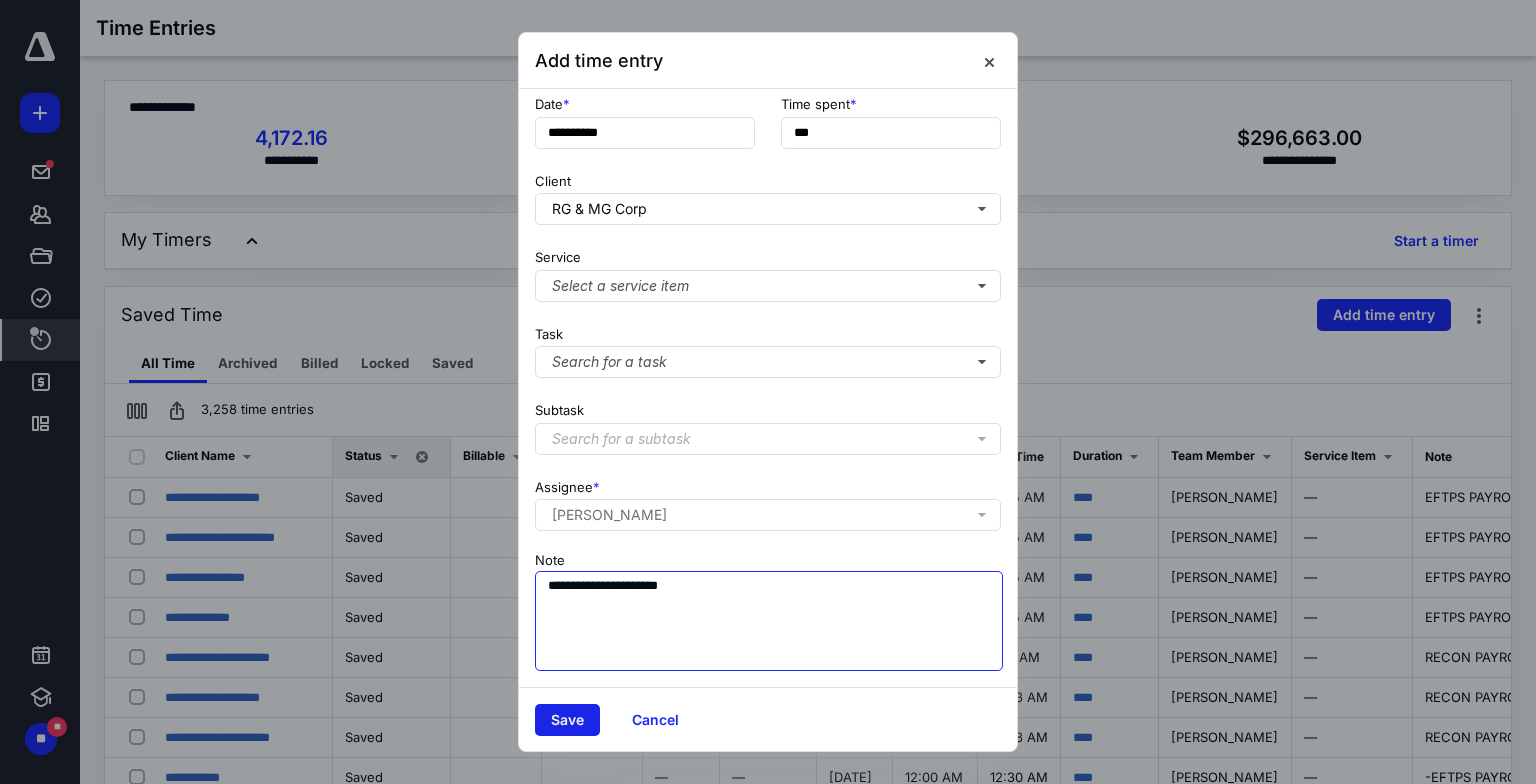type on "**********" 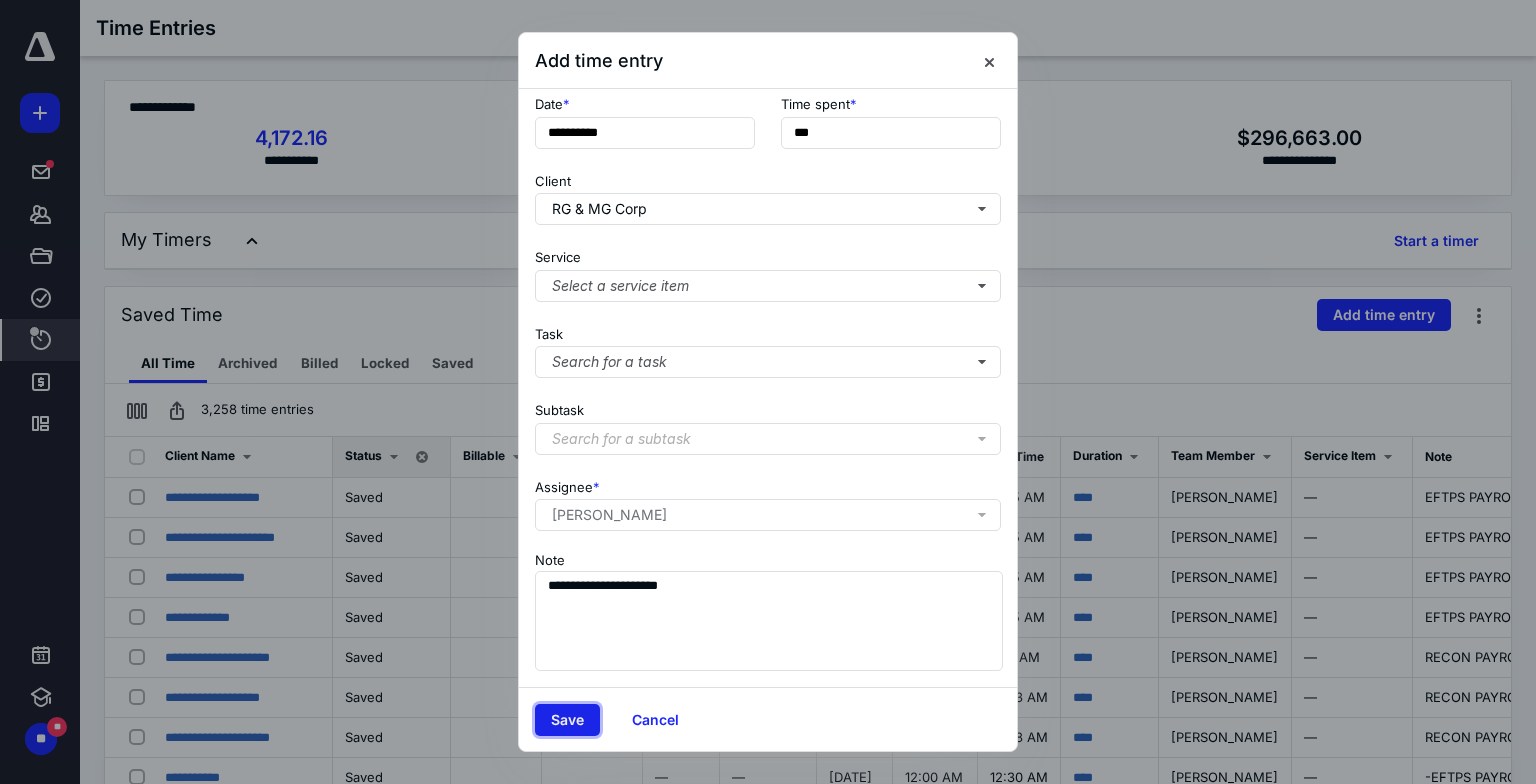 click on "Save" at bounding box center [567, 720] 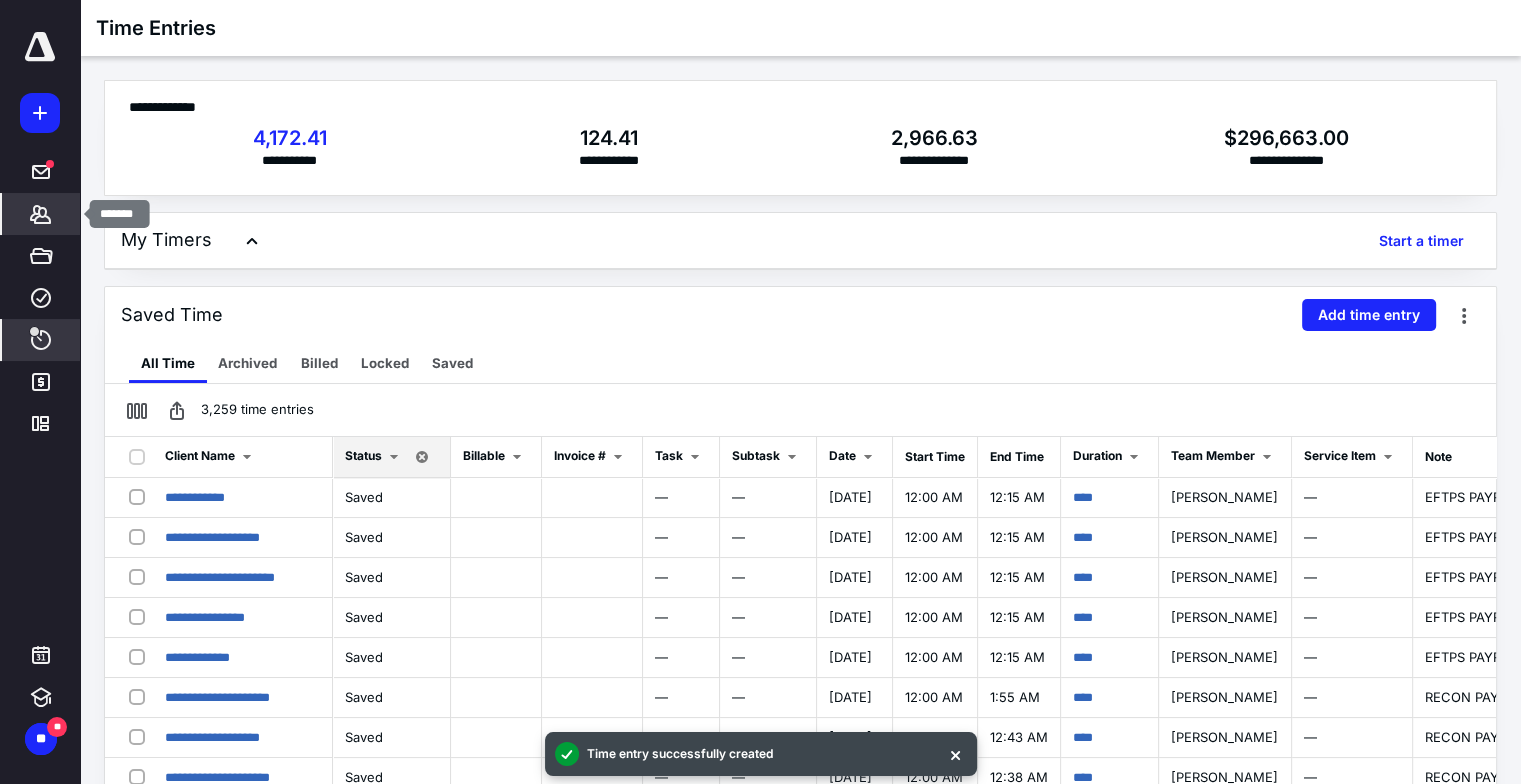 click on "*******" at bounding box center [41, 214] 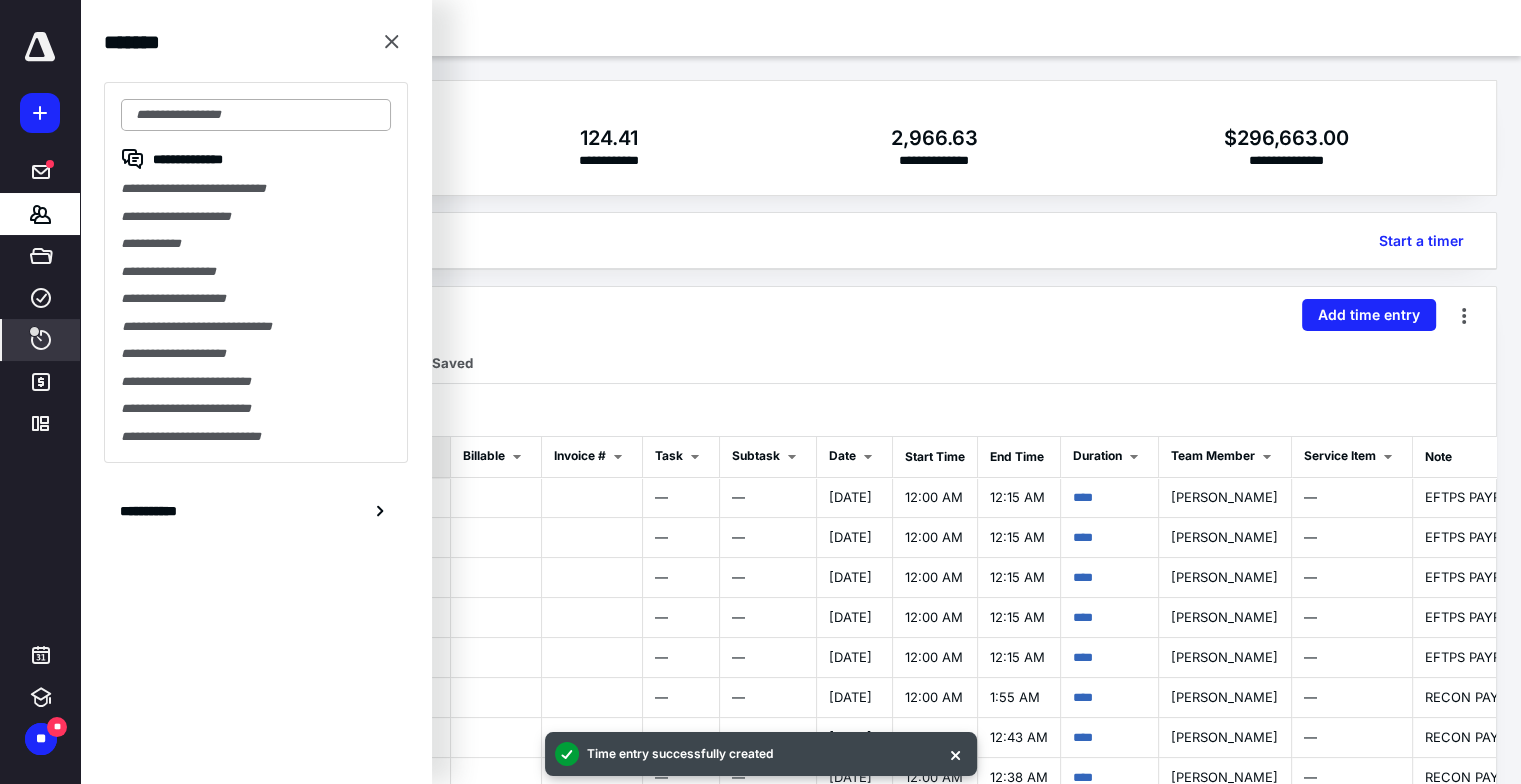 click at bounding box center (256, 115) 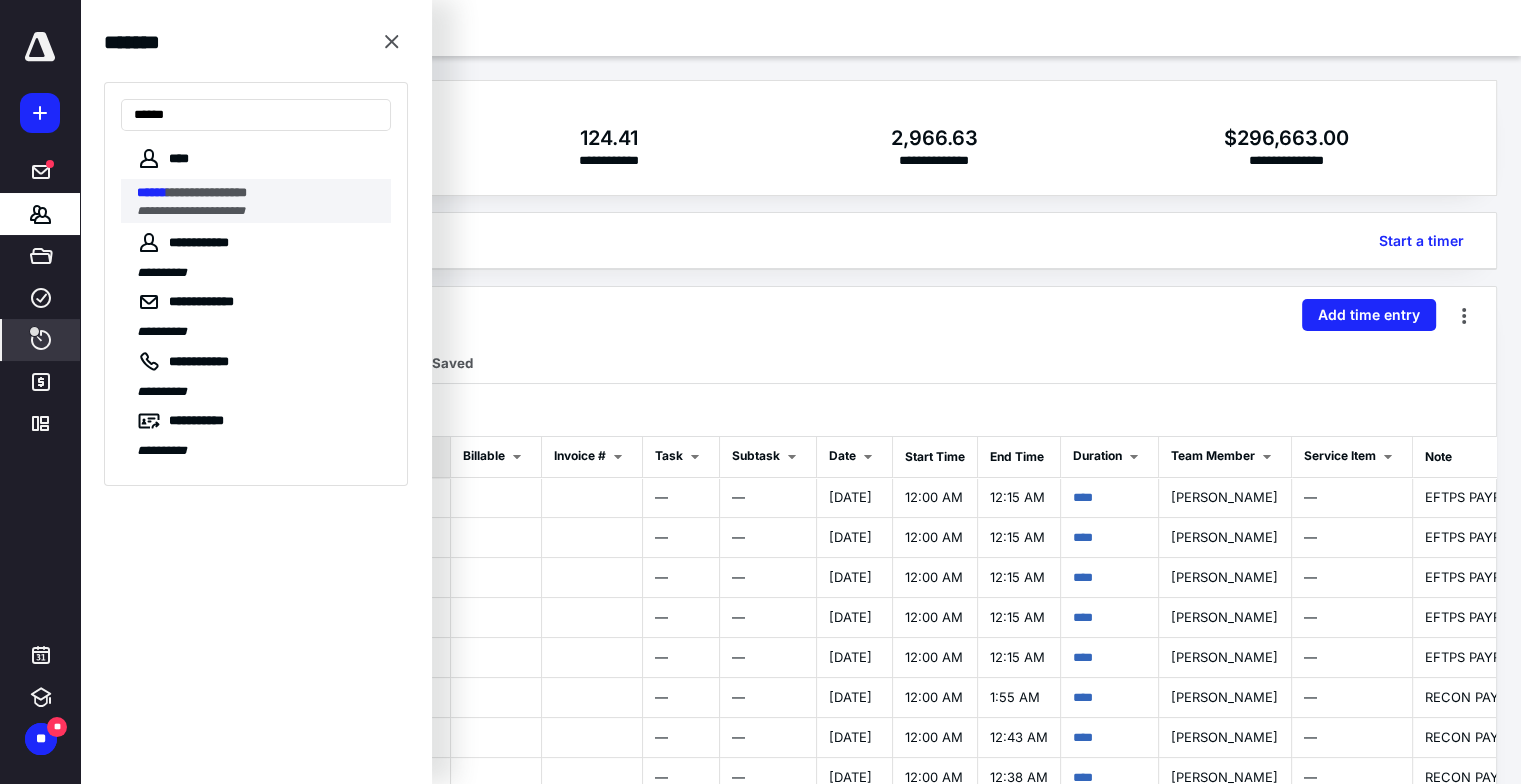 type on "******" 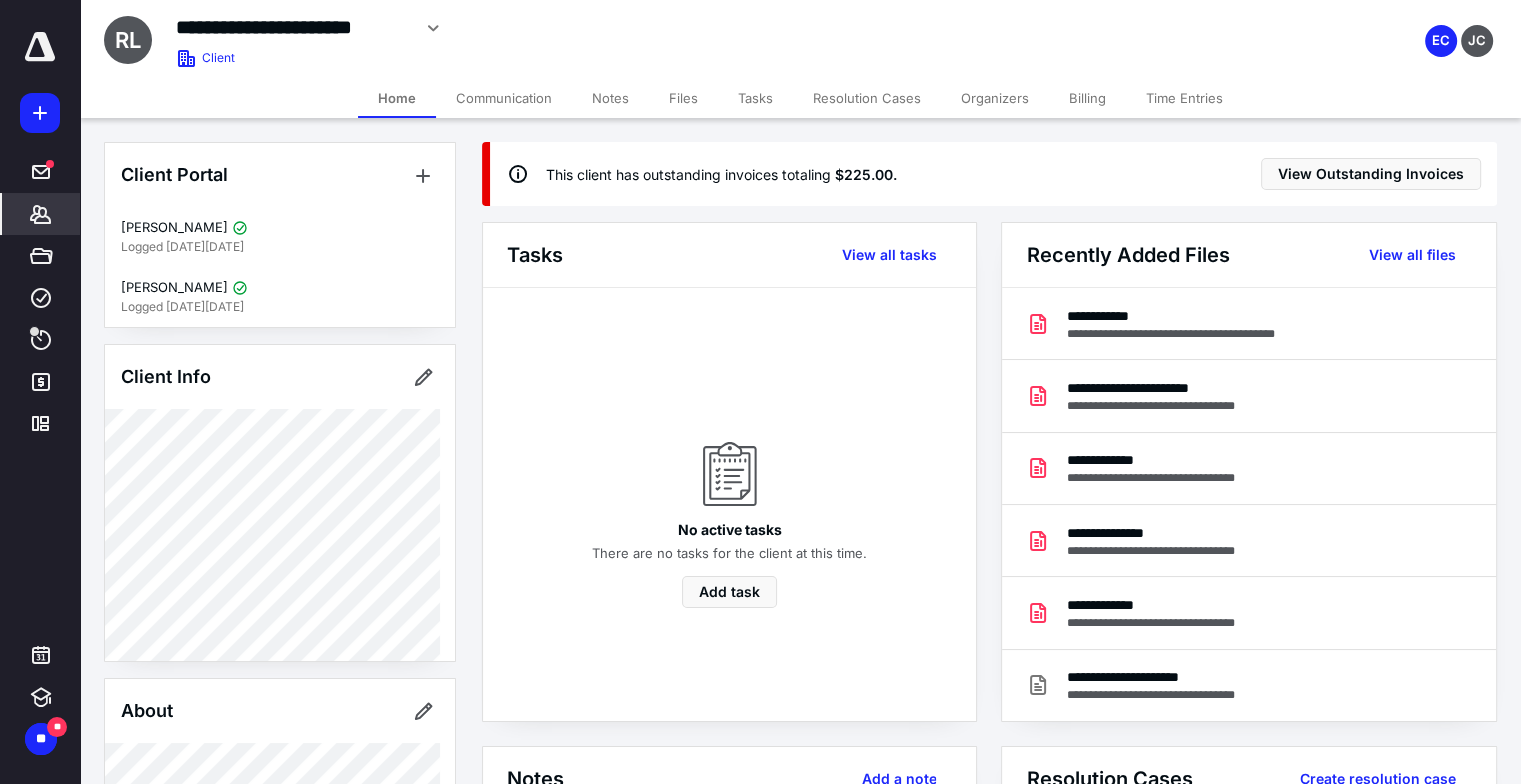 click on "Files" at bounding box center (683, 98) 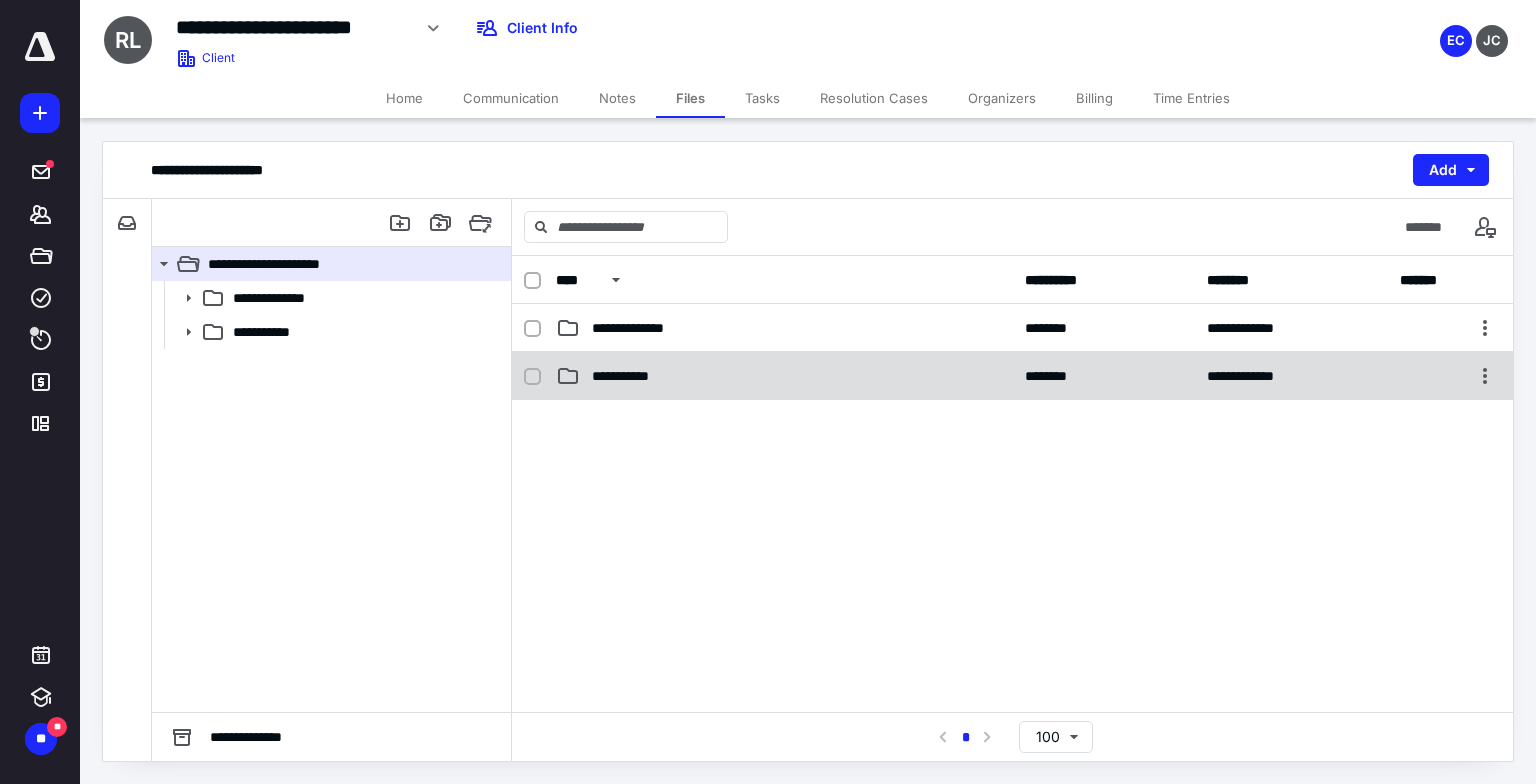 click on "**********" at bounding box center [629, 376] 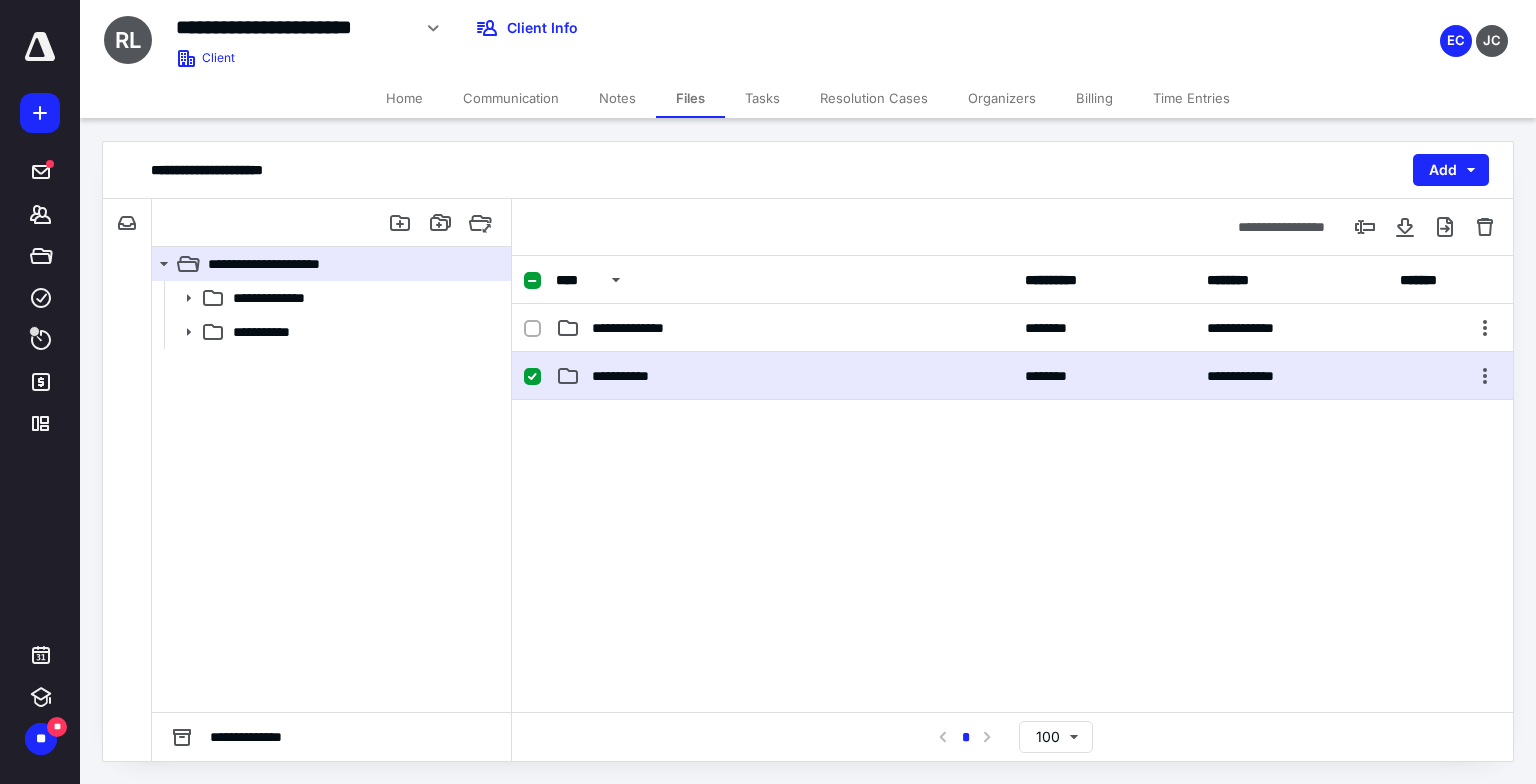 click on "**********" at bounding box center [629, 376] 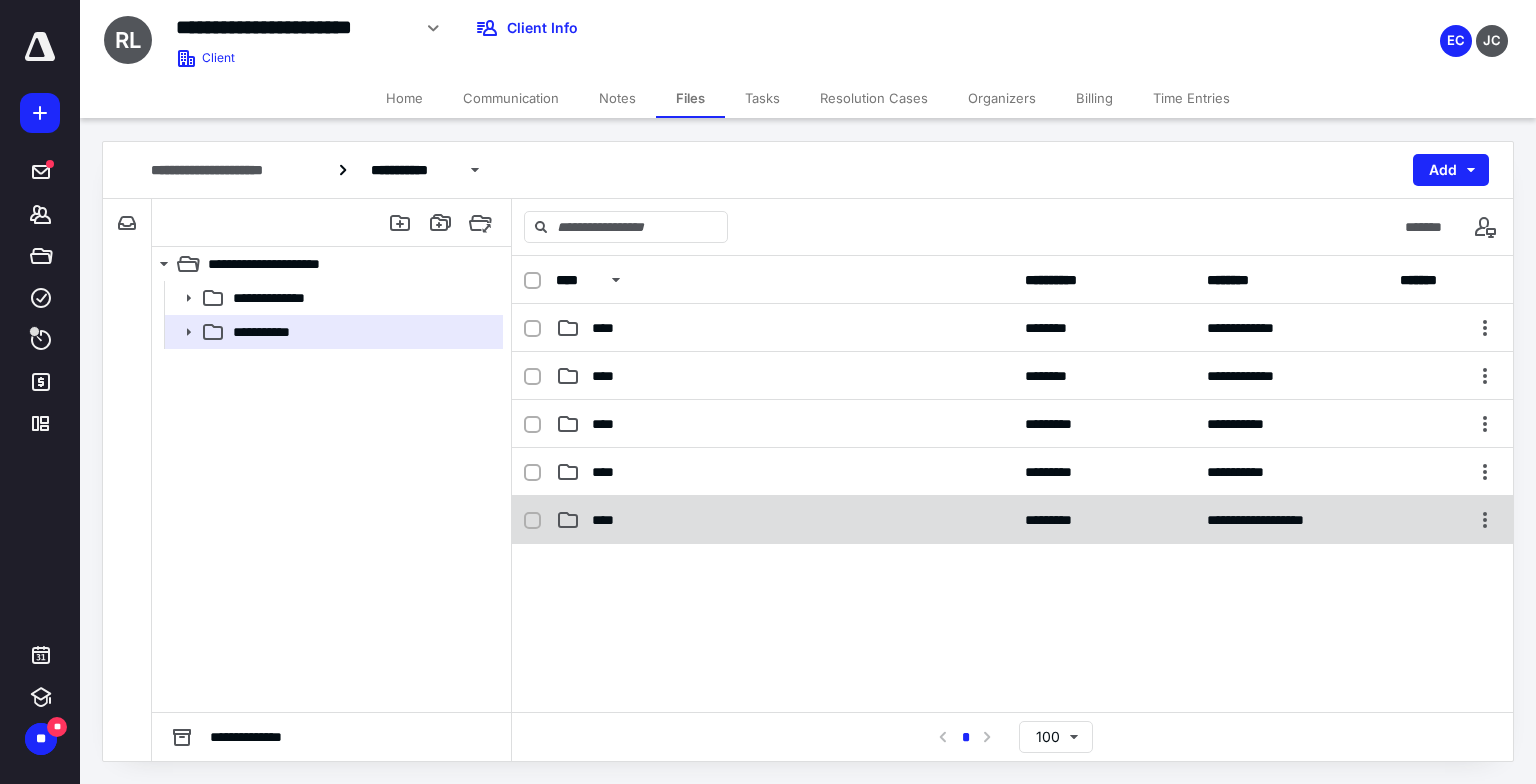 click on "****" at bounding box center [784, 520] 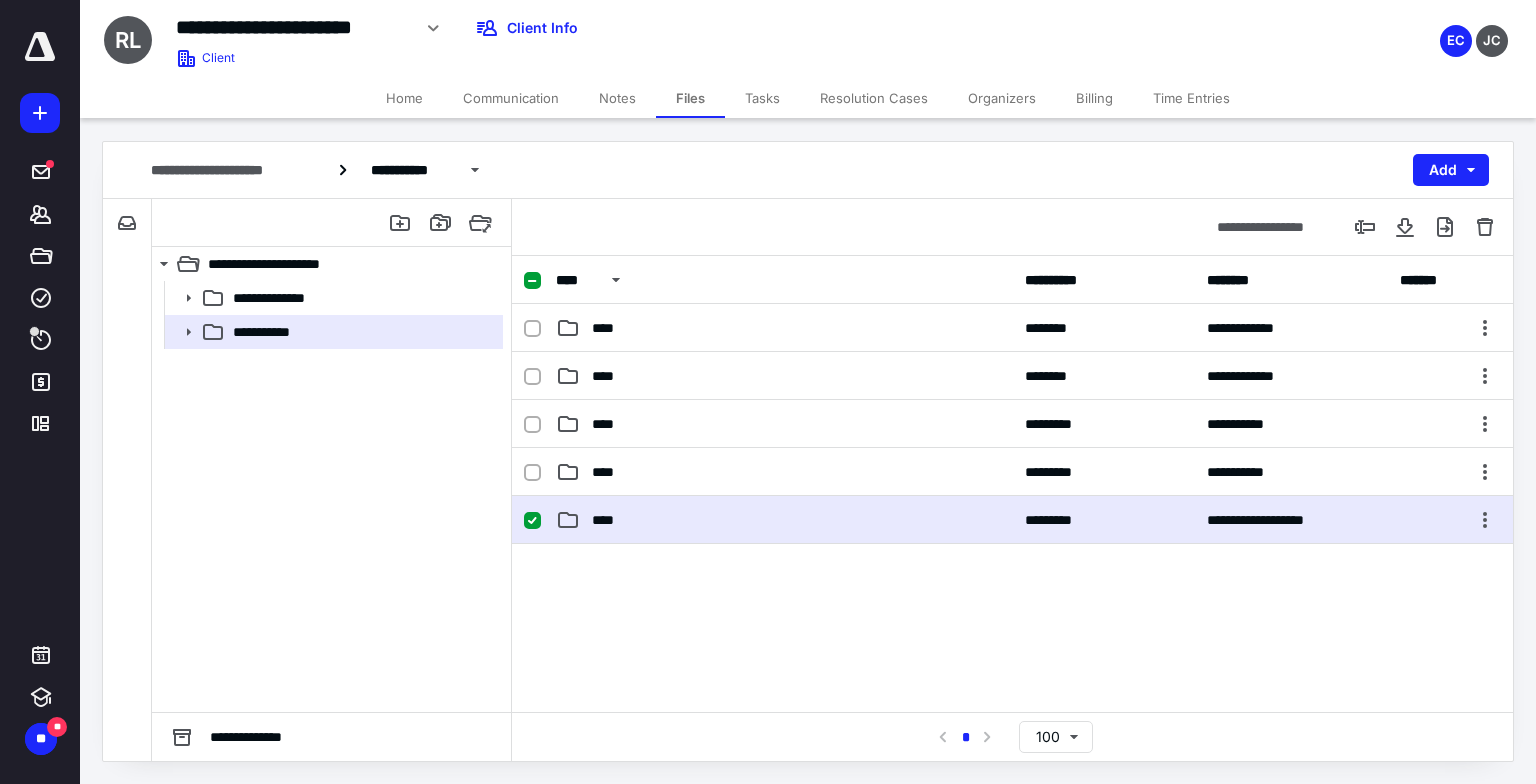 click on "****" at bounding box center (784, 520) 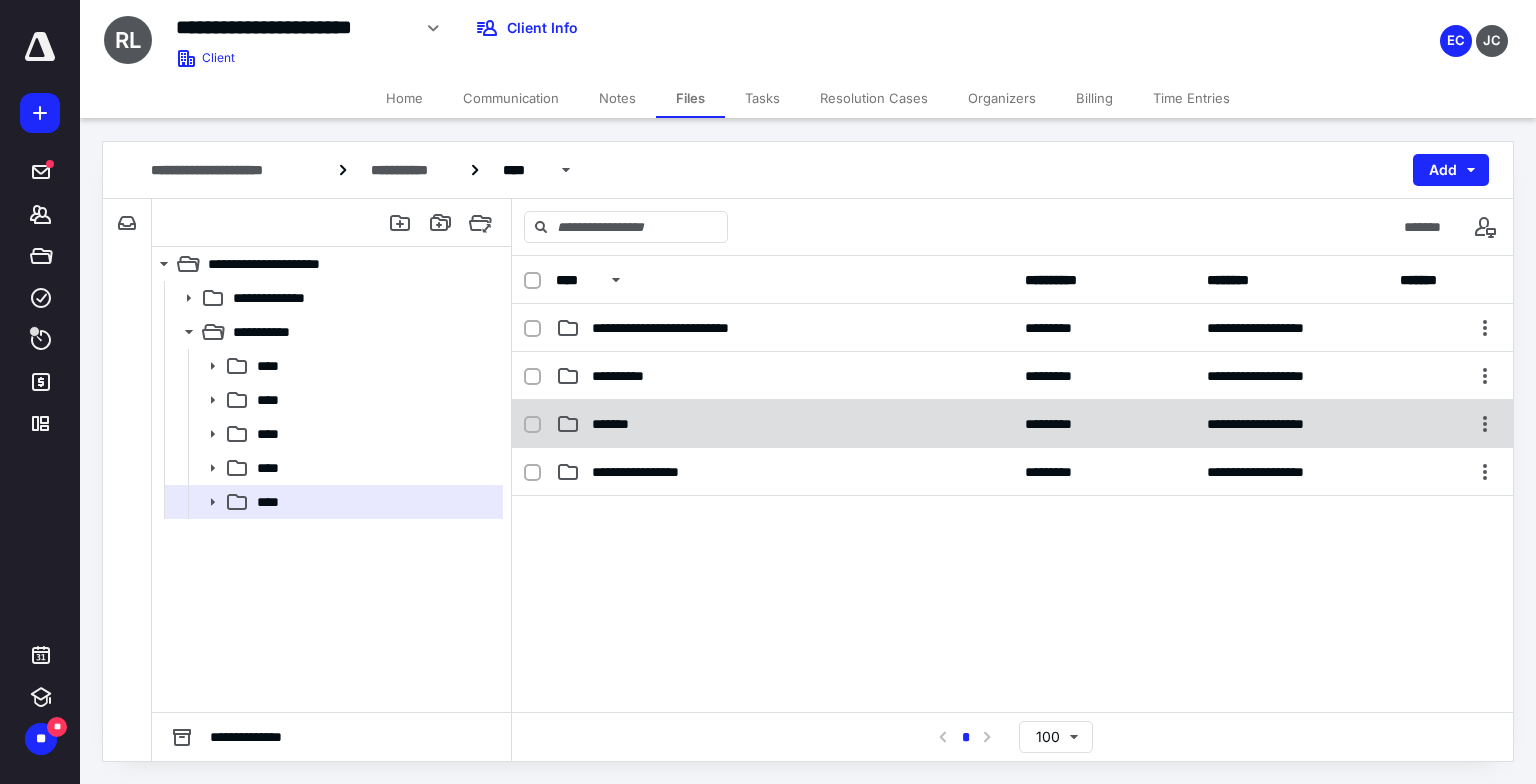 click on "**********" at bounding box center [1012, 424] 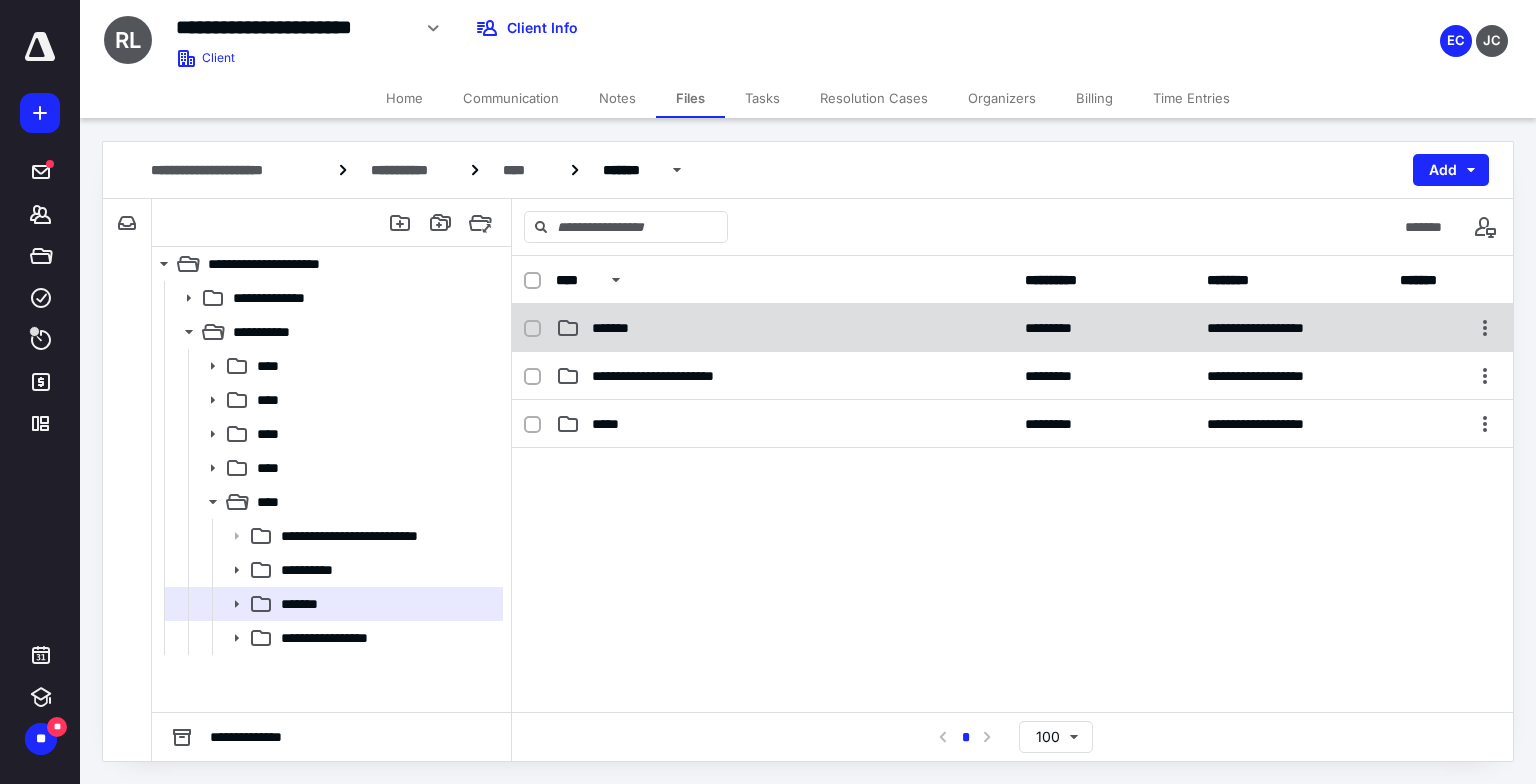 click on "**********" at bounding box center [1012, 328] 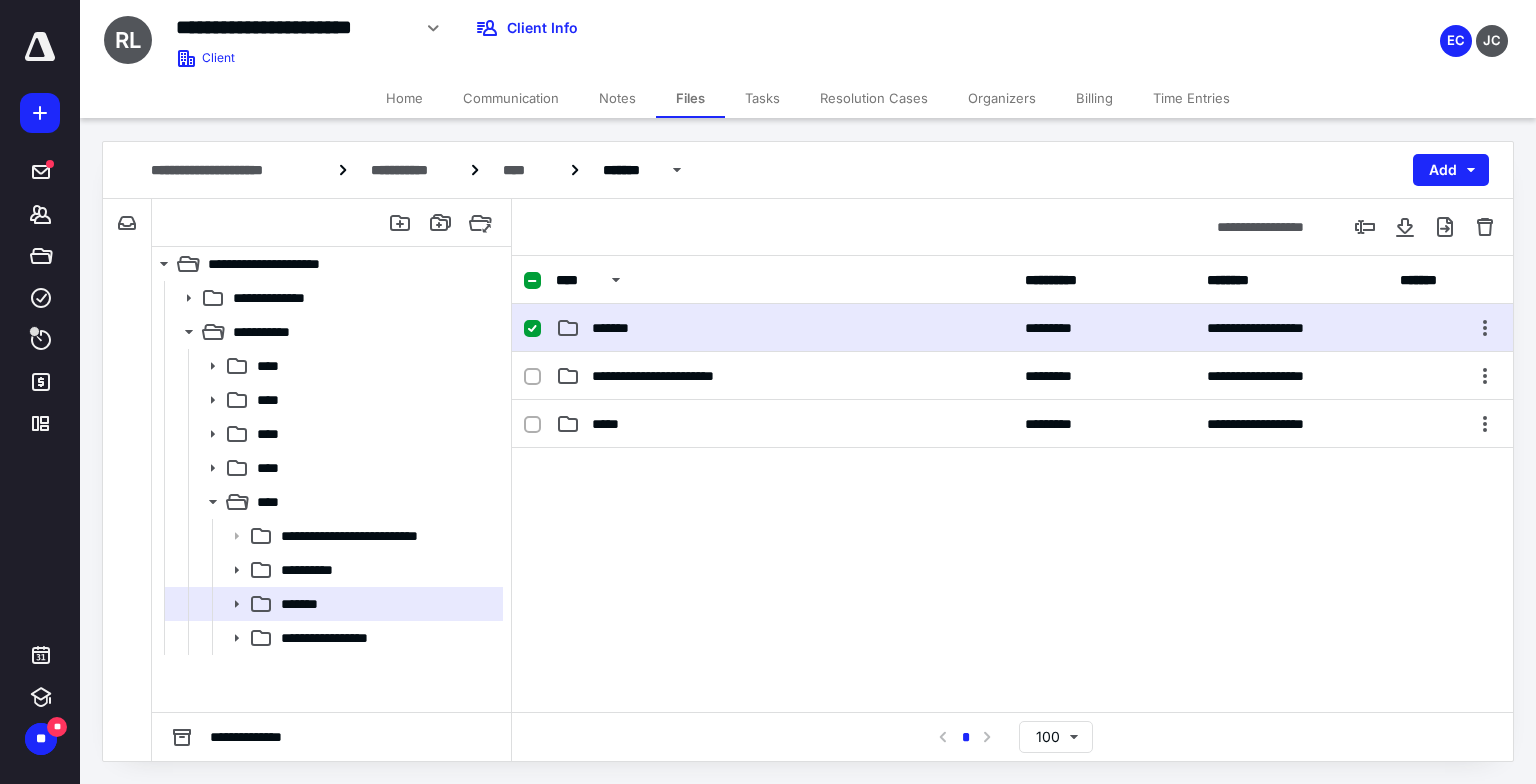 click on "**********" at bounding box center (1012, 328) 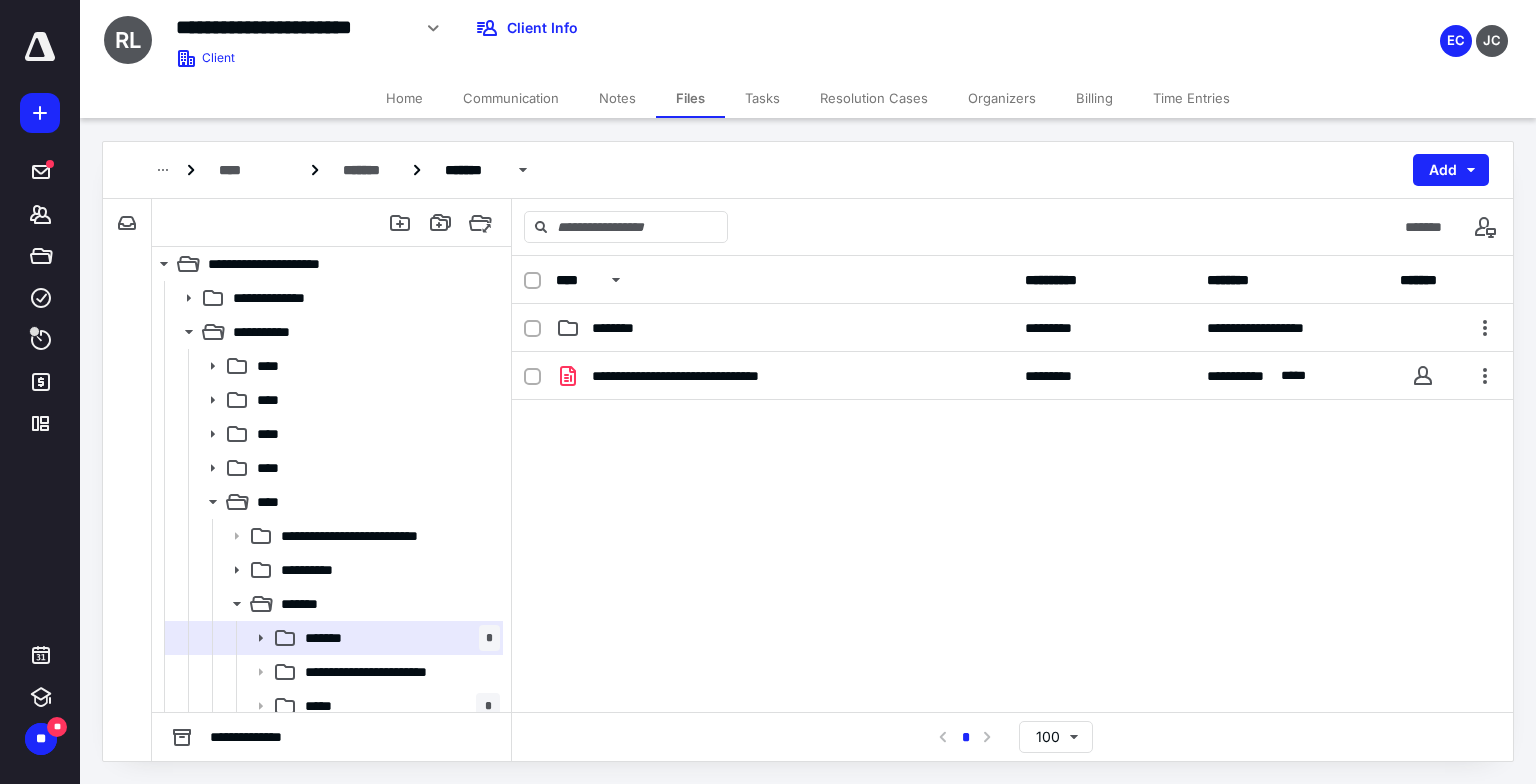 click on "**********" at bounding box center (1012, 328) 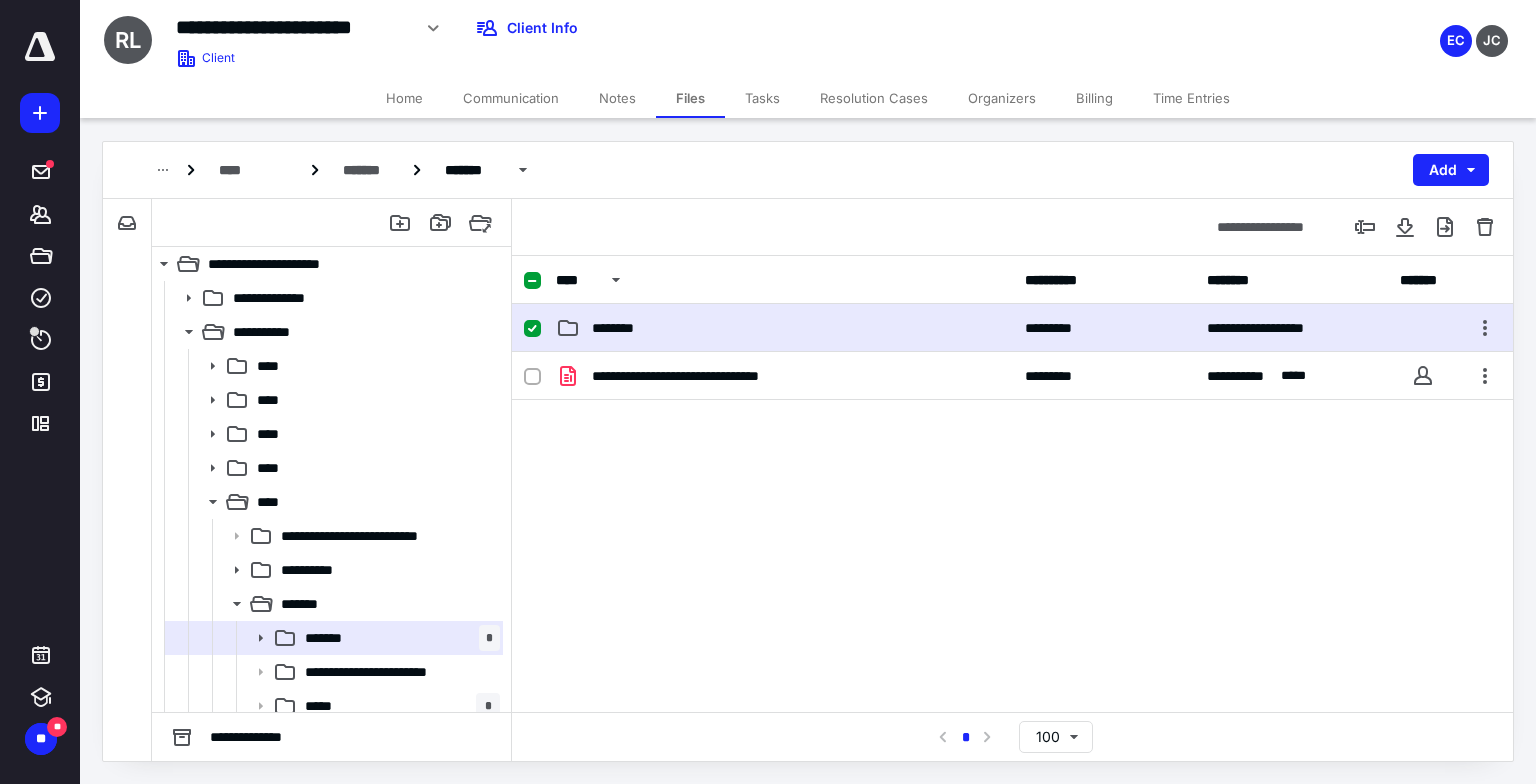 click on "**********" at bounding box center (1012, 328) 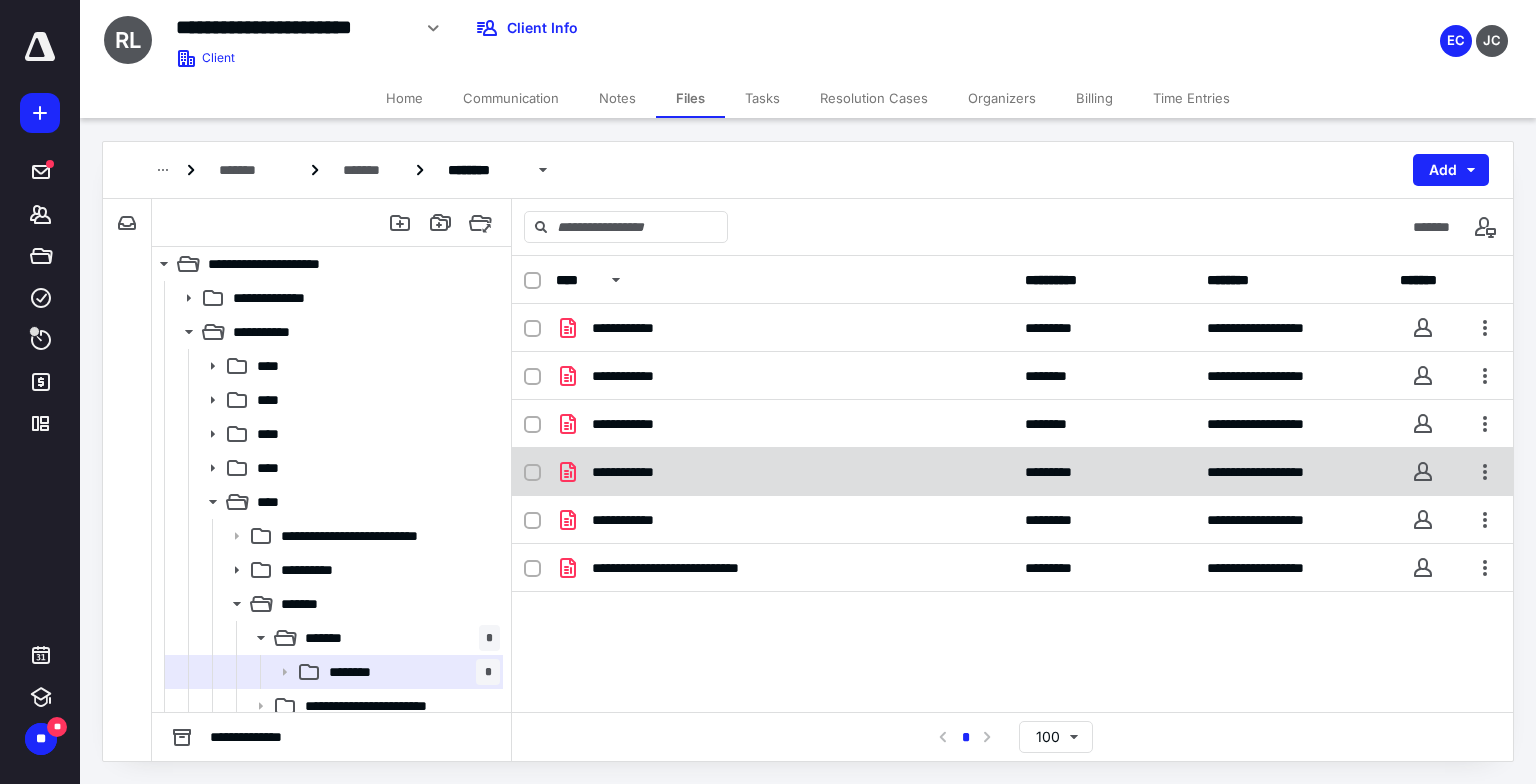 click on "**********" at bounding box center [784, 472] 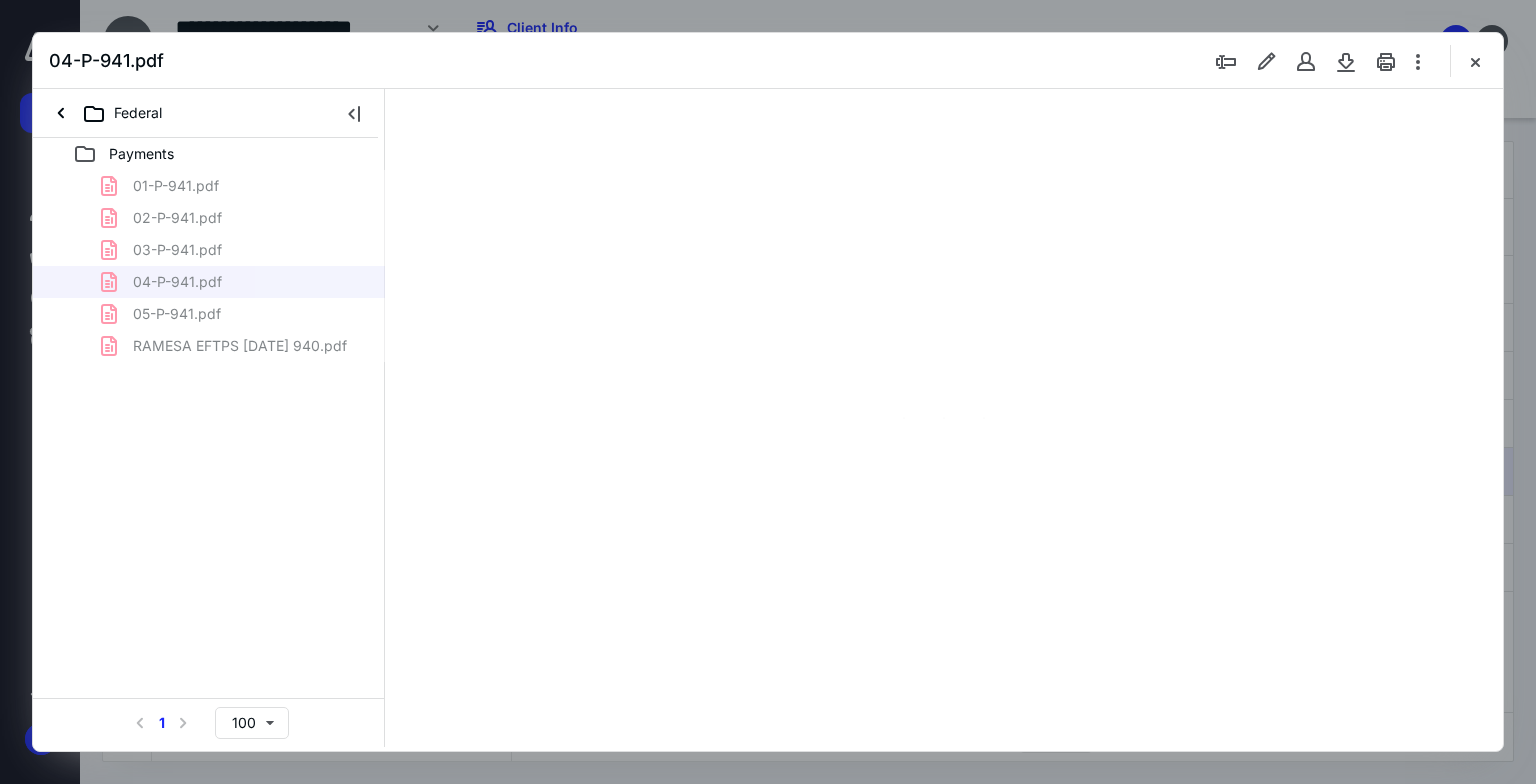 scroll, scrollTop: 0, scrollLeft: 0, axis: both 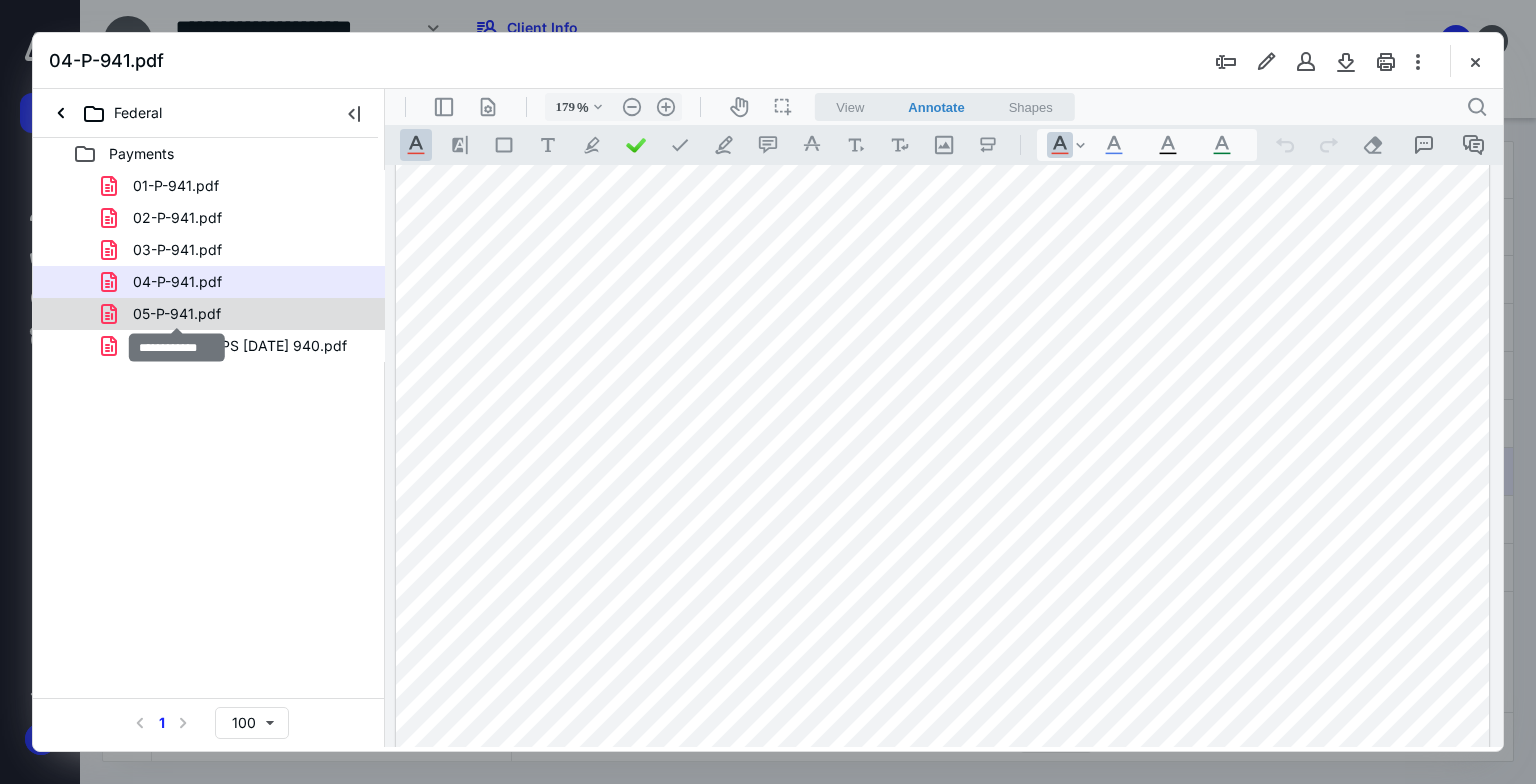 click on "05-P-941.pdf" at bounding box center (177, 314) 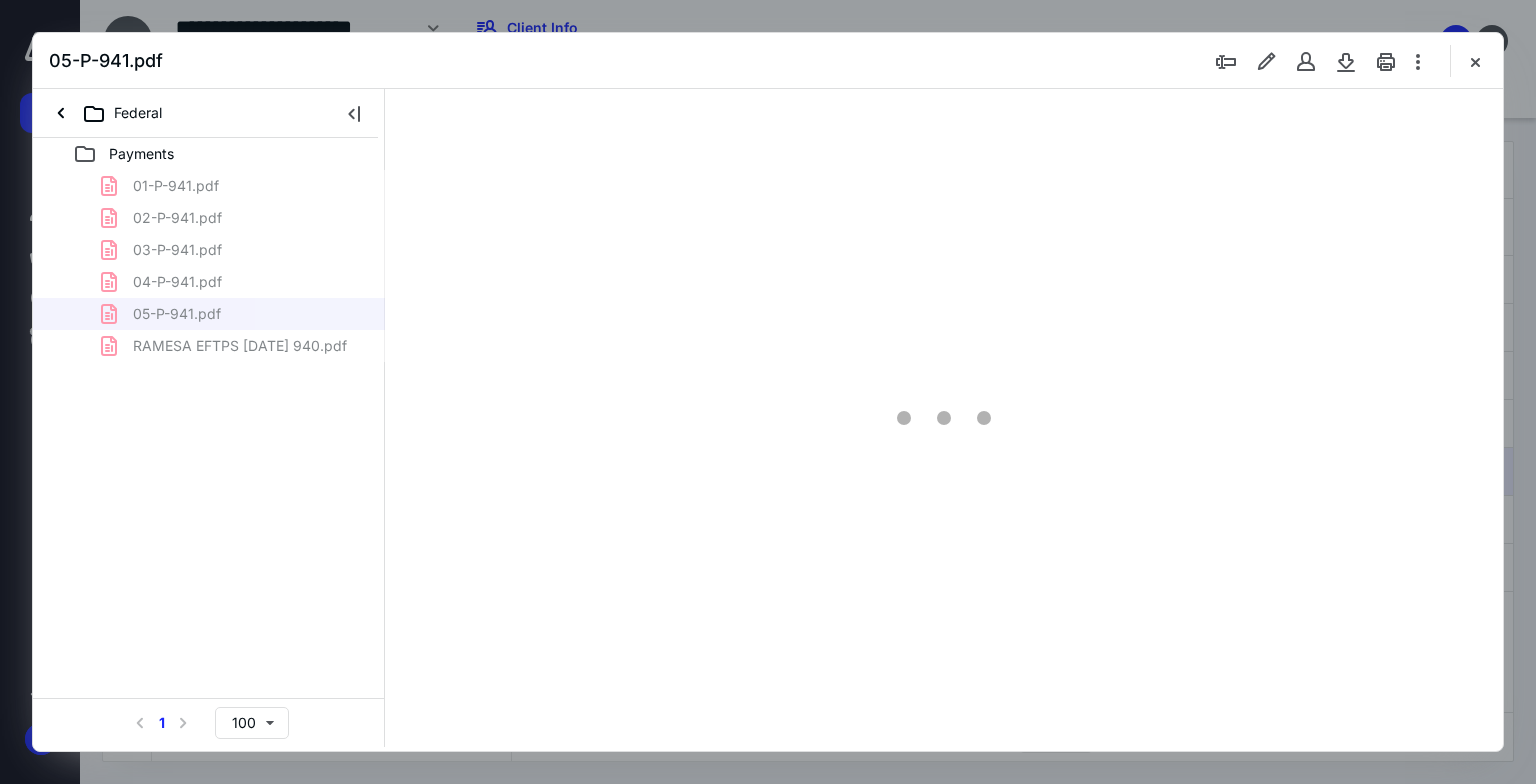 type on "178" 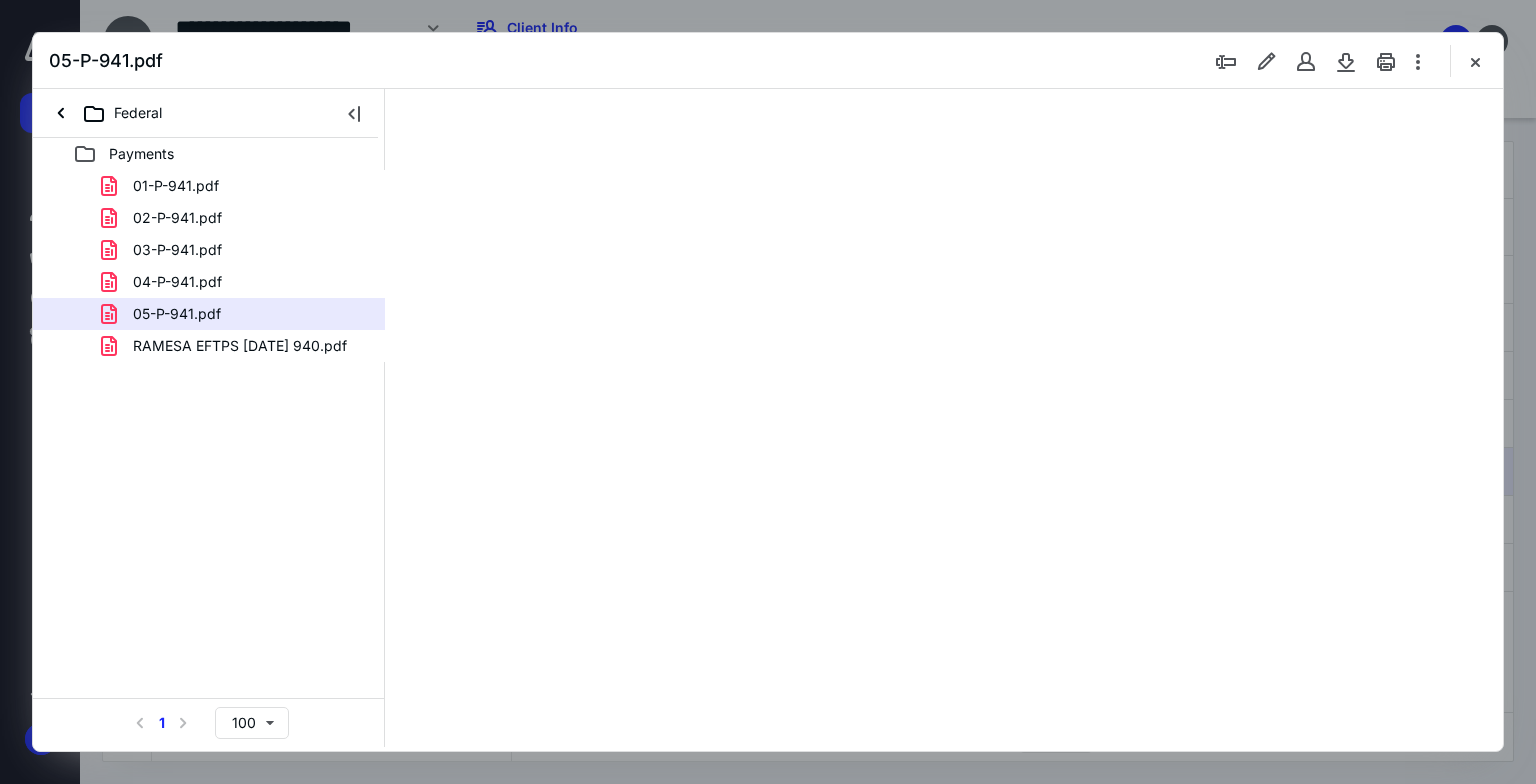 scroll, scrollTop: 0, scrollLeft: 0, axis: both 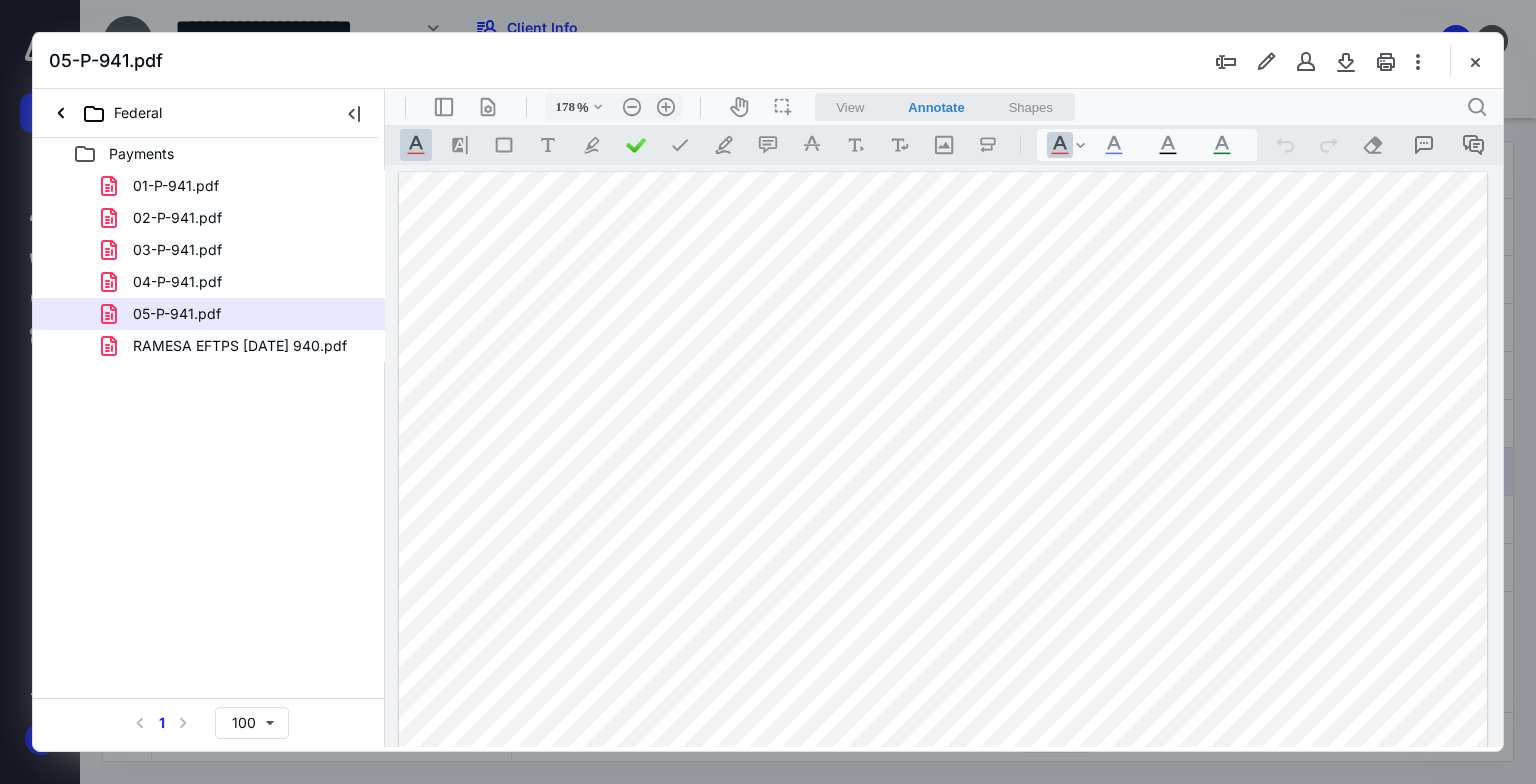 drag, startPoint x: 1501, startPoint y: 216, endPoint x: 1889, endPoint y: 356, distance: 412.48514 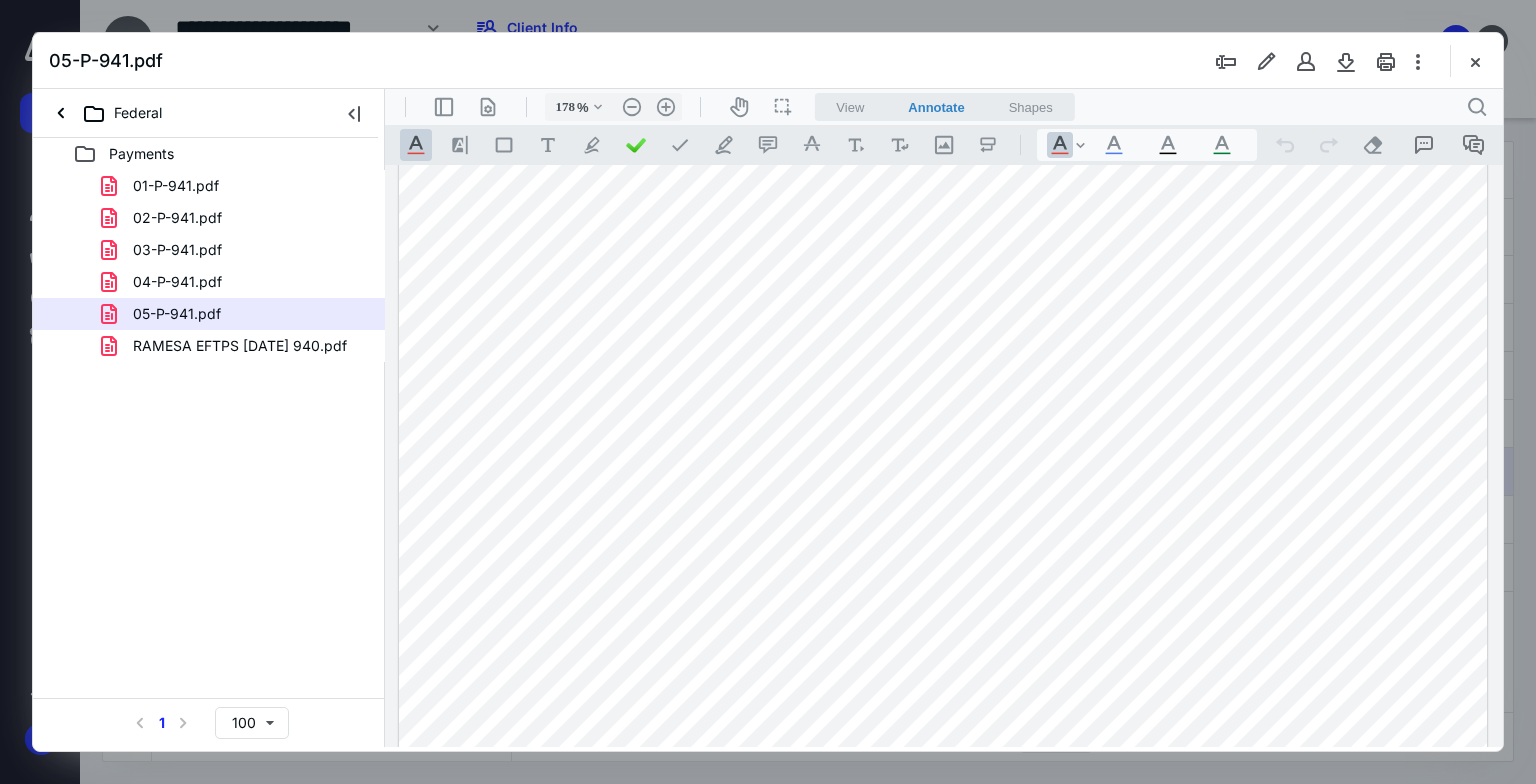 scroll, scrollTop: 517, scrollLeft: 0, axis: vertical 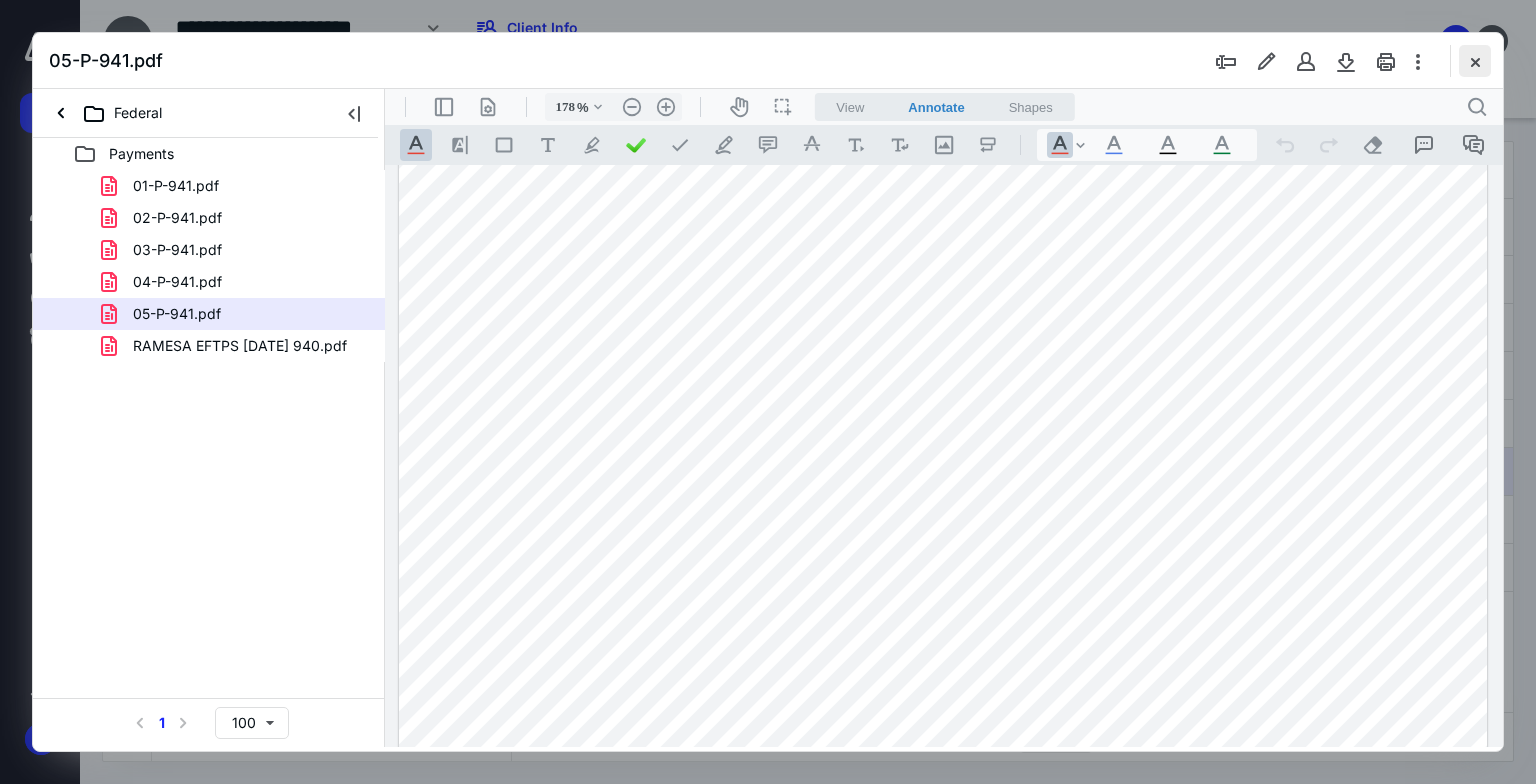 click at bounding box center [1475, 61] 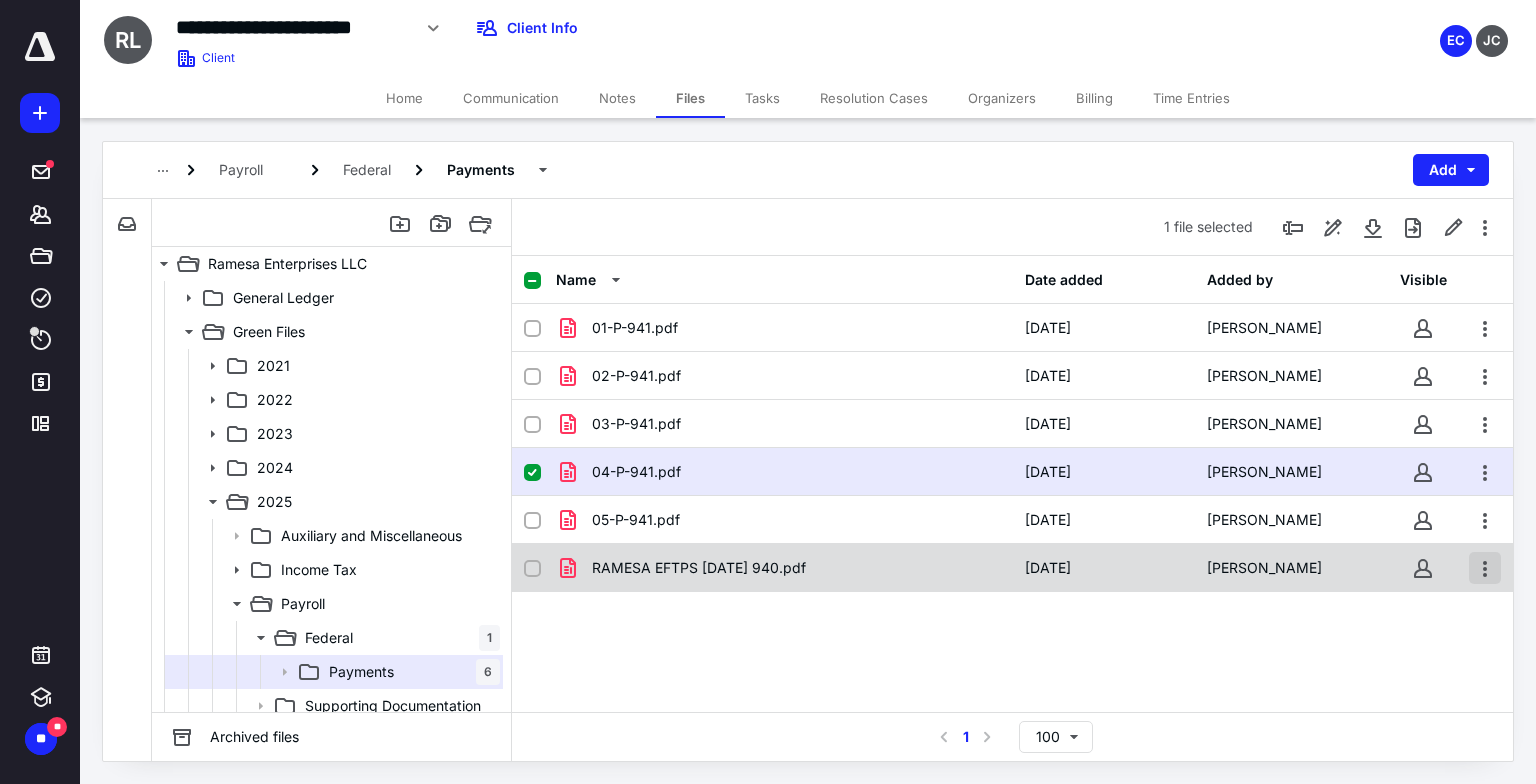 click at bounding box center (1485, 568) 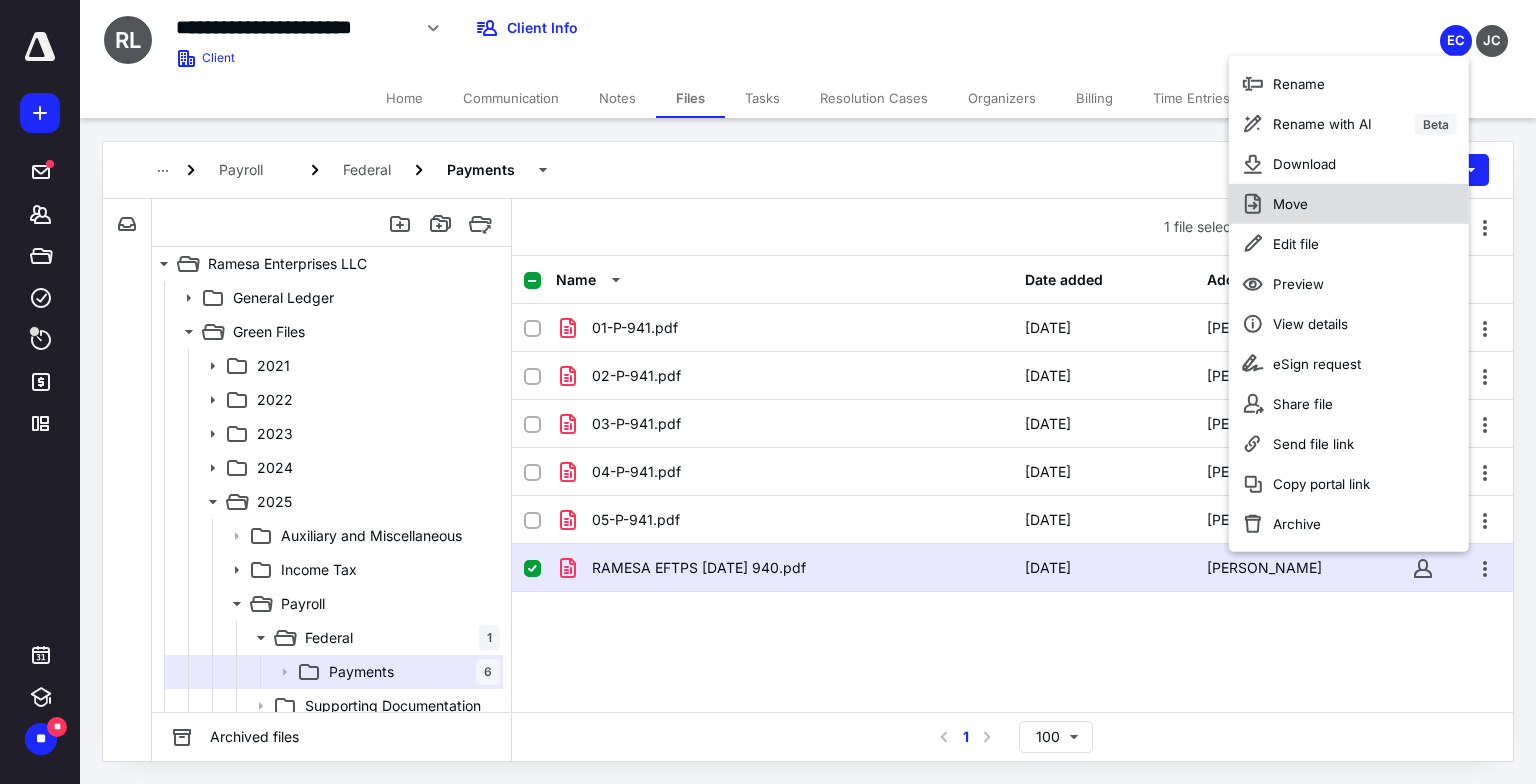 click on "Move" at bounding box center (1349, 204) 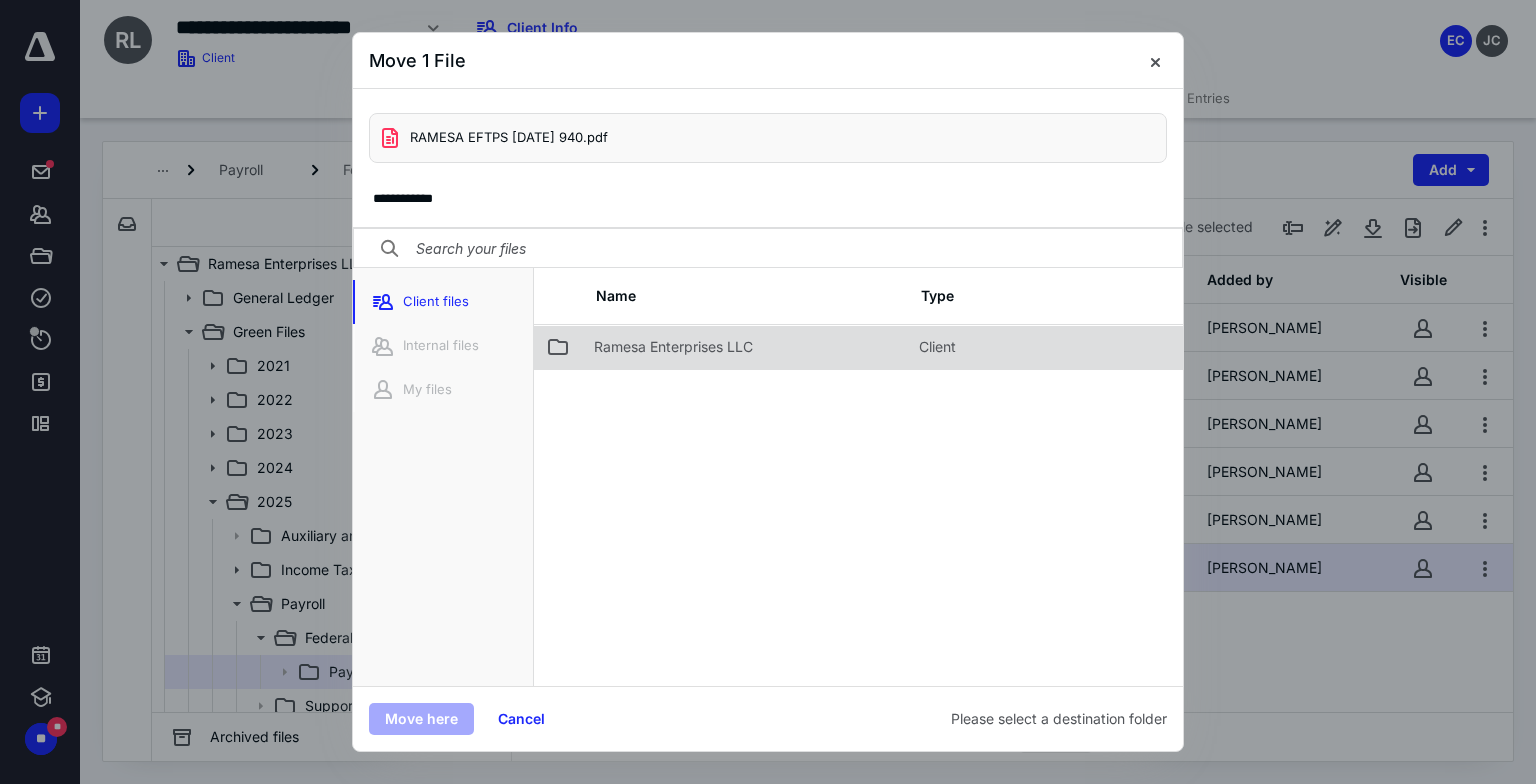 click on "Ramesa Enterprises LLC" at bounding box center (673, 347) 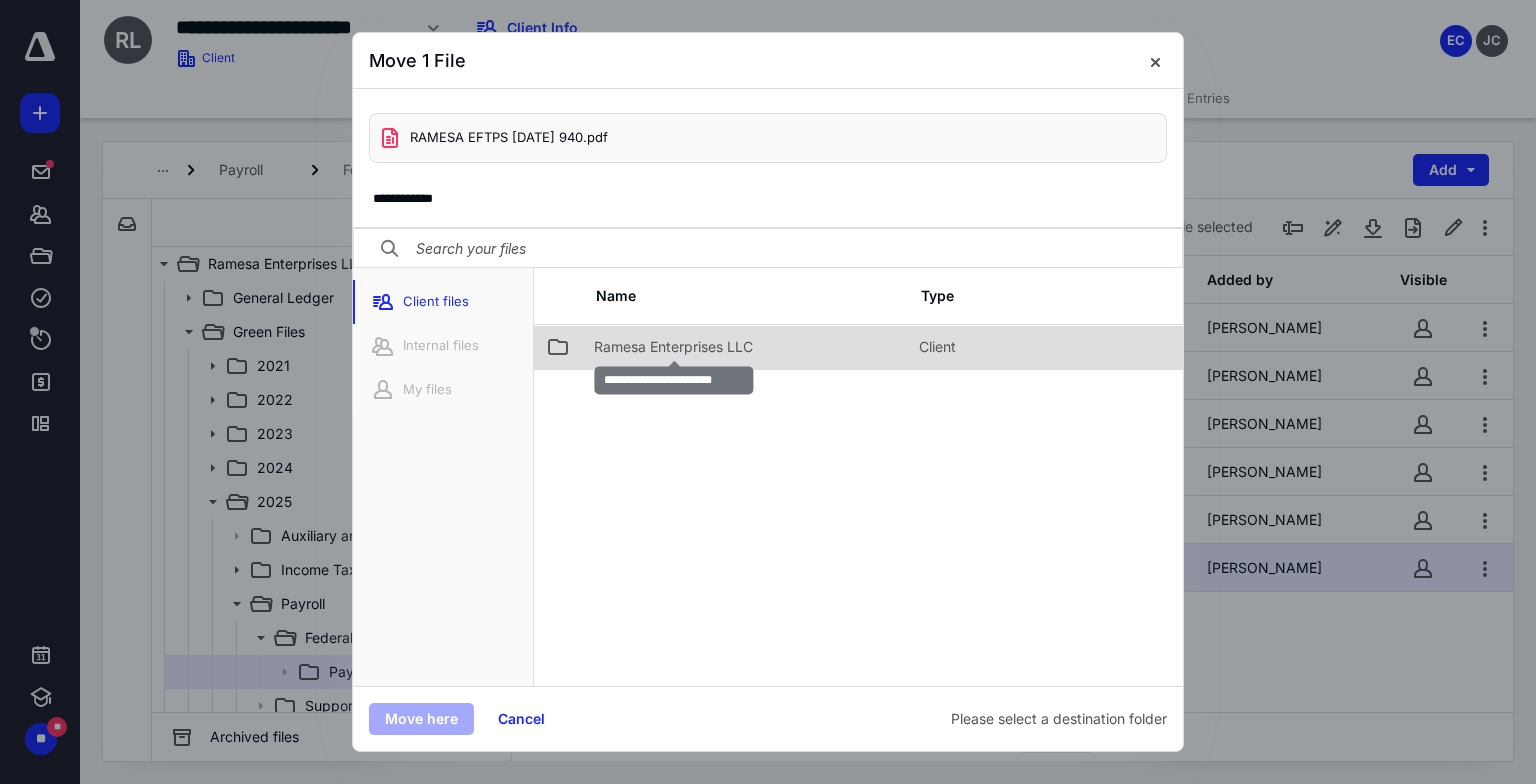 click on "Ramesa Enterprises LLC" at bounding box center (673, 347) 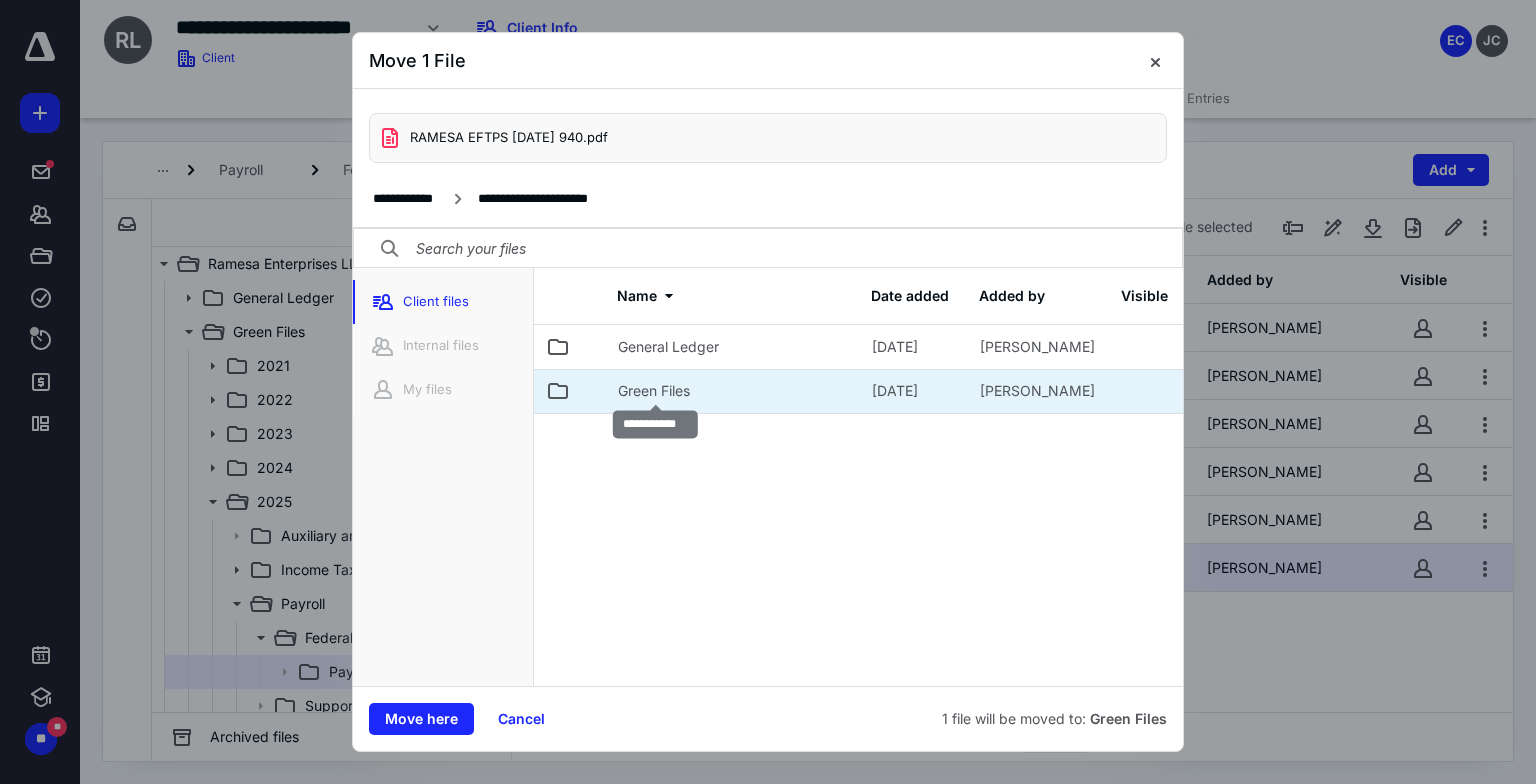 click on "Green Files" at bounding box center [654, 391] 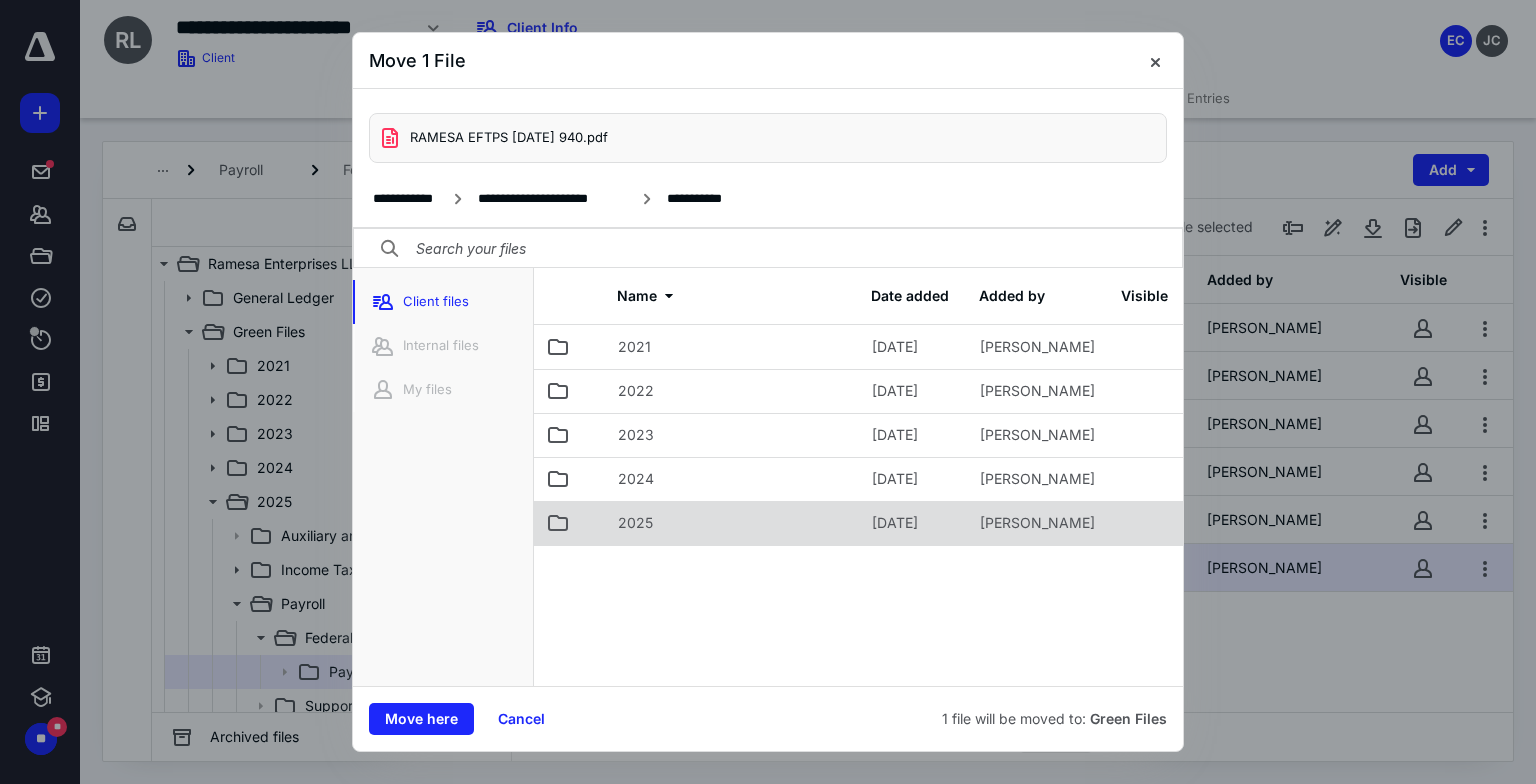 click on "2025" at bounding box center [733, 523] 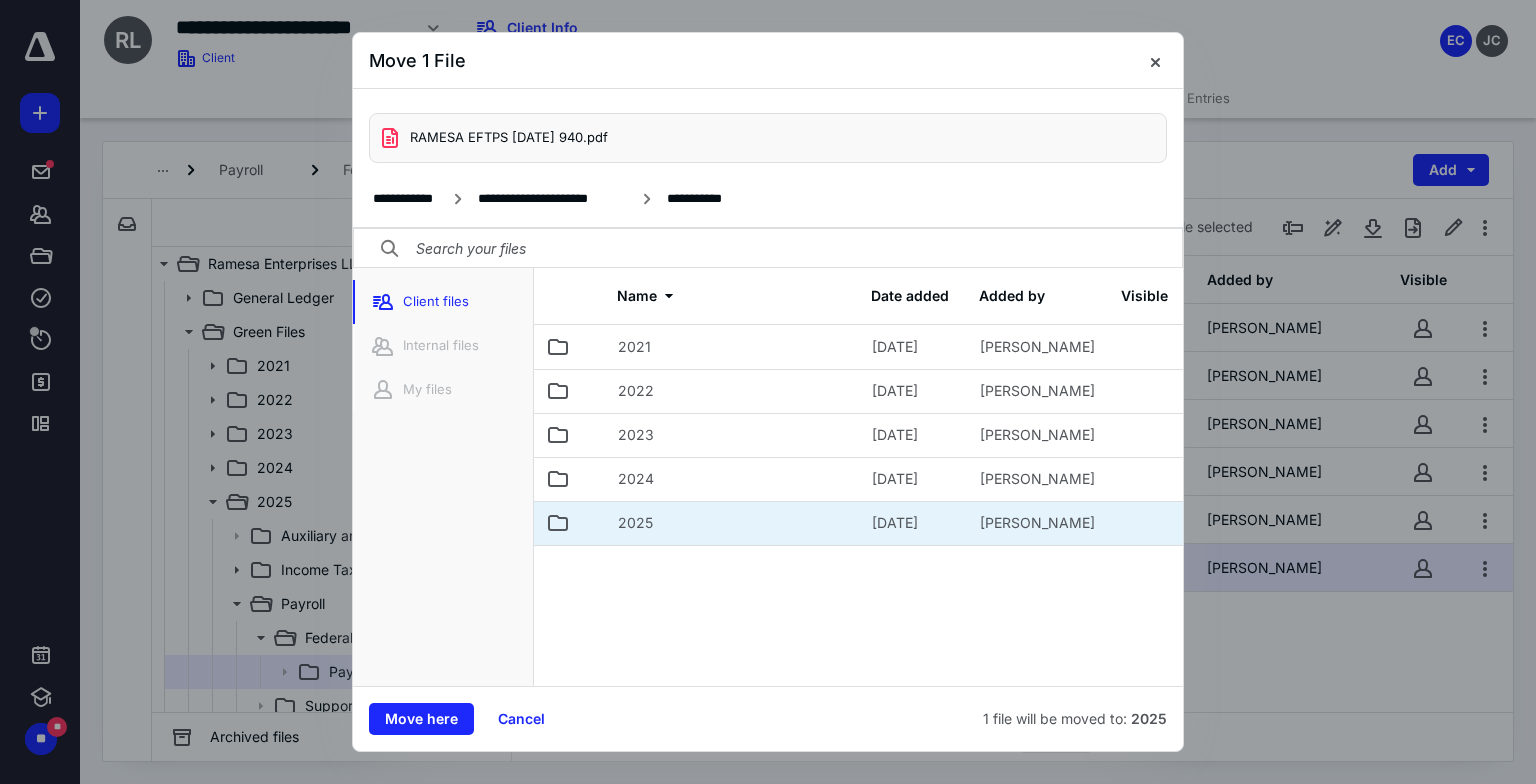 click on "2025" at bounding box center (733, 523) 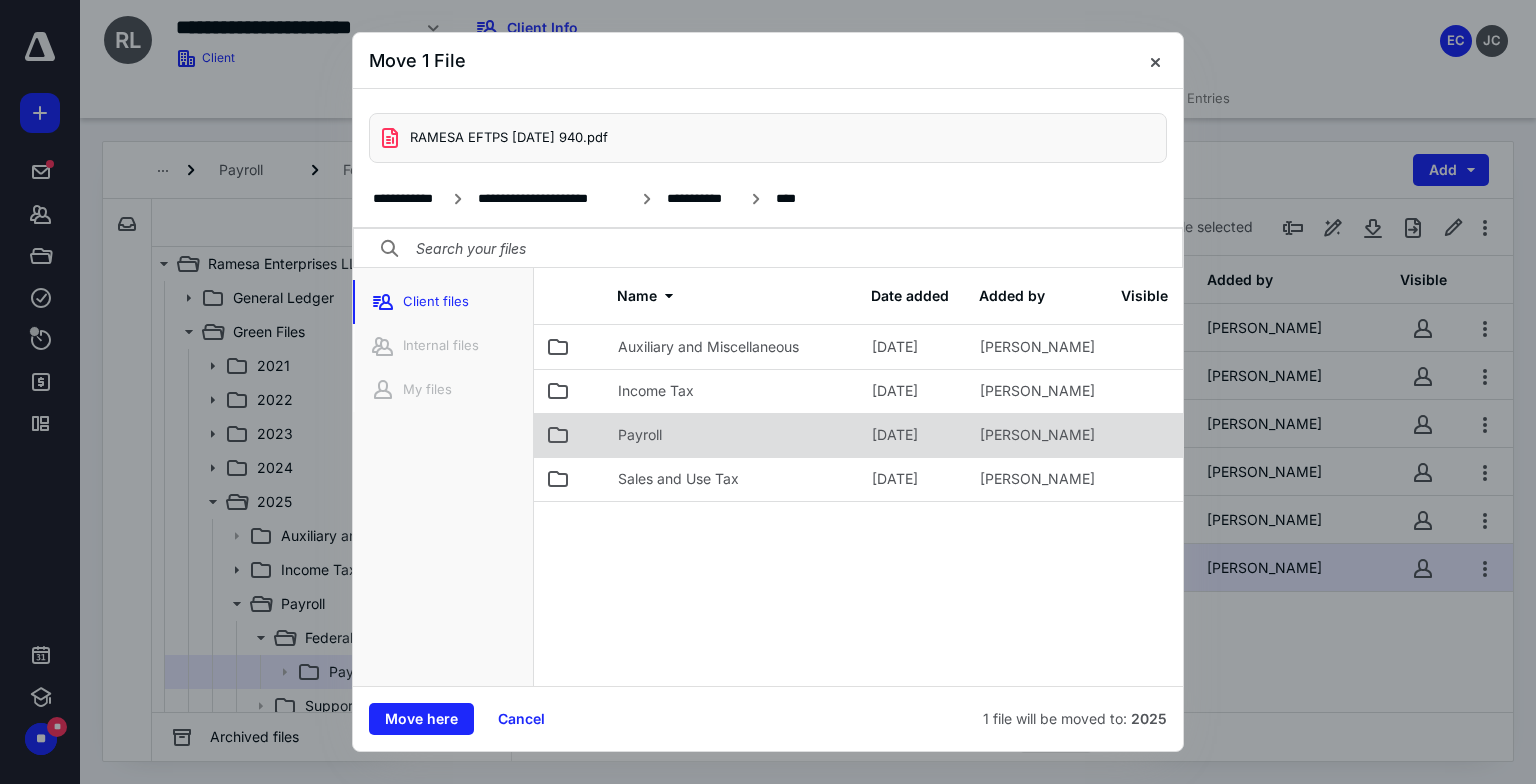click on "Payroll" at bounding box center (733, 435) 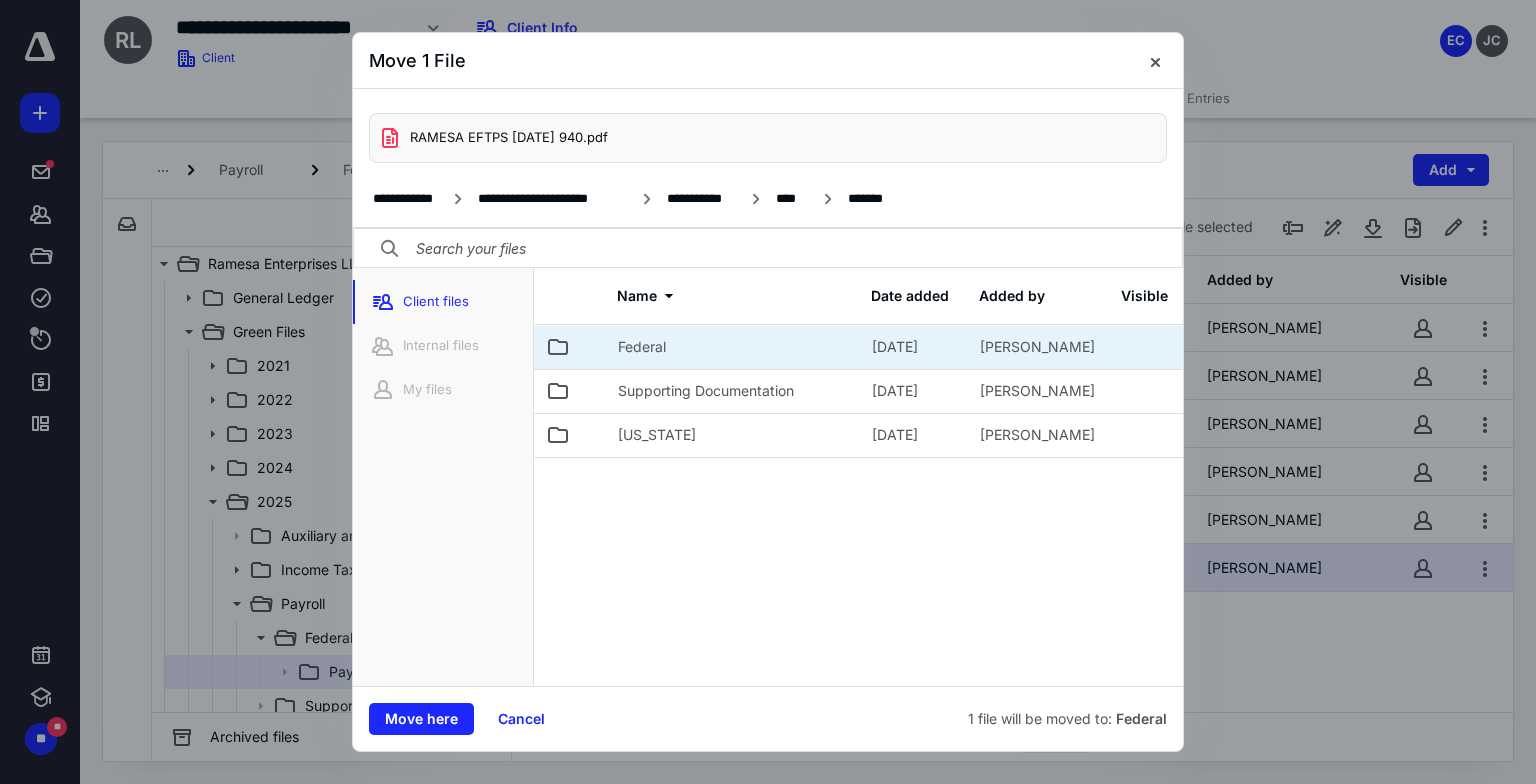 click on "Federal" at bounding box center [733, 347] 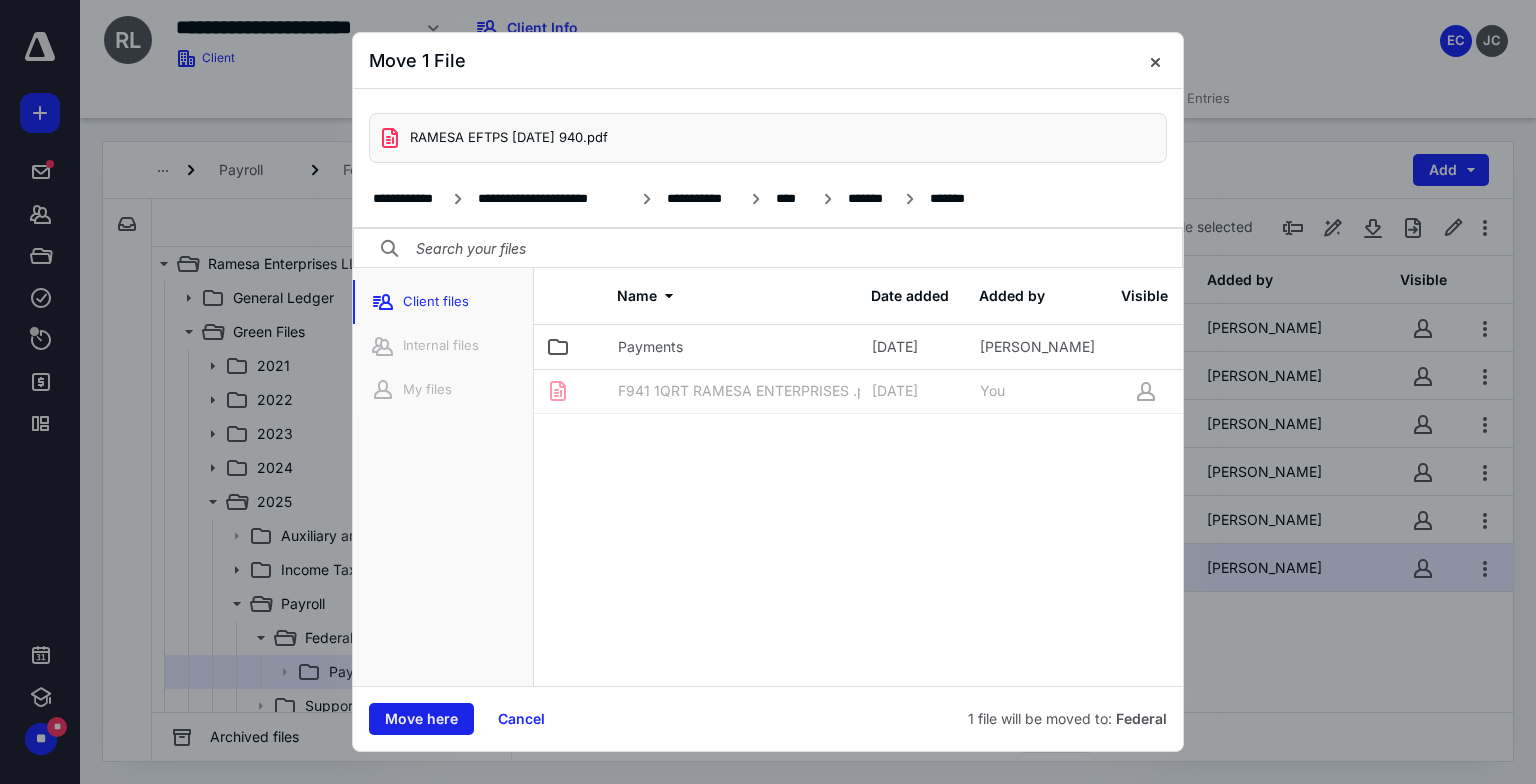 click on "Move here" at bounding box center (421, 719) 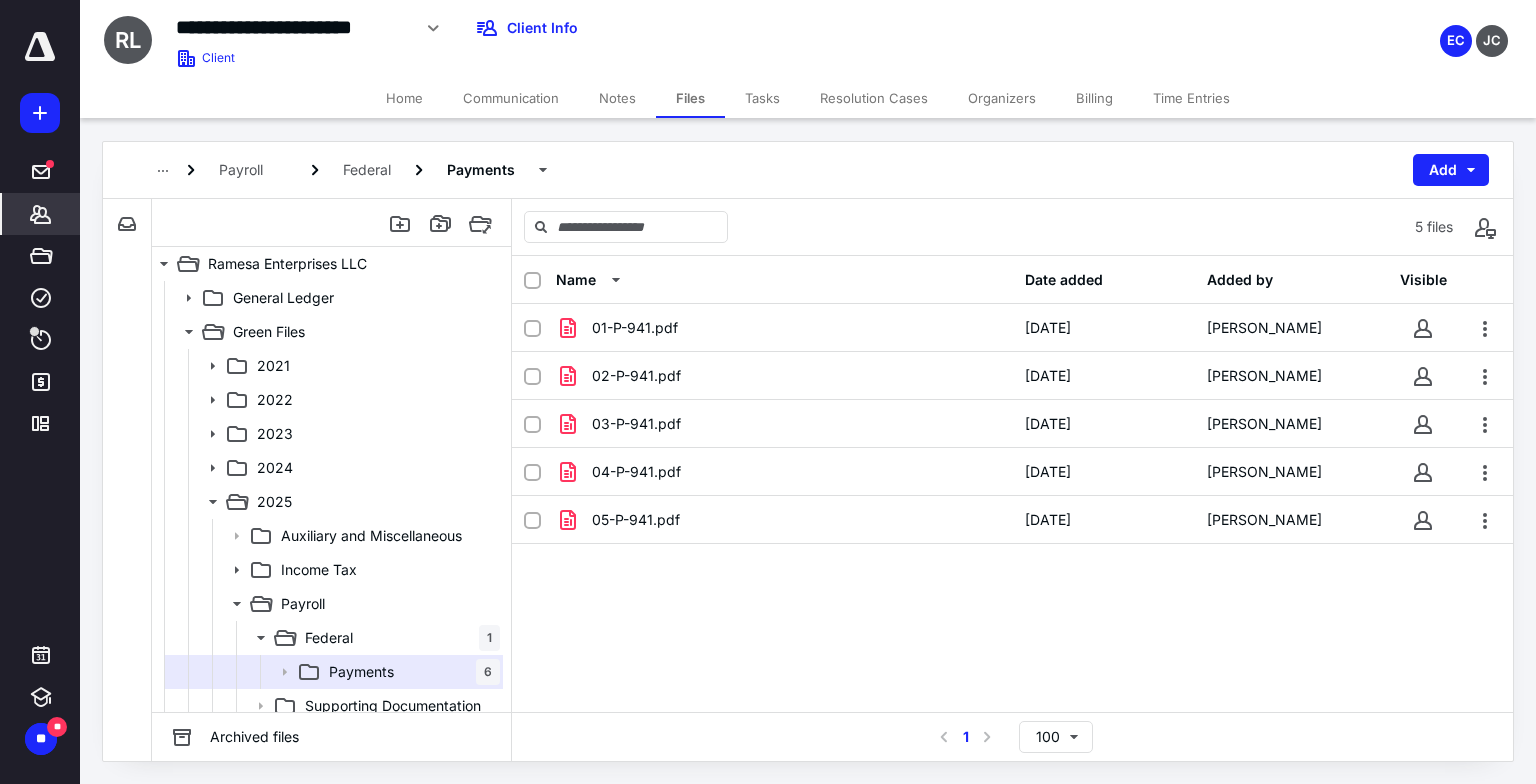 click 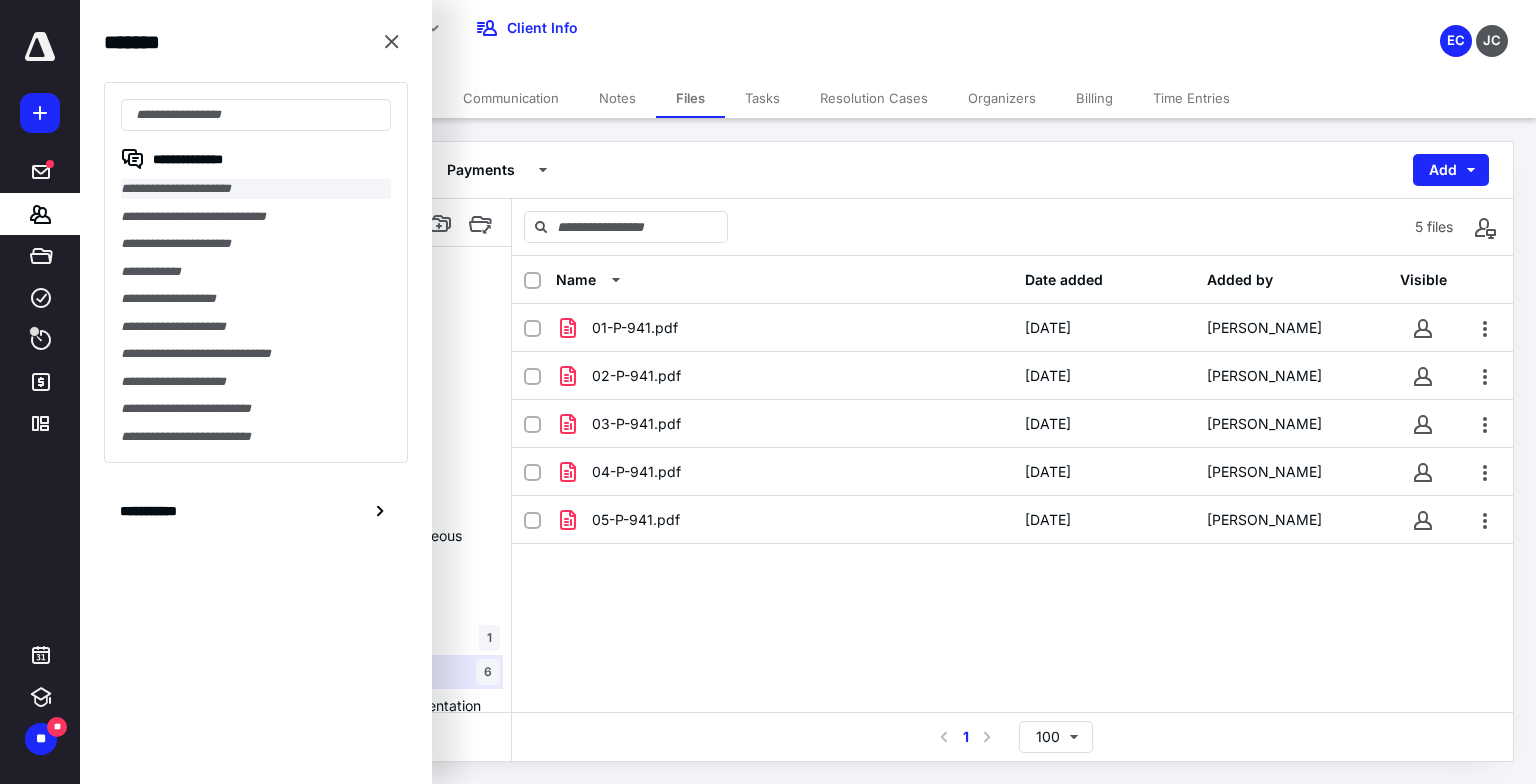 click on "**********" at bounding box center [256, 189] 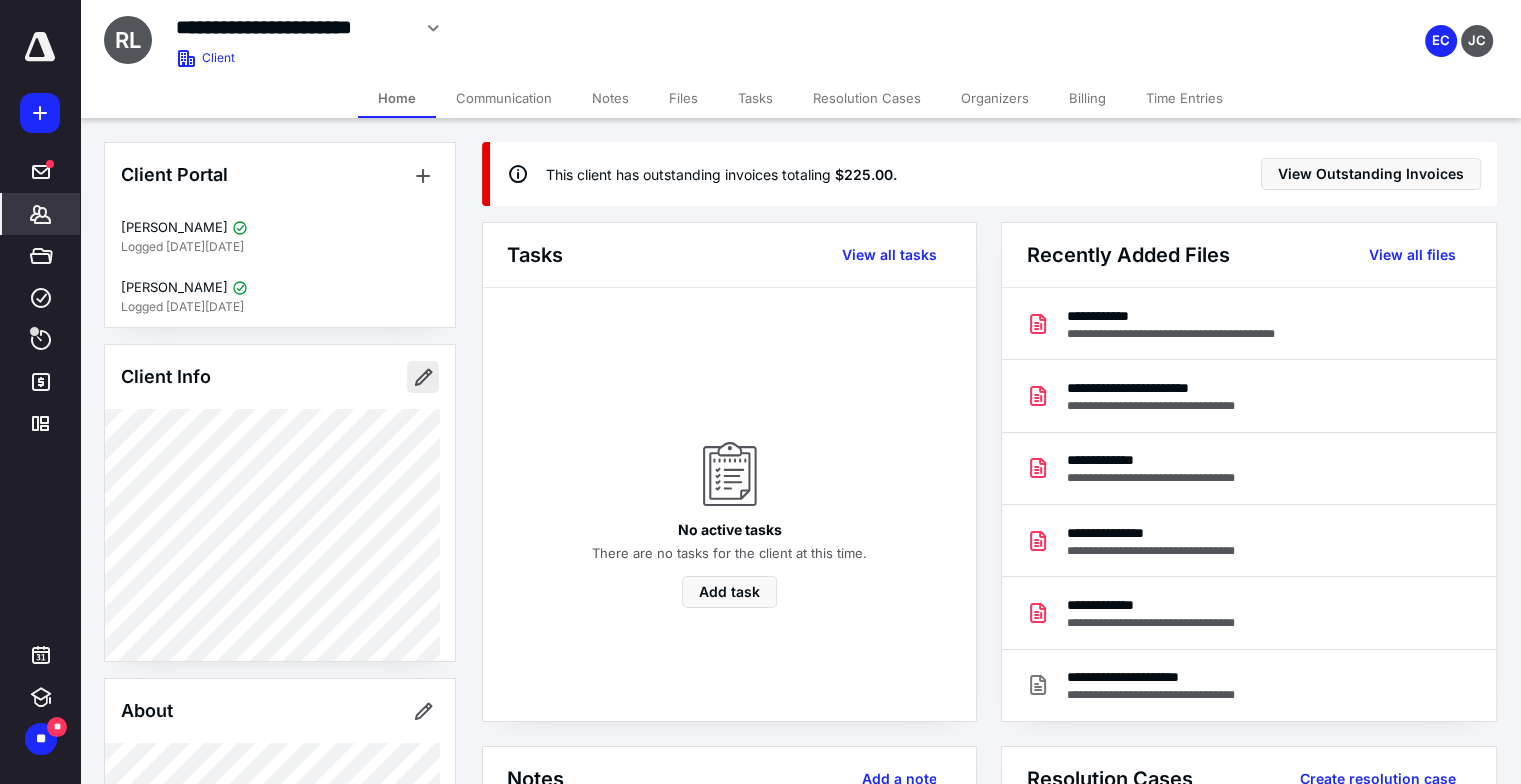 click at bounding box center [423, 377] 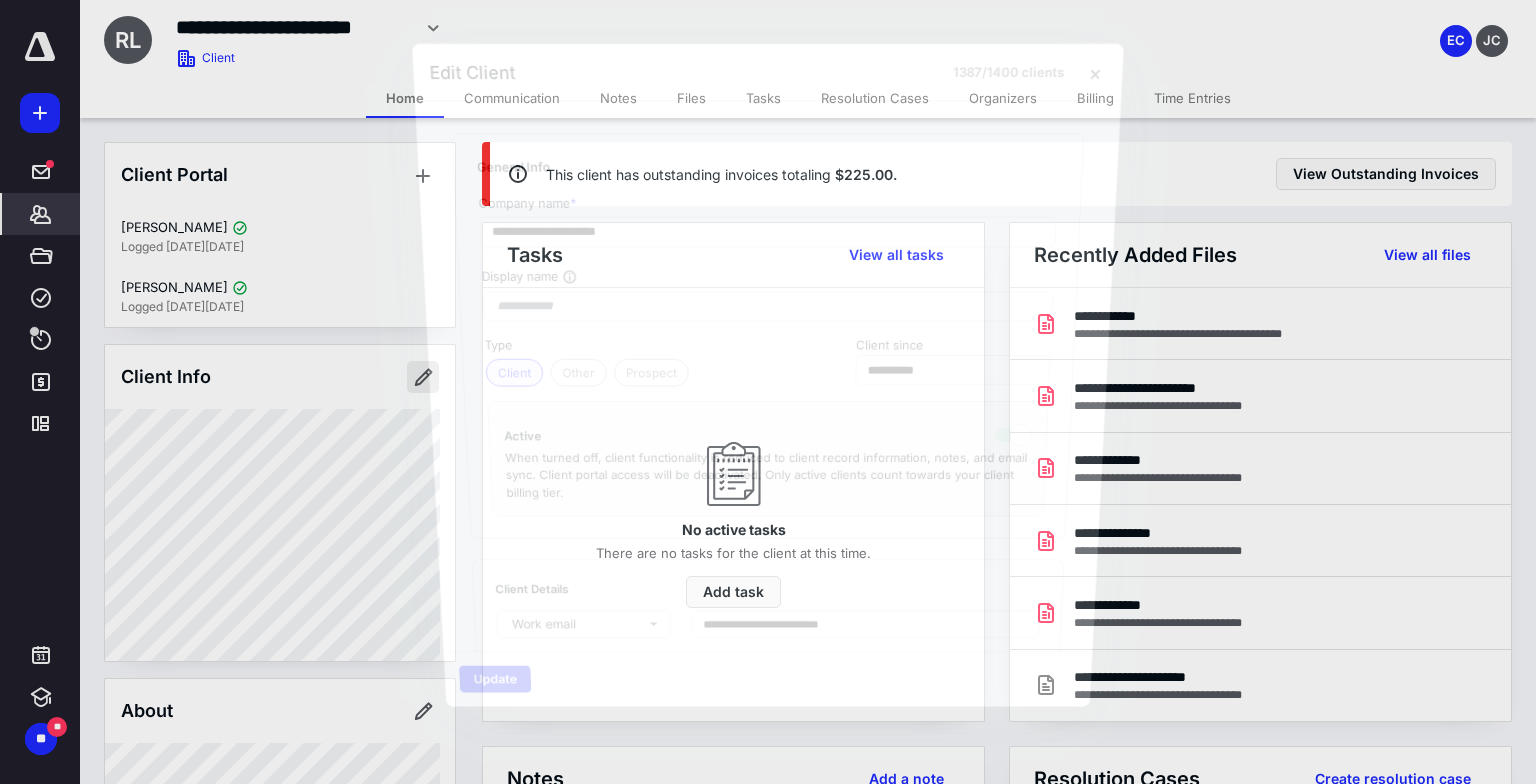 type on "**********" 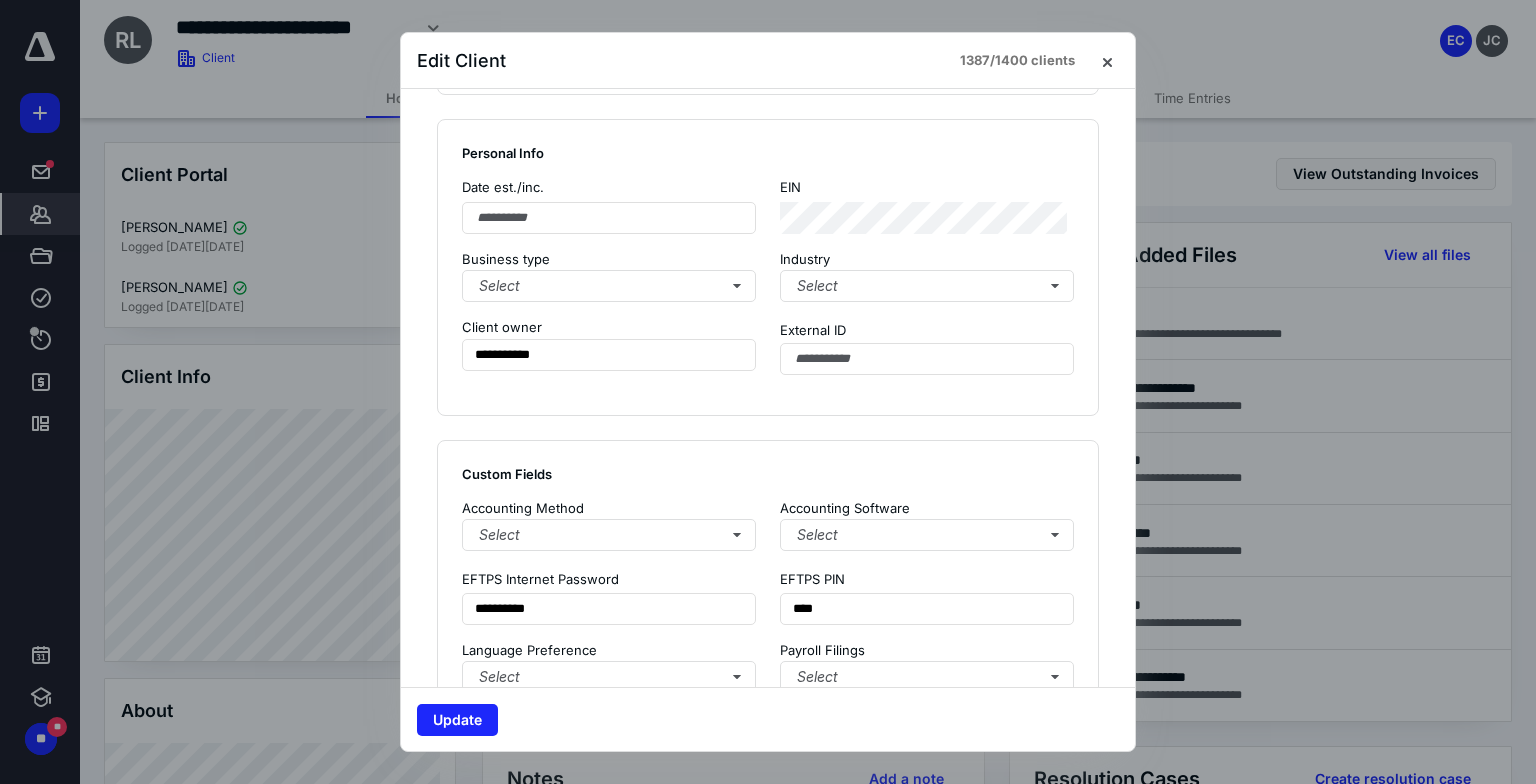 scroll, scrollTop: 1036, scrollLeft: 0, axis: vertical 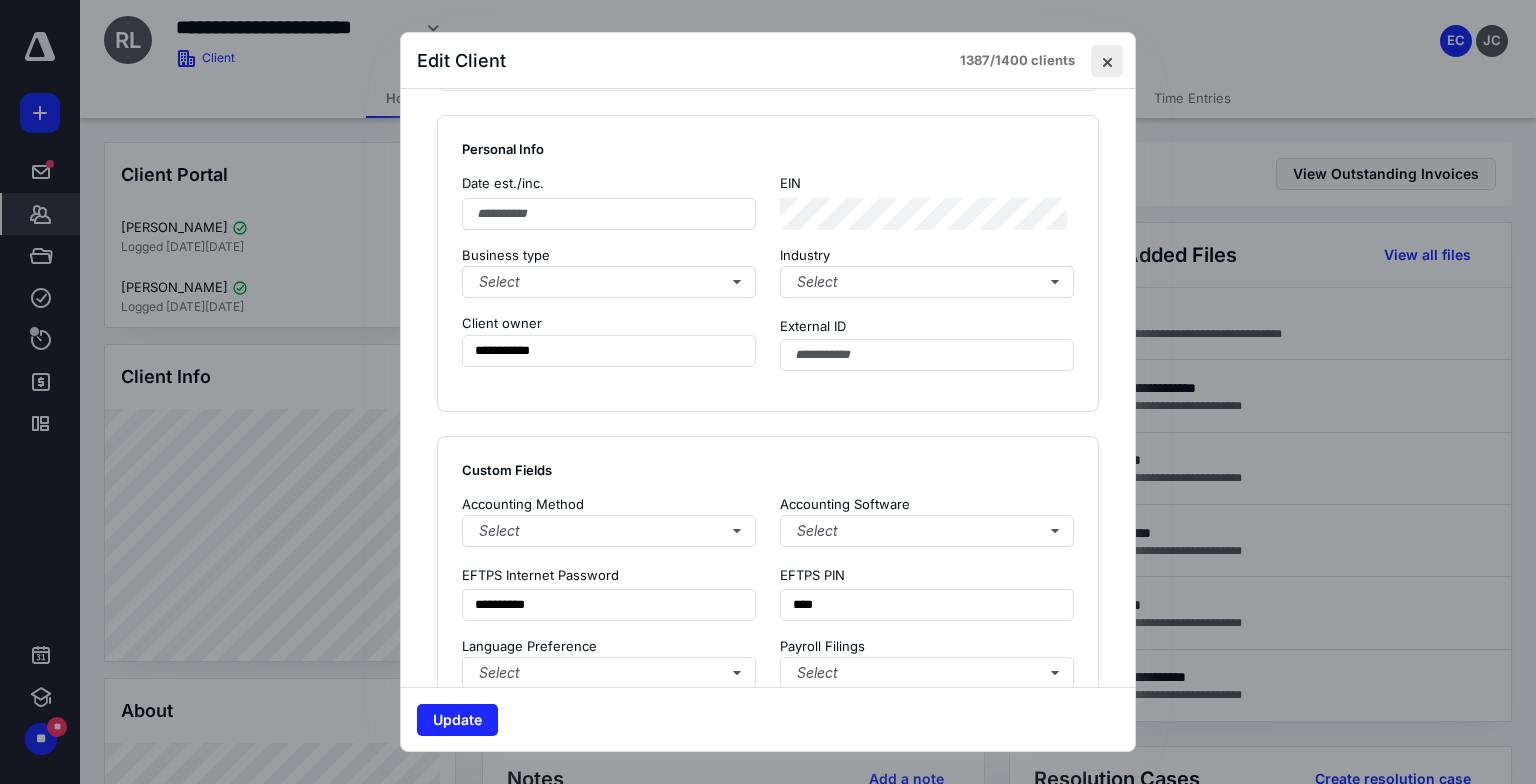 click at bounding box center (1107, 61) 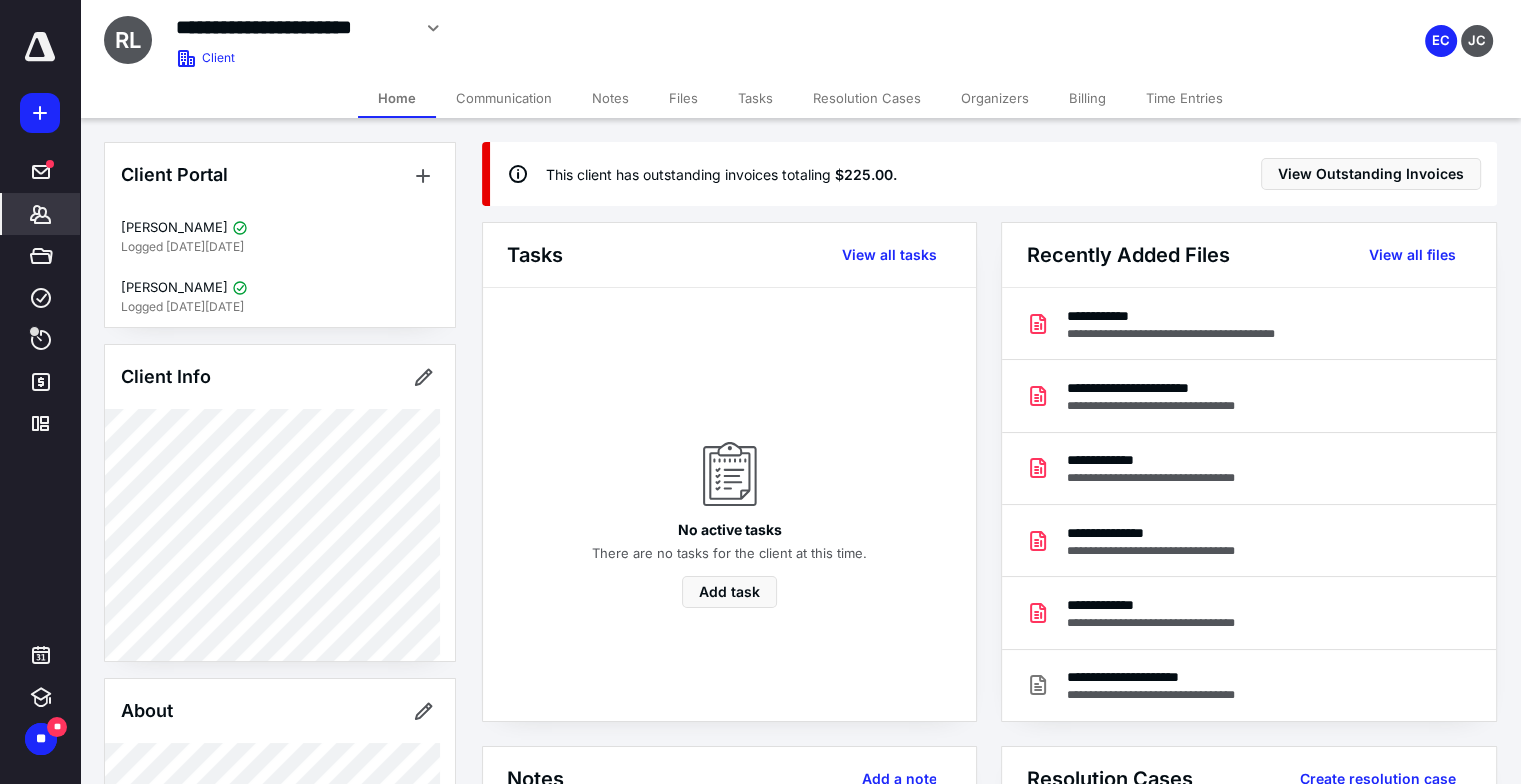 click on "Files" at bounding box center [683, 98] 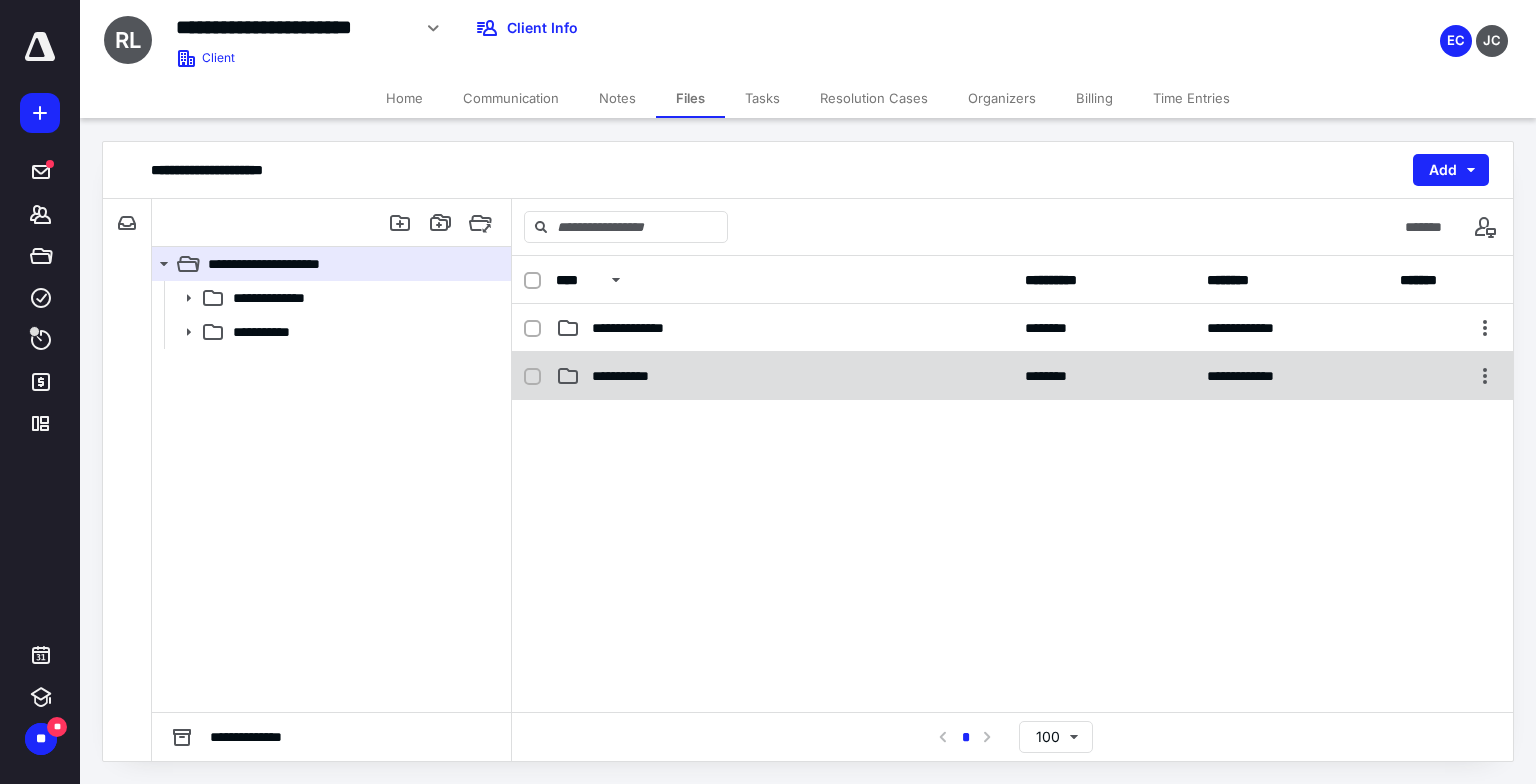click on "**********" at bounding box center (1012, 376) 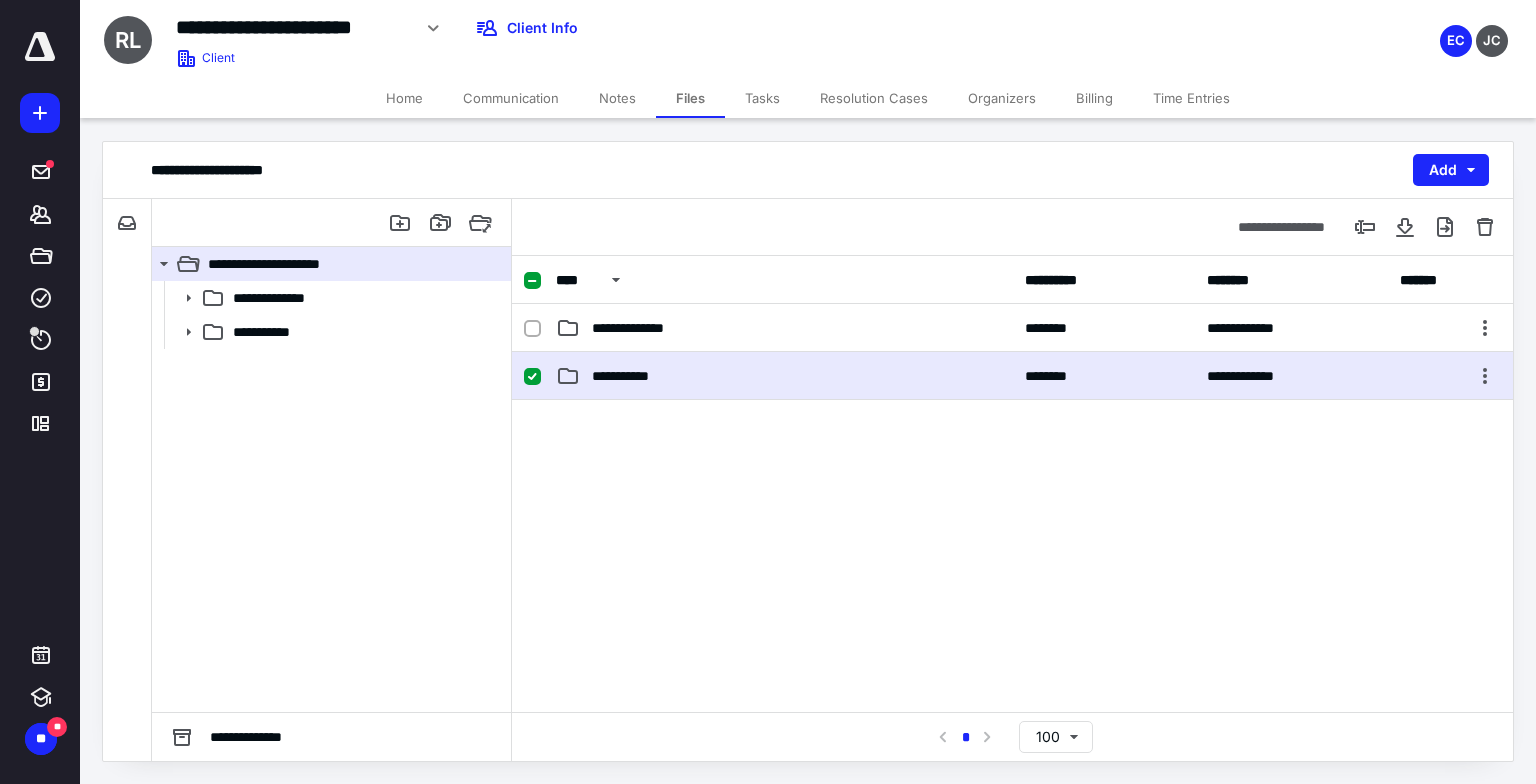 click on "**********" at bounding box center [1012, 376] 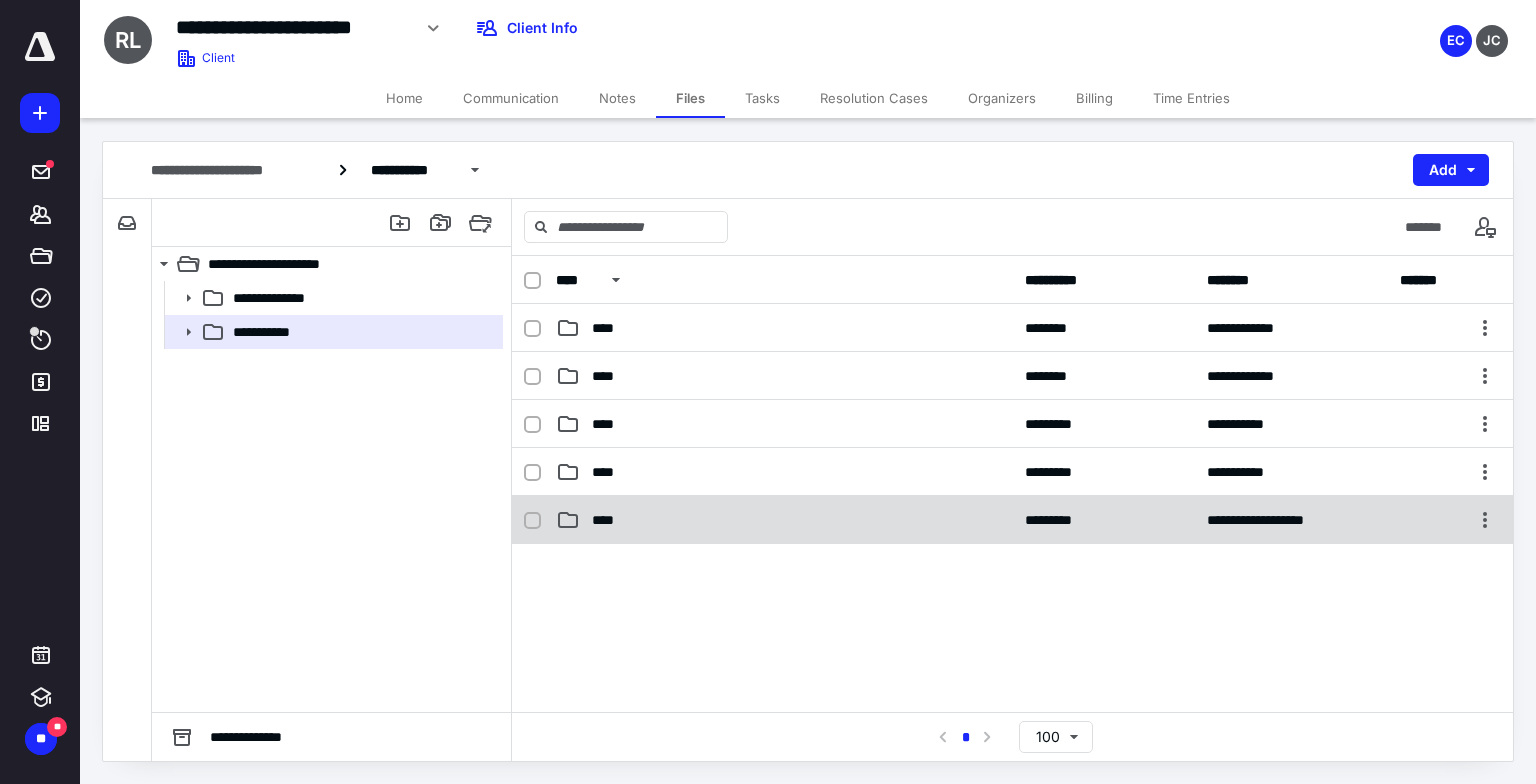 click on "****" at bounding box center (784, 520) 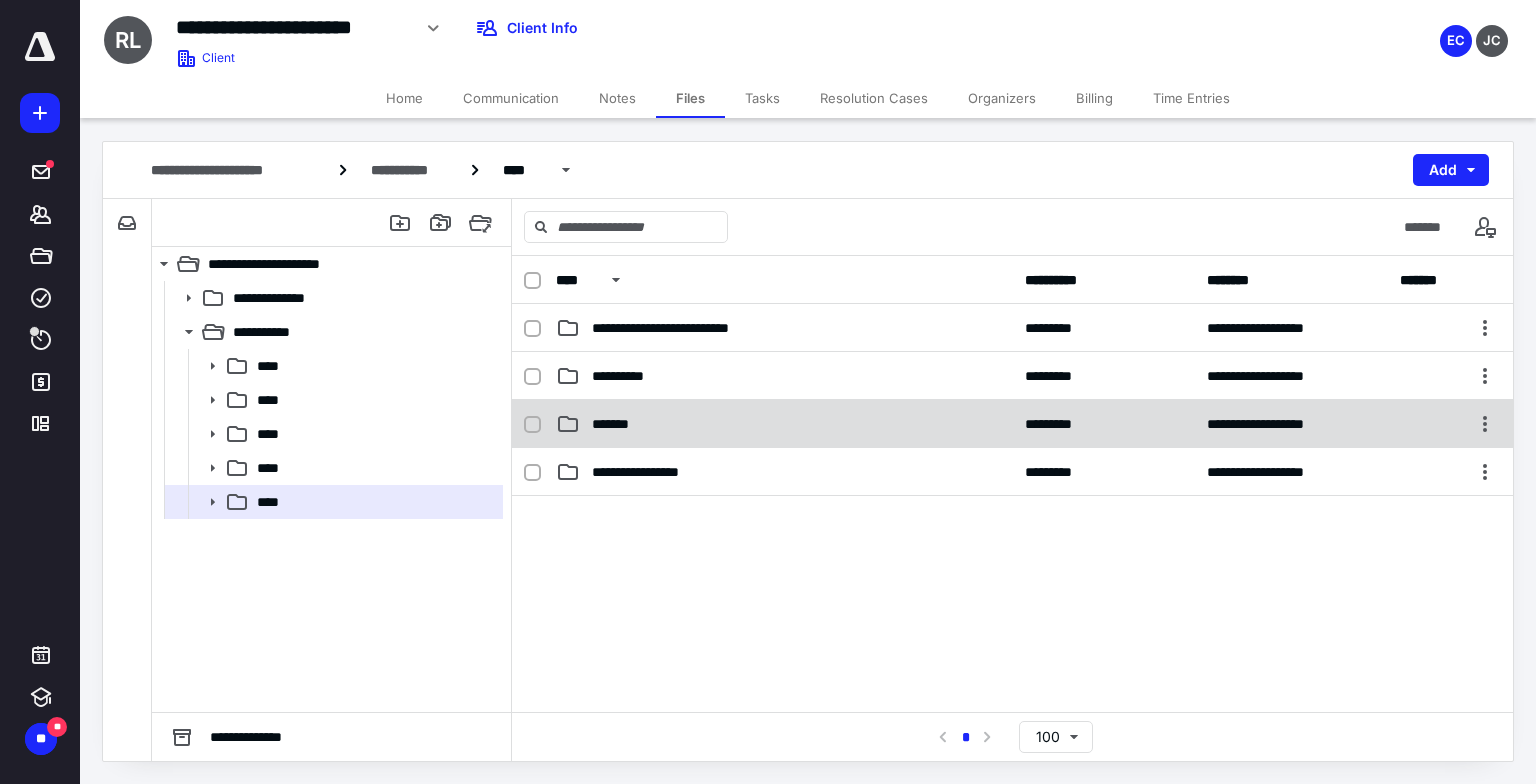 click on "*******" at bounding box center (784, 424) 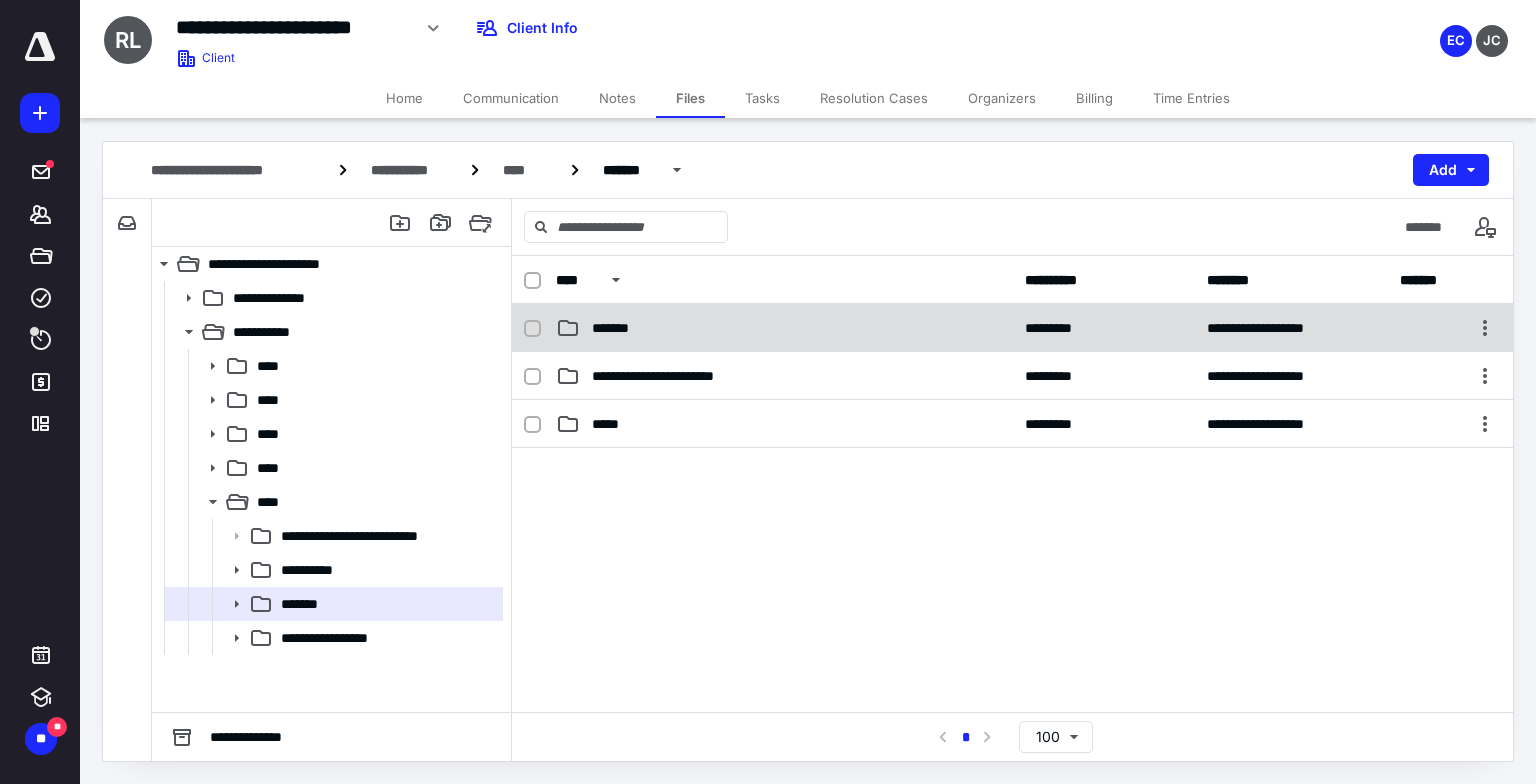 click on "*******" at bounding box center [784, 328] 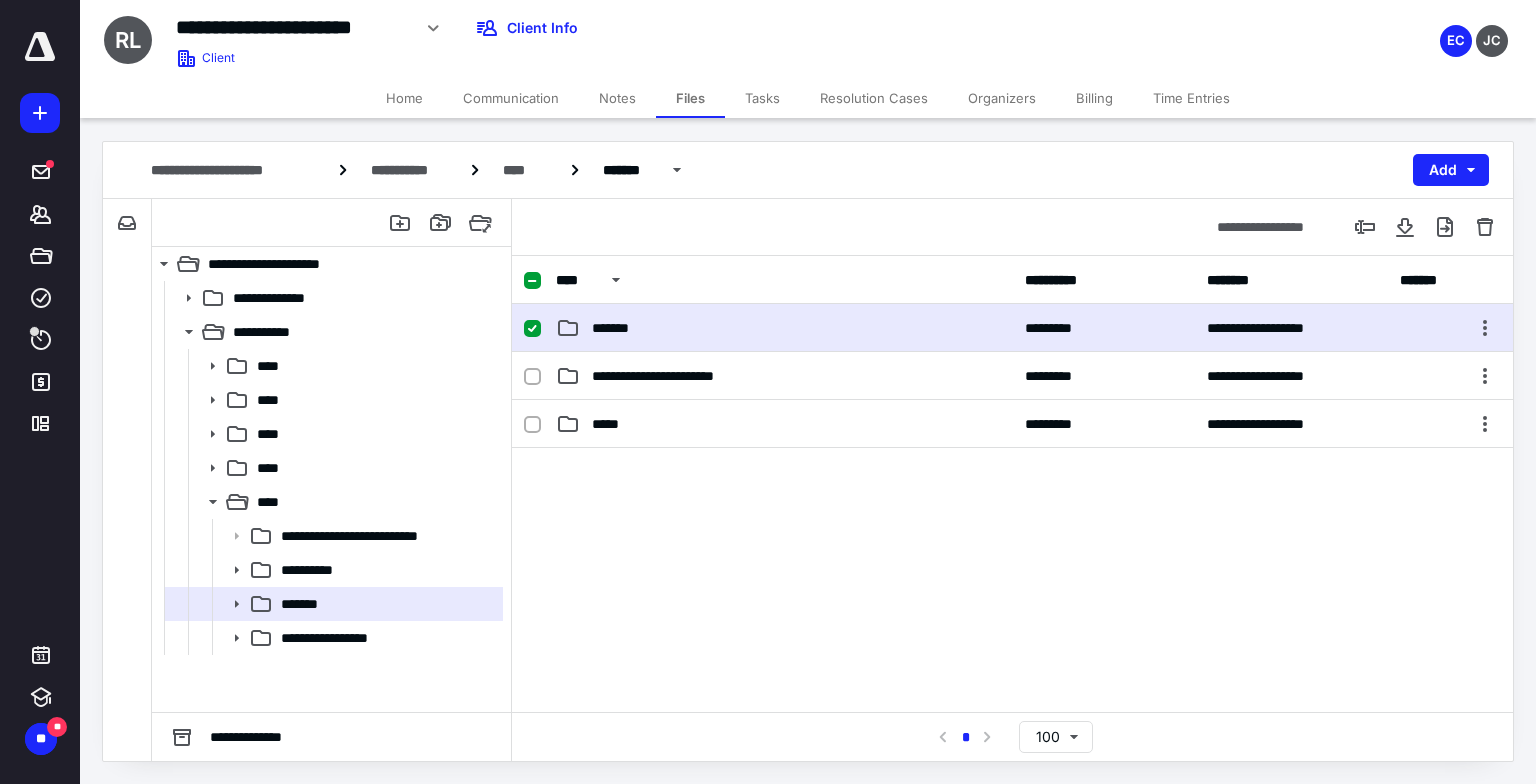 click on "*******" at bounding box center [784, 328] 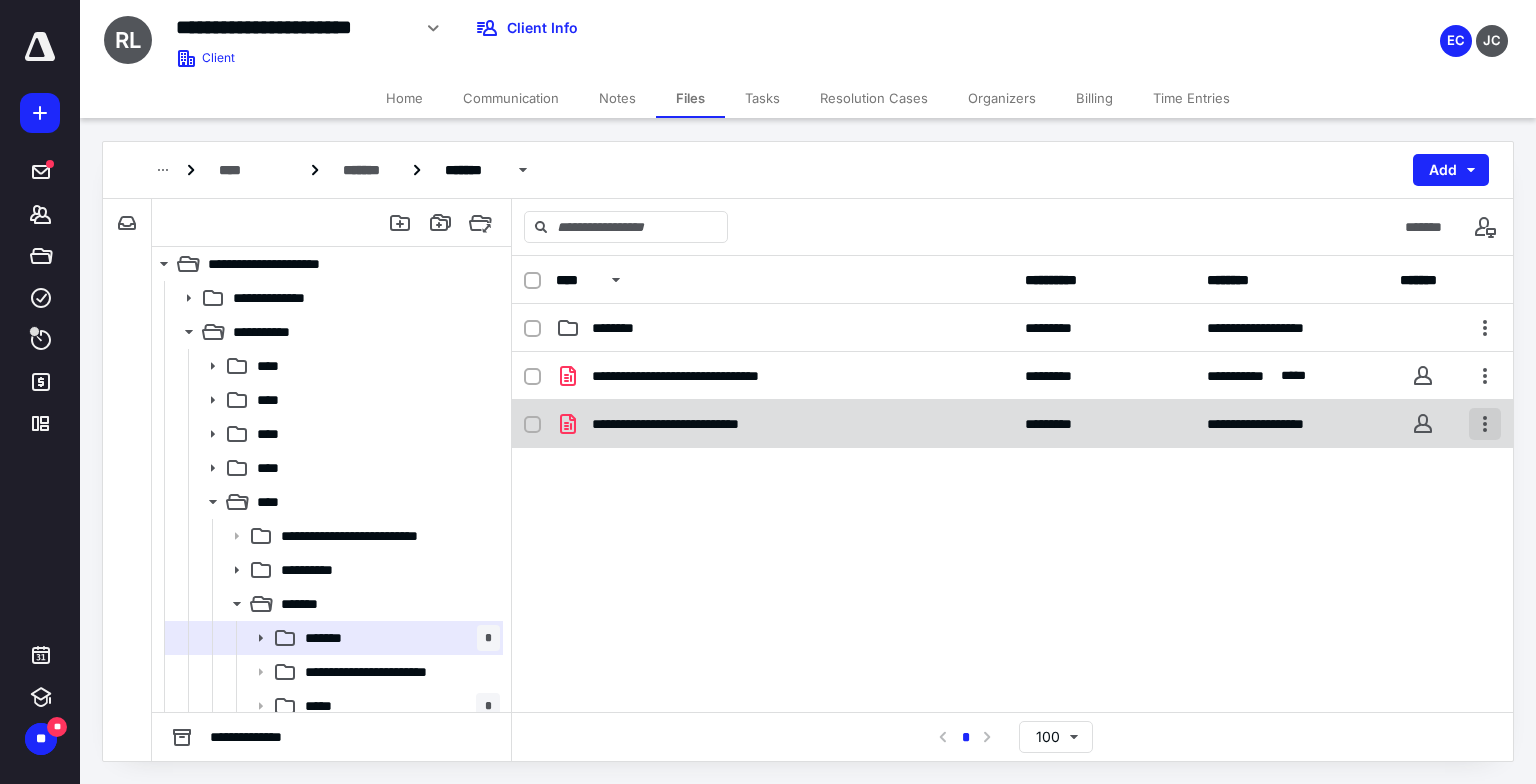 click at bounding box center (1485, 424) 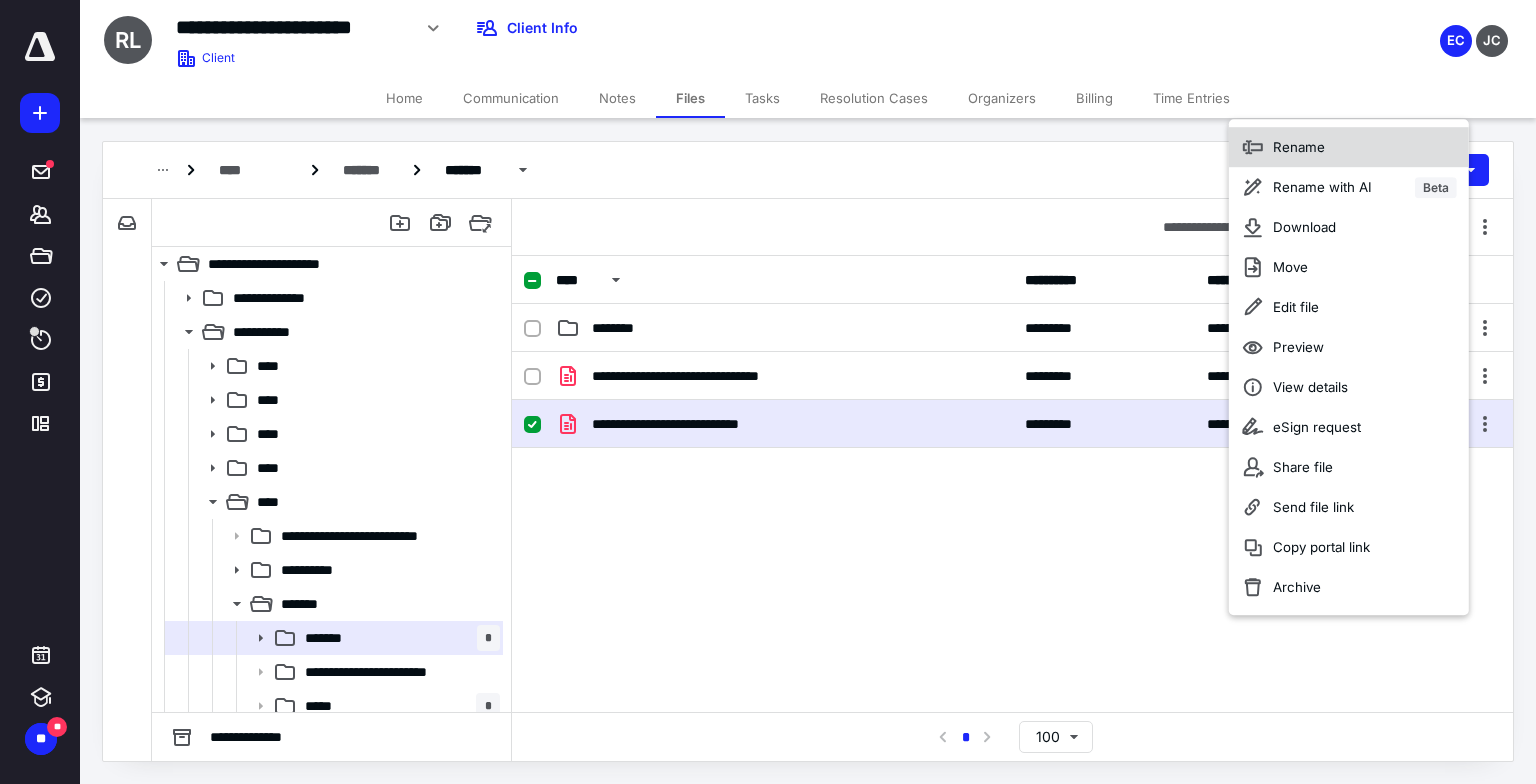 click on "Rename" at bounding box center (1349, 147) 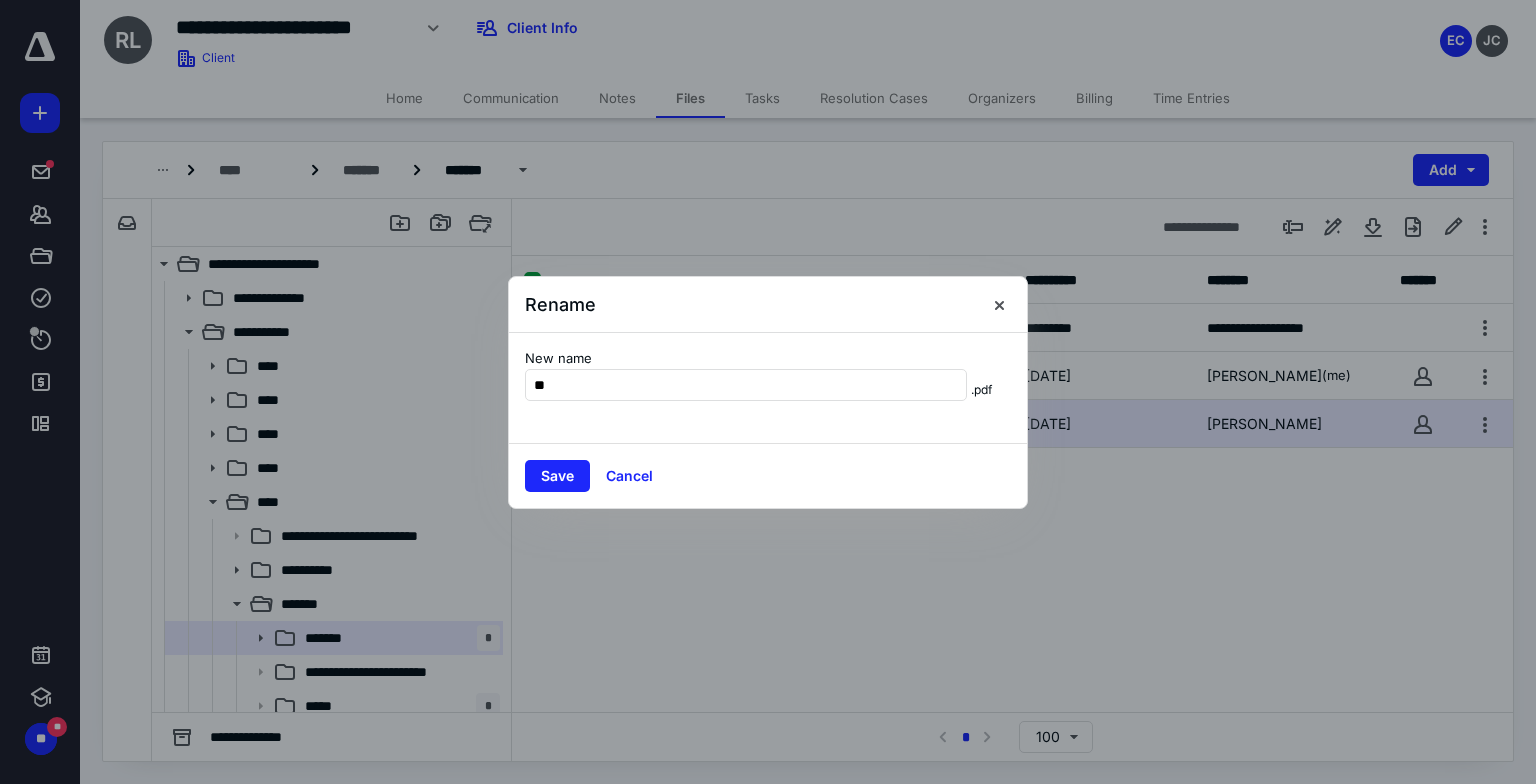 type on "*" 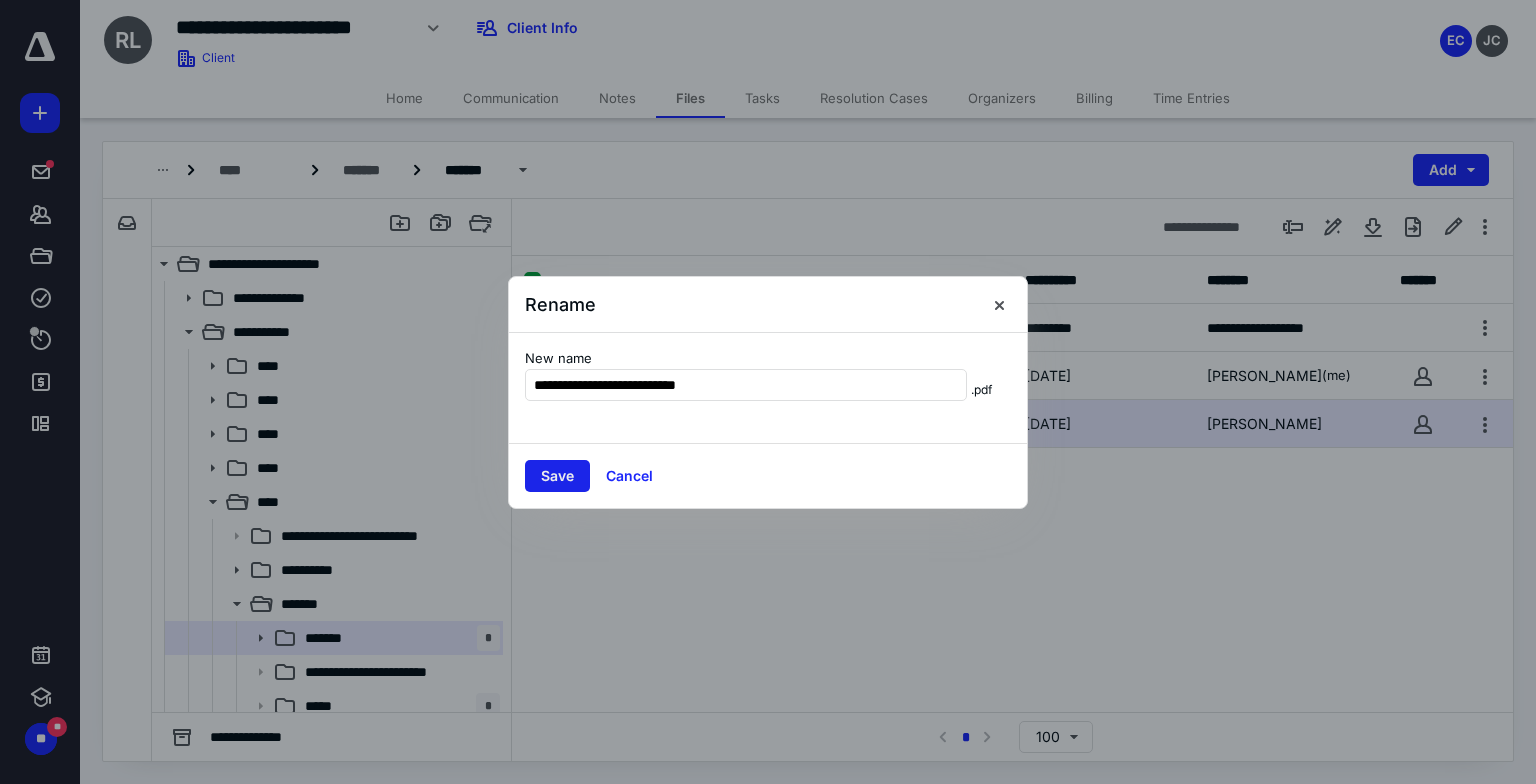 type on "**********" 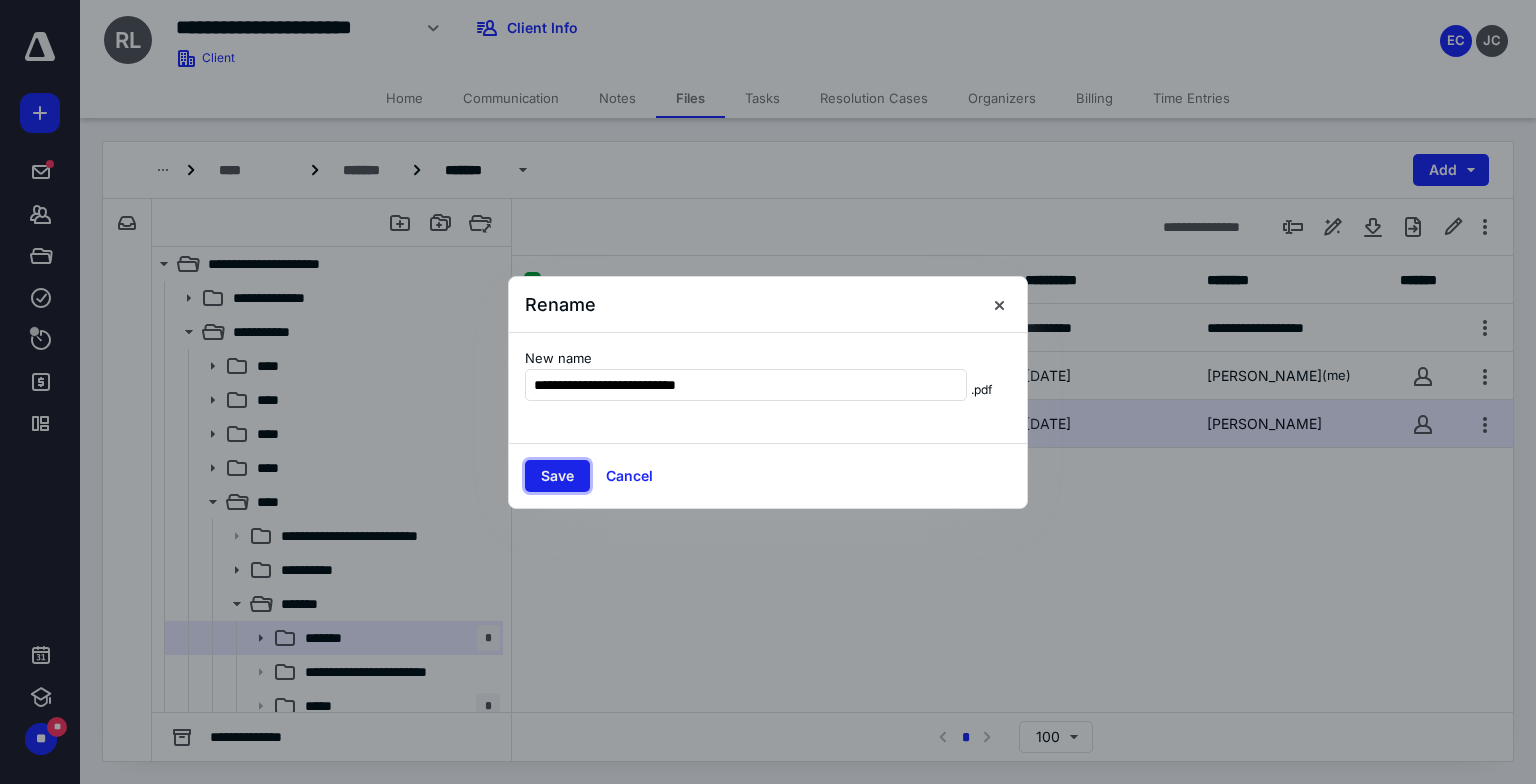 click on "Save" at bounding box center (557, 476) 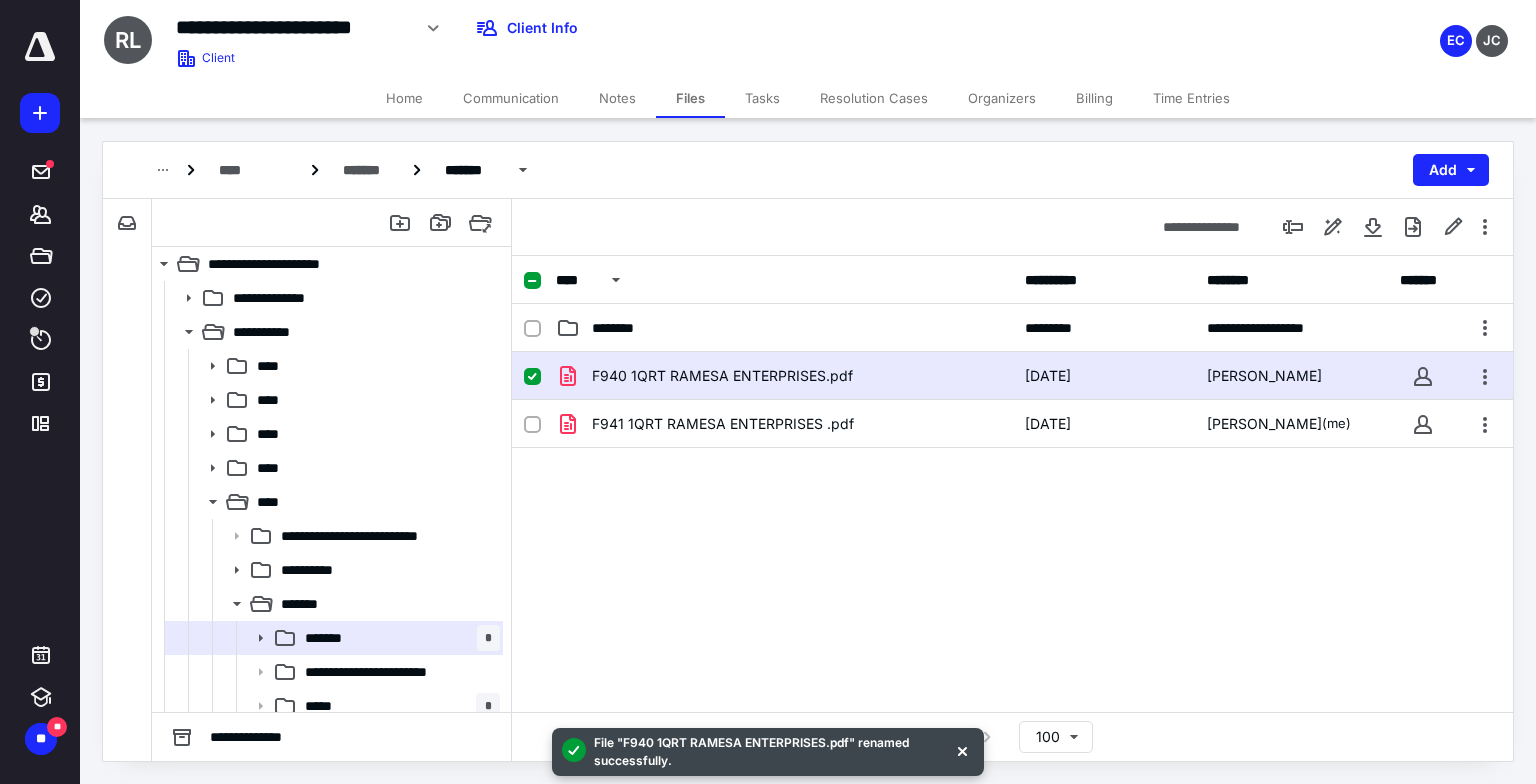 click 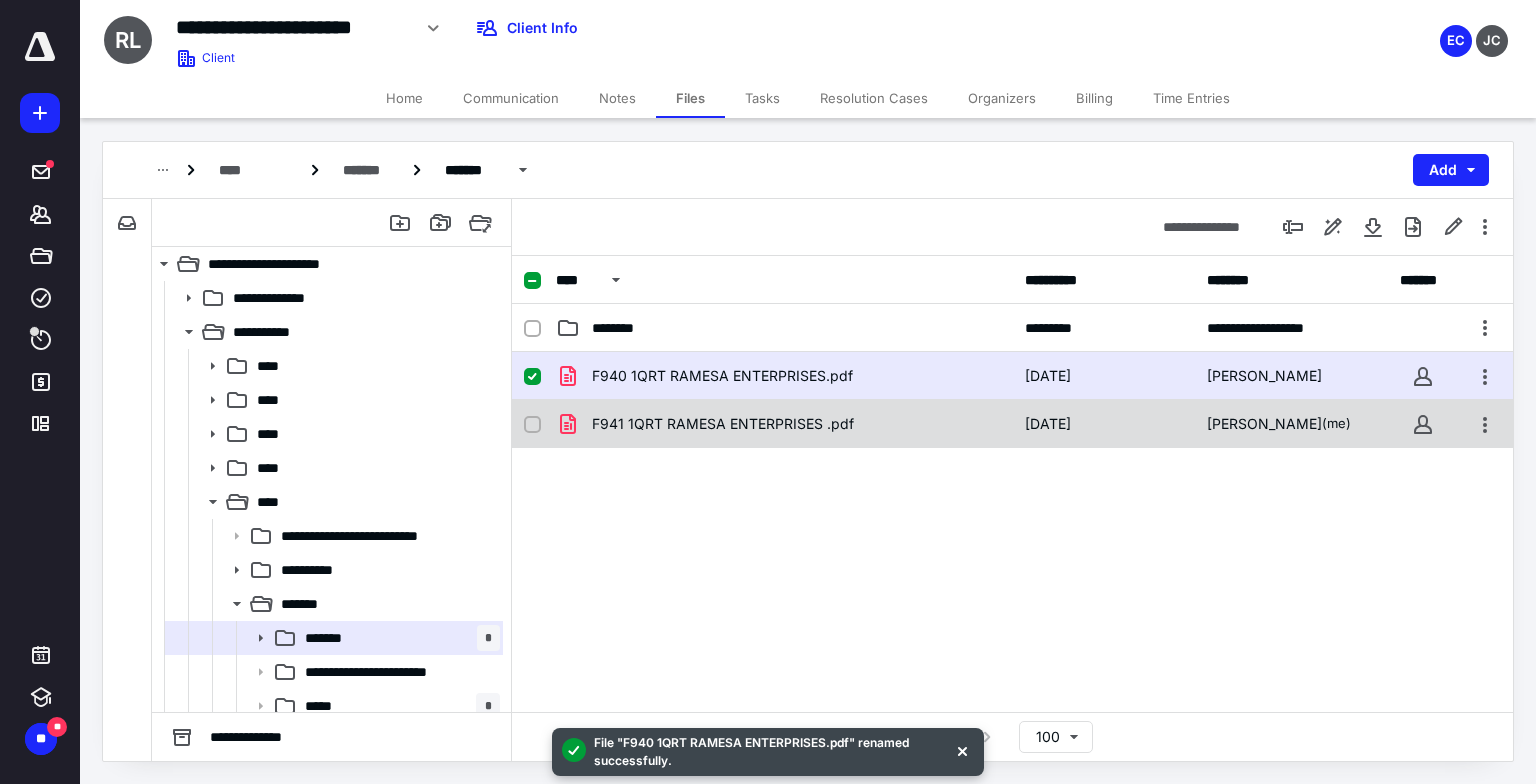 checkbox on "false" 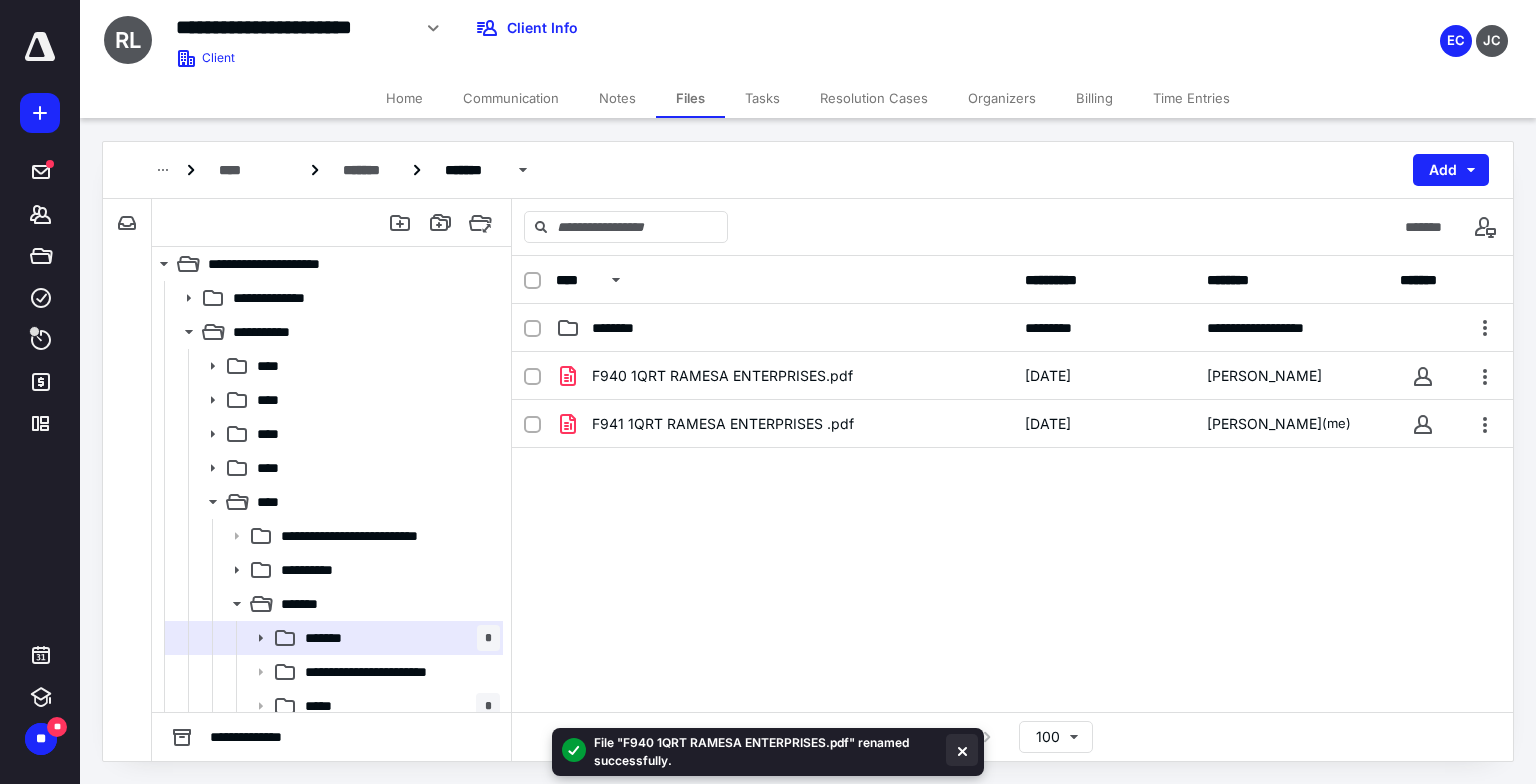 click at bounding box center [962, 750] 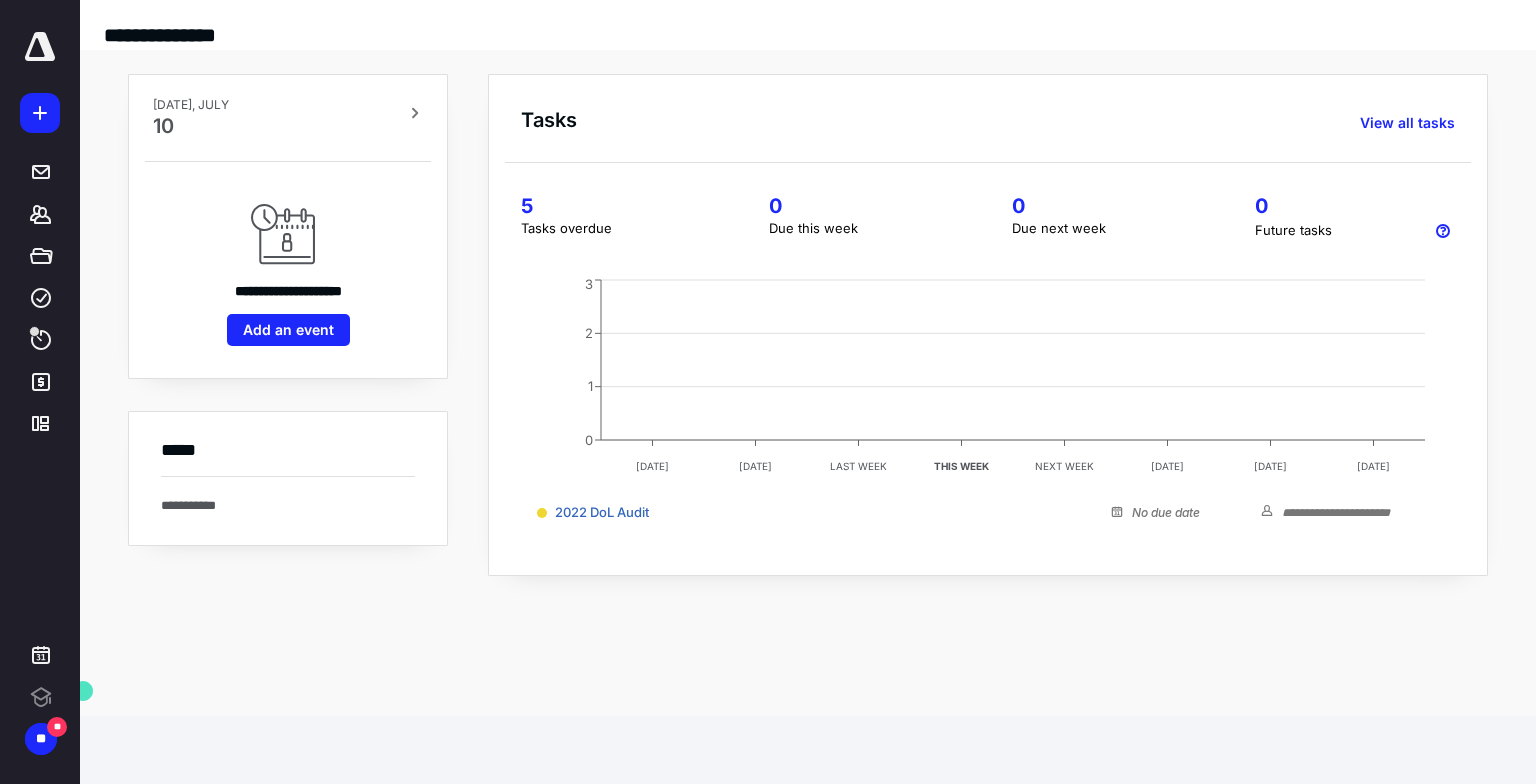 scroll, scrollTop: 0, scrollLeft: 0, axis: both 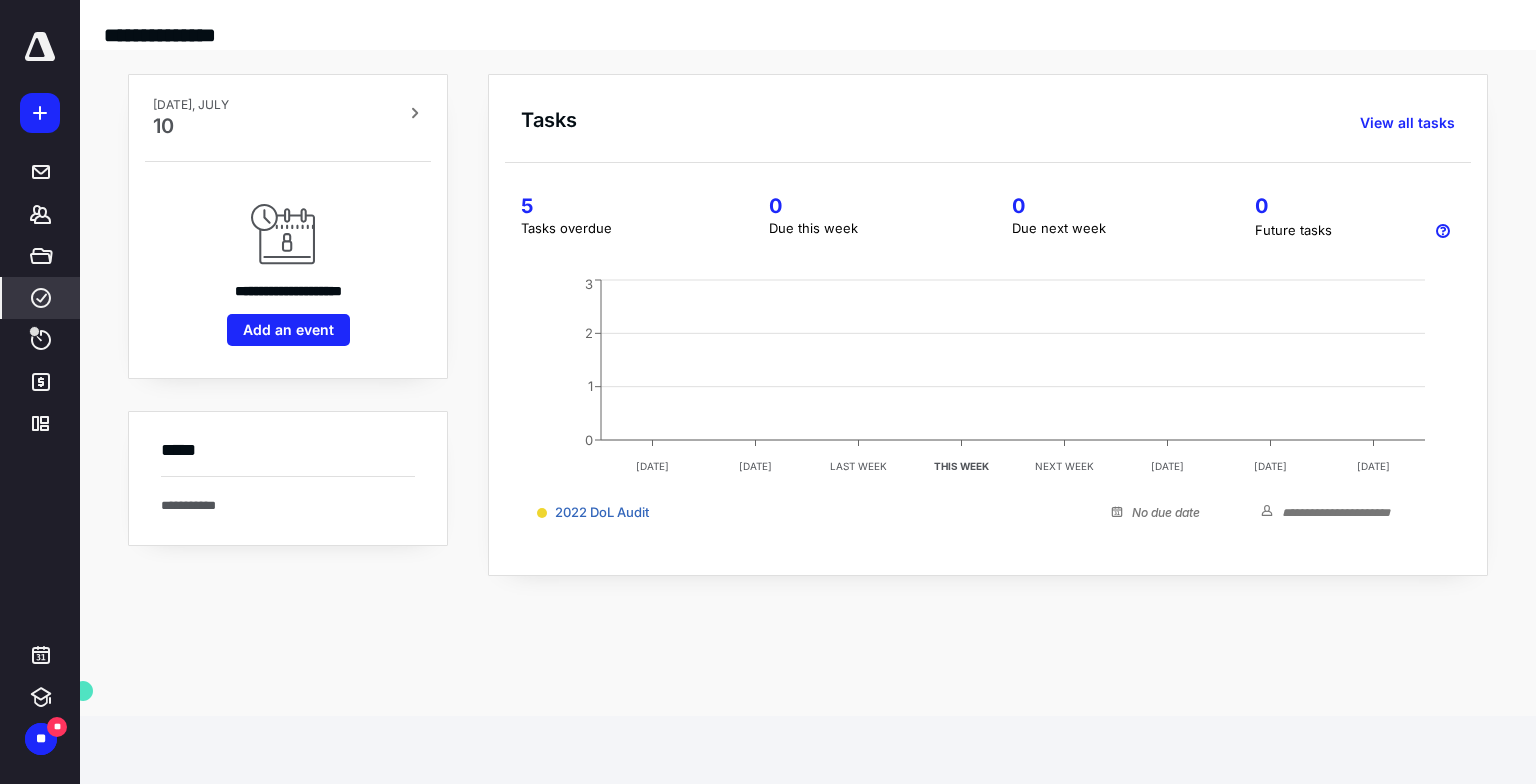 click 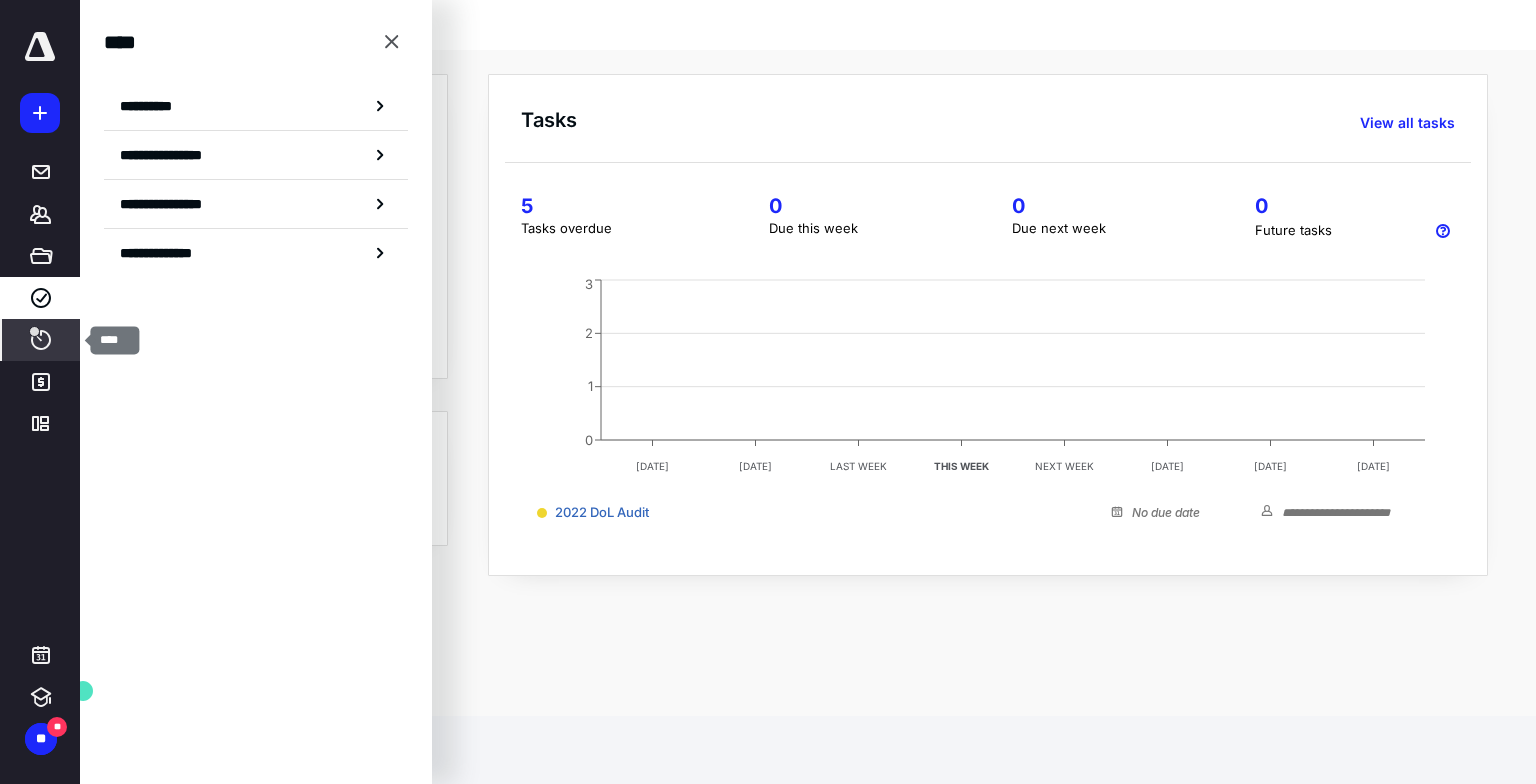 click on "****" at bounding box center [41, 340] 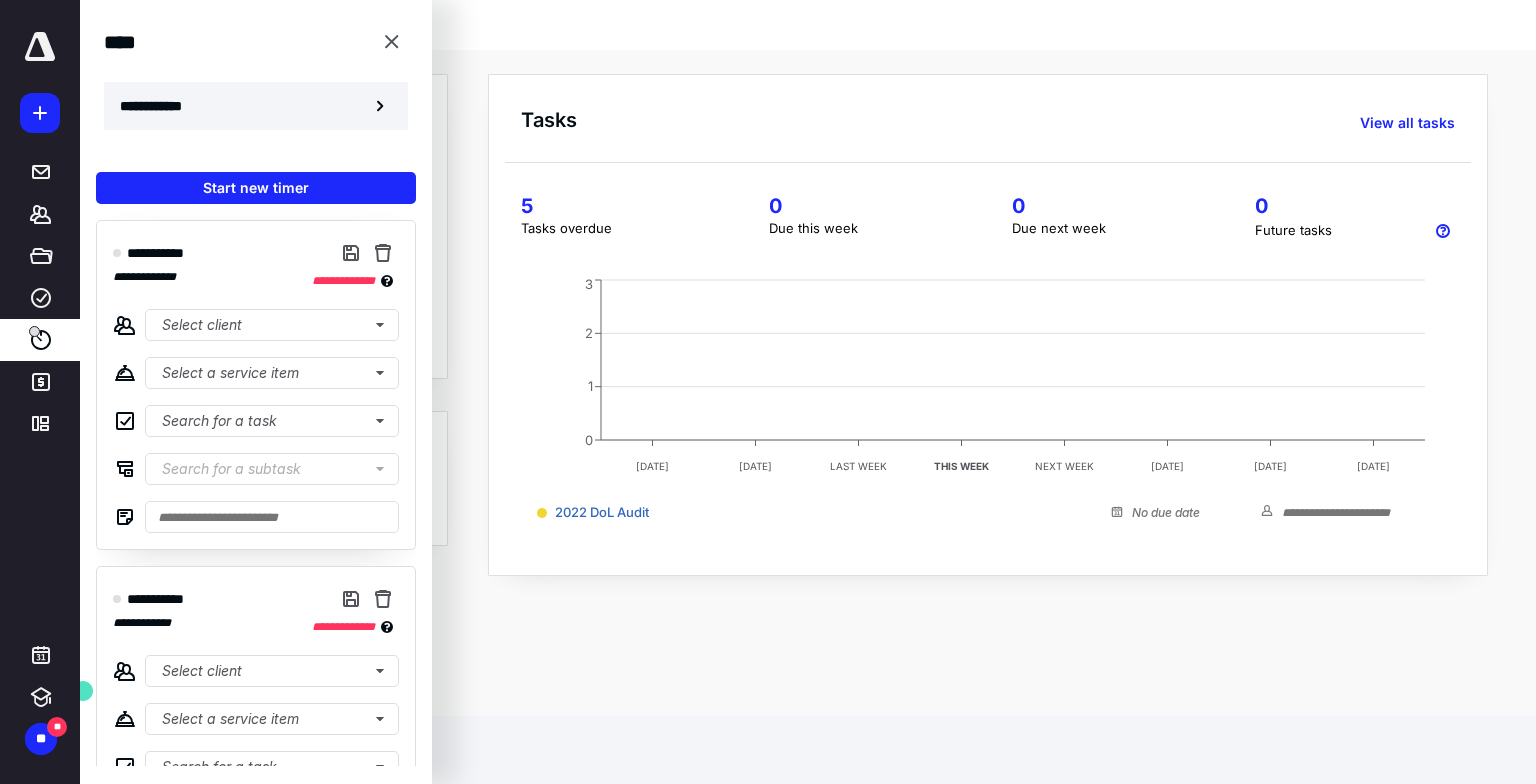 click on "**********" at bounding box center [256, 106] 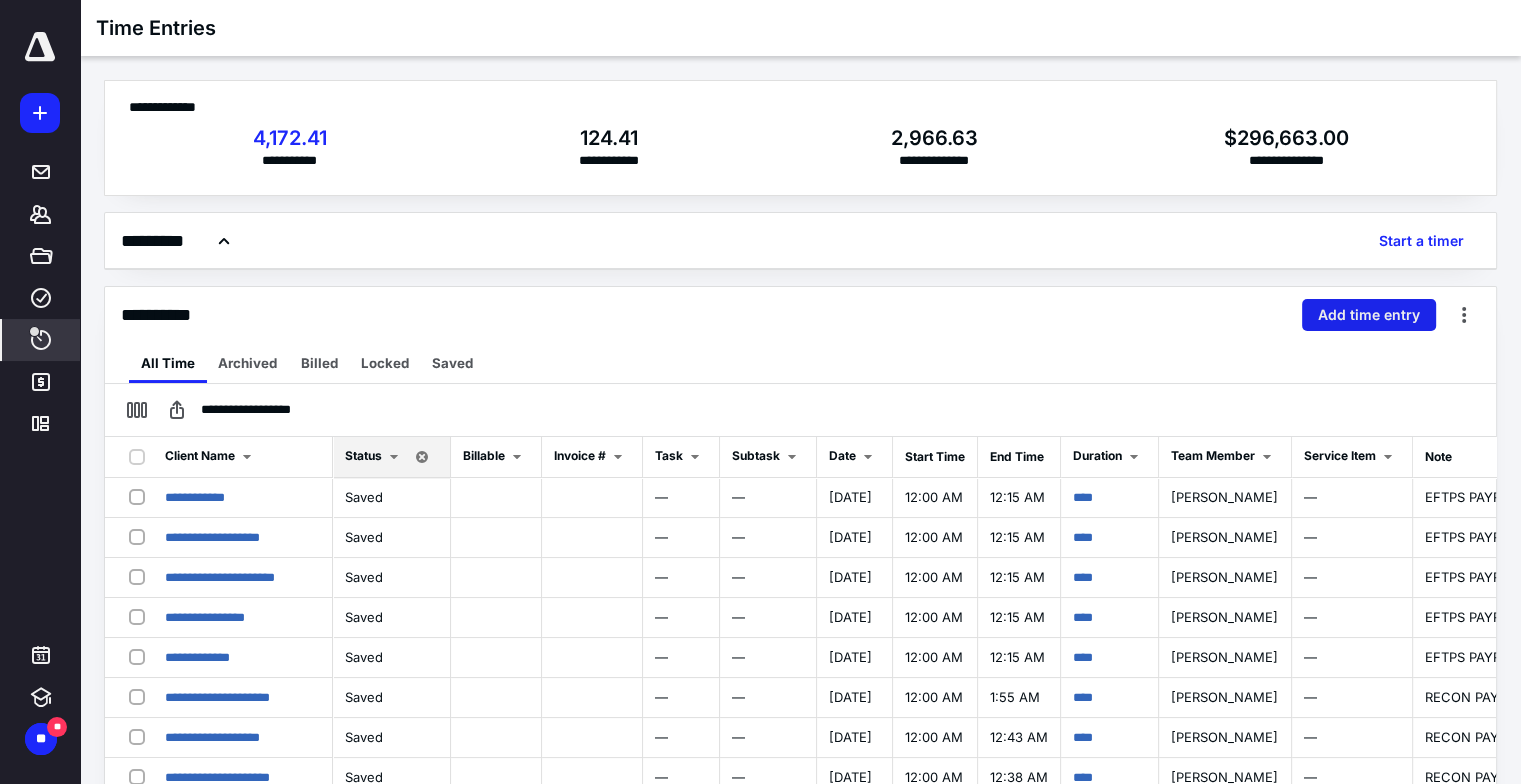click on "Add time entry" at bounding box center [1369, 315] 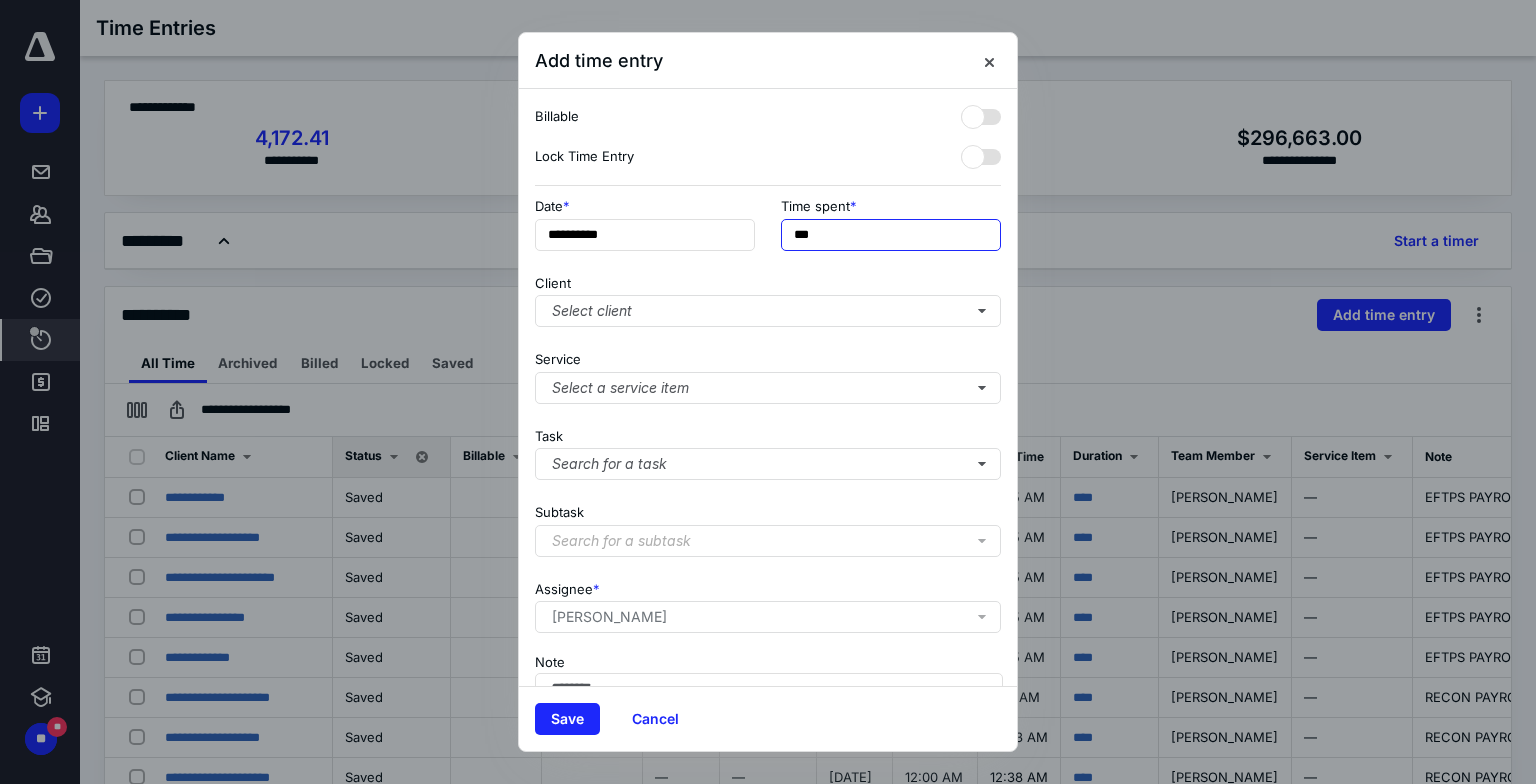 drag, startPoint x: 890, startPoint y: 228, endPoint x: 360, endPoint y: 192, distance: 531.22125 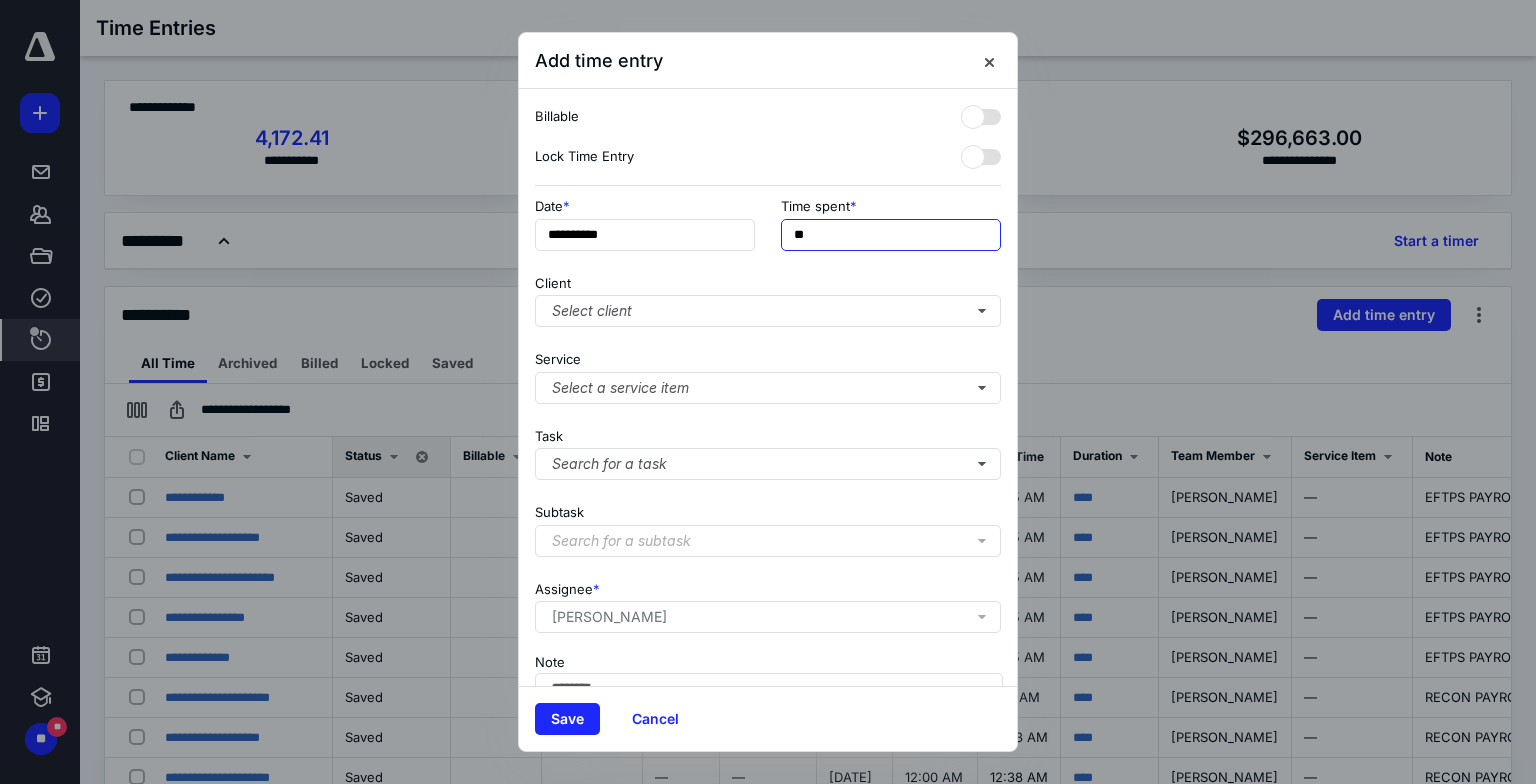 type on "***" 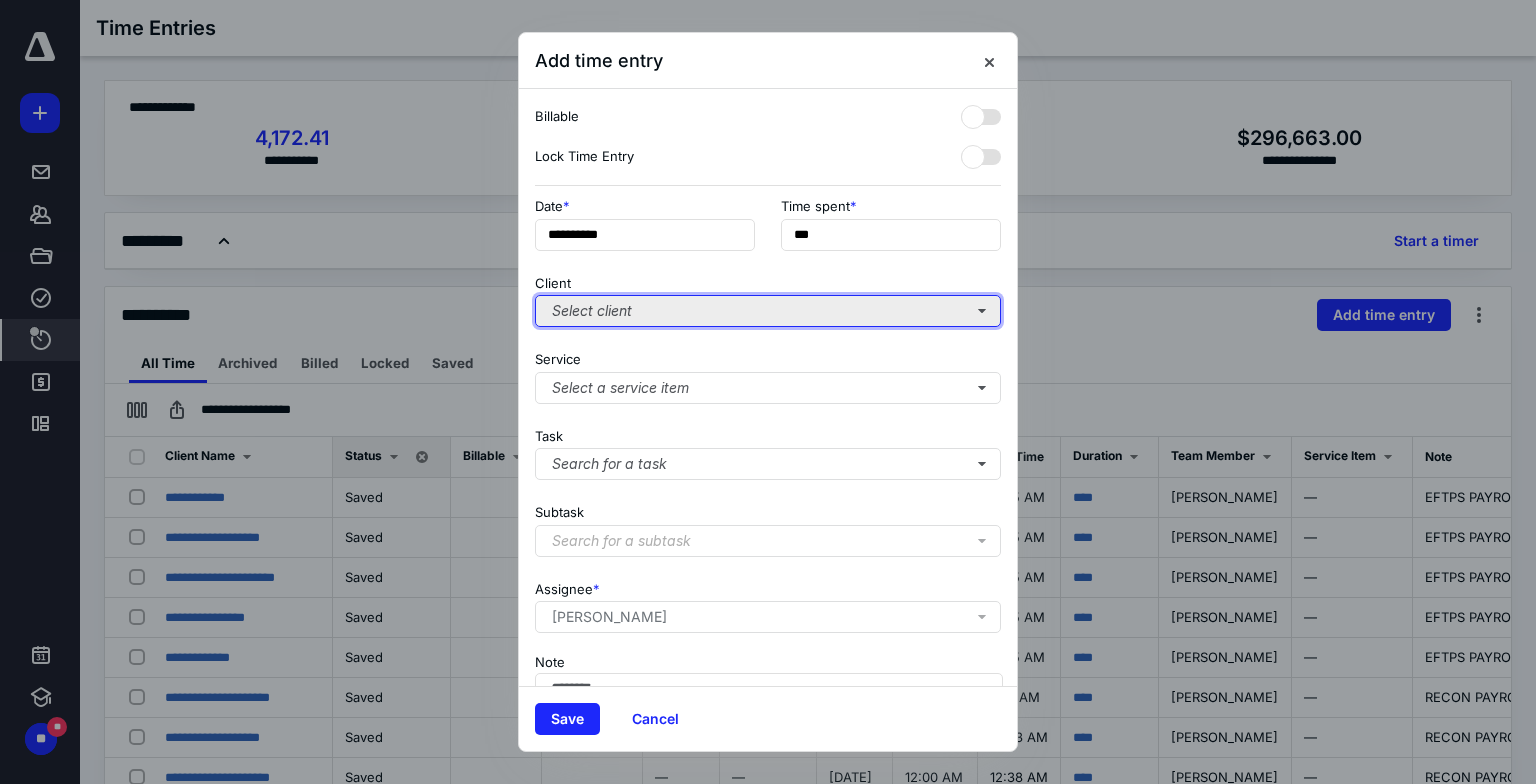 click on "Select client" at bounding box center (768, 311) 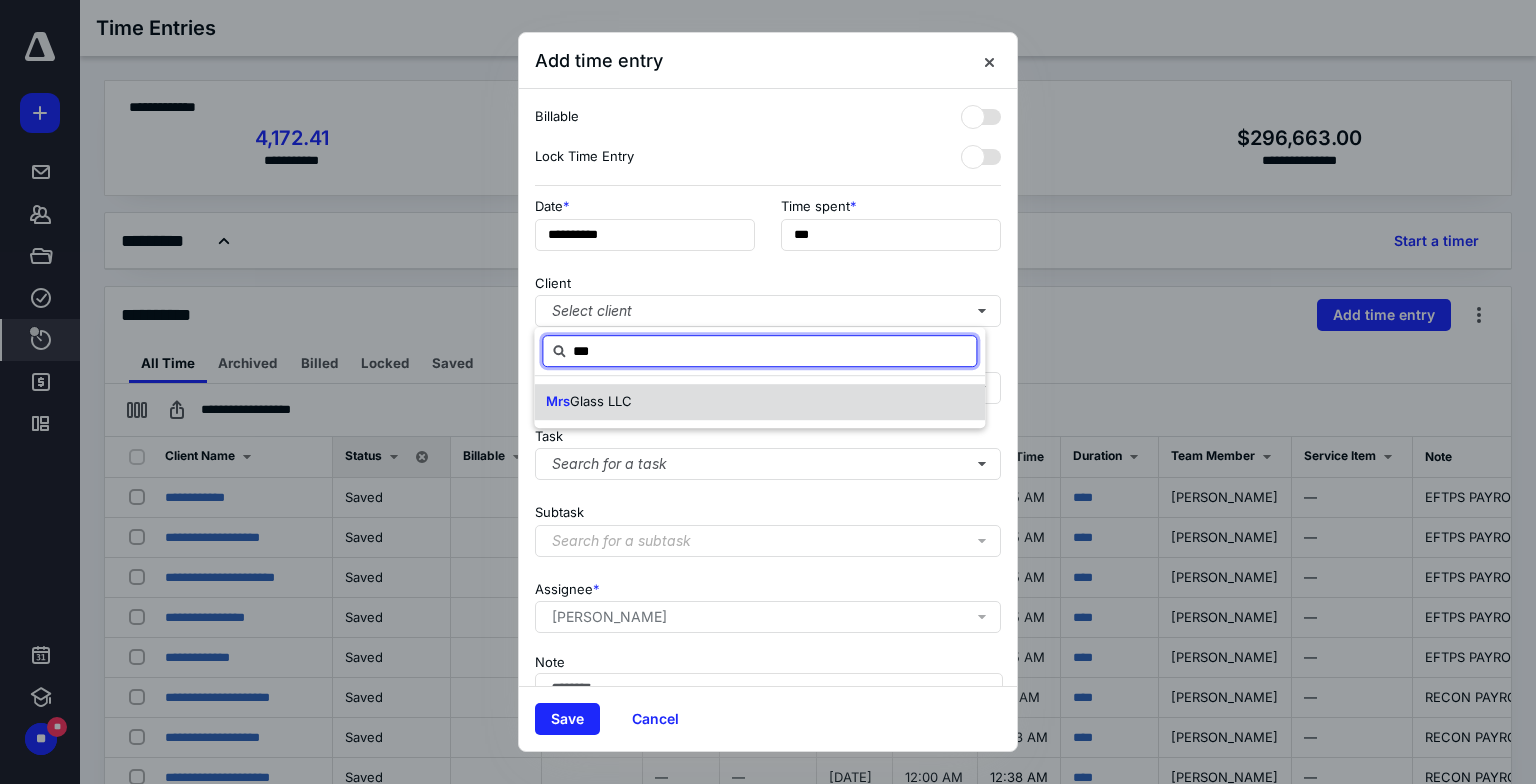 click on "Mrs  Glass LLC" at bounding box center [759, 402] 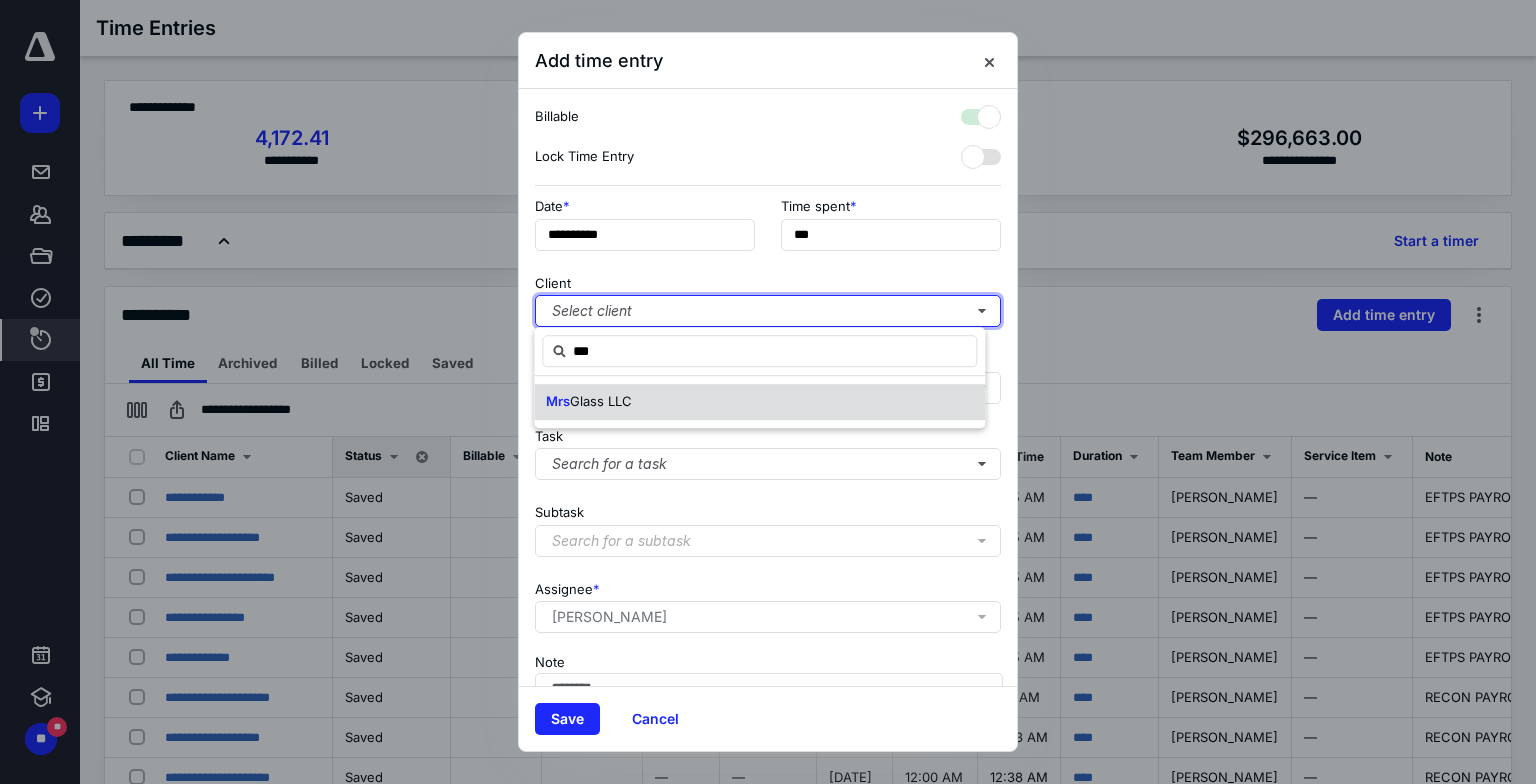 checkbox on "true" 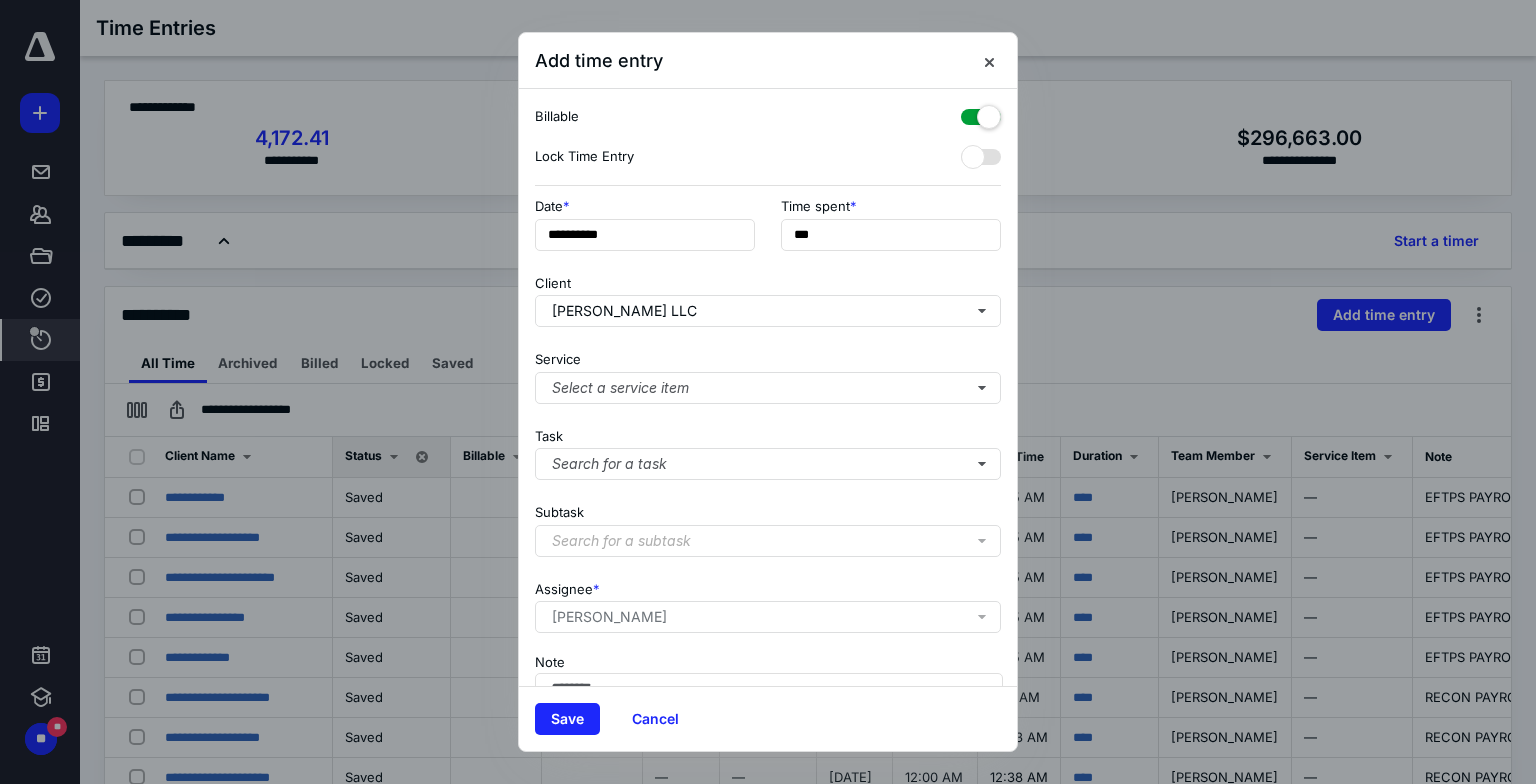 click at bounding box center (981, 113) 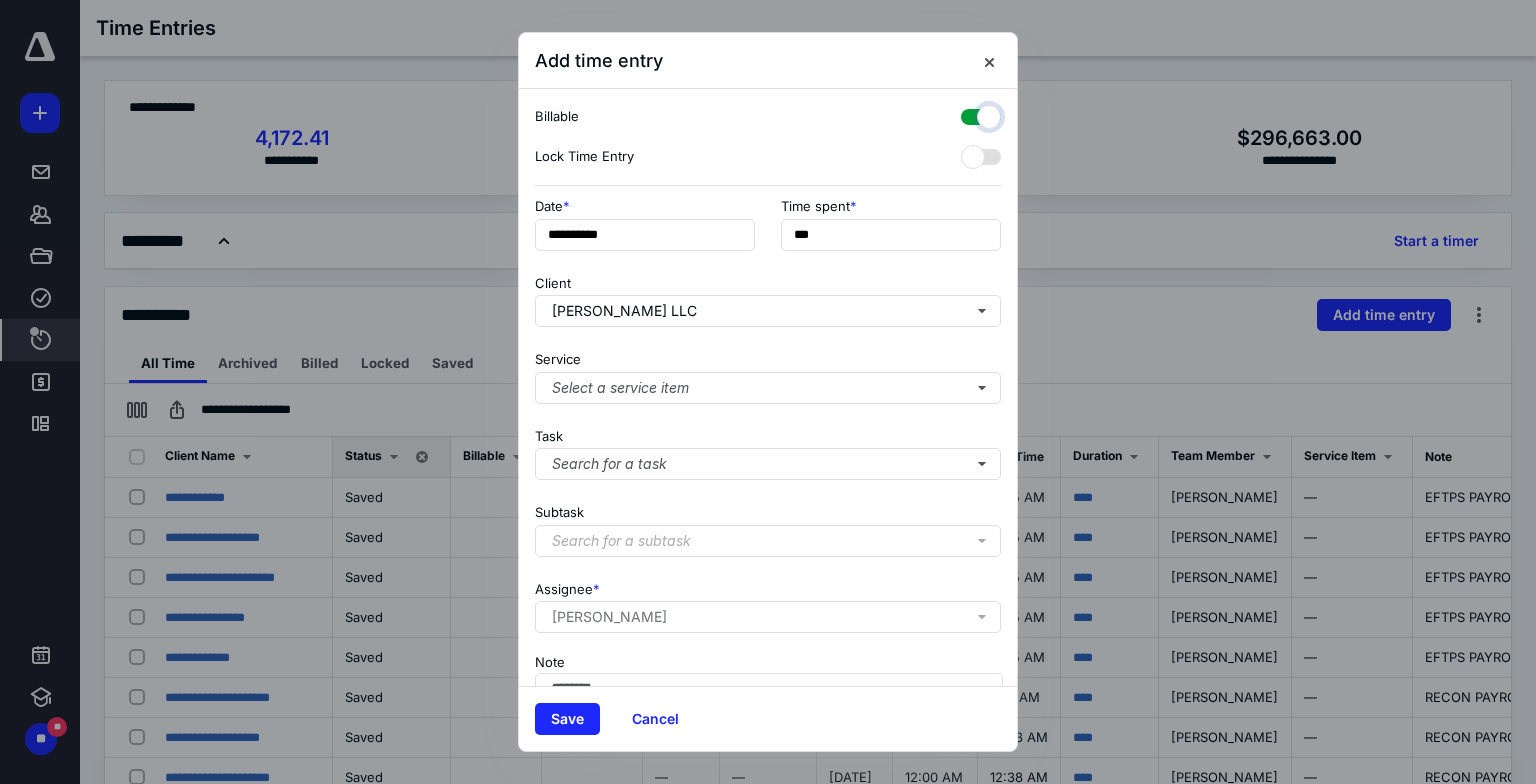 click at bounding box center (971, 114) 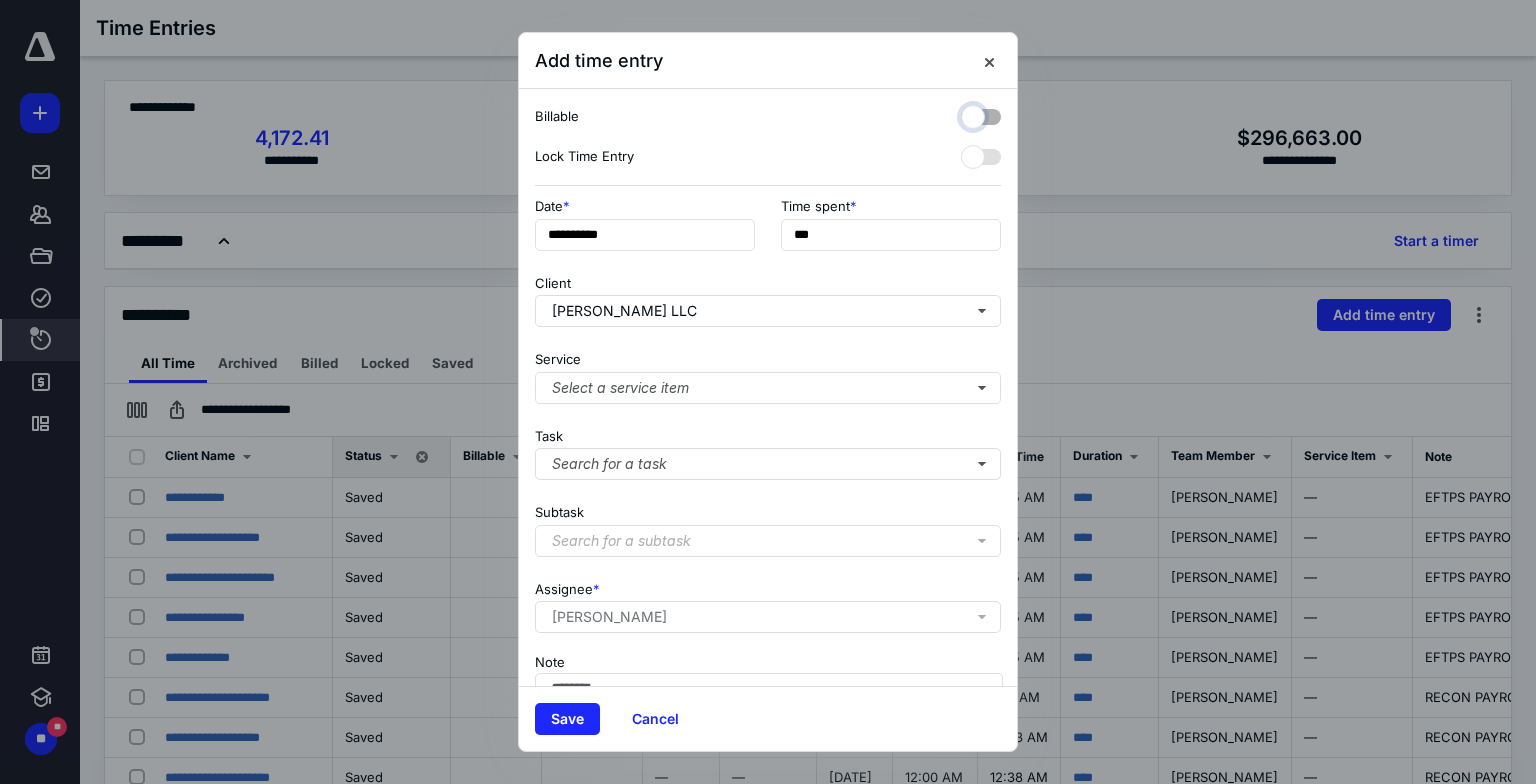 checkbox on "false" 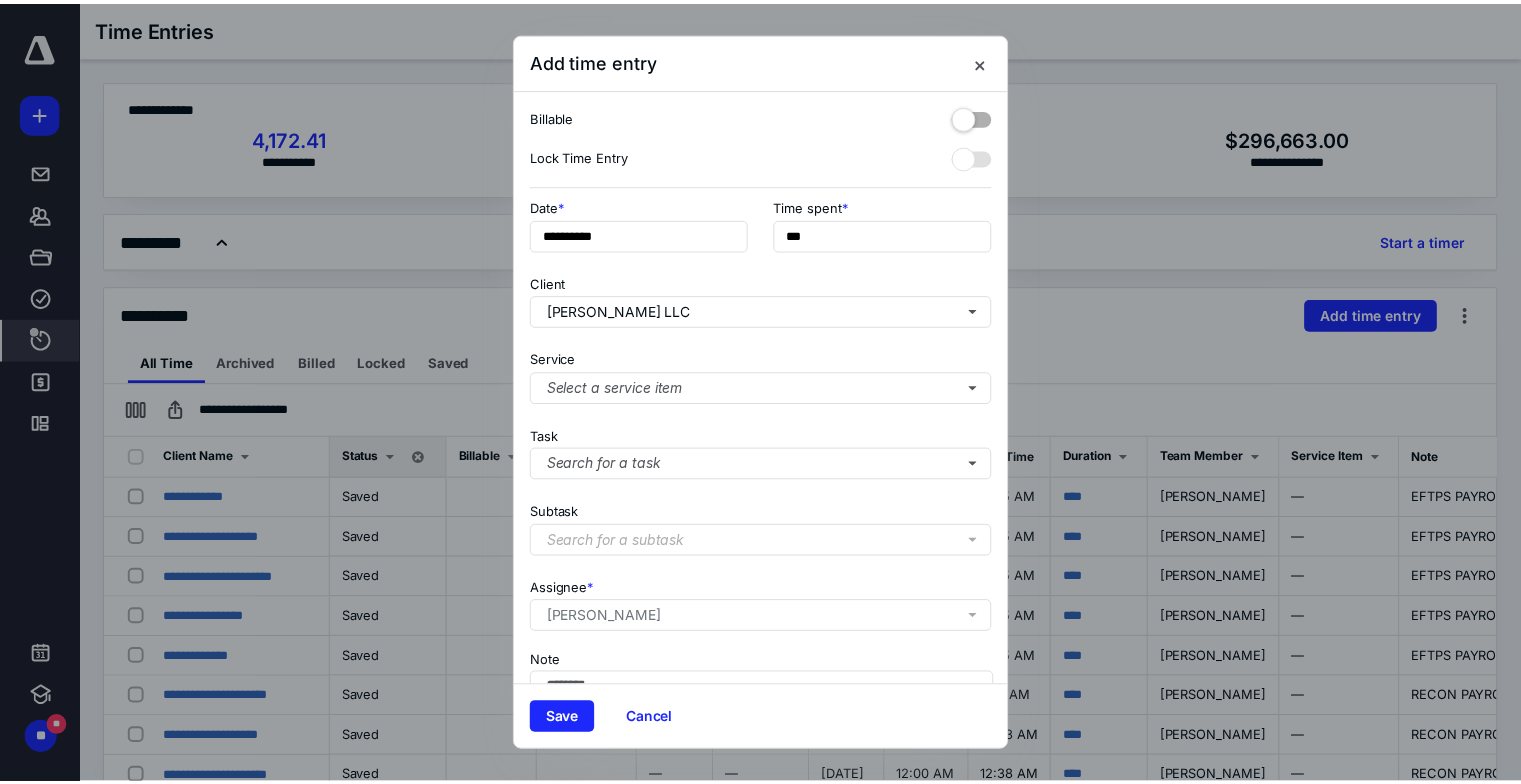 scroll, scrollTop: 116, scrollLeft: 0, axis: vertical 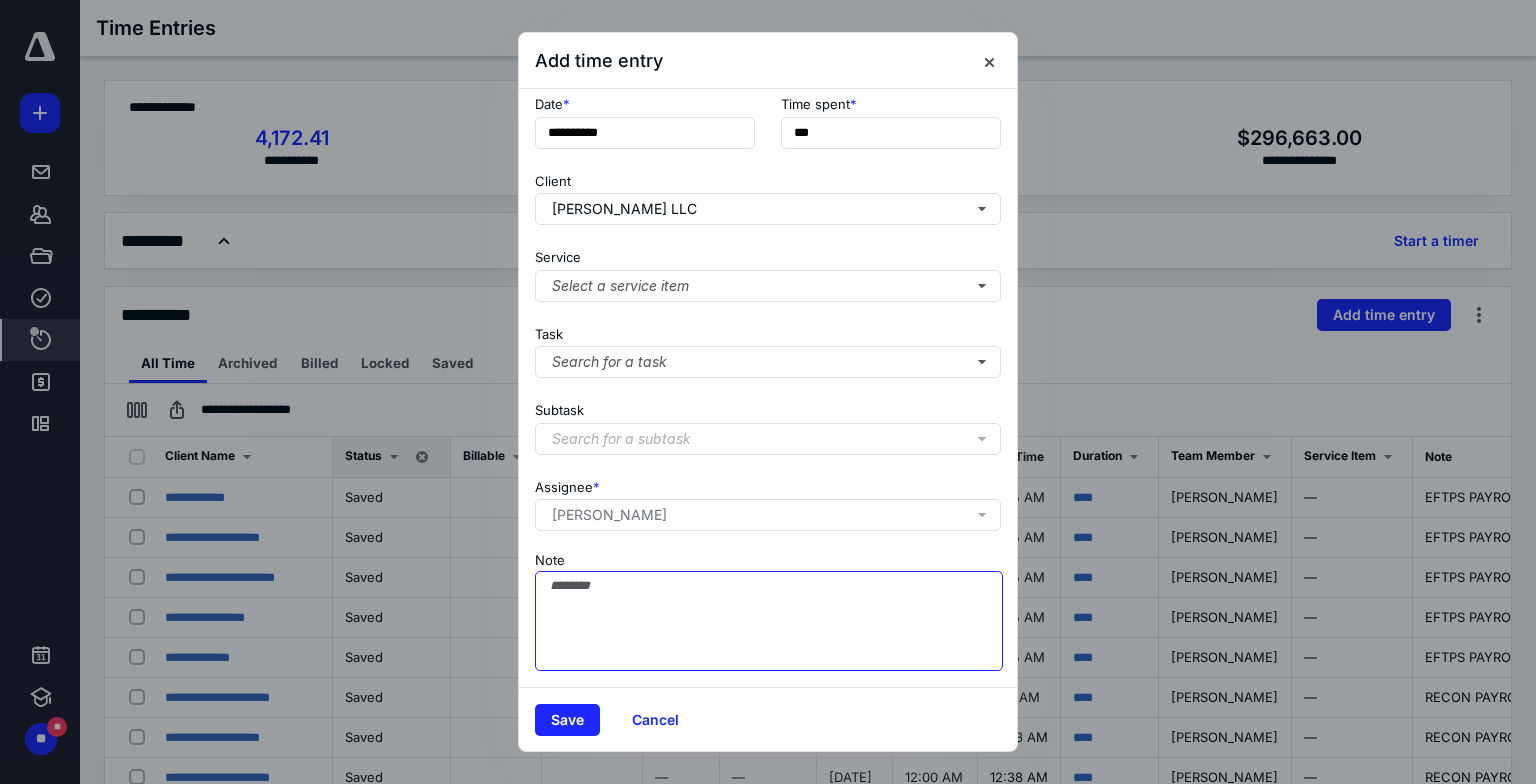 click on "Note" at bounding box center [769, 621] 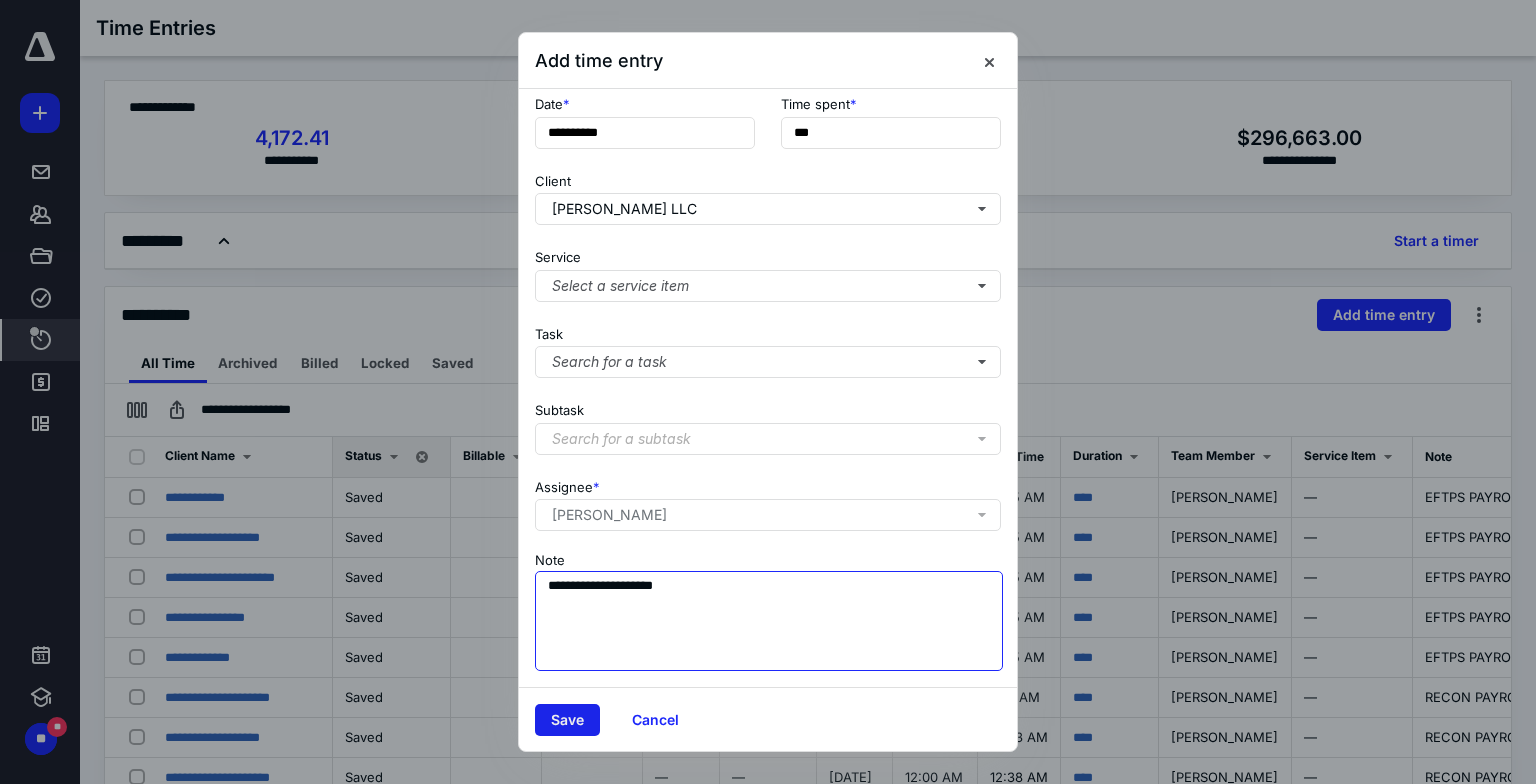 type on "**********" 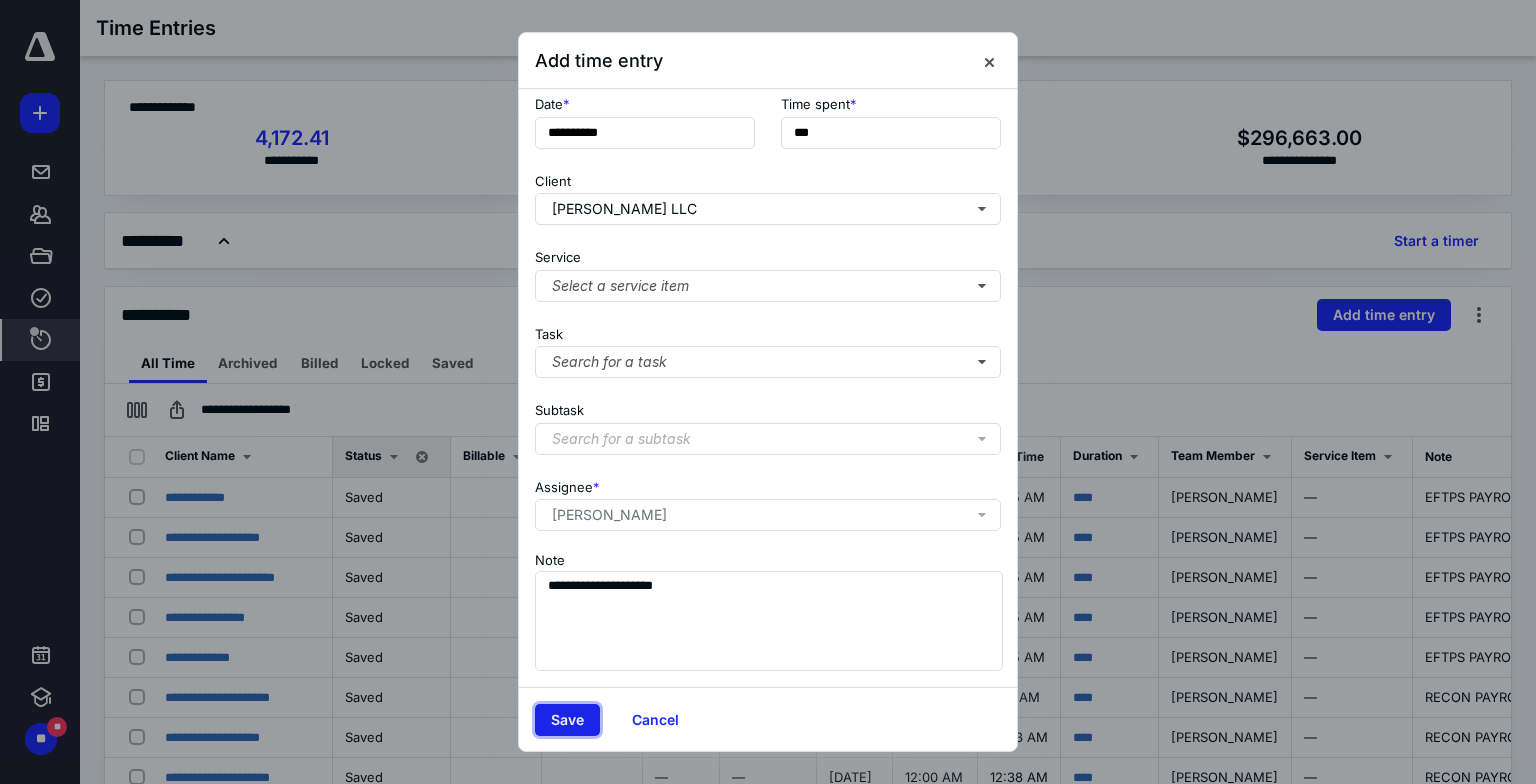 click on "Save" at bounding box center [567, 720] 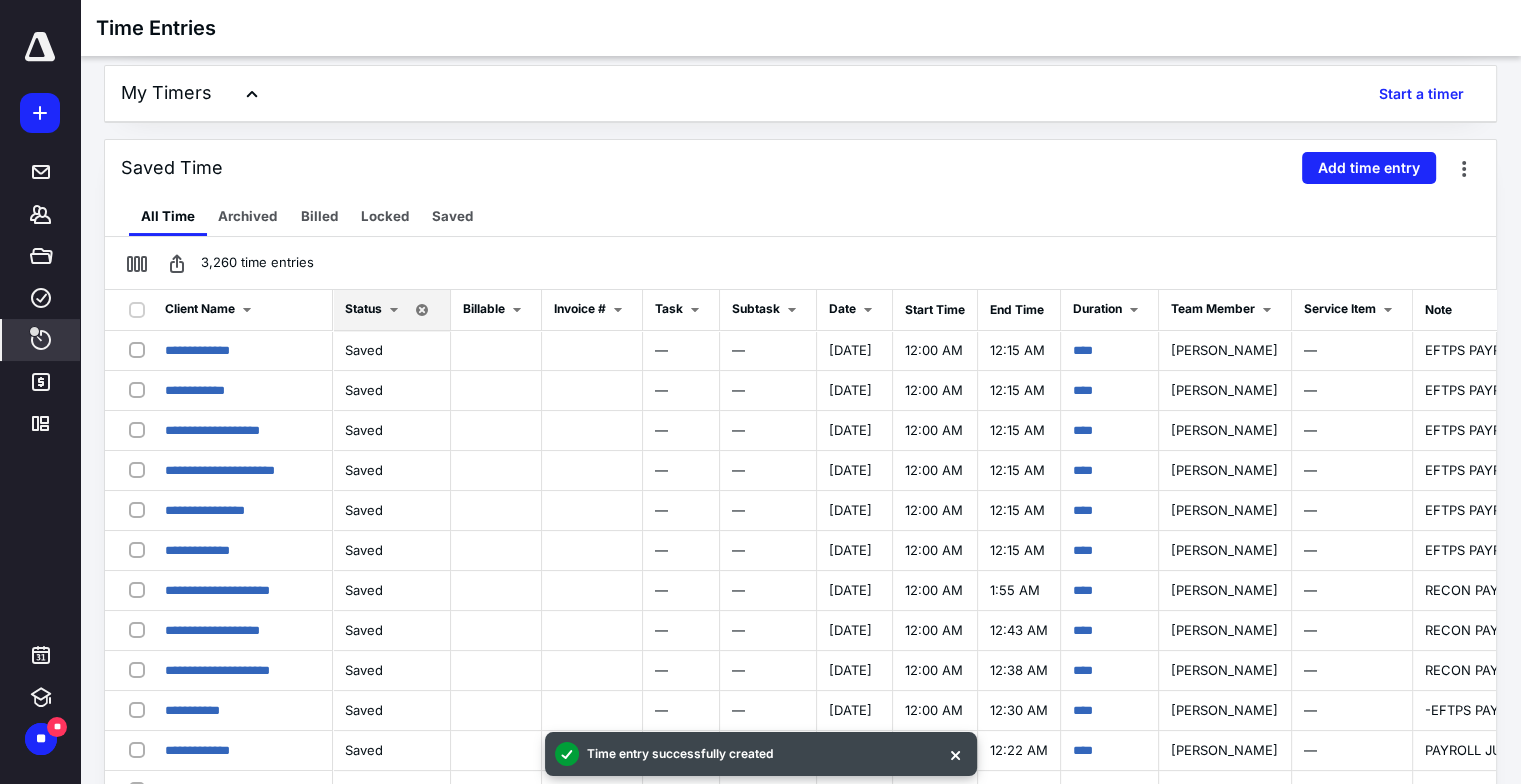 scroll, scrollTop: 162, scrollLeft: 0, axis: vertical 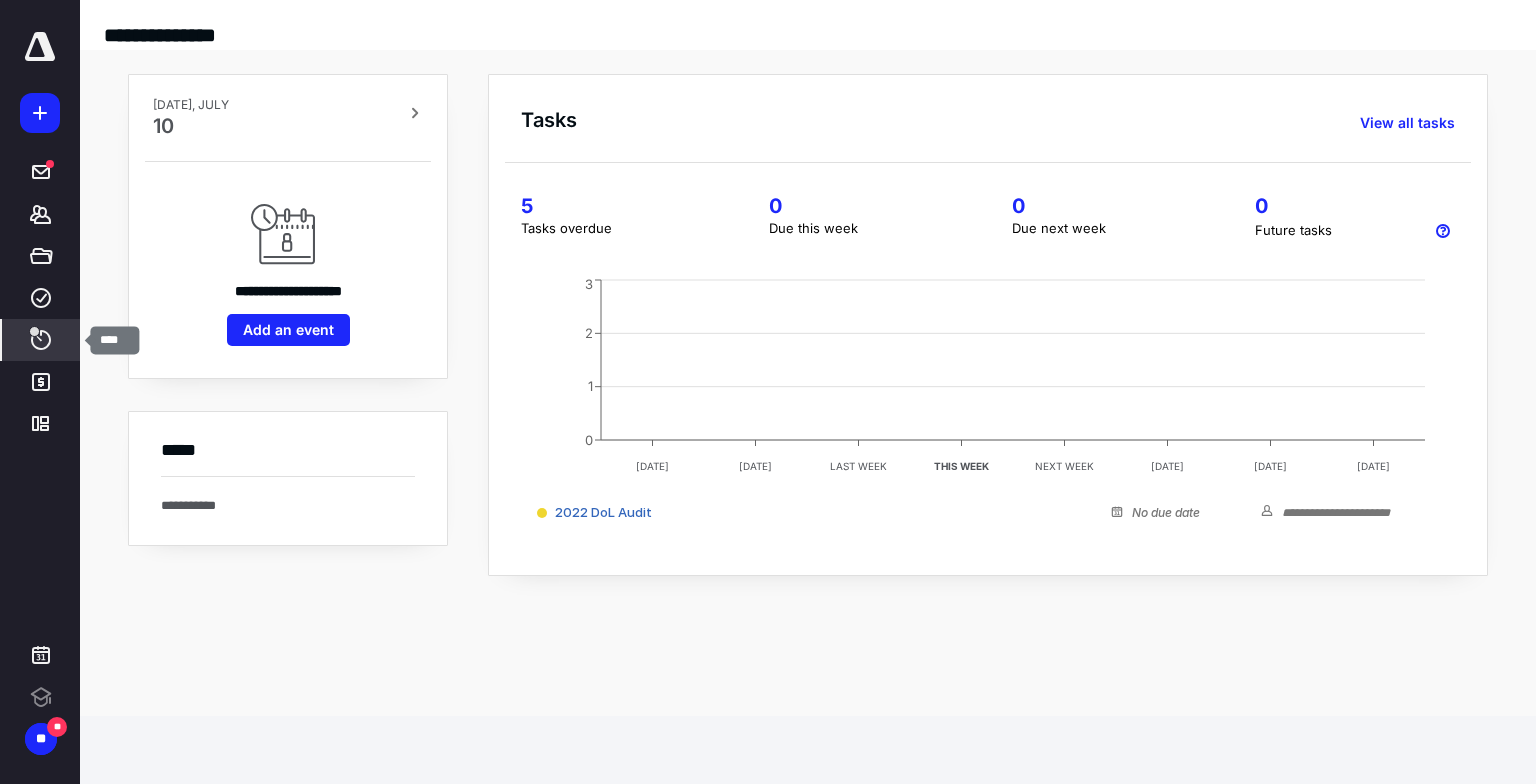 click 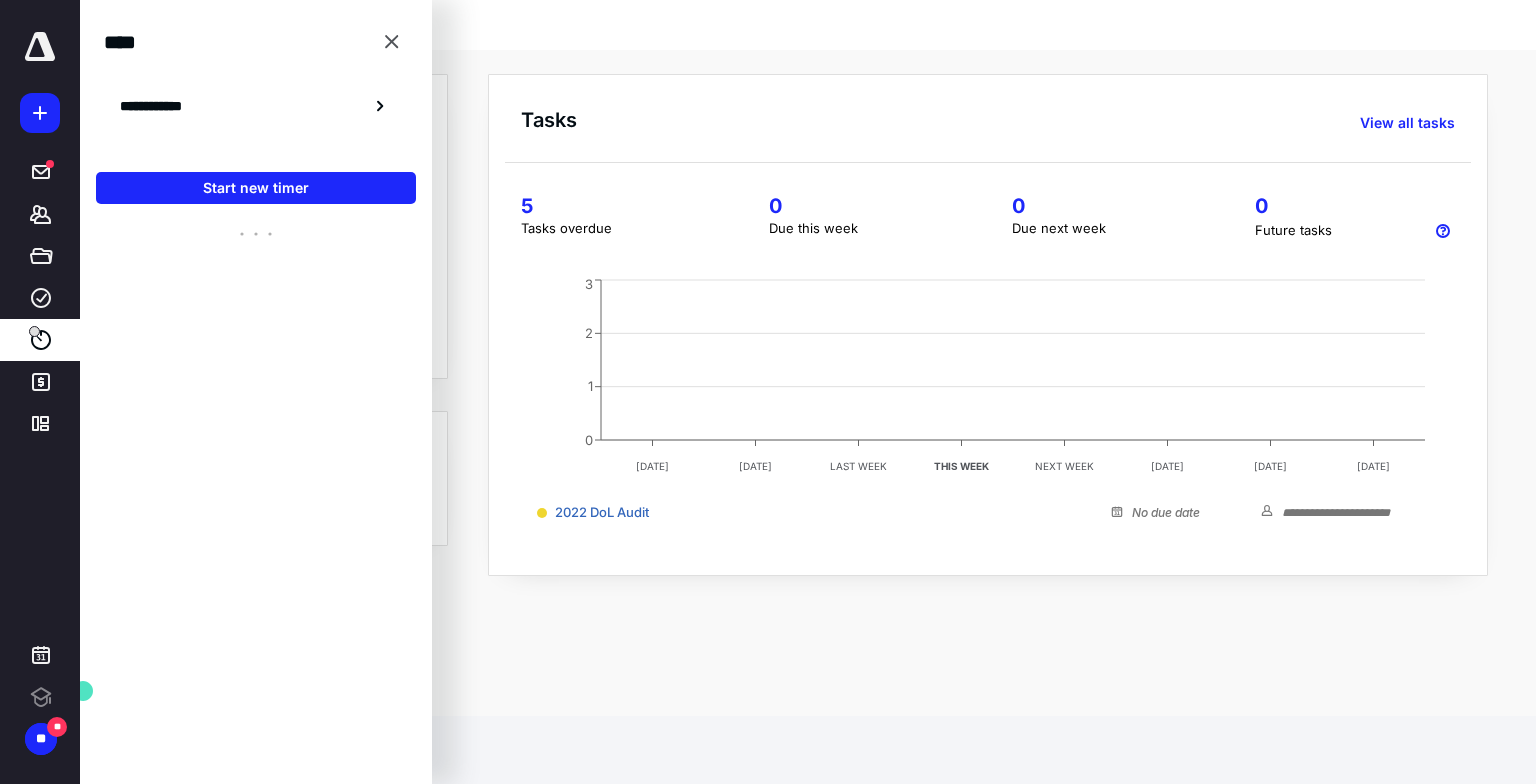 click on "**********" at bounding box center (162, 106) 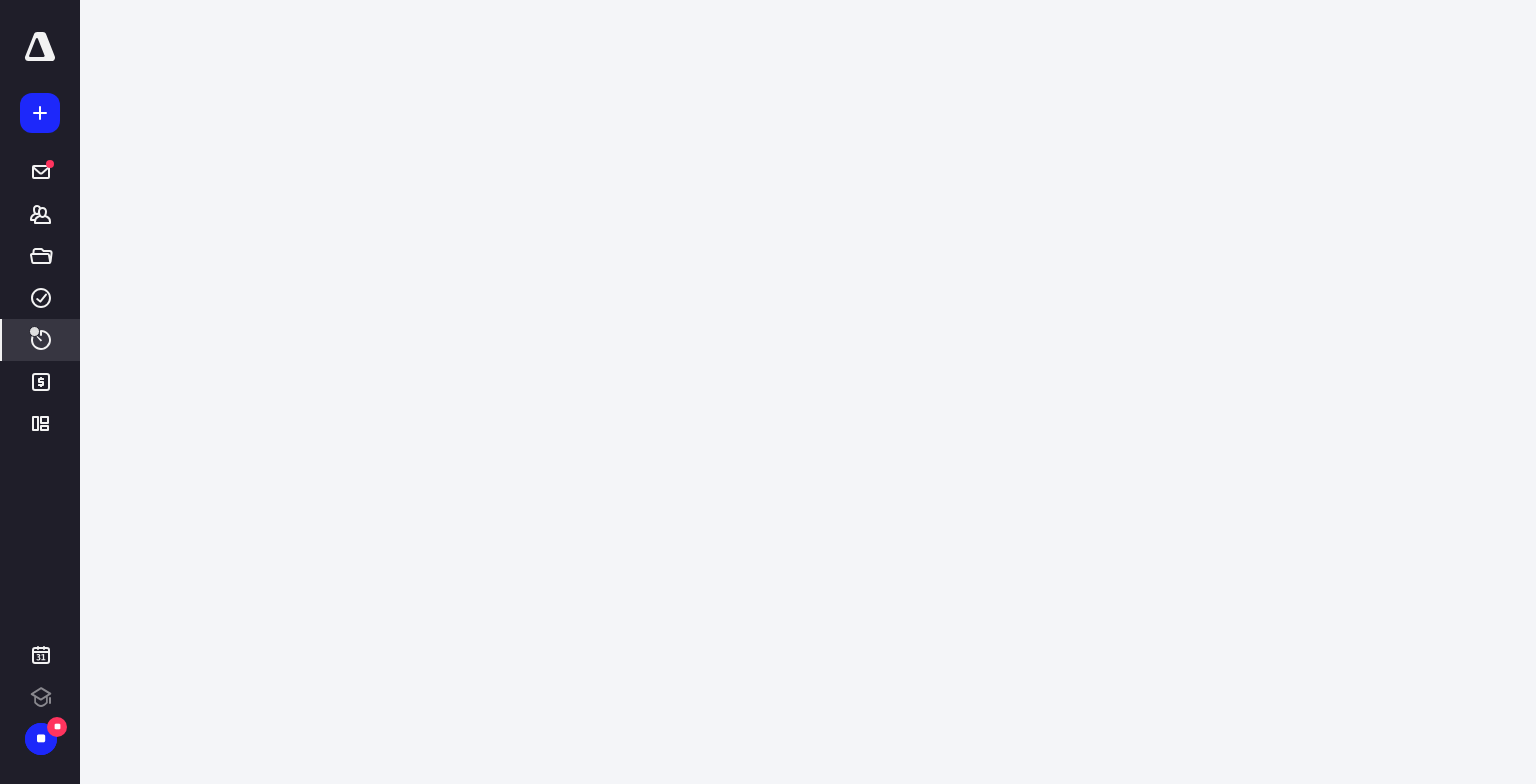 scroll, scrollTop: 0, scrollLeft: 0, axis: both 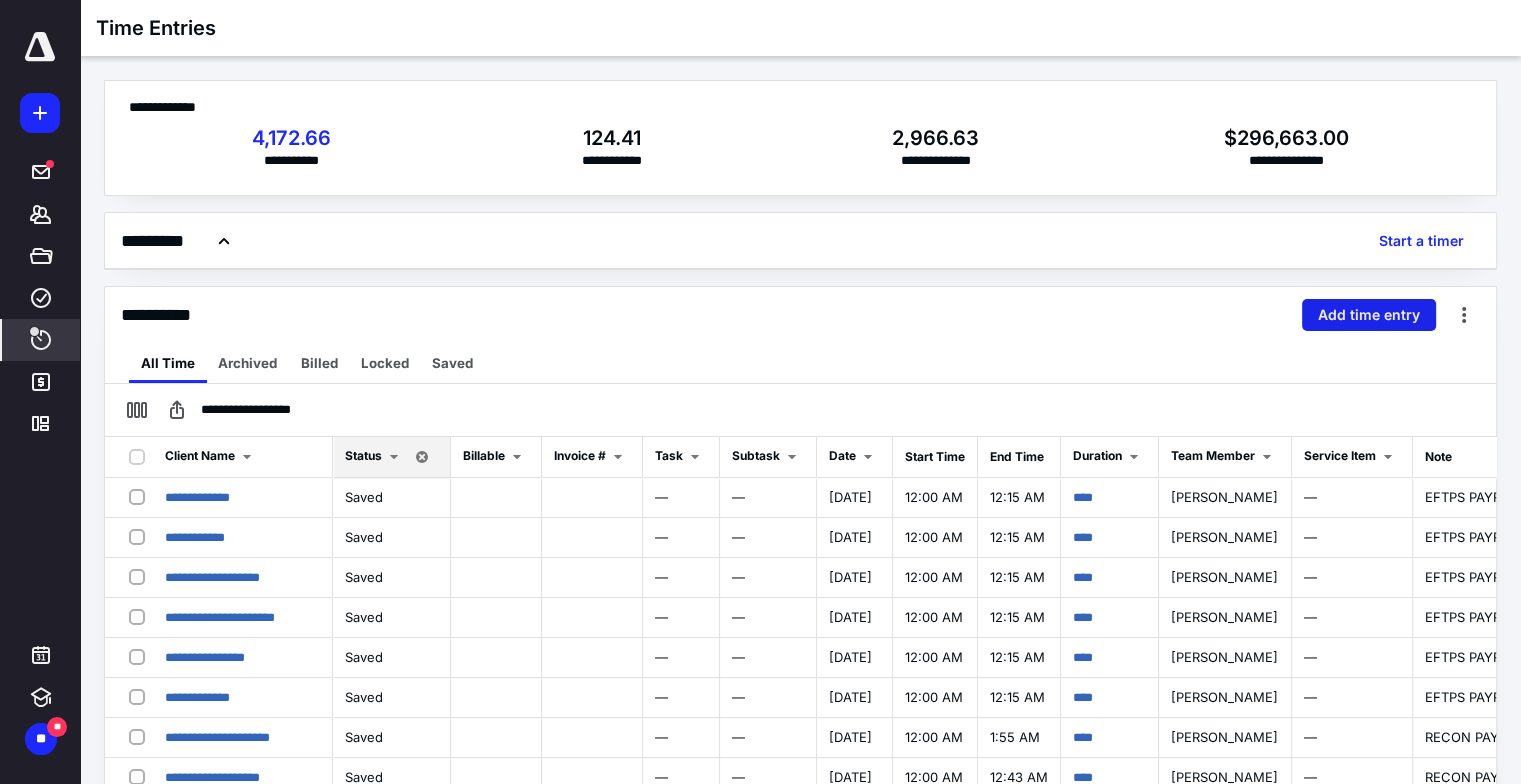 click on "Add time entry" at bounding box center (1369, 315) 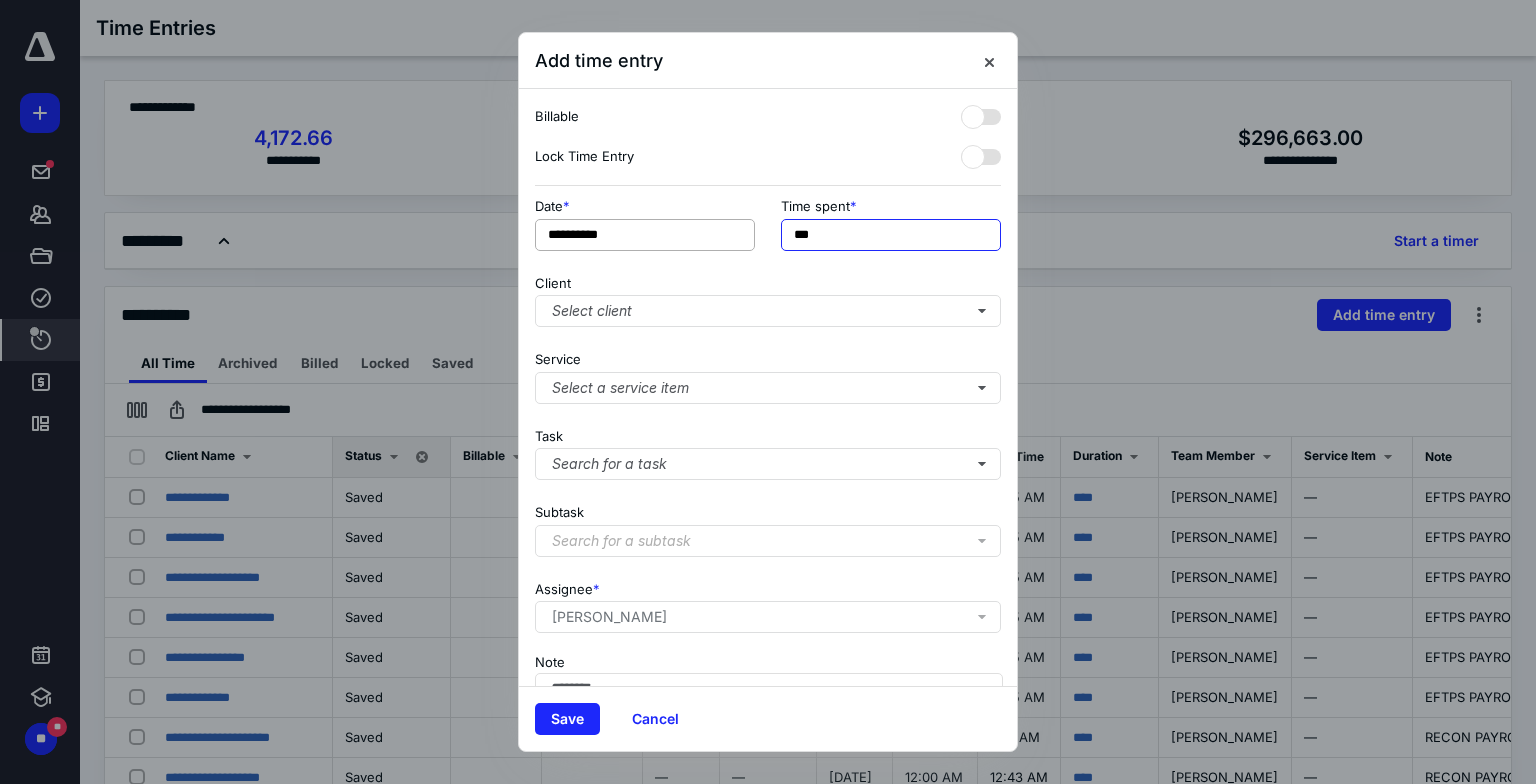 drag, startPoint x: 840, startPoint y: 233, endPoint x: 672, endPoint y: 232, distance: 168.00298 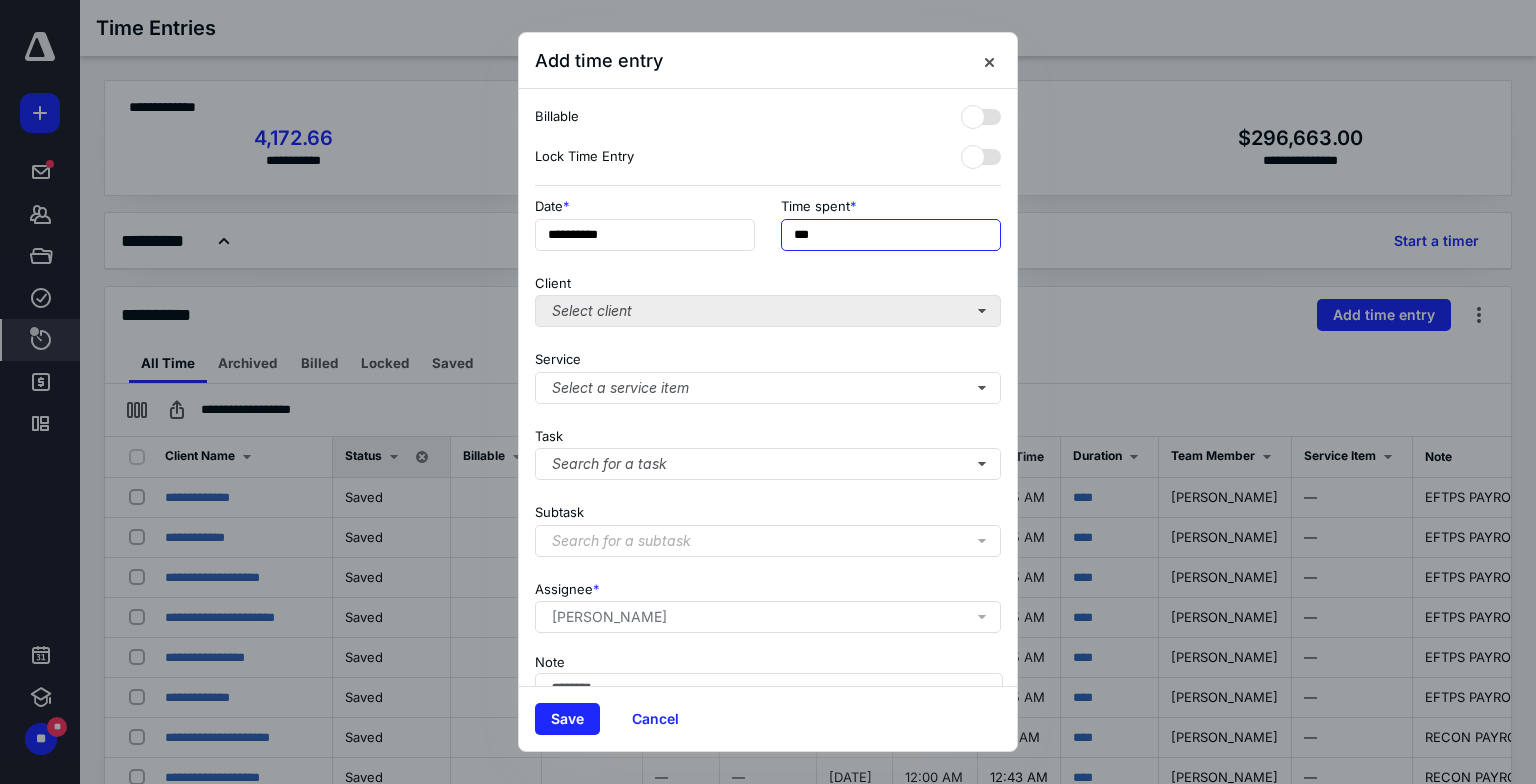 type on "***" 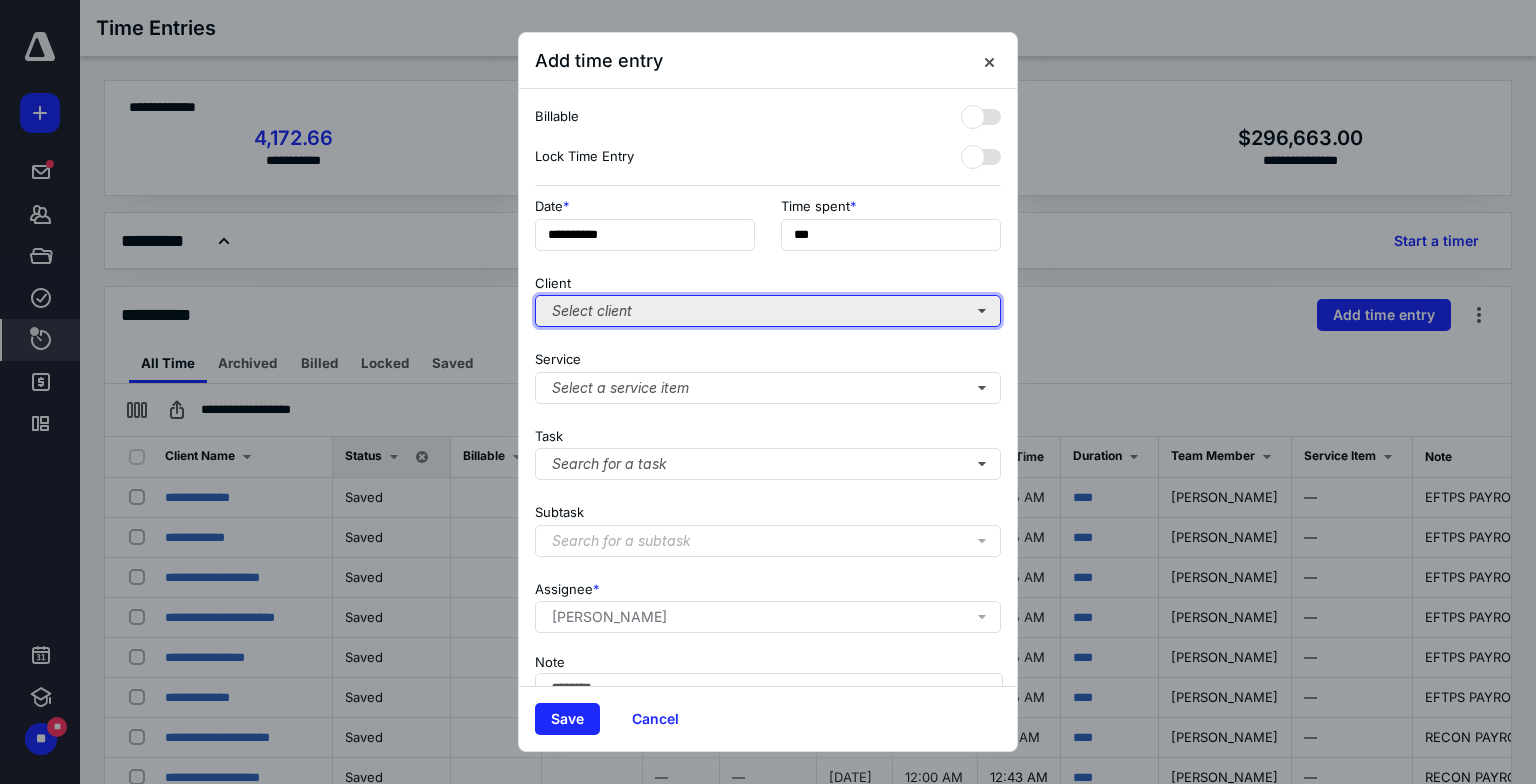 click on "Select client" at bounding box center (768, 311) 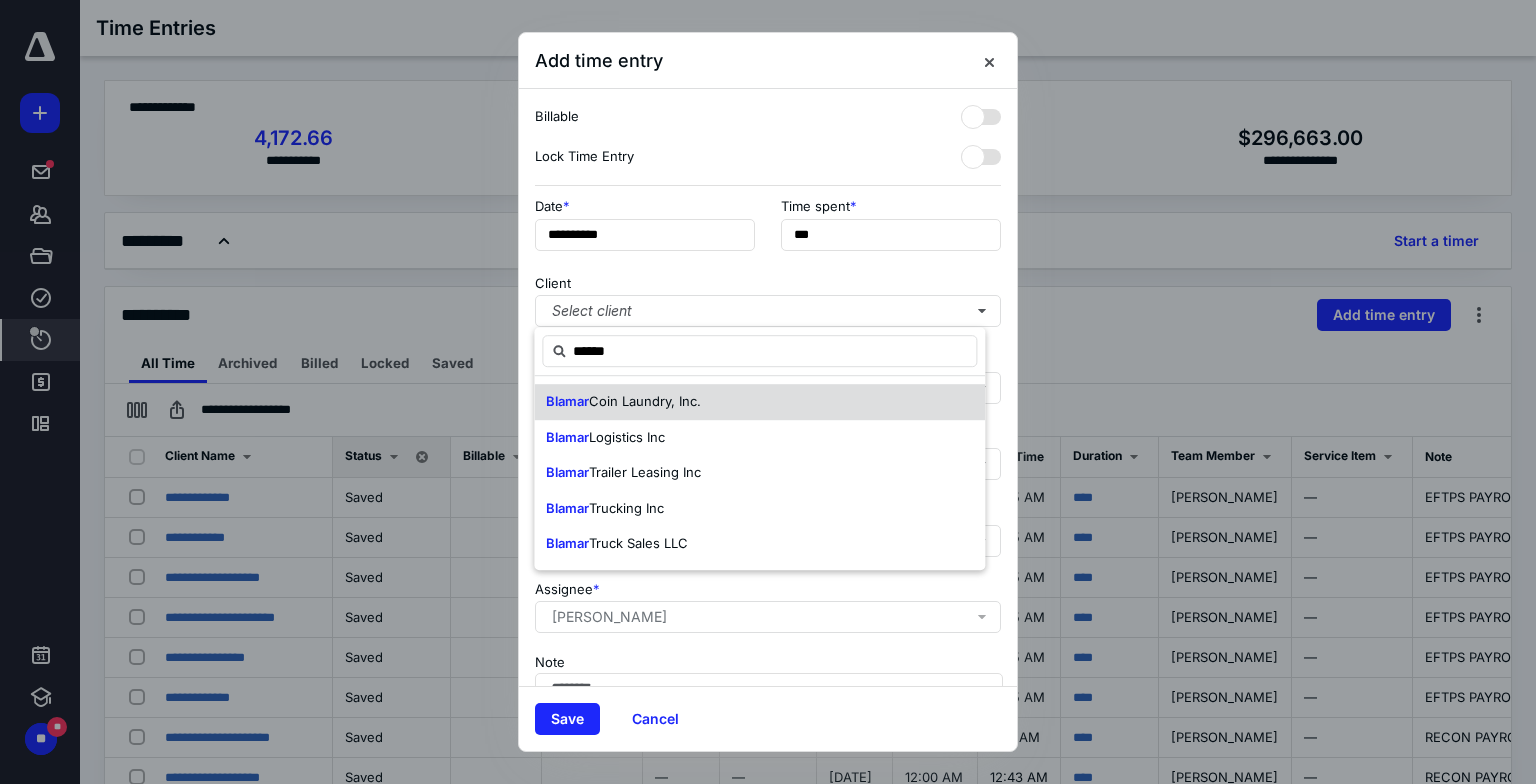 click on "Coin Laundry, Inc." at bounding box center (645, 401) 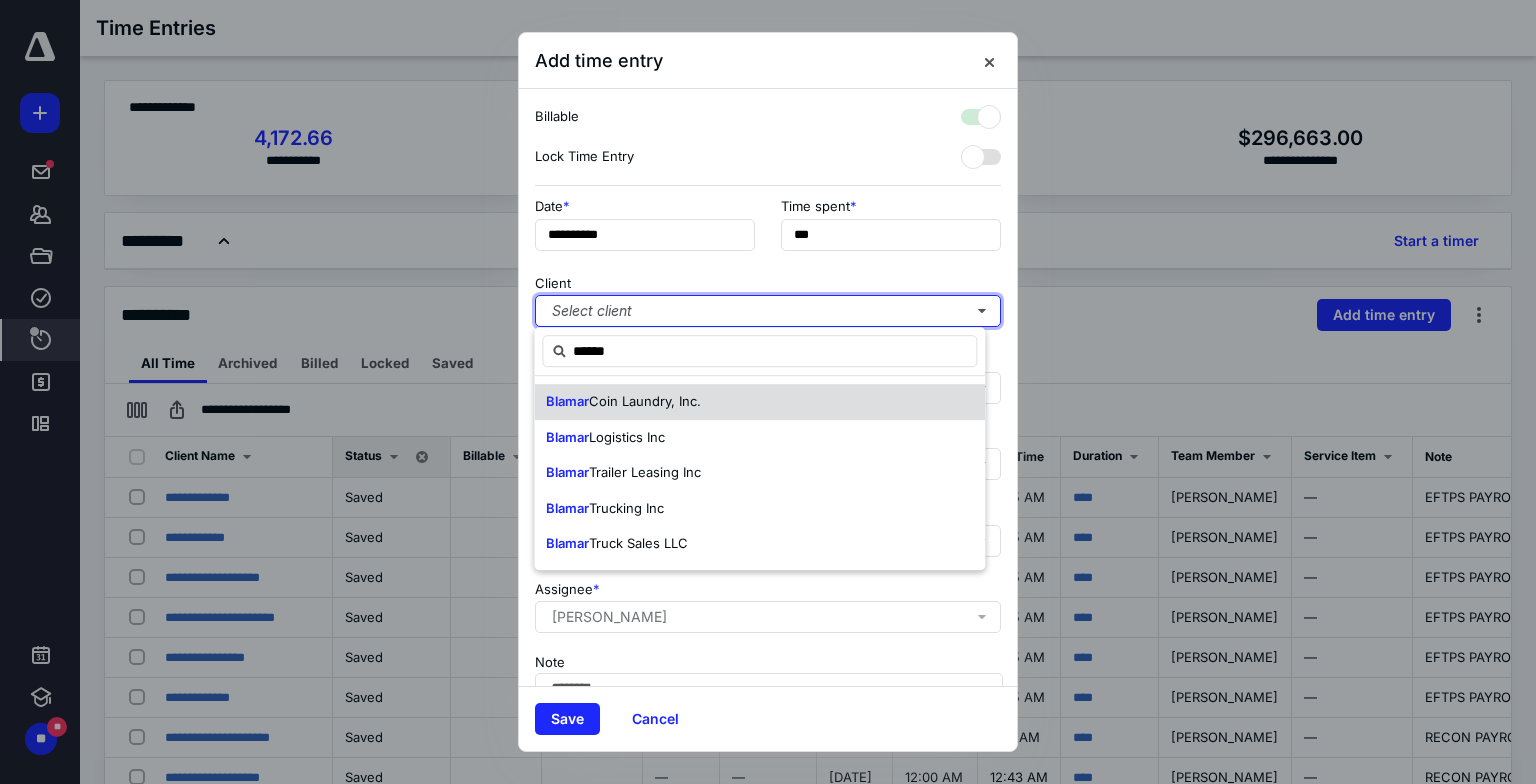 checkbox on "true" 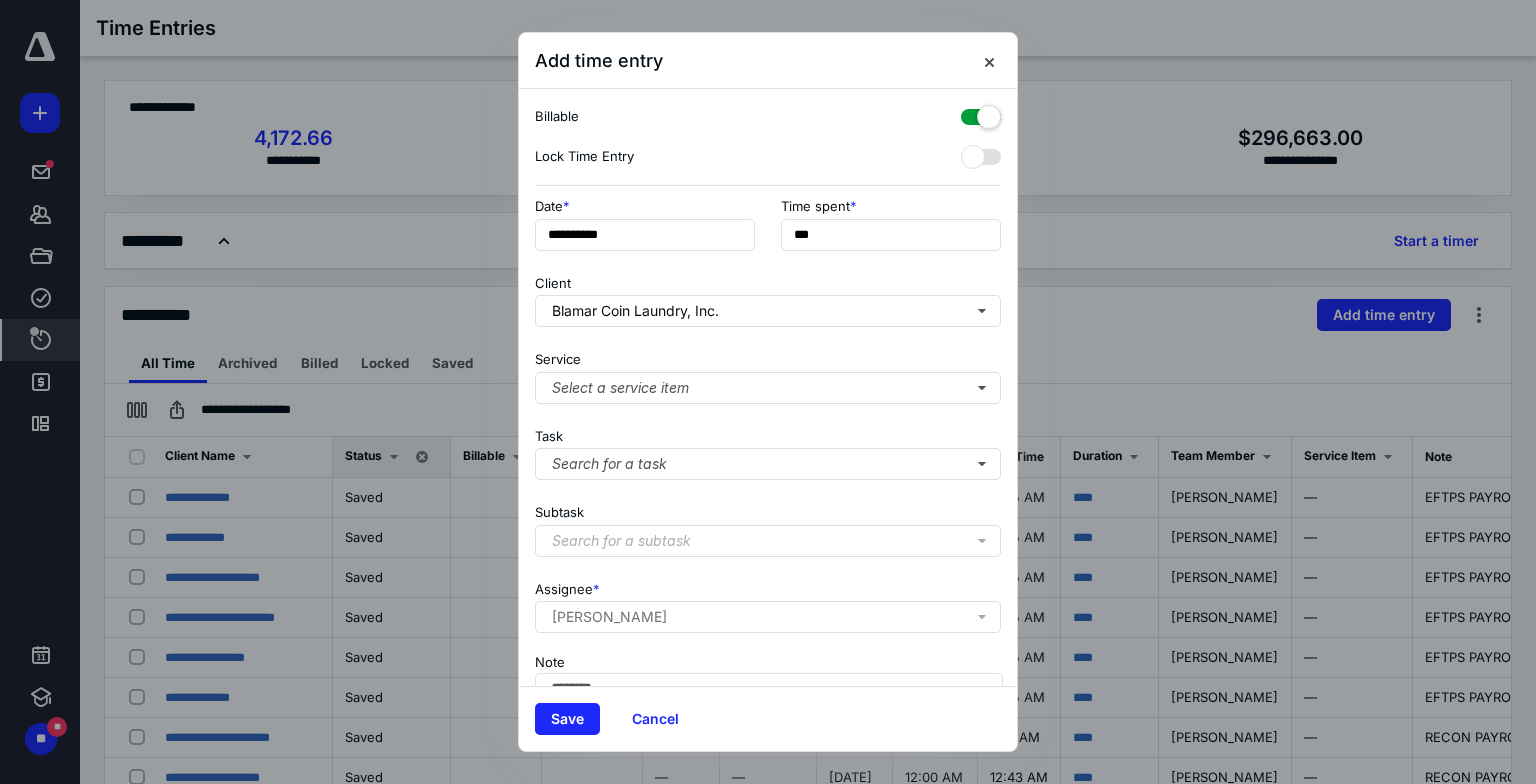 click at bounding box center (981, 113) 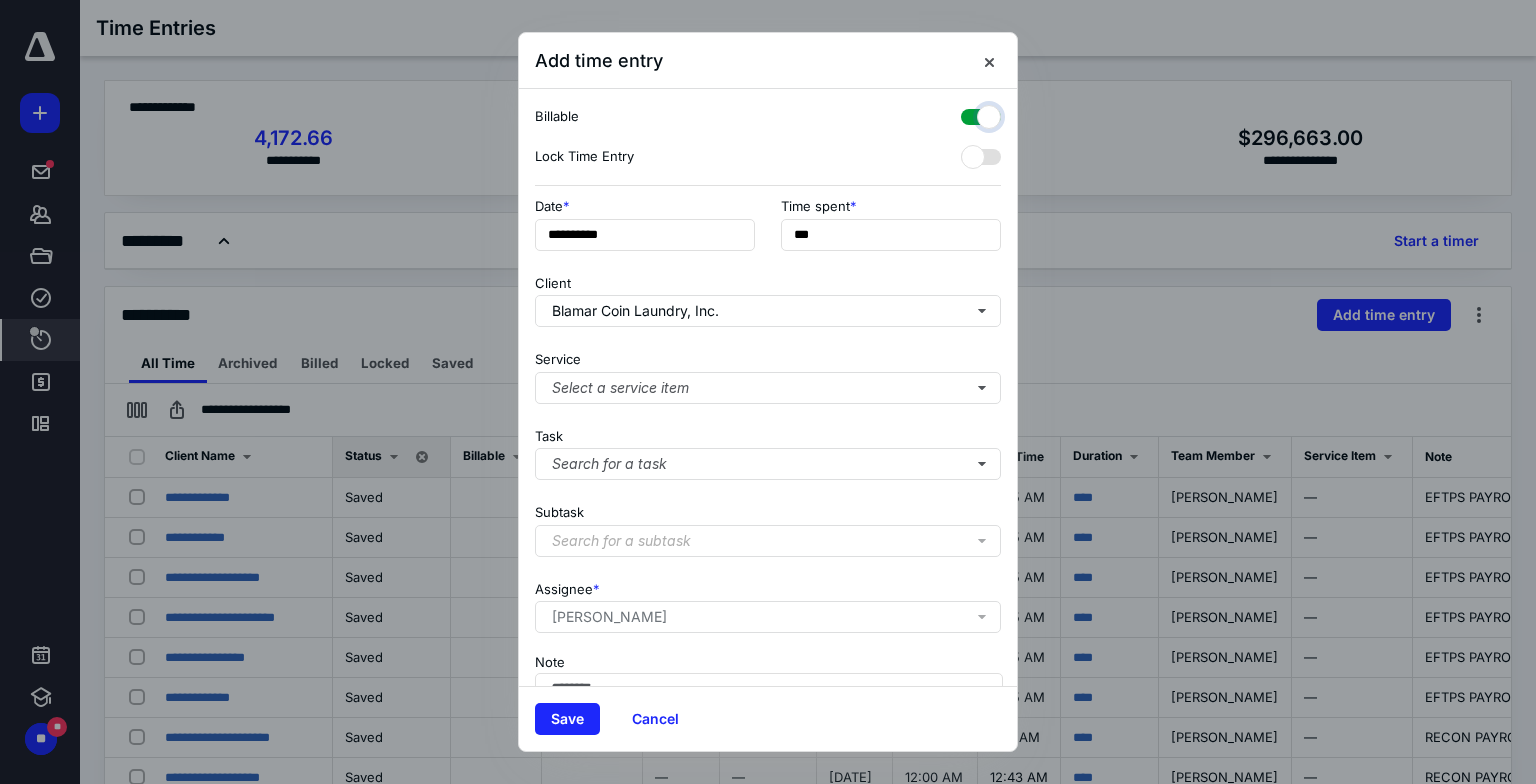 click at bounding box center [971, 114] 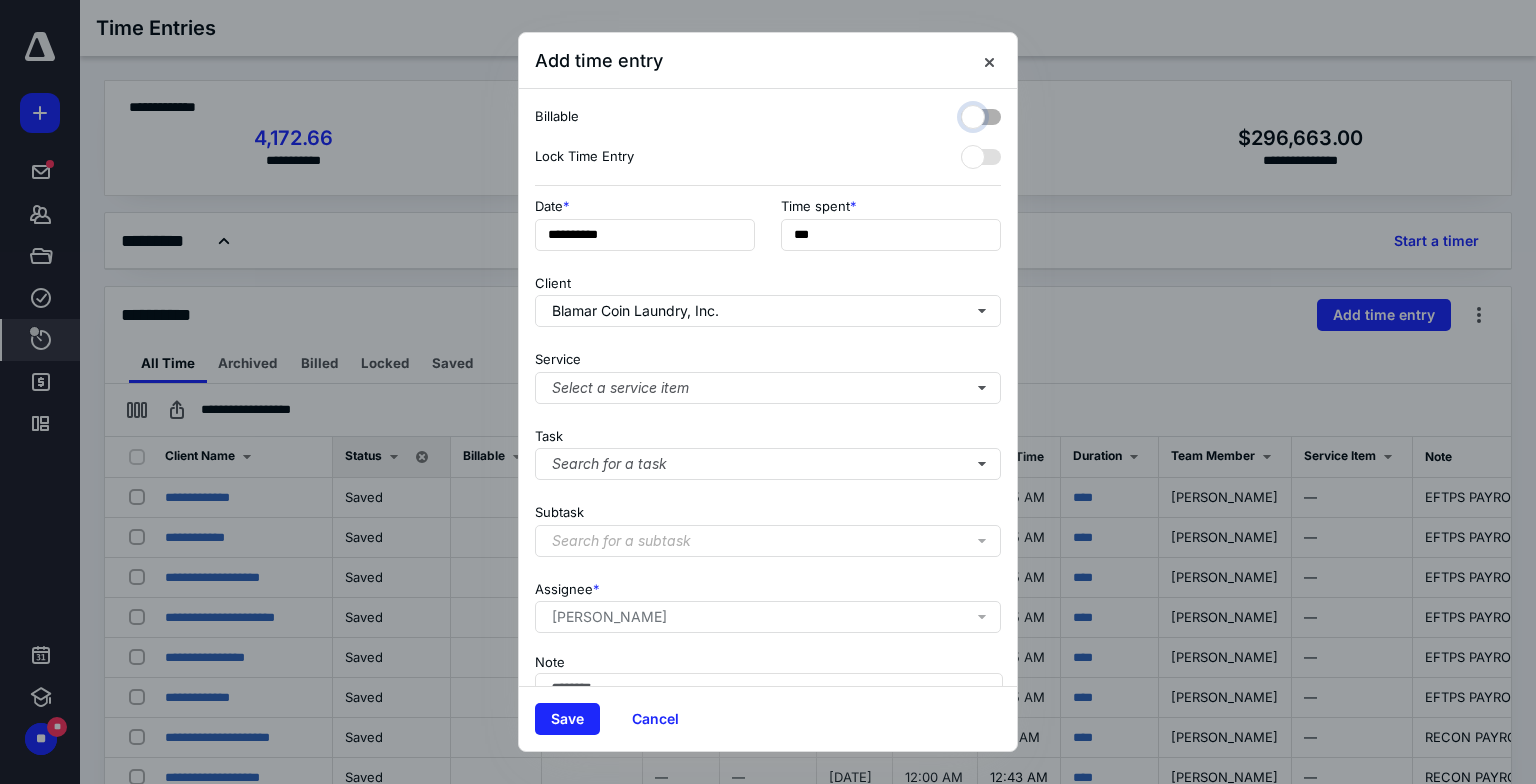 checkbox on "false" 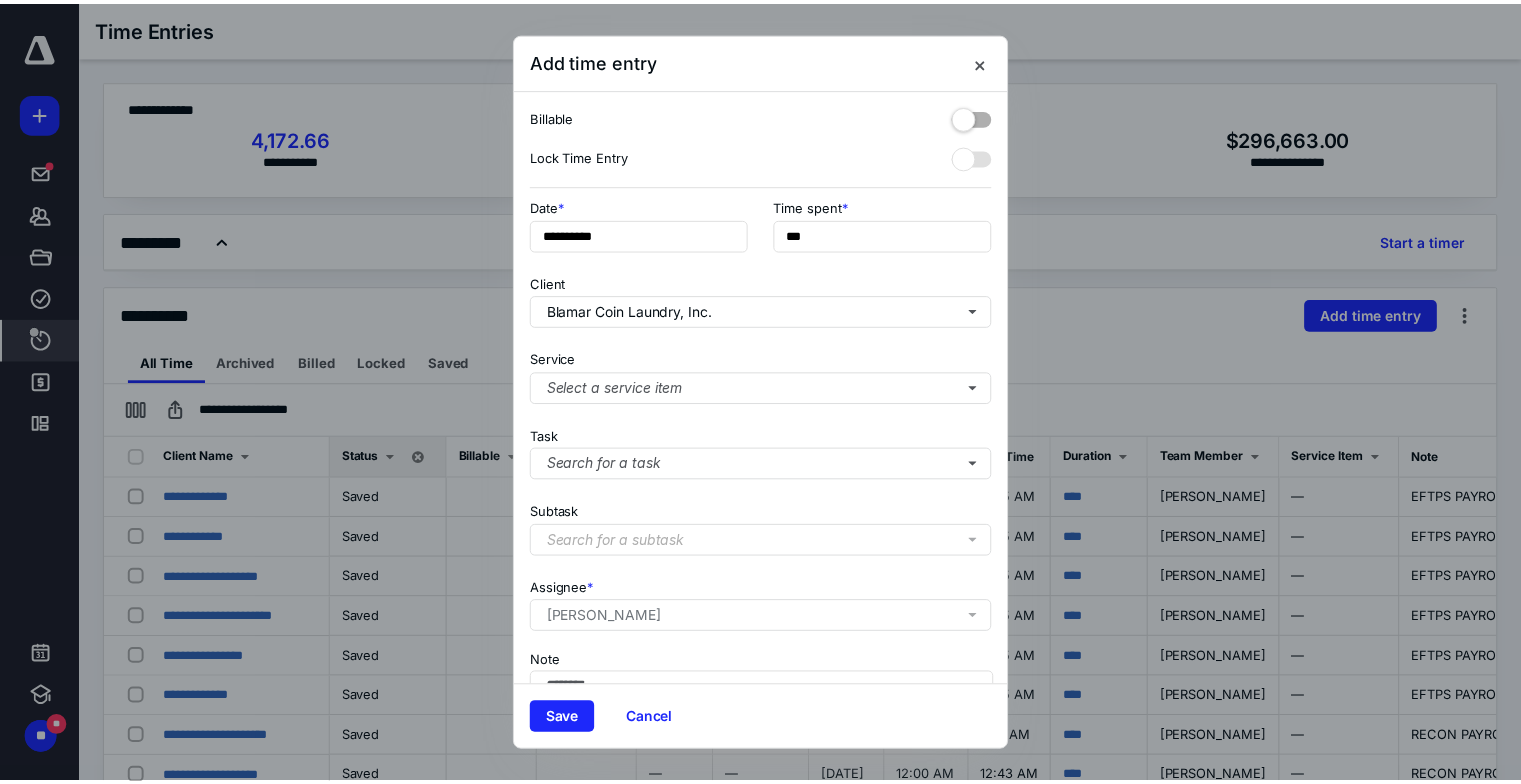 scroll, scrollTop: 116, scrollLeft: 0, axis: vertical 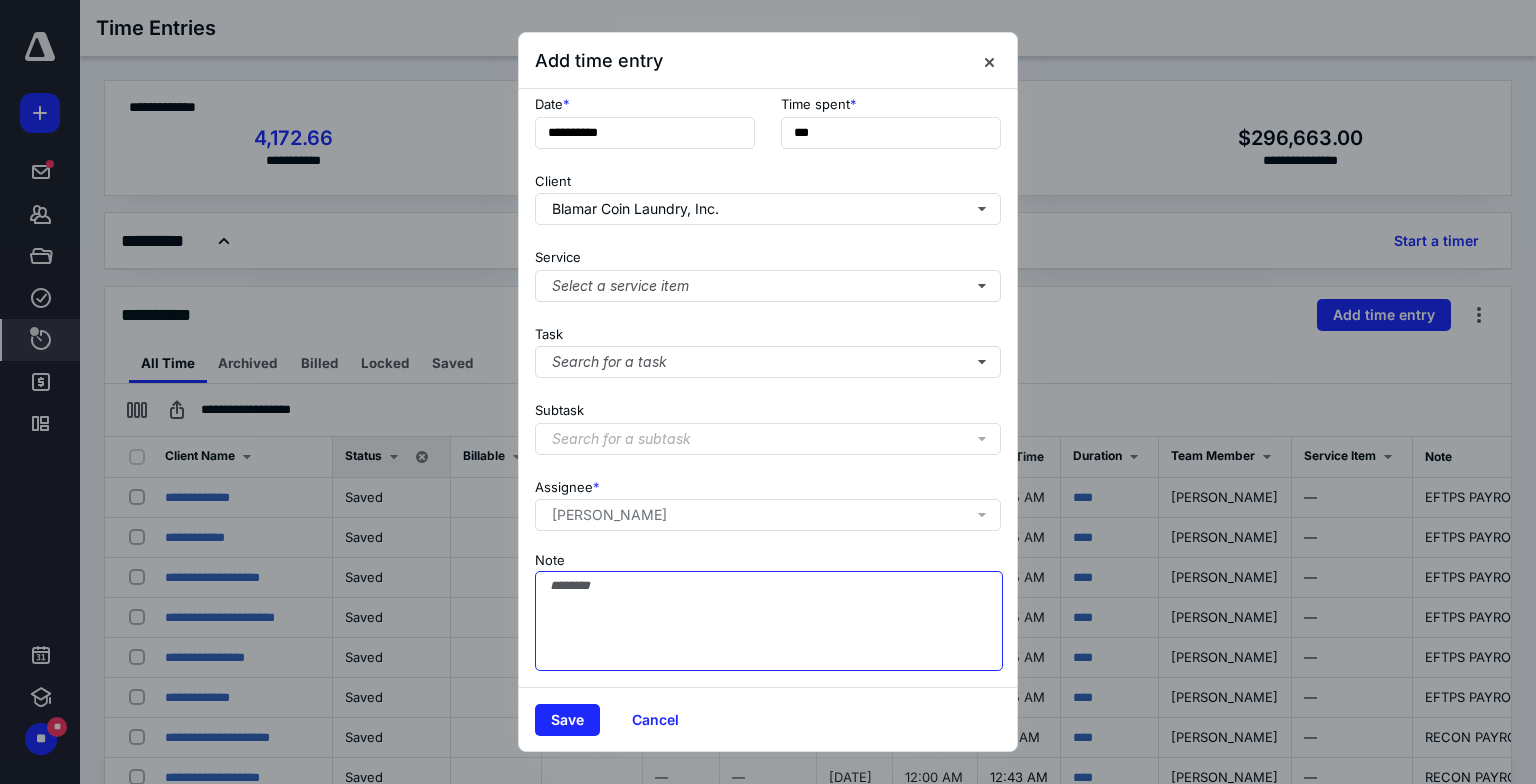 click on "Note" at bounding box center (769, 621) 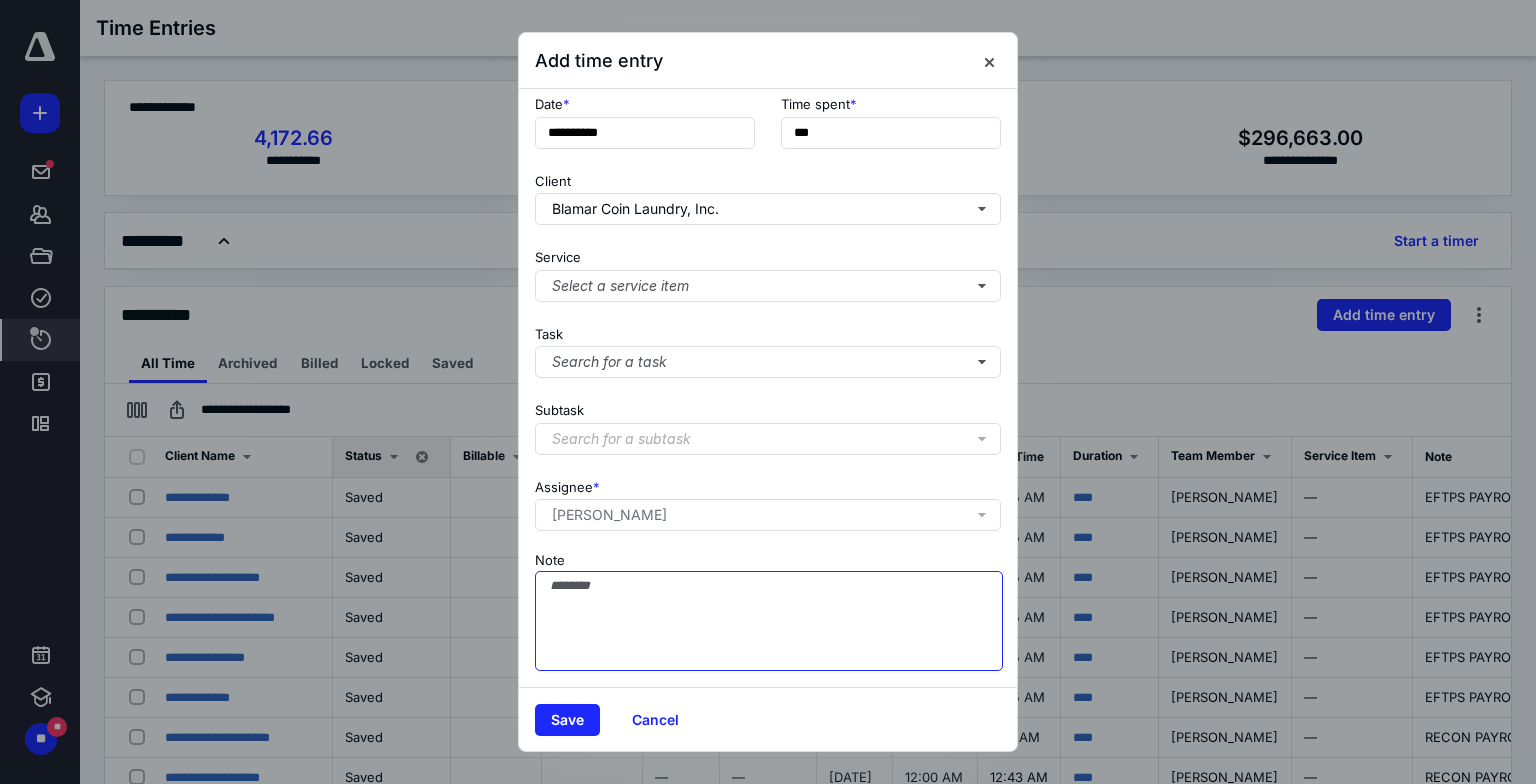 click on "Note" at bounding box center [769, 621] 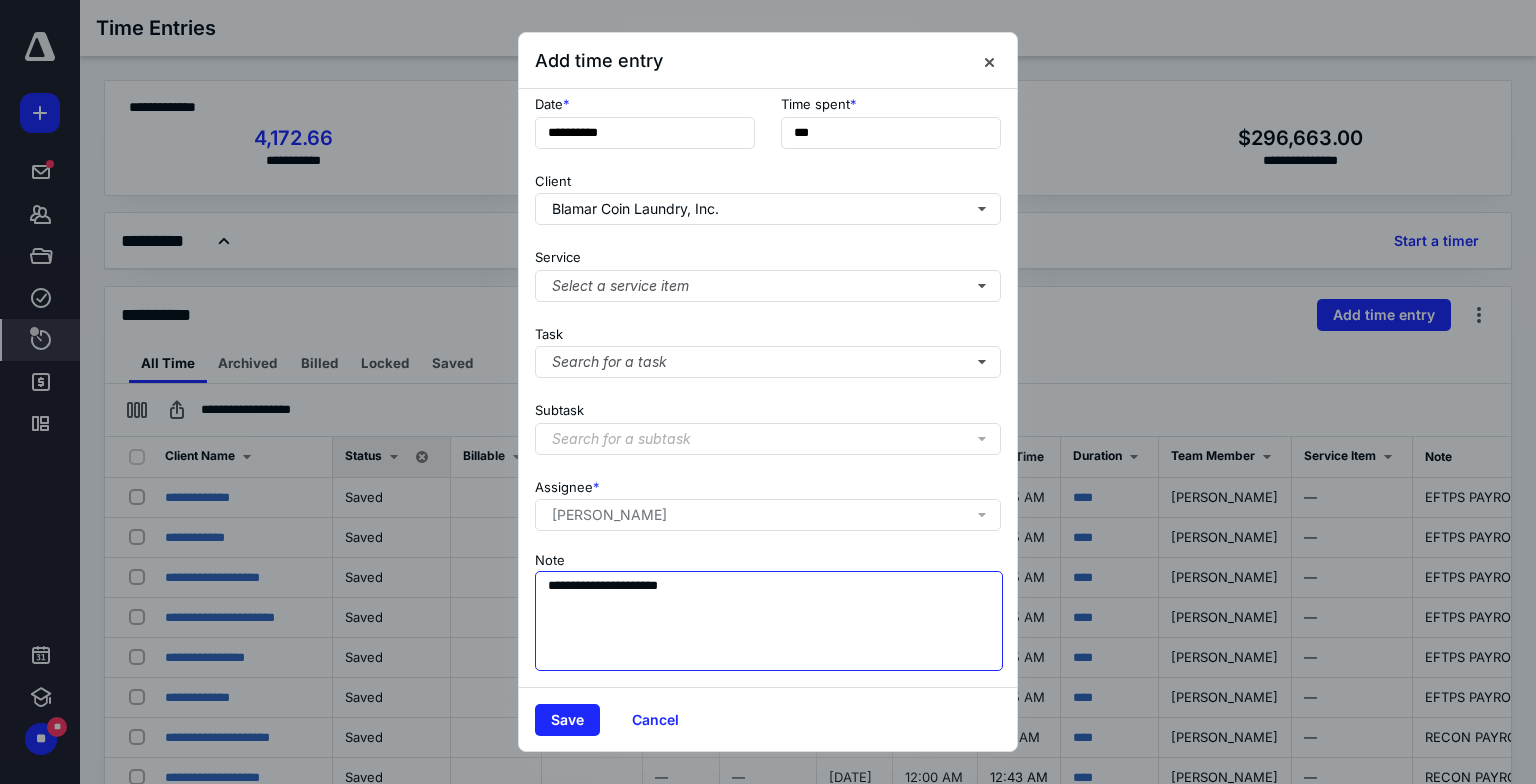 type on "**********" 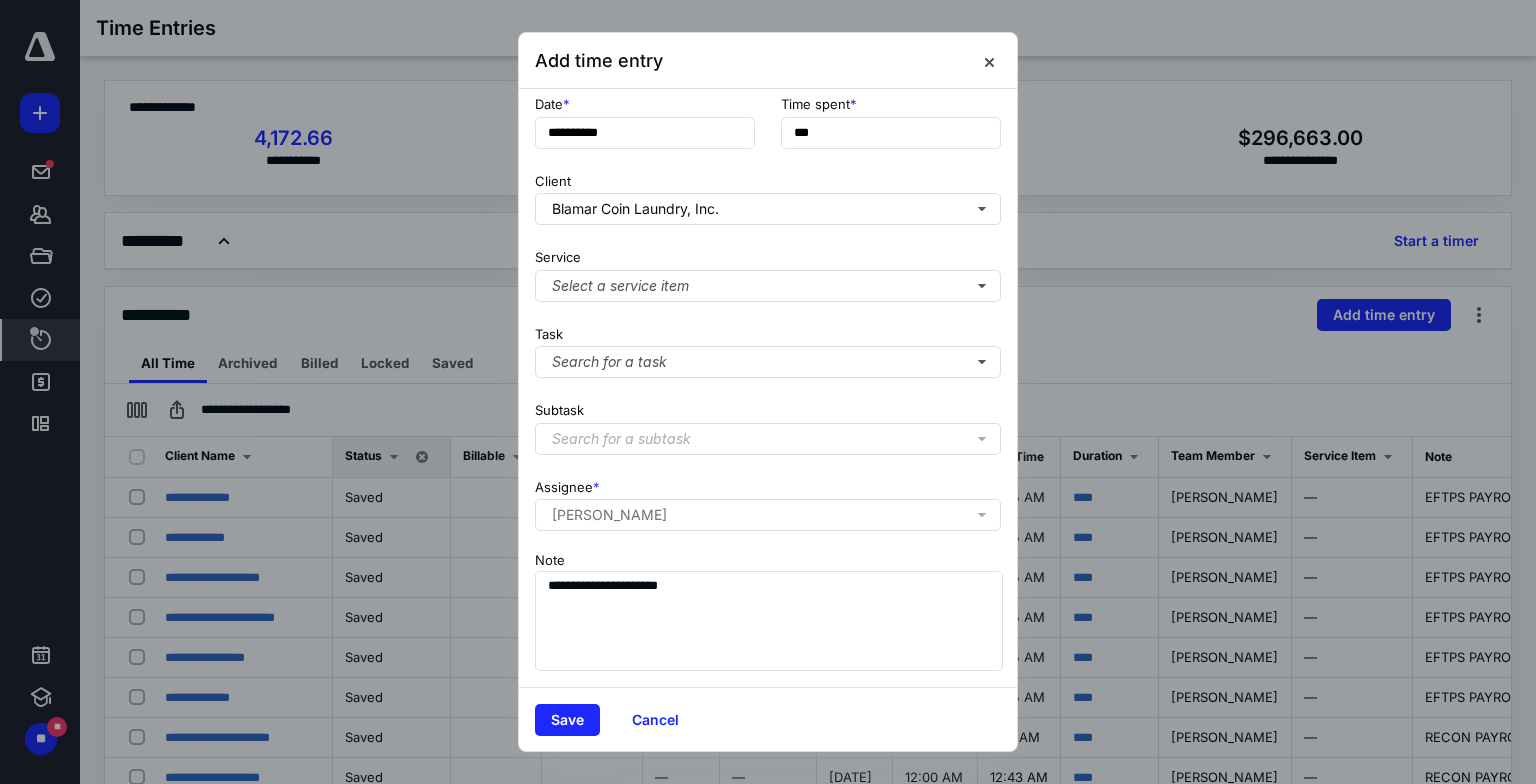 click on "Save Cancel" at bounding box center [768, 719] 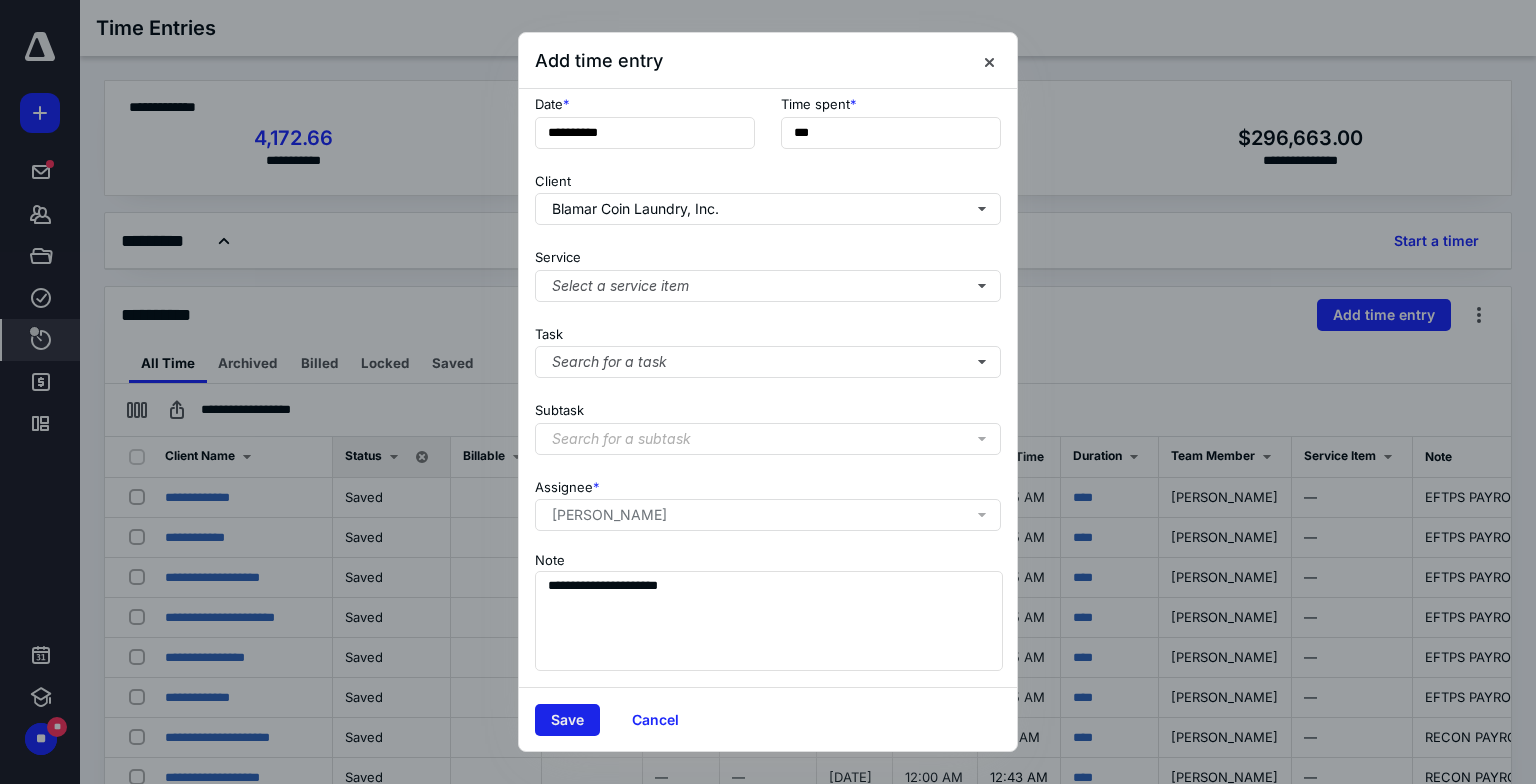 click on "Save" at bounding box center [567, 720] 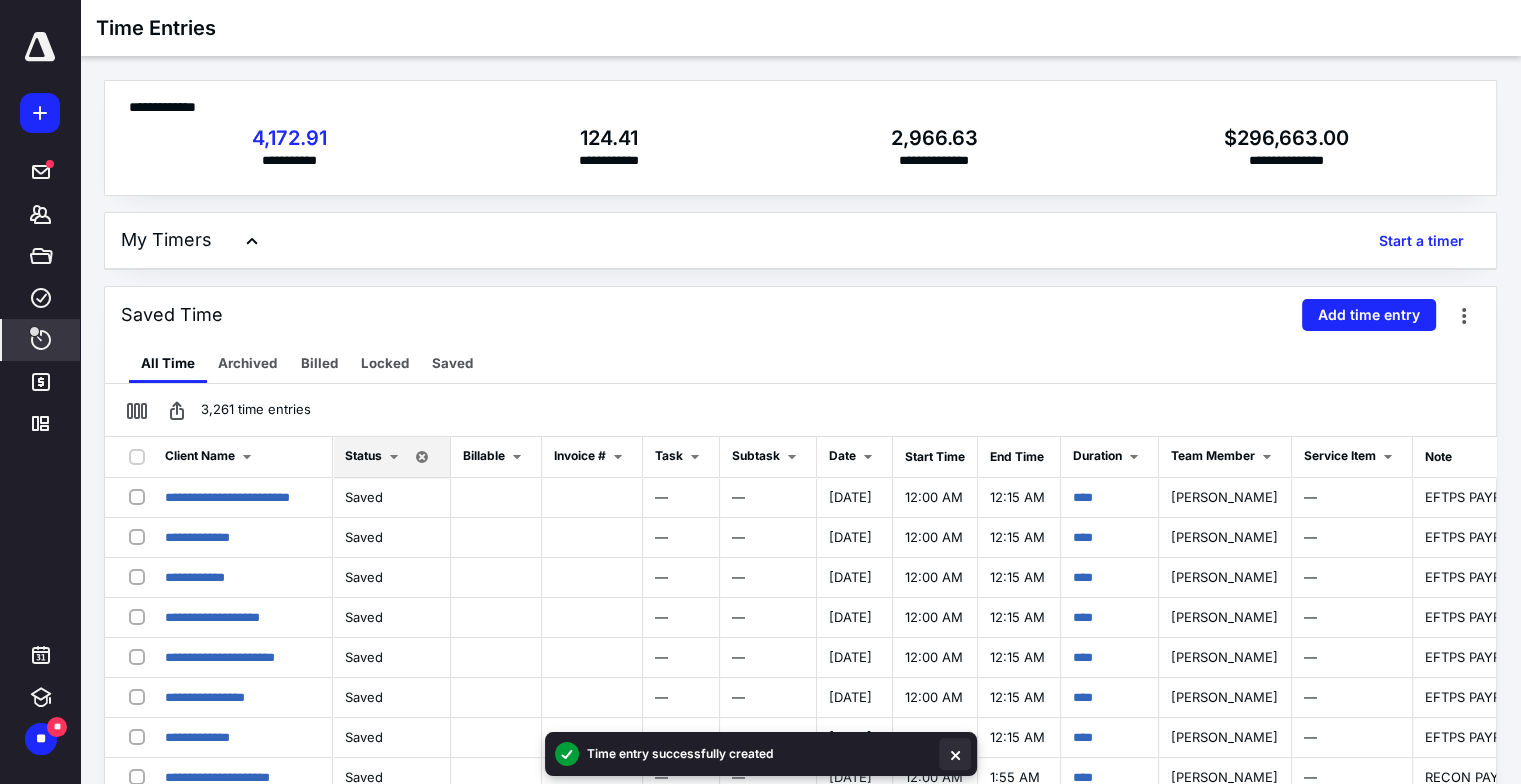 click at bounding box center (955, 754) 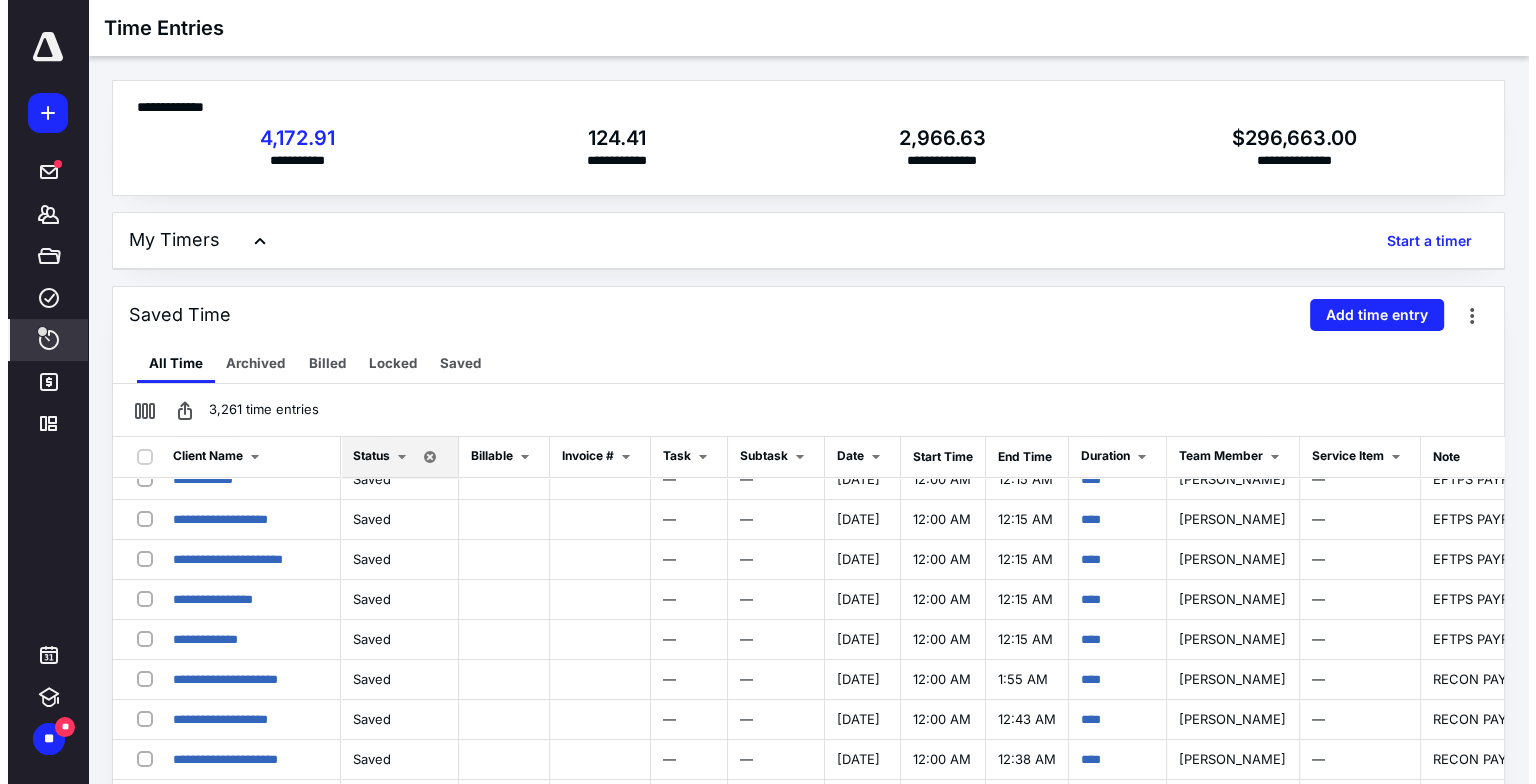 scroll, scrollTop: 0, scrollLeft: 0, axis: both 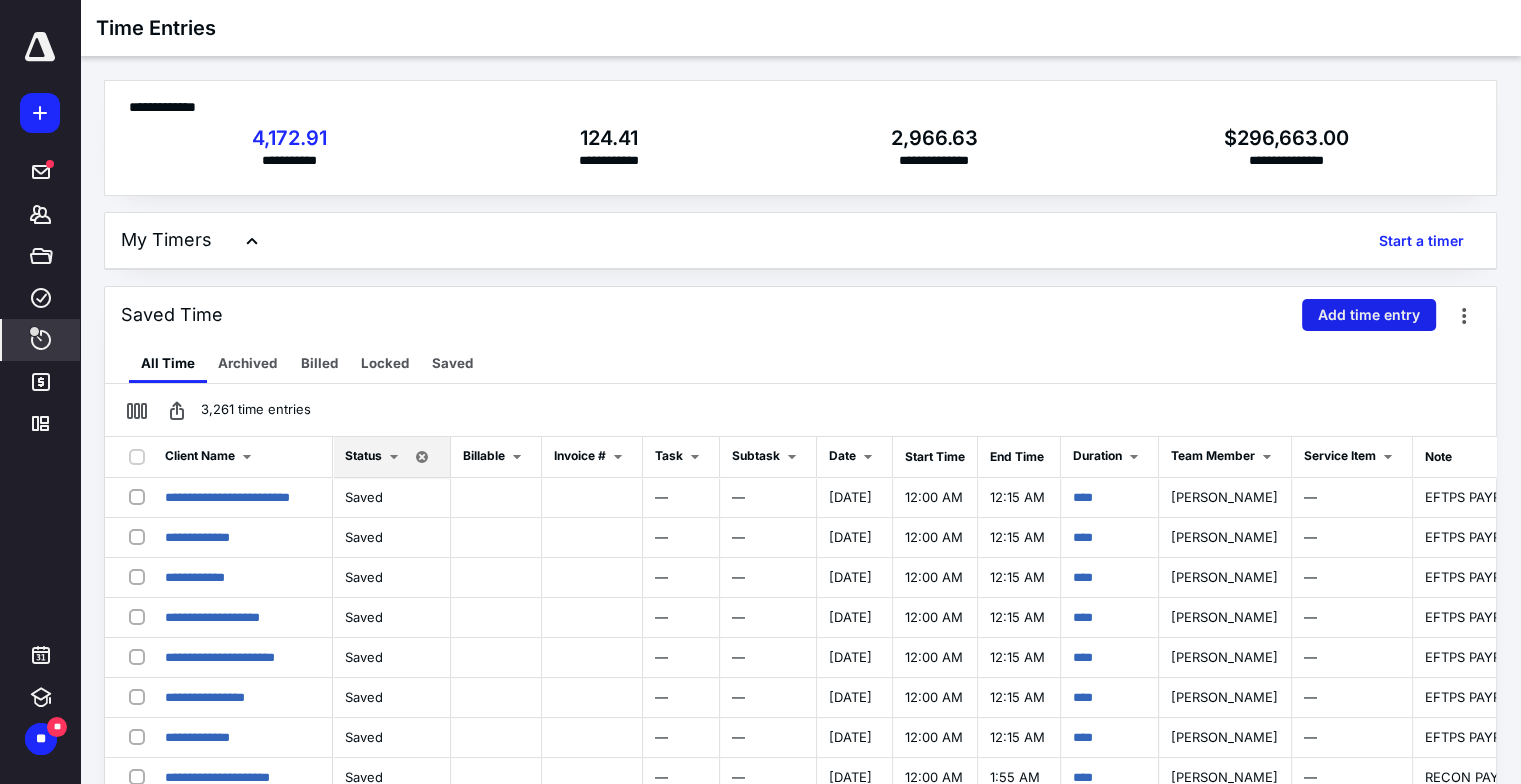 click on "Add time entry" at bounding box center (1369, 315) 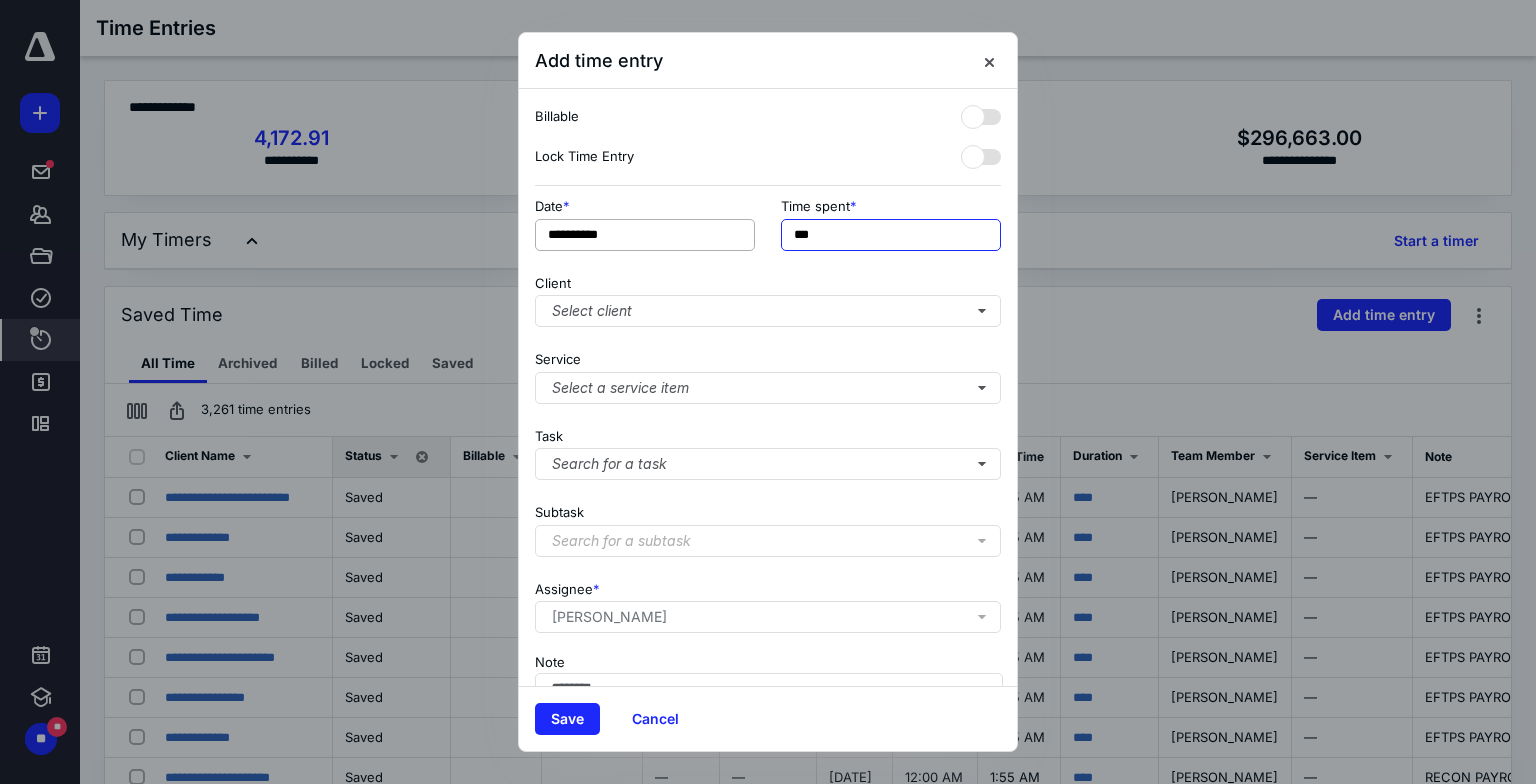 drag, startPoint x: 850, startPoint y: 234, endPoint x: 681, endPoint y: 233, distance: 169.00296 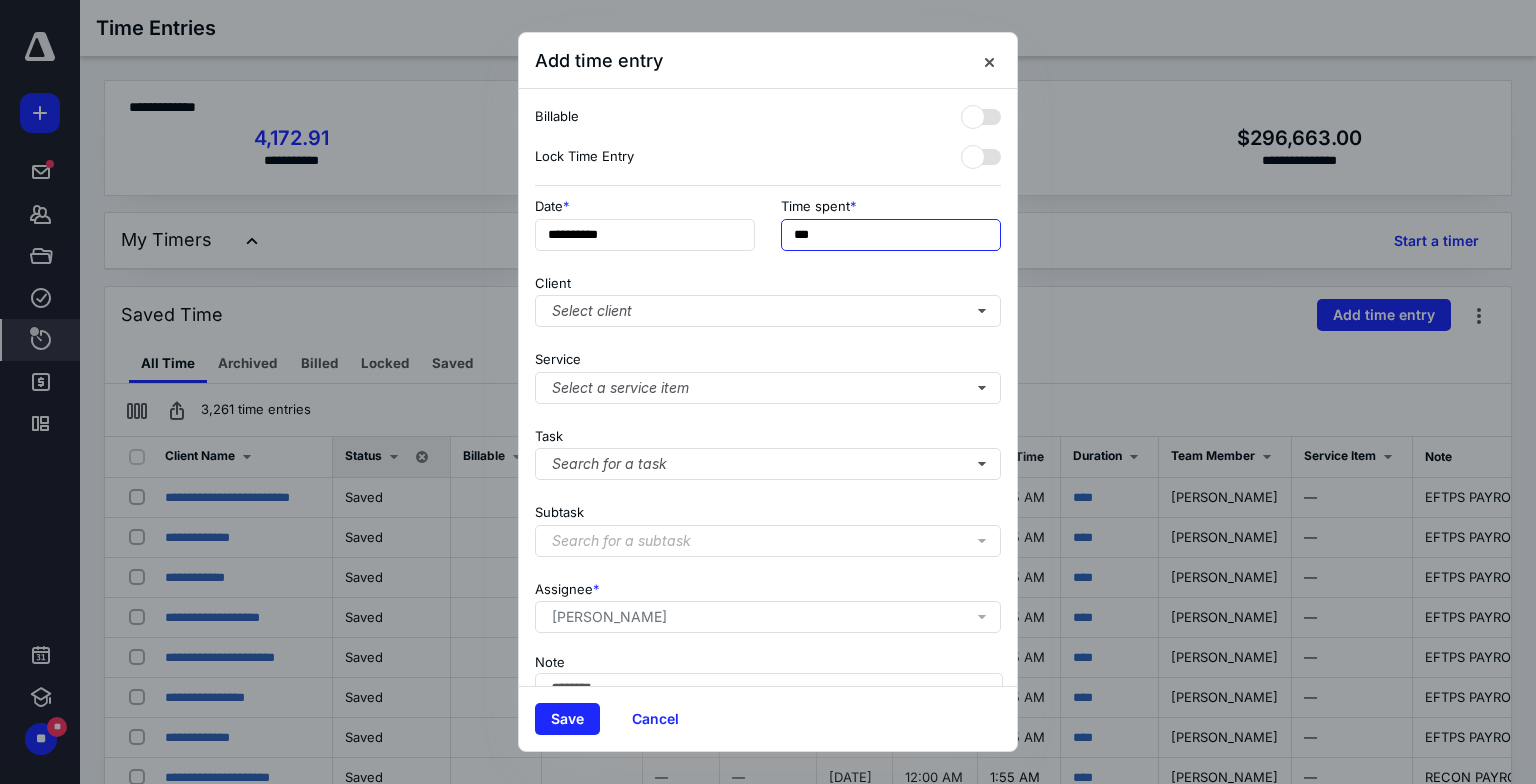 type on "***" 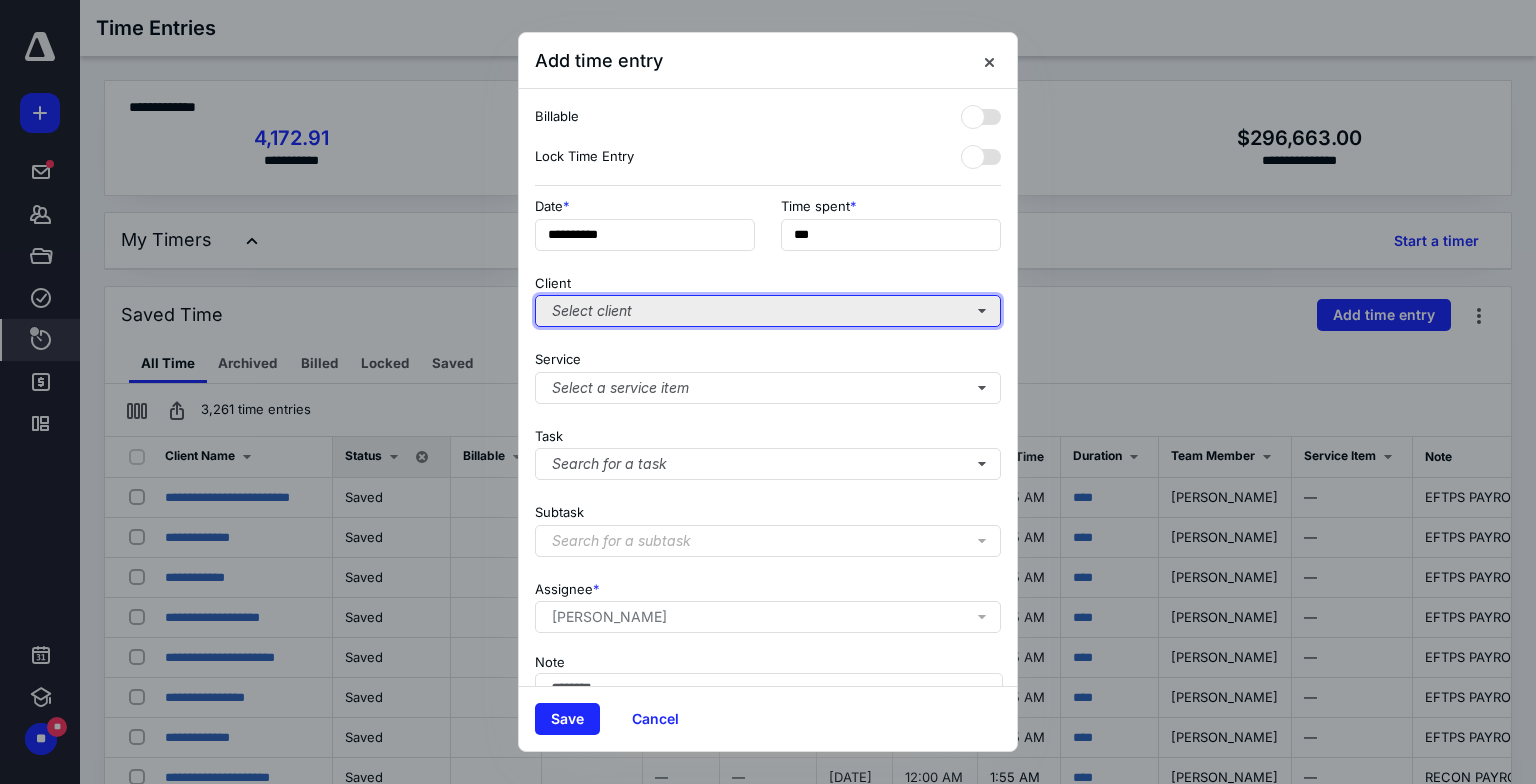 click on "Select client" at bounding box center (768, 311) 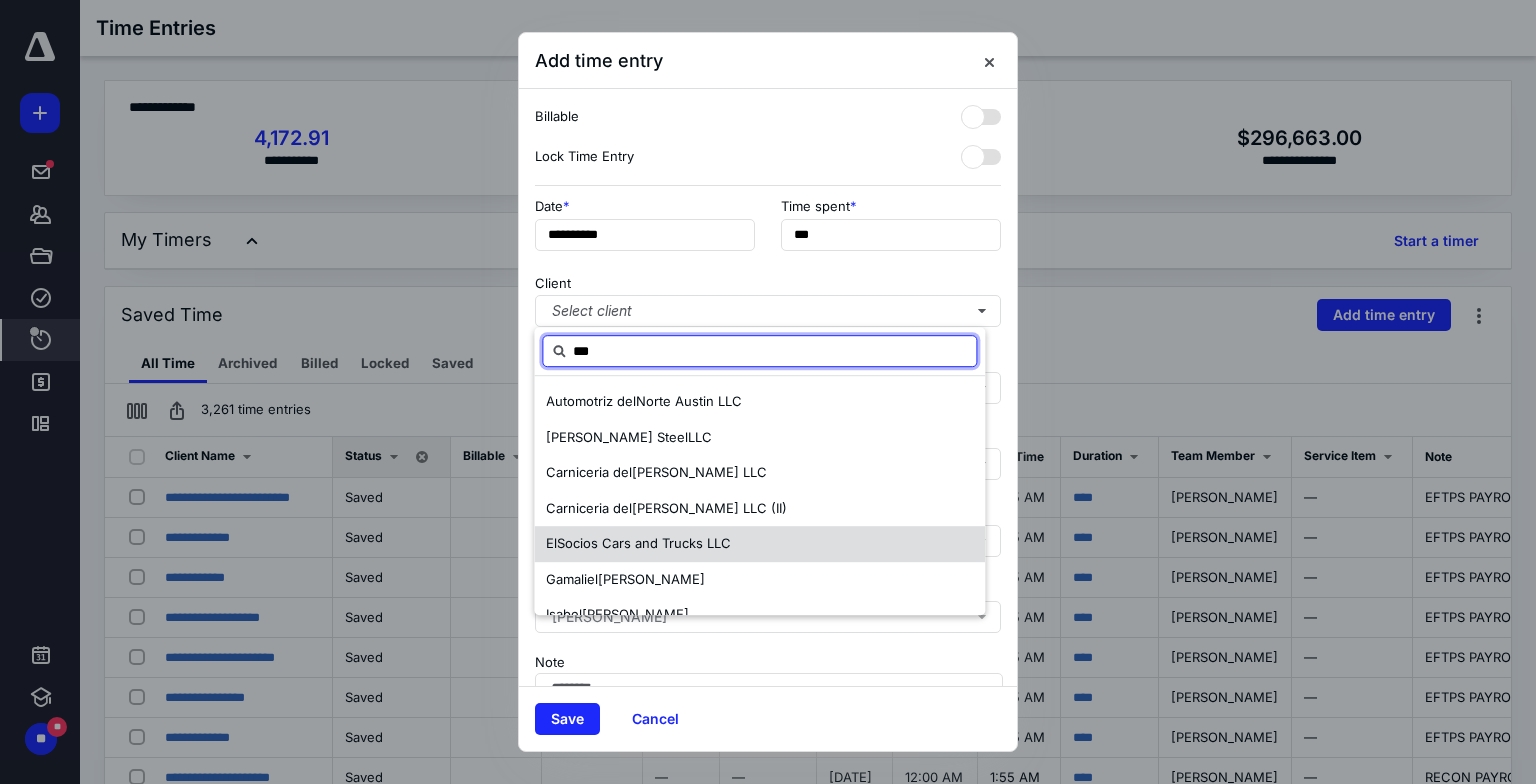 click on "Socios Cars and Trucks LLC" at bounding box center [644, 543] 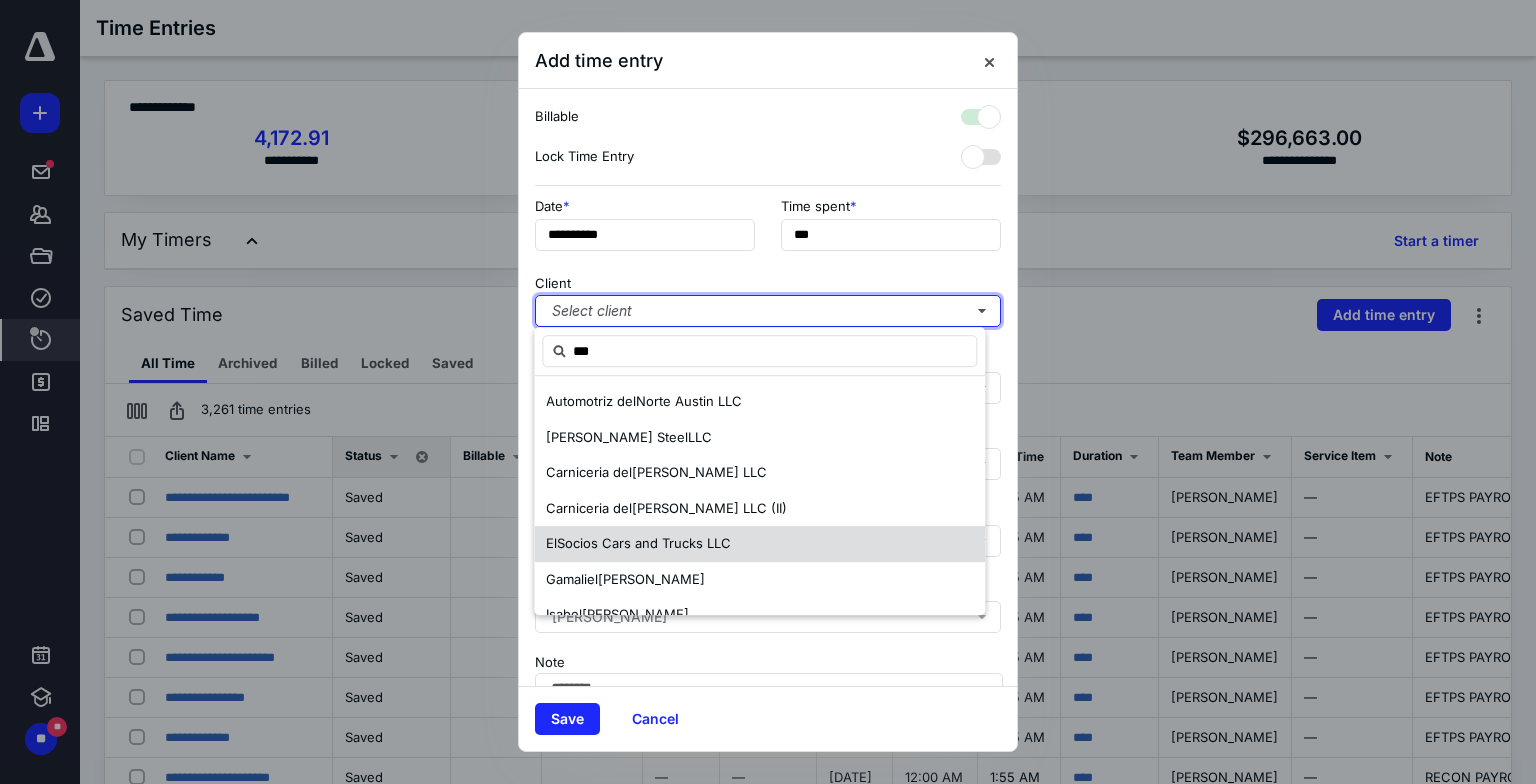 checkbox on "true" 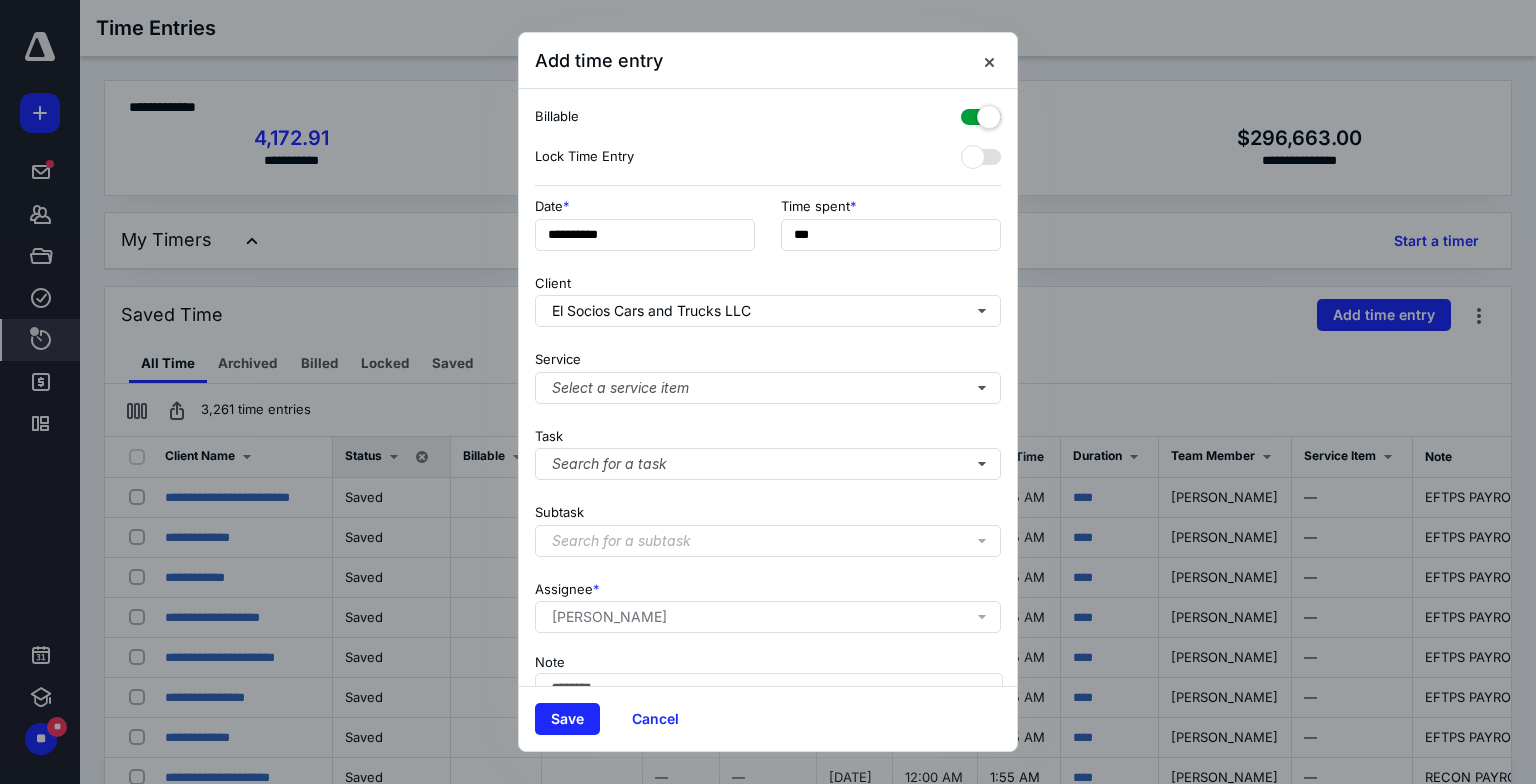 click at bounding box center [981, 113] 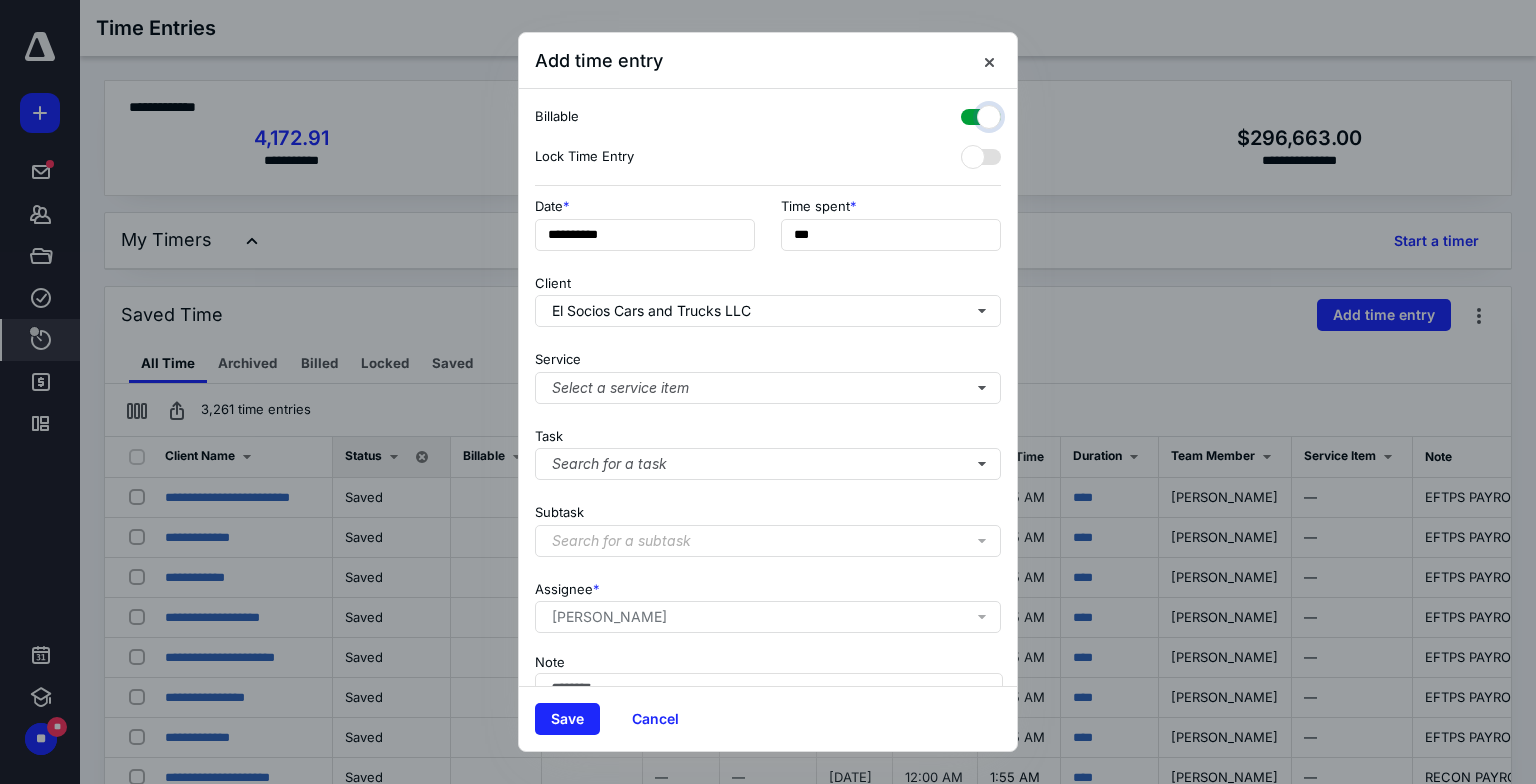 click at bounding box center (971, 114) 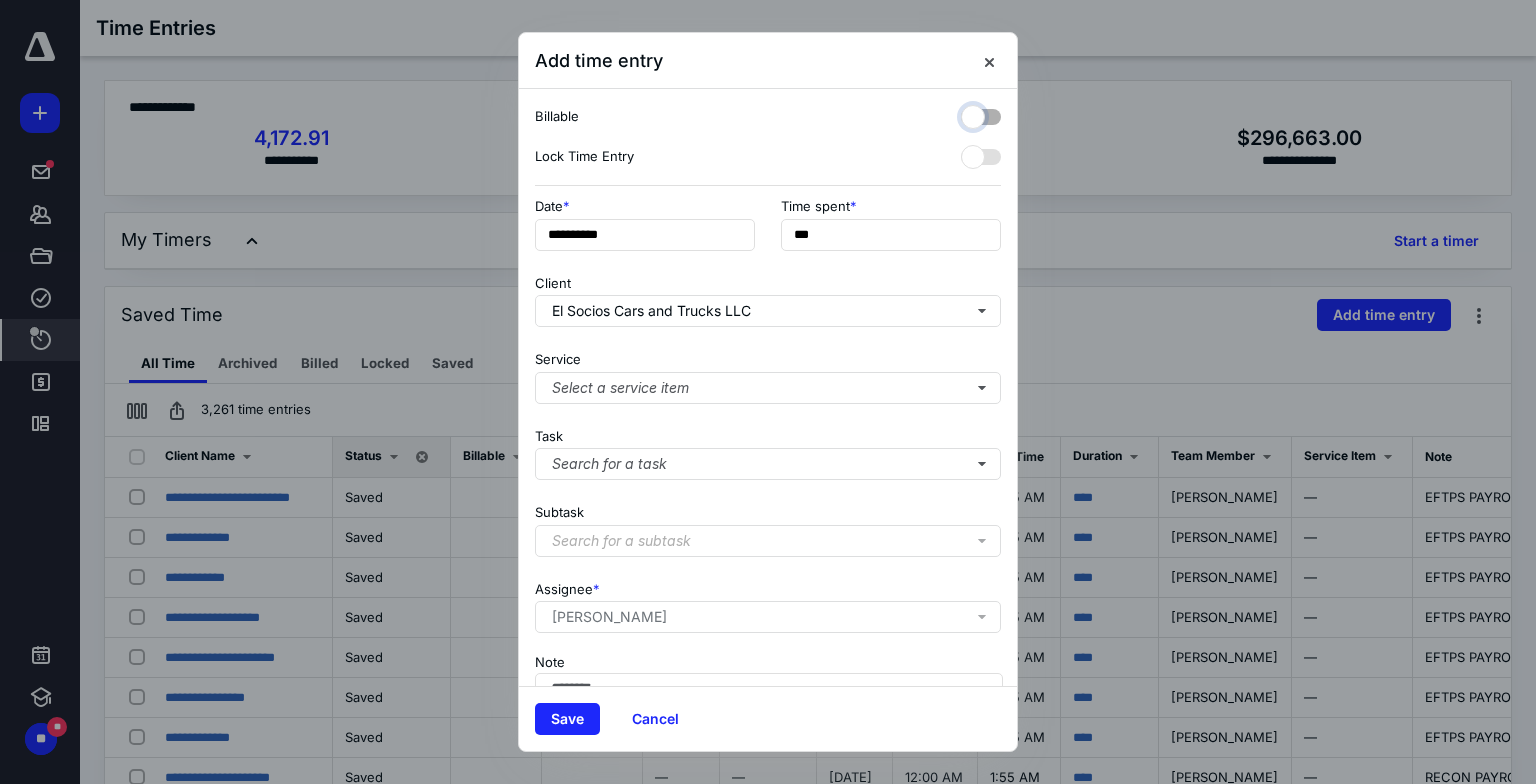 checkbox on "false" 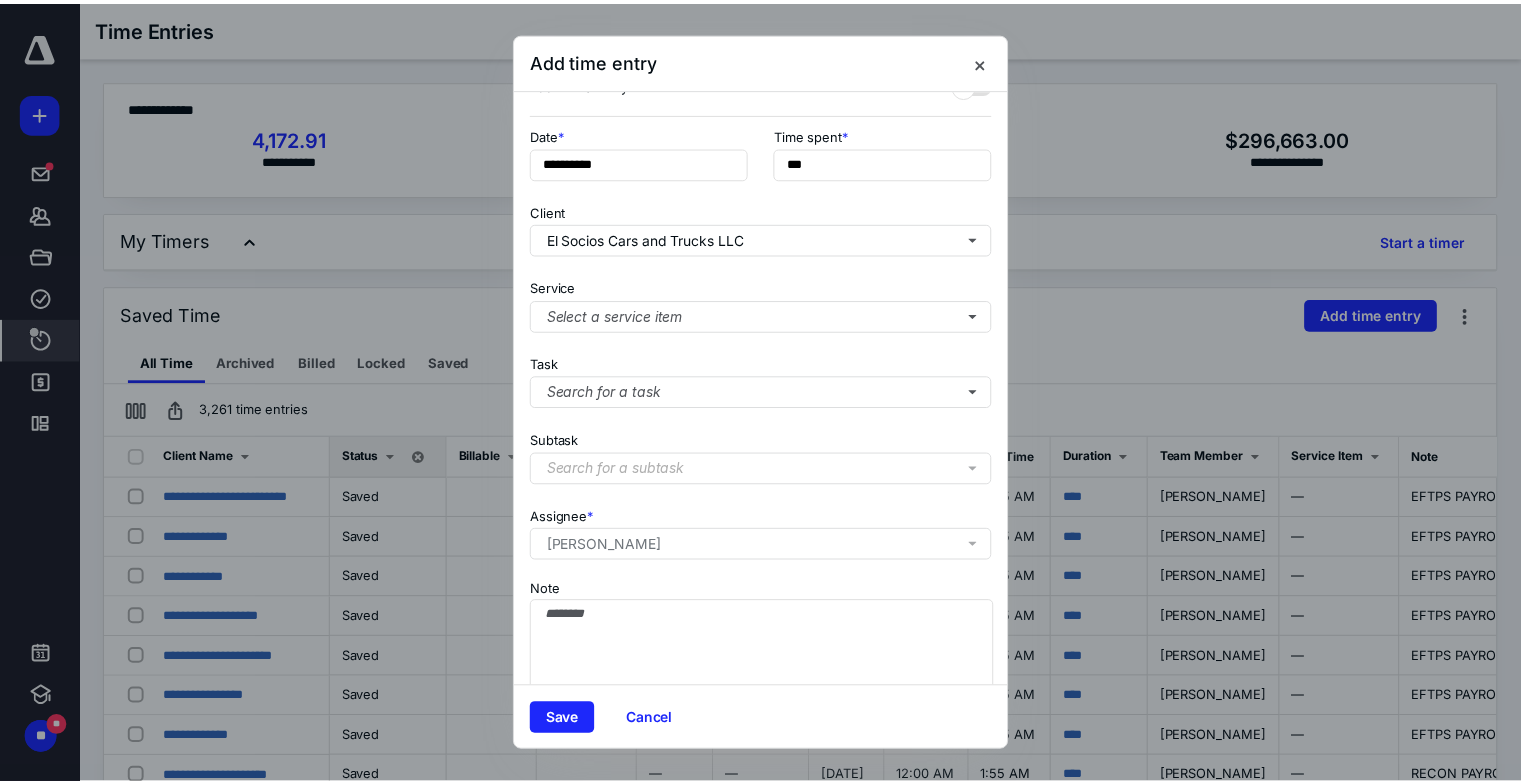 scroll, scrollTop: 116, scrollLeft: 0, axis: vertical 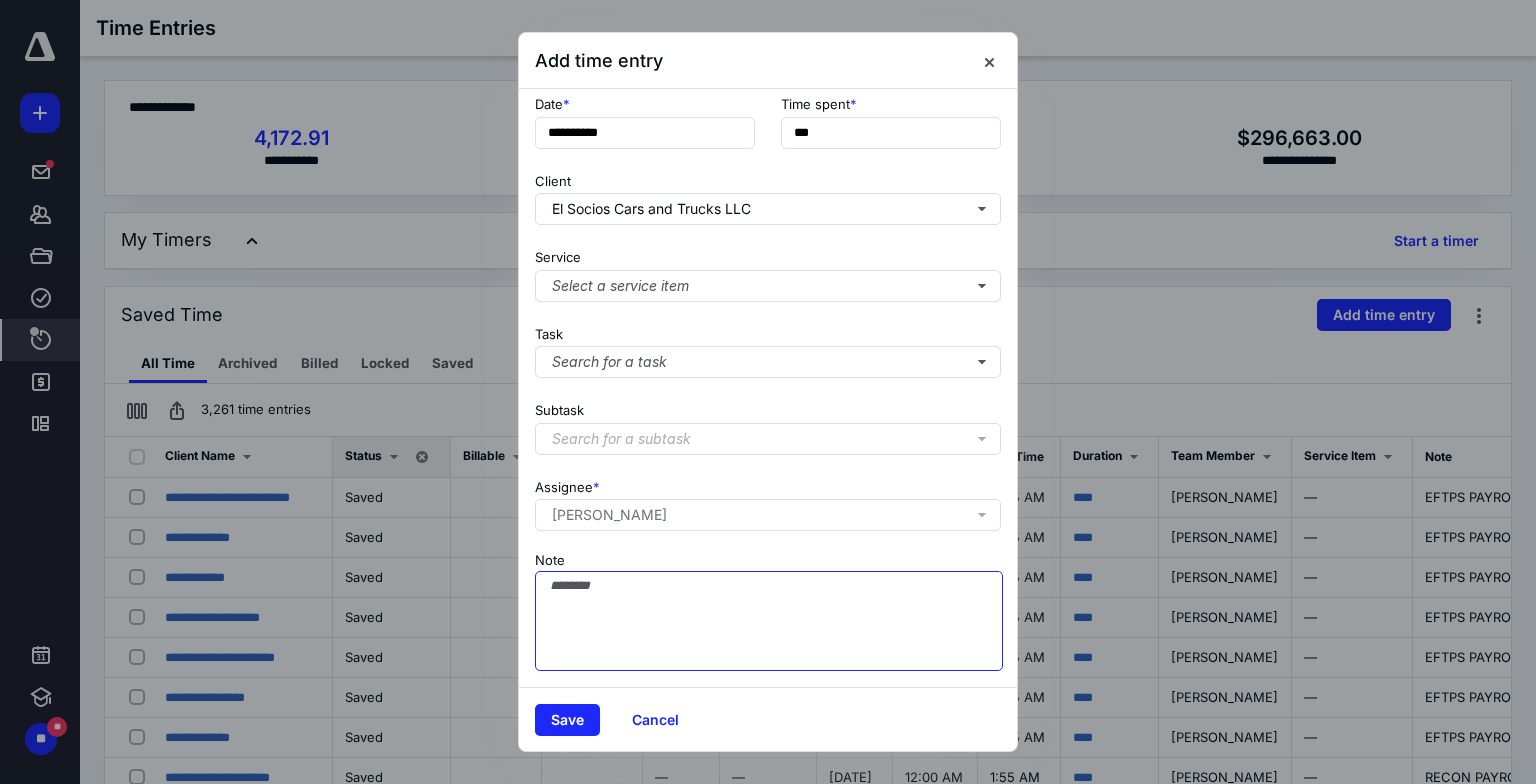 click on "Note" at bounding box center [769, 621] 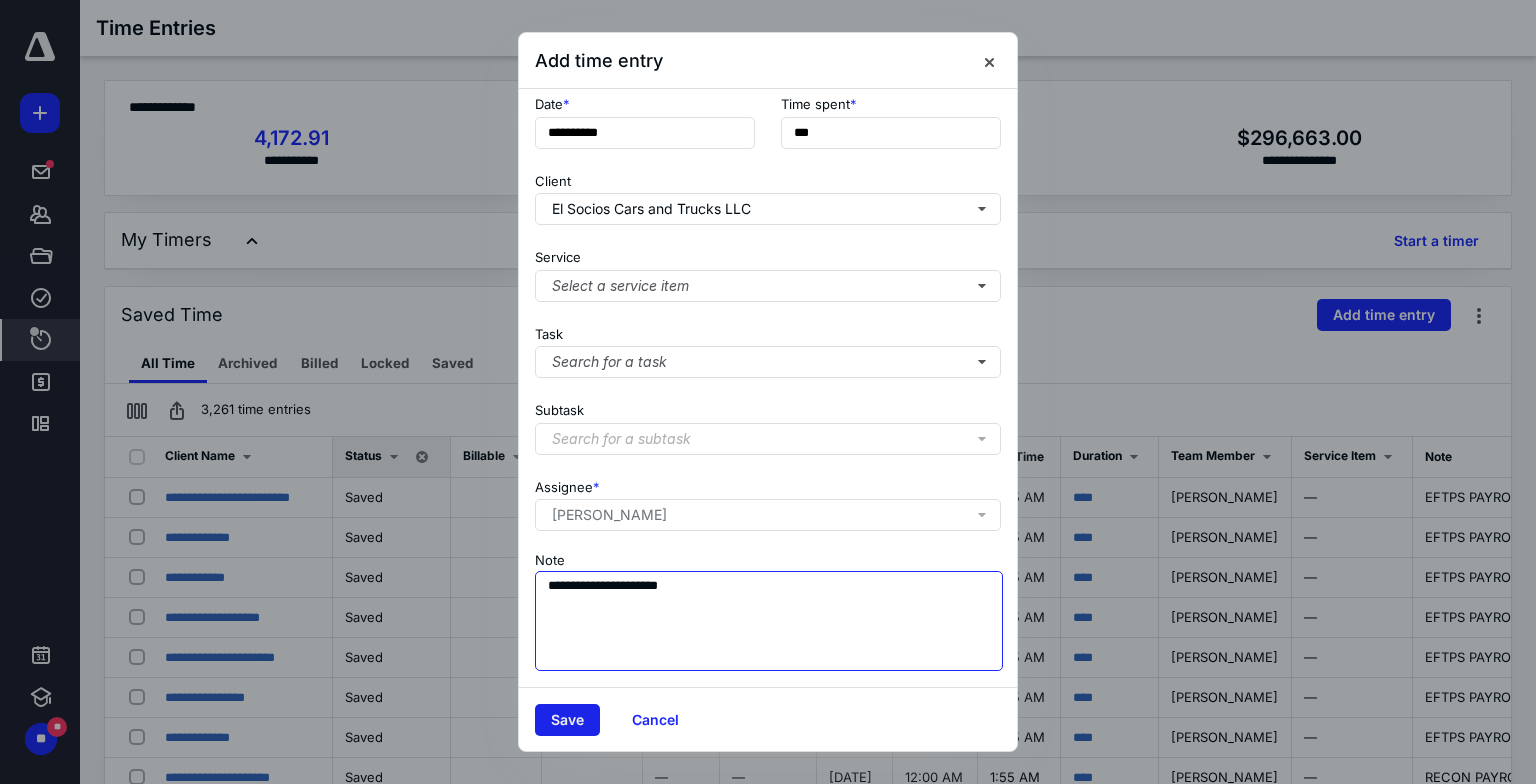 type on "**********" 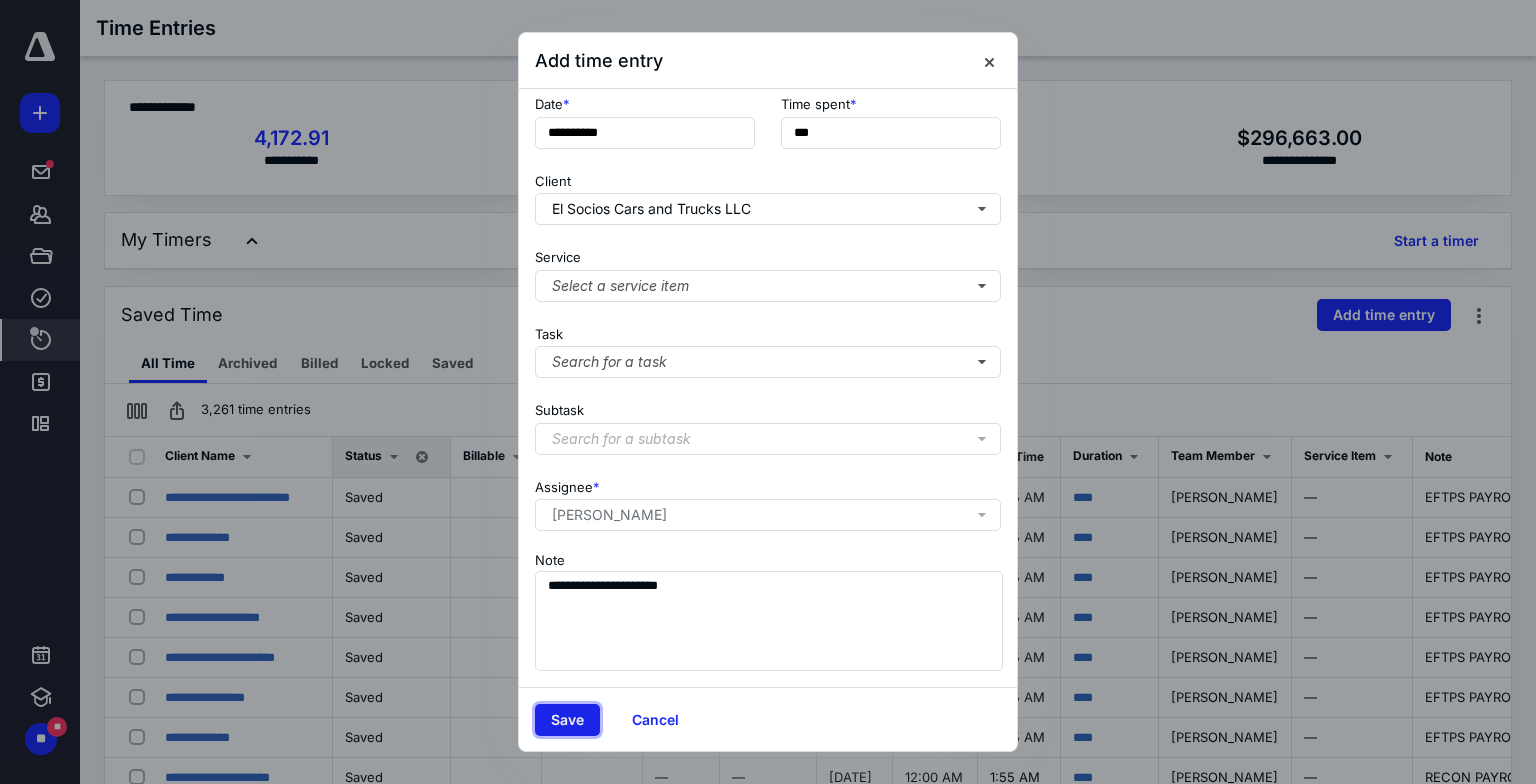 click on "Save" at bounding box center (567, 720) 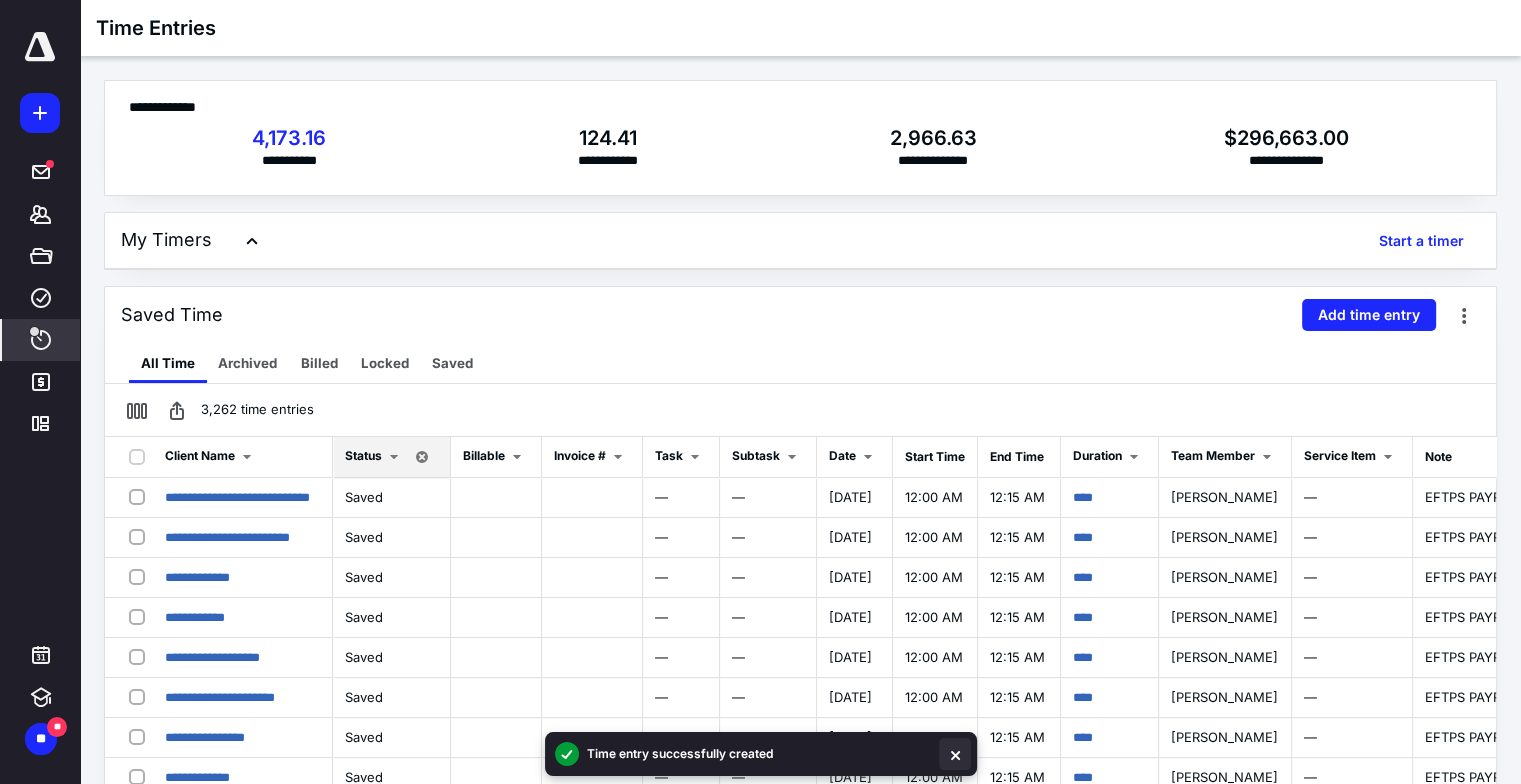 click at bounding box center [955, 754] 